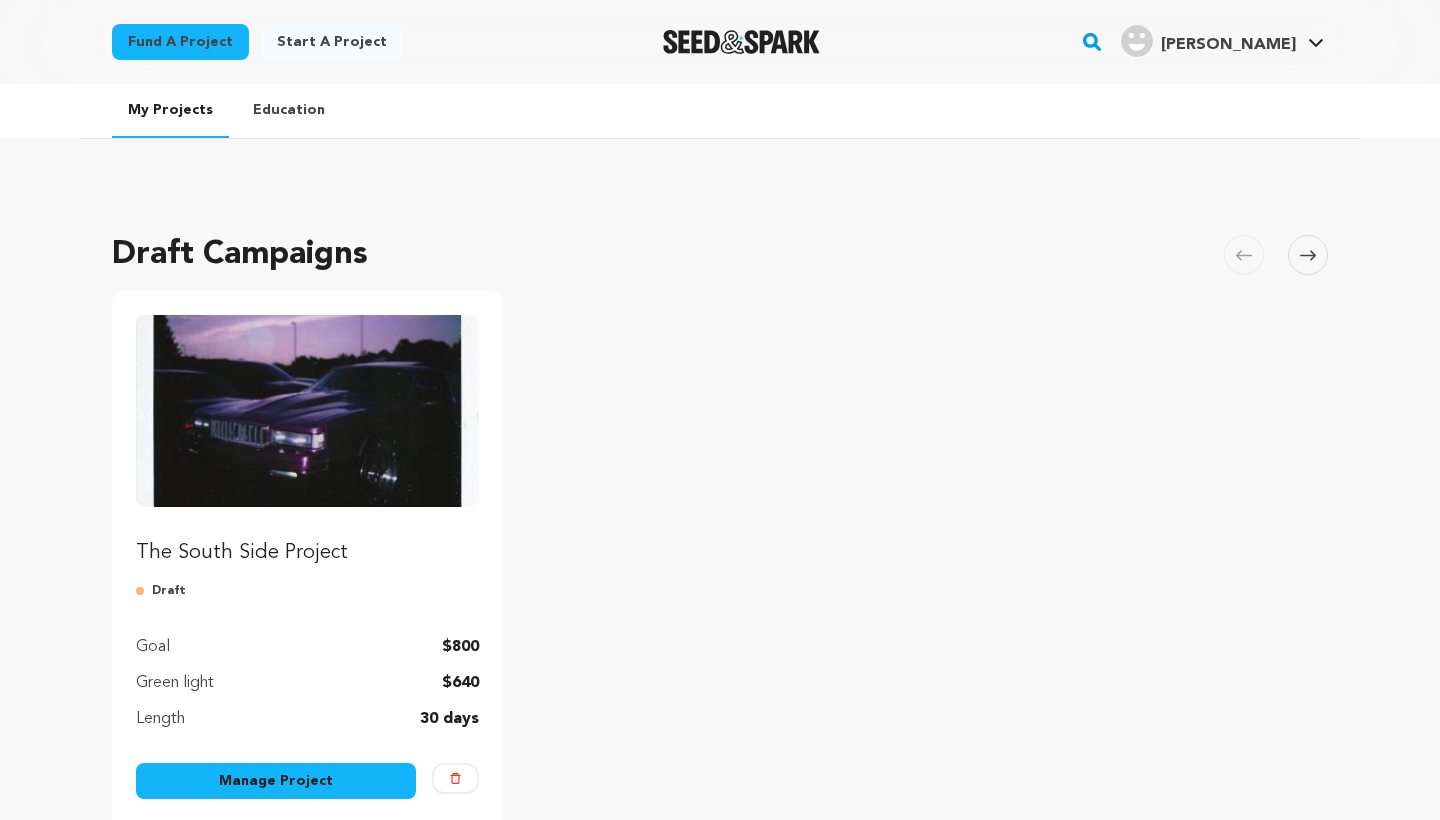 scroll, scrollTop: 0, scrollLeft: 0, axis: both 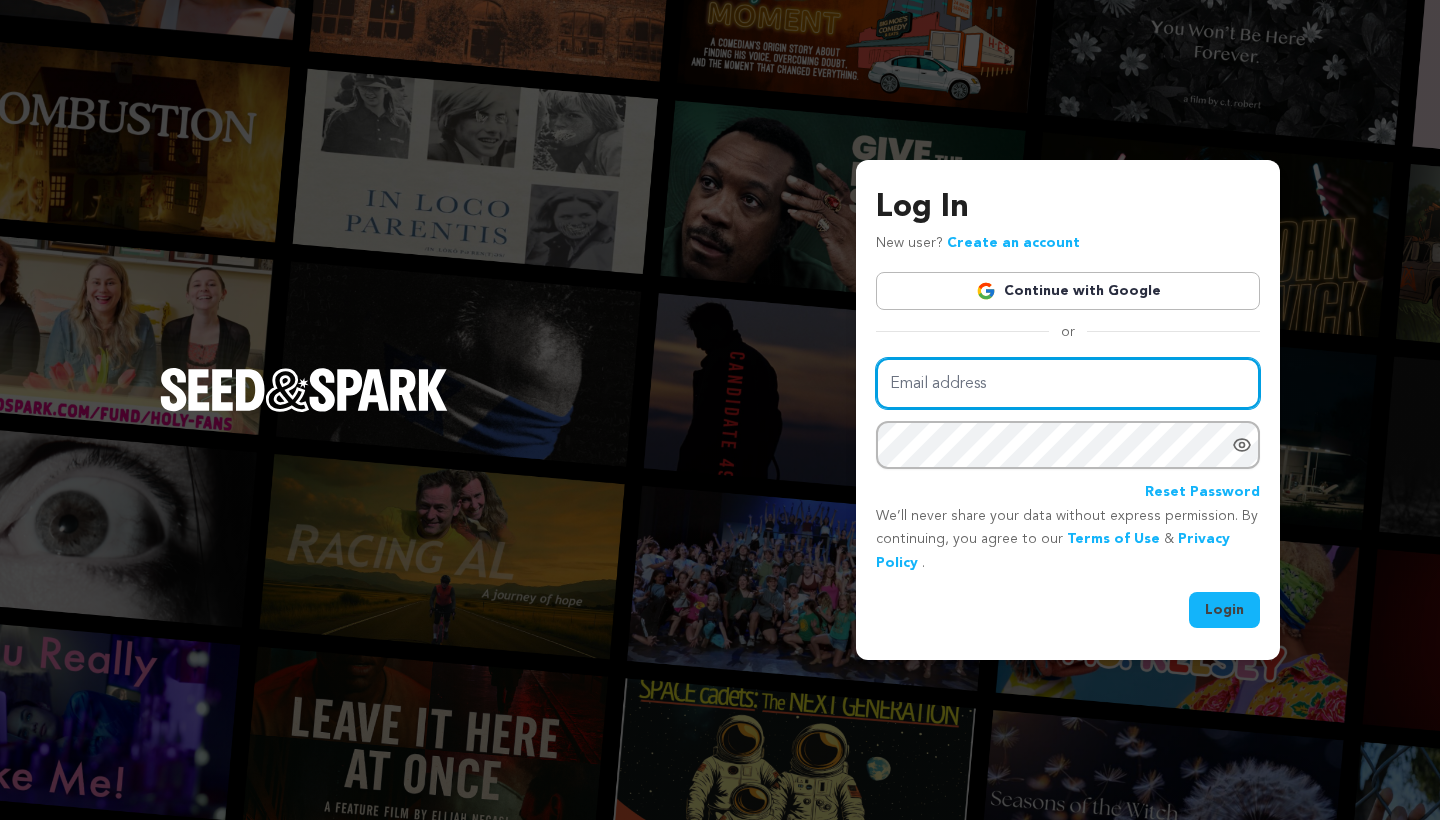 type on "creativeaztart@gmail.com" 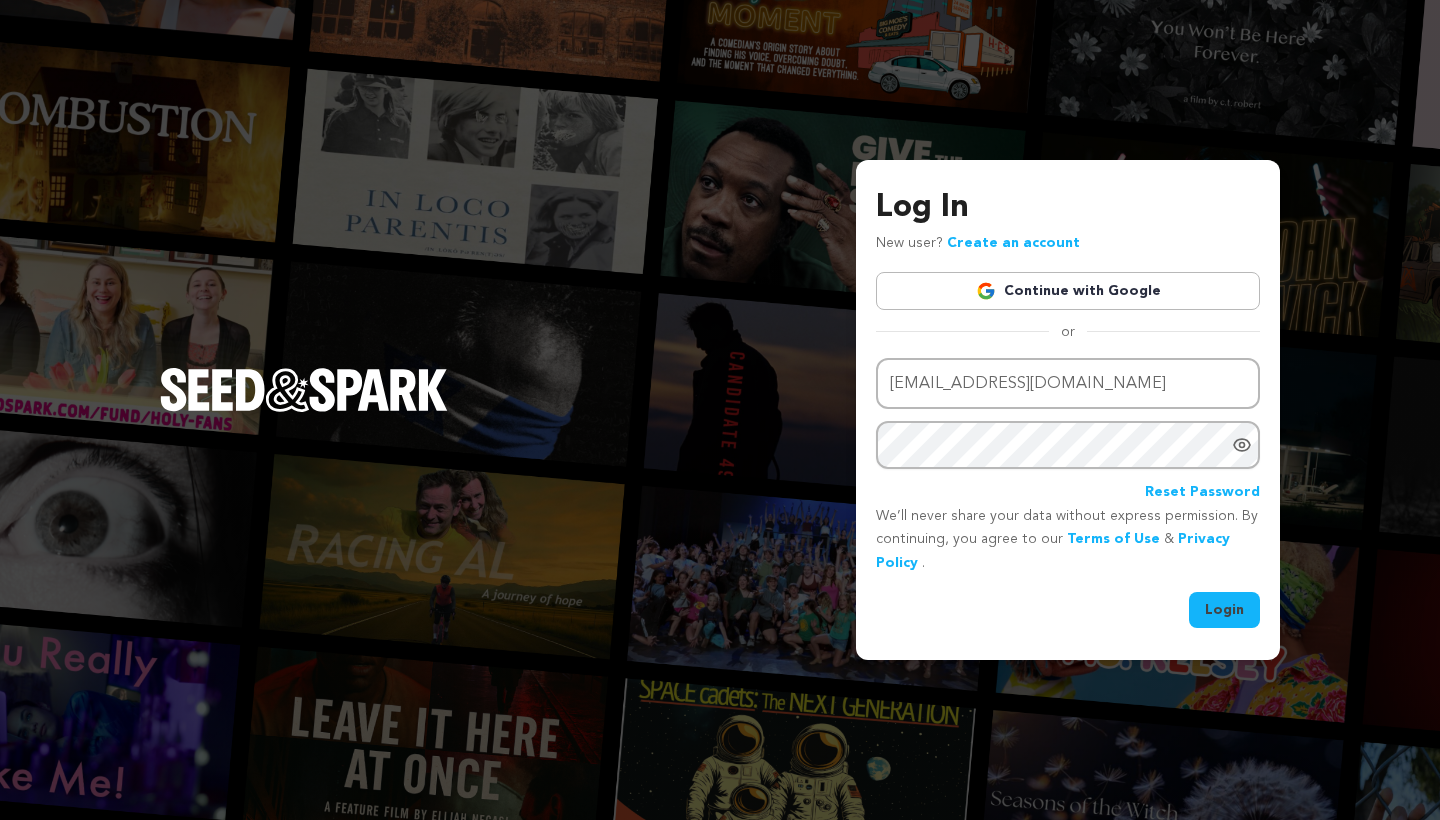 click on "Login" at bounding box center [1224, 610] 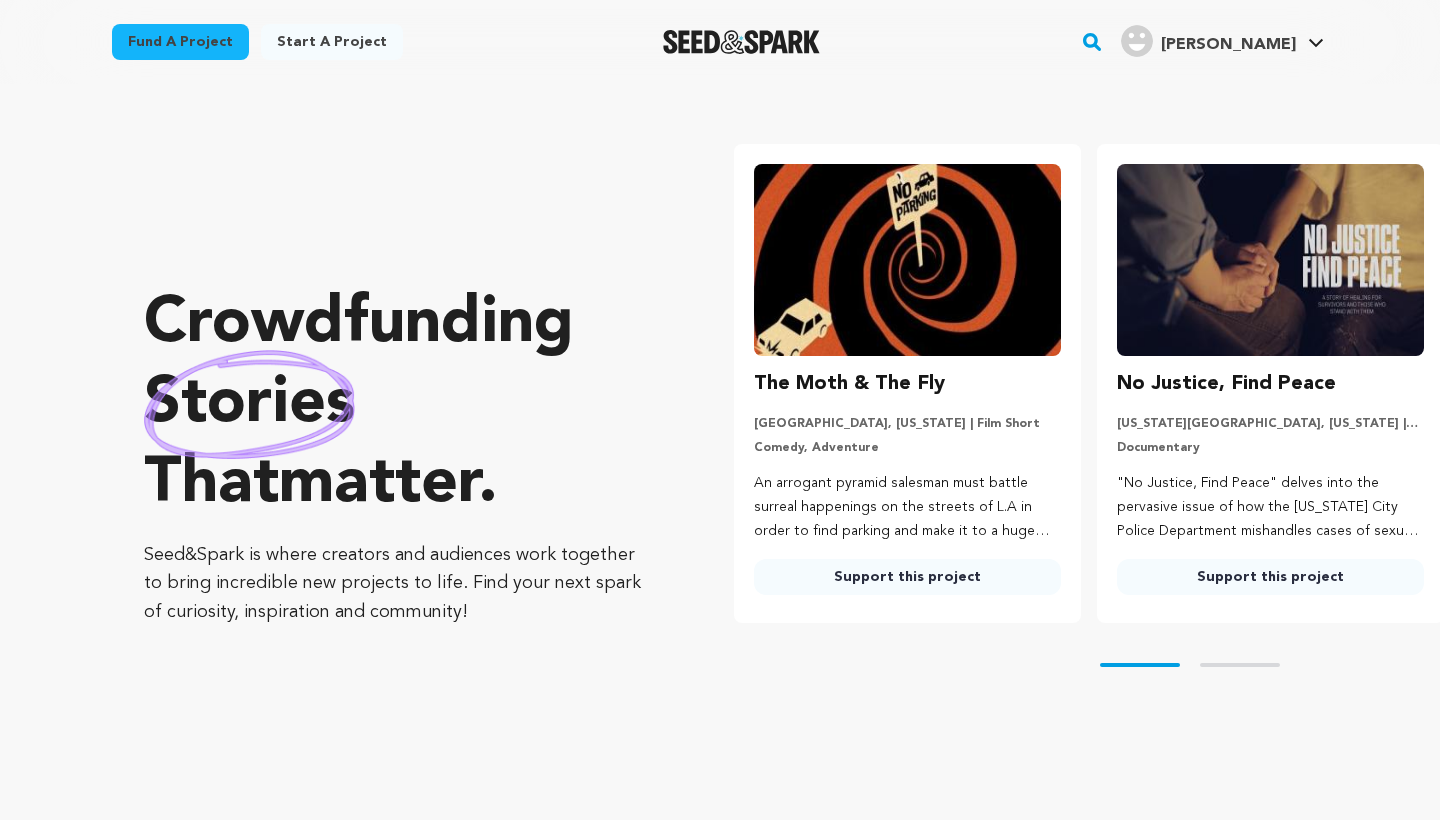 scroll, scrollTop: 0, scrollLeft: 0, axis: both 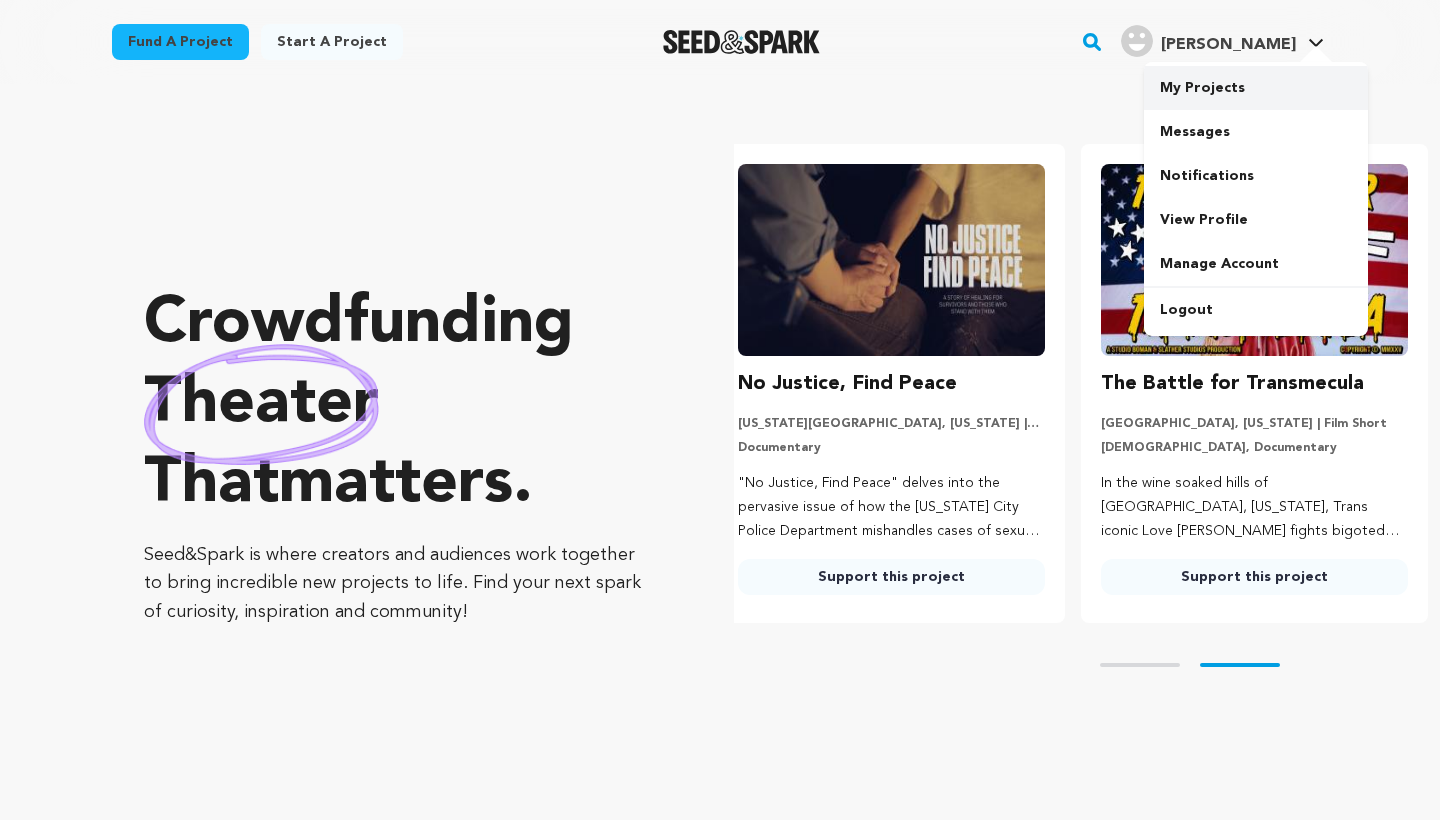 click on "My Projects" at bounding box center (1256, 88) 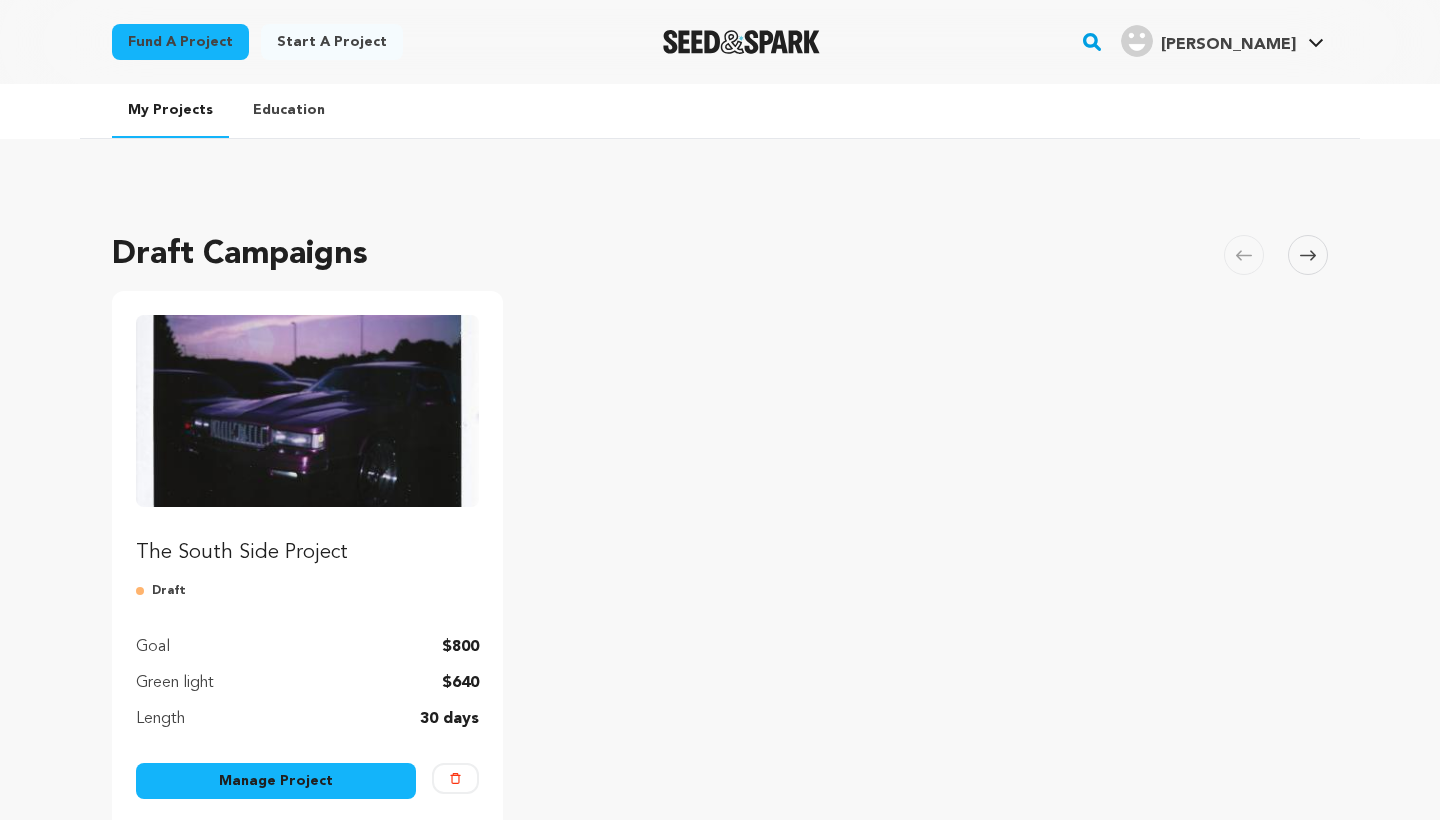 scroll, scrollTop: 0, scrollLeft: 0, axis: both 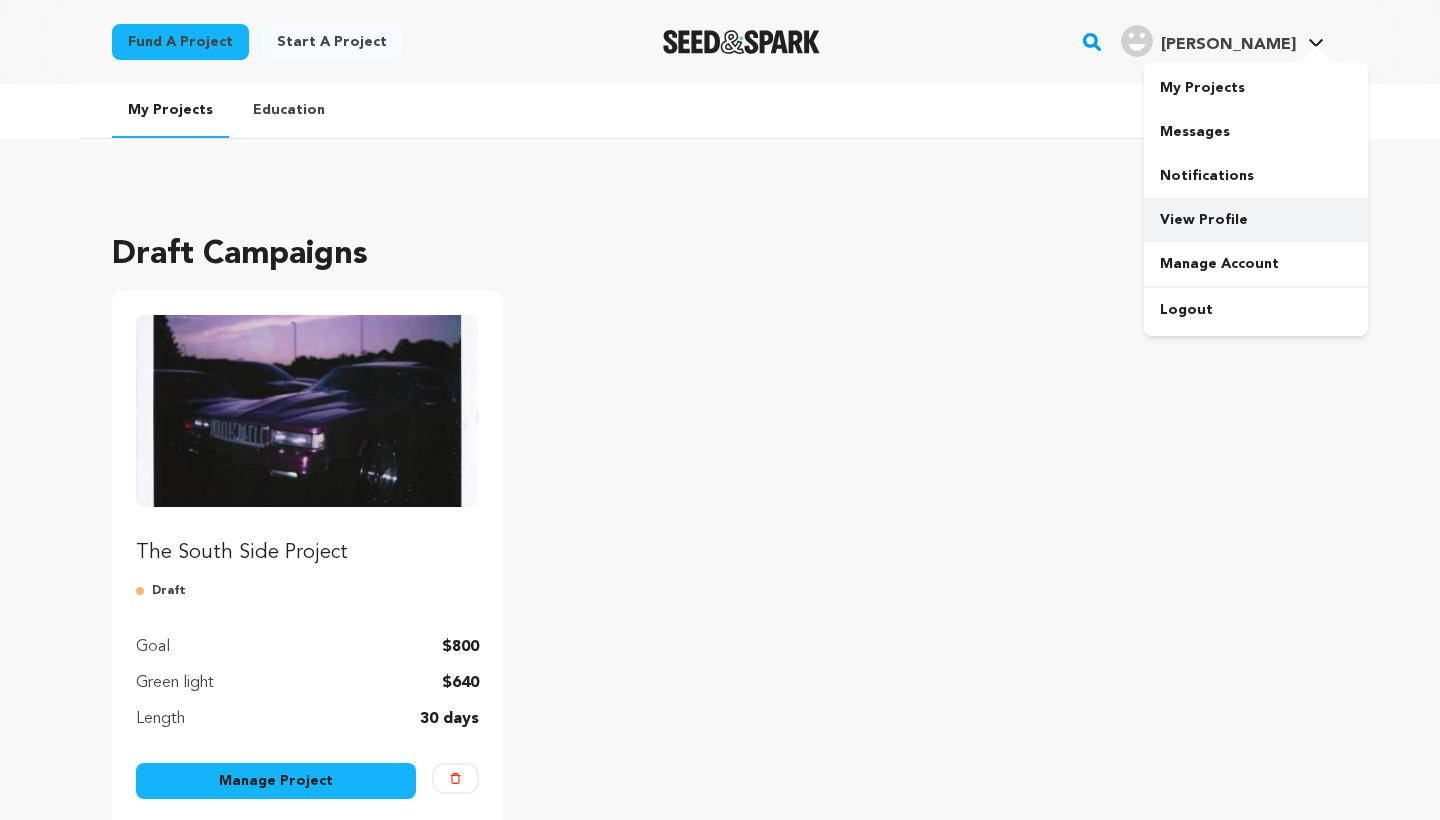 click on "View Profile" at bounding box center (1256, 220) 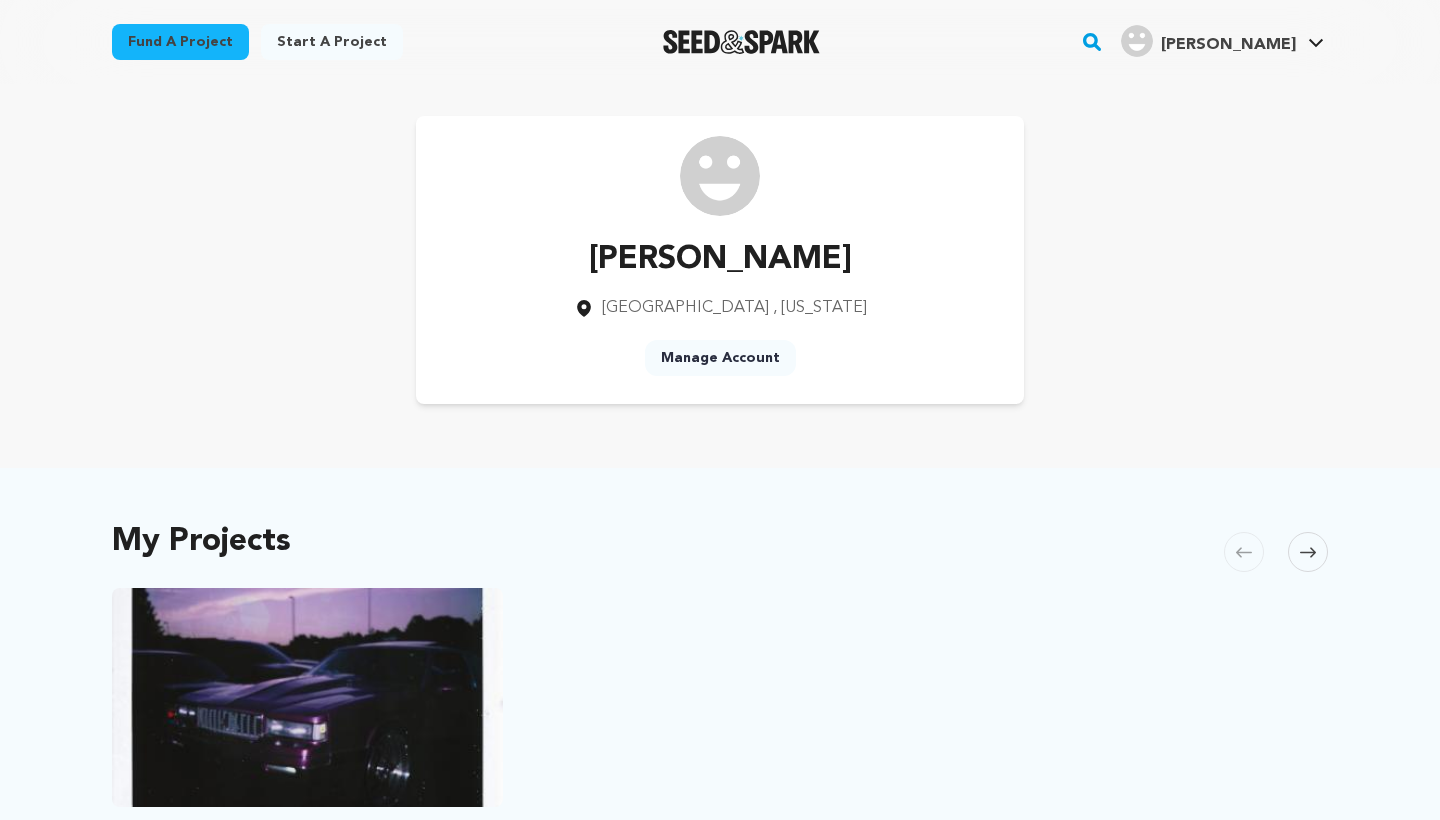 scroll, scrollTop: 0, scrollLeft: 0, axis: both 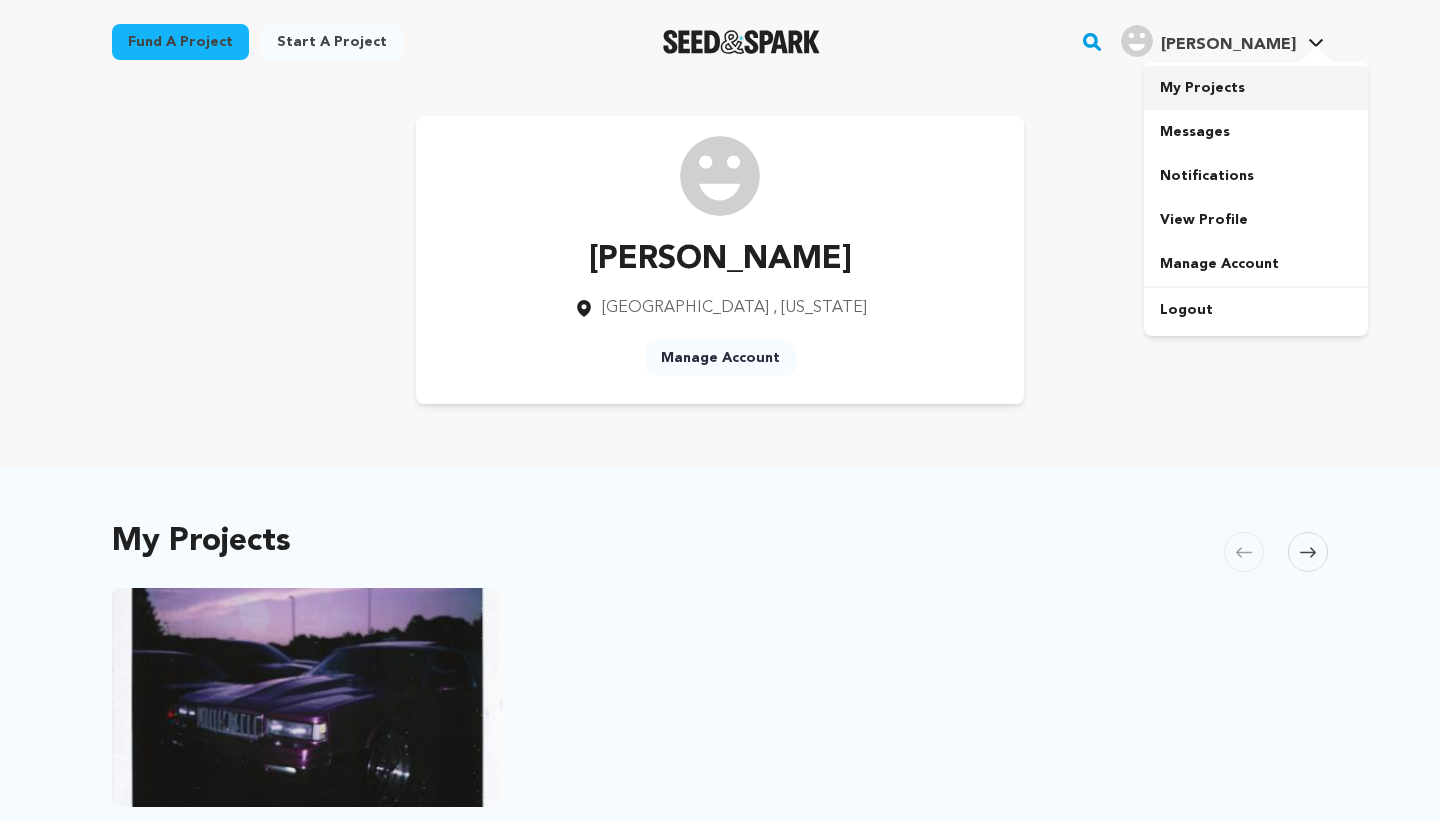 click on "My Projects" at bounding box center (1256, 88) 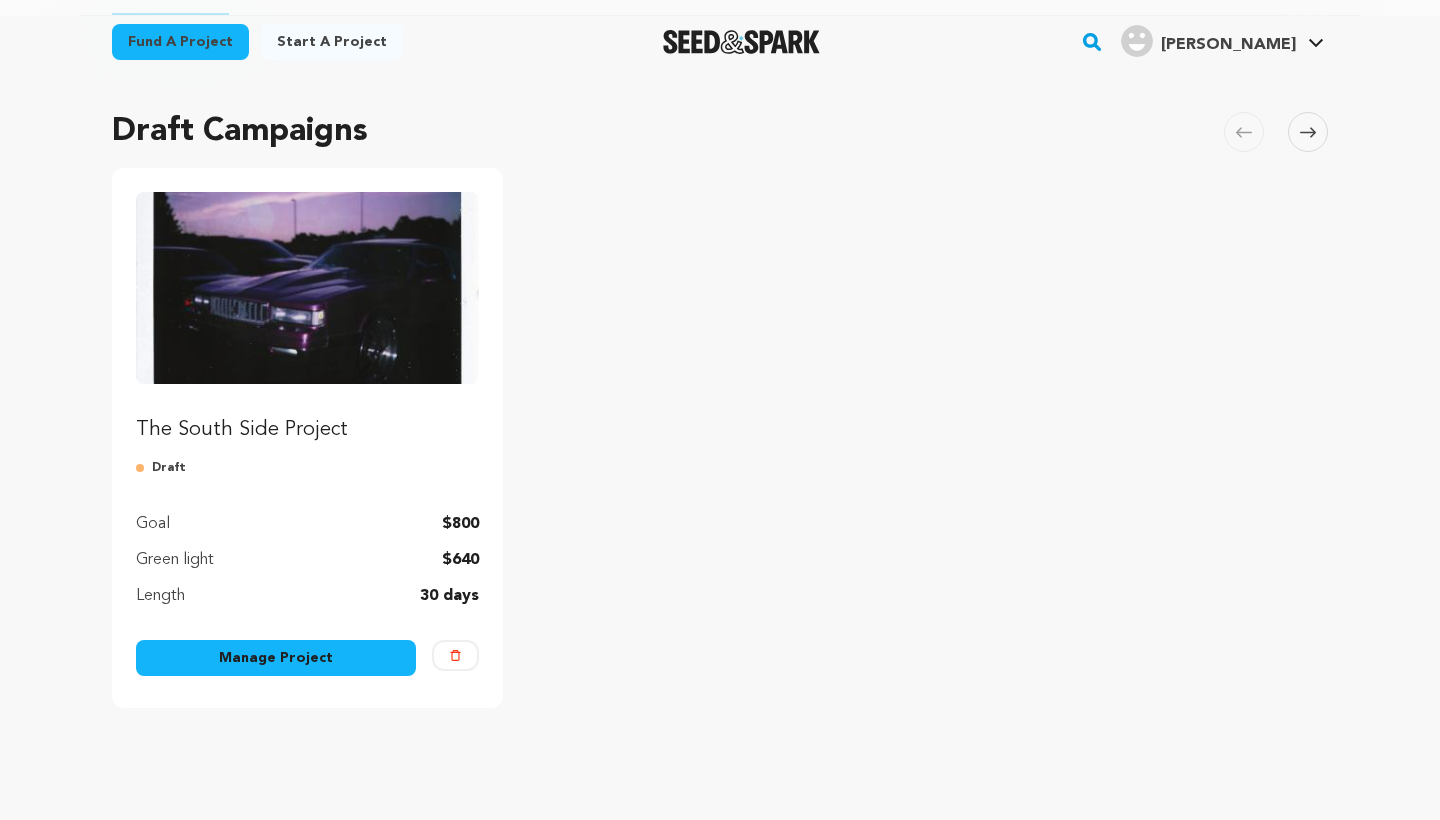scroll, scrollTop: 134, scrollLeft: 0, axis: vertical 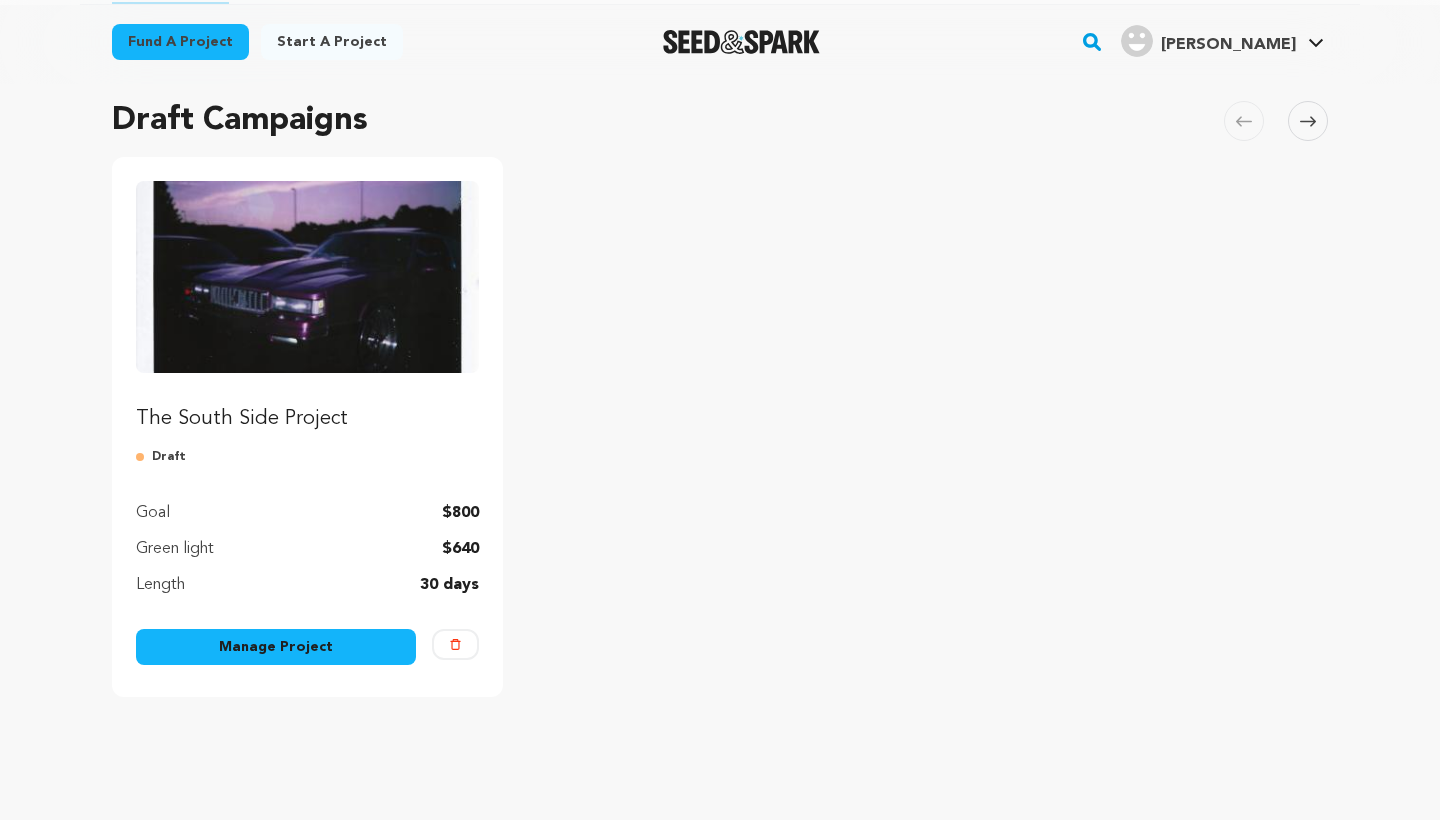 click on "The South Side Project" at bounding box center (307, 307) 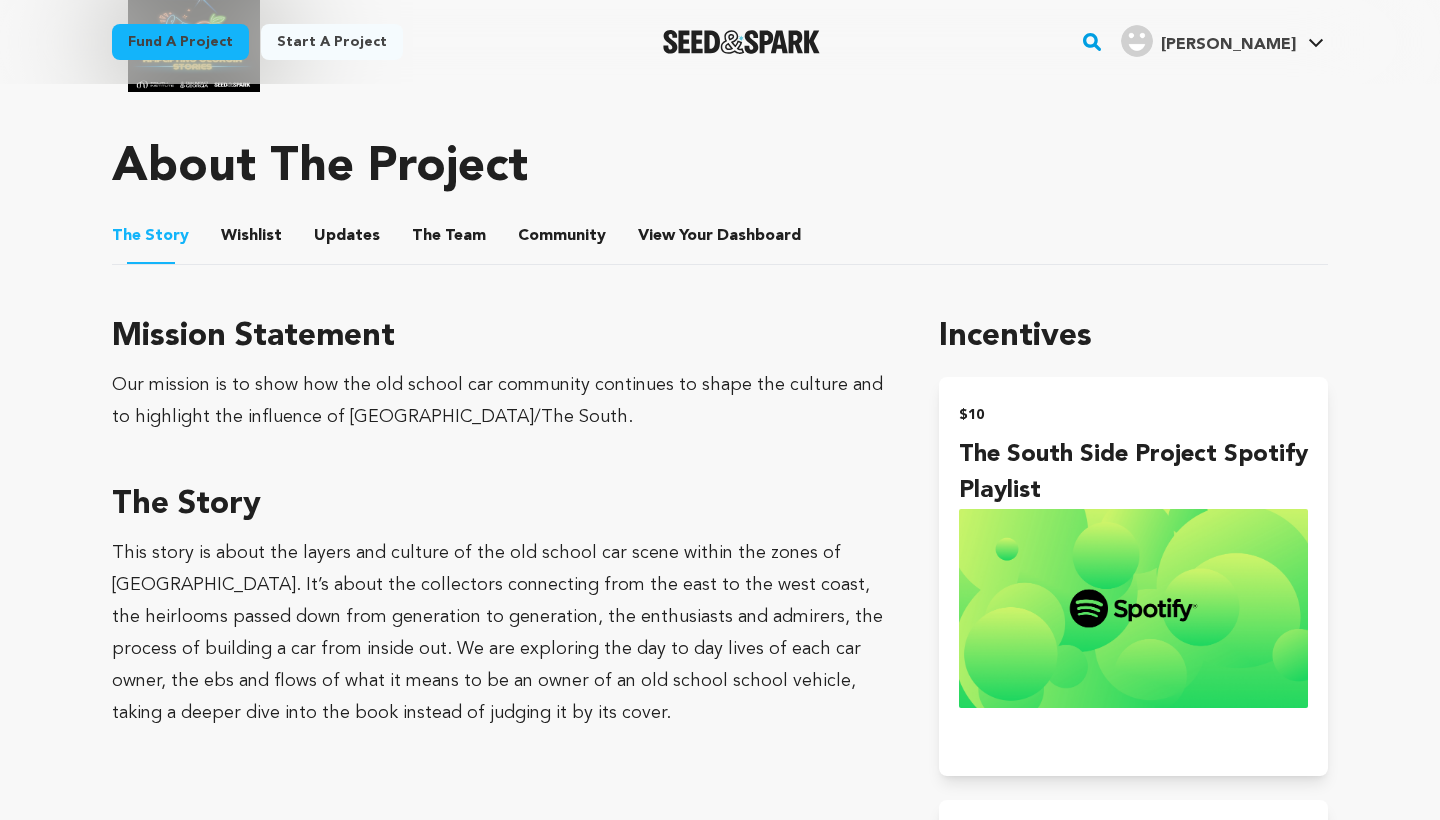 scroll, scrollTop: 1039, scrollLeft: 0, axis: vertical 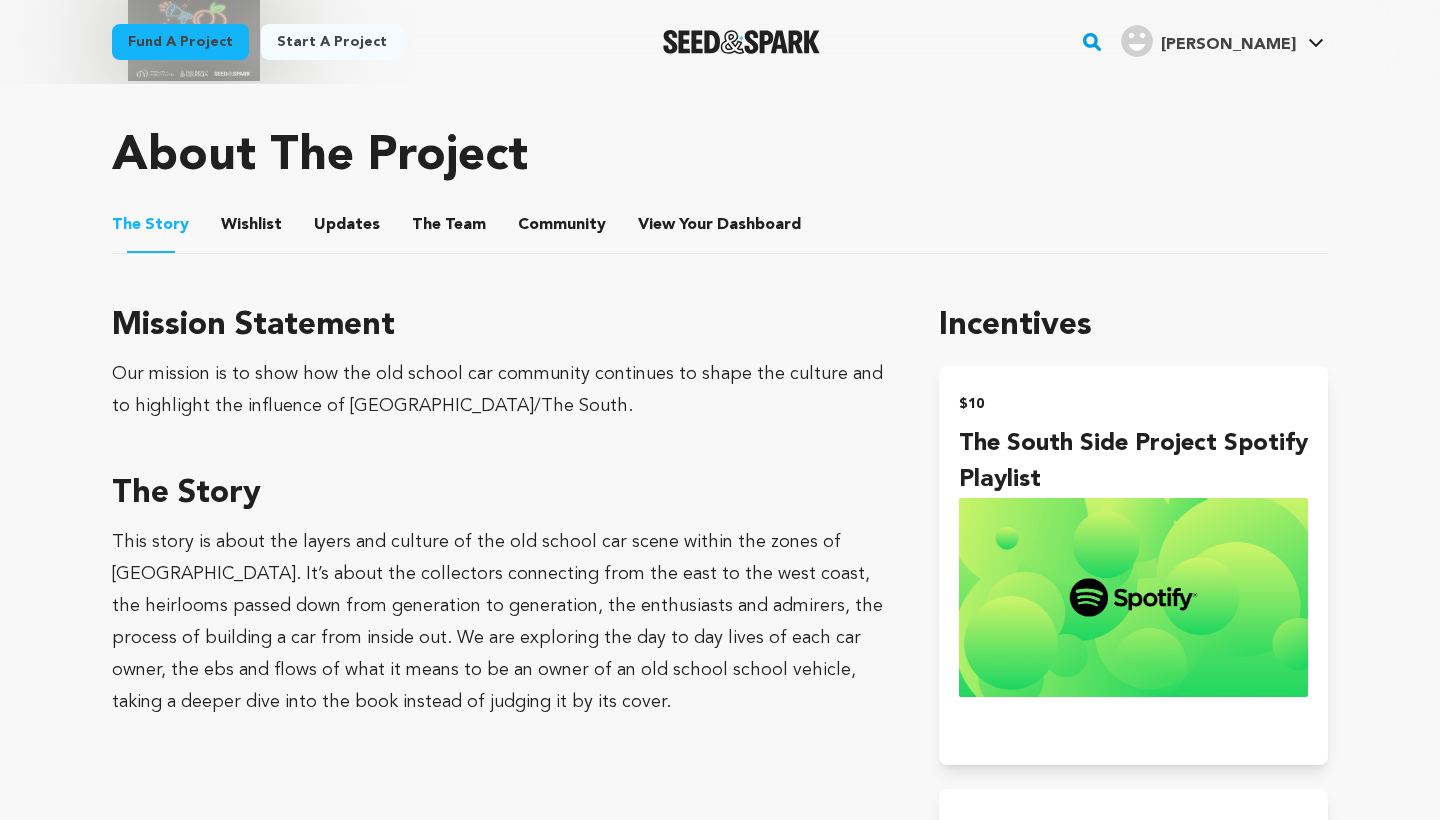 click on "Wishlist" at bounding box center (252, 229) 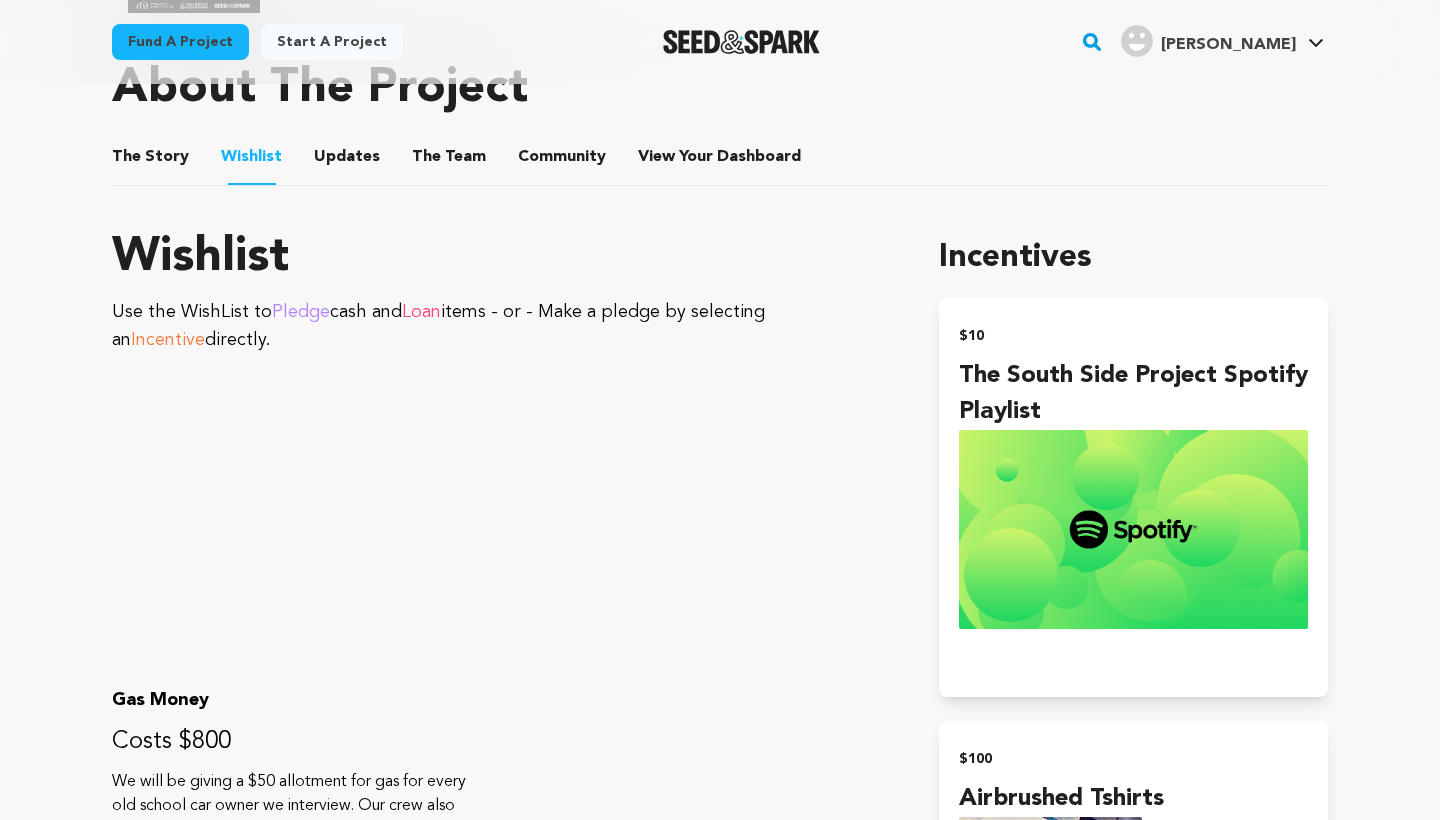 scroll, scrollTop: 1105, scrollLeft: 0, axis: vertical 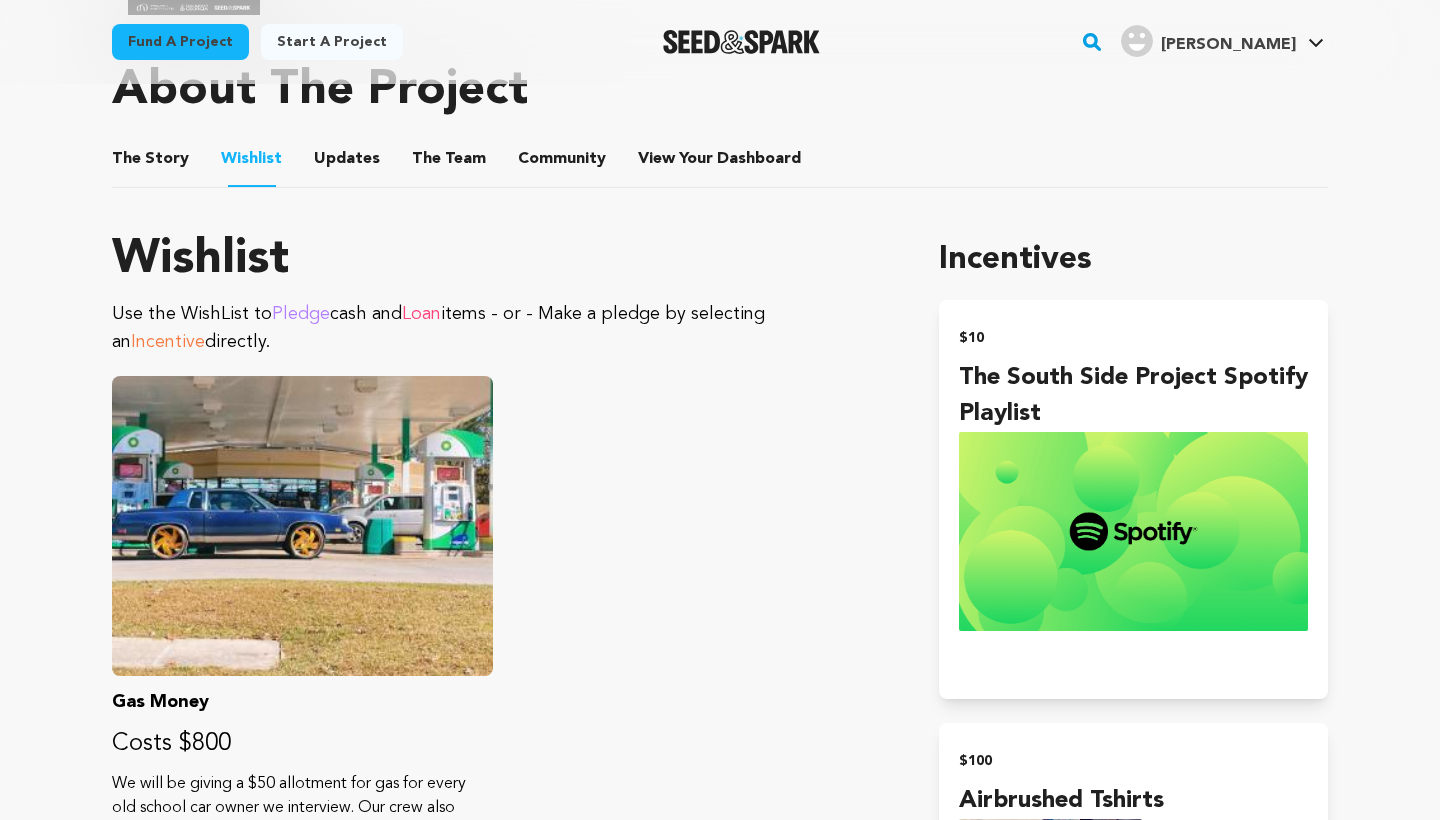 click on "Updates" at bounding box center (347, 163) 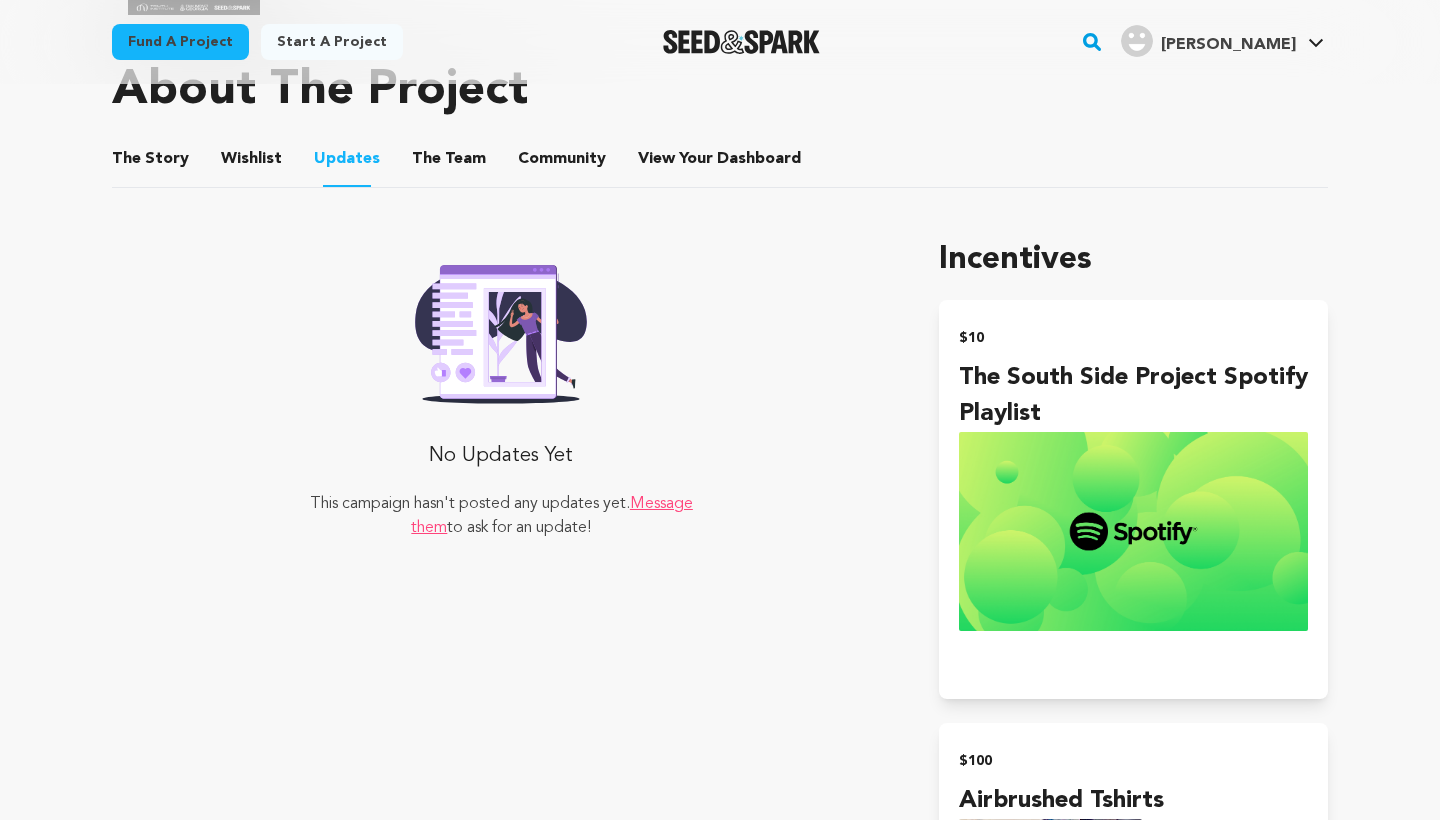 click on "The Team" at bounding box center [449, 163] 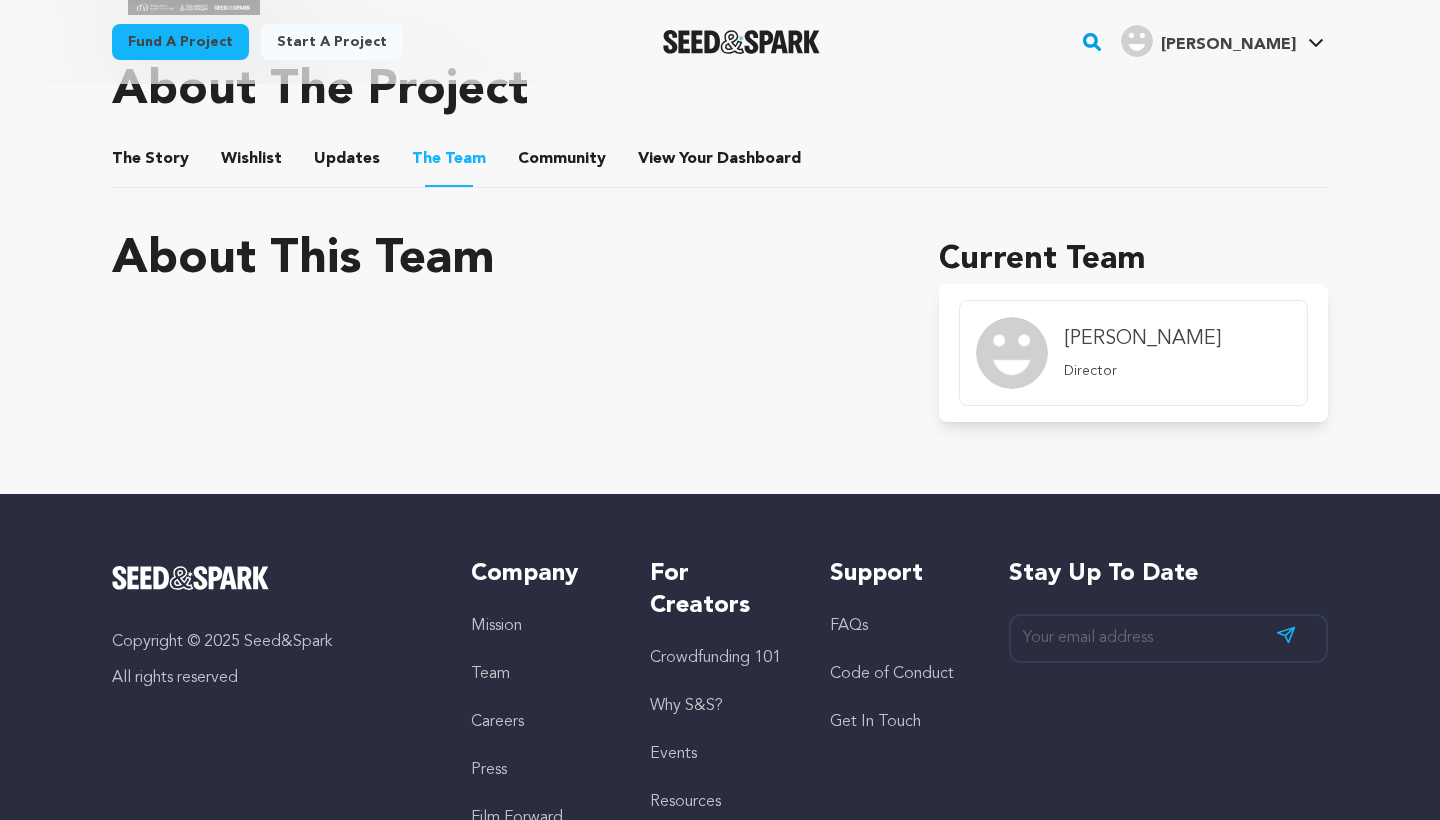 click at bounding box center (1012, 353) 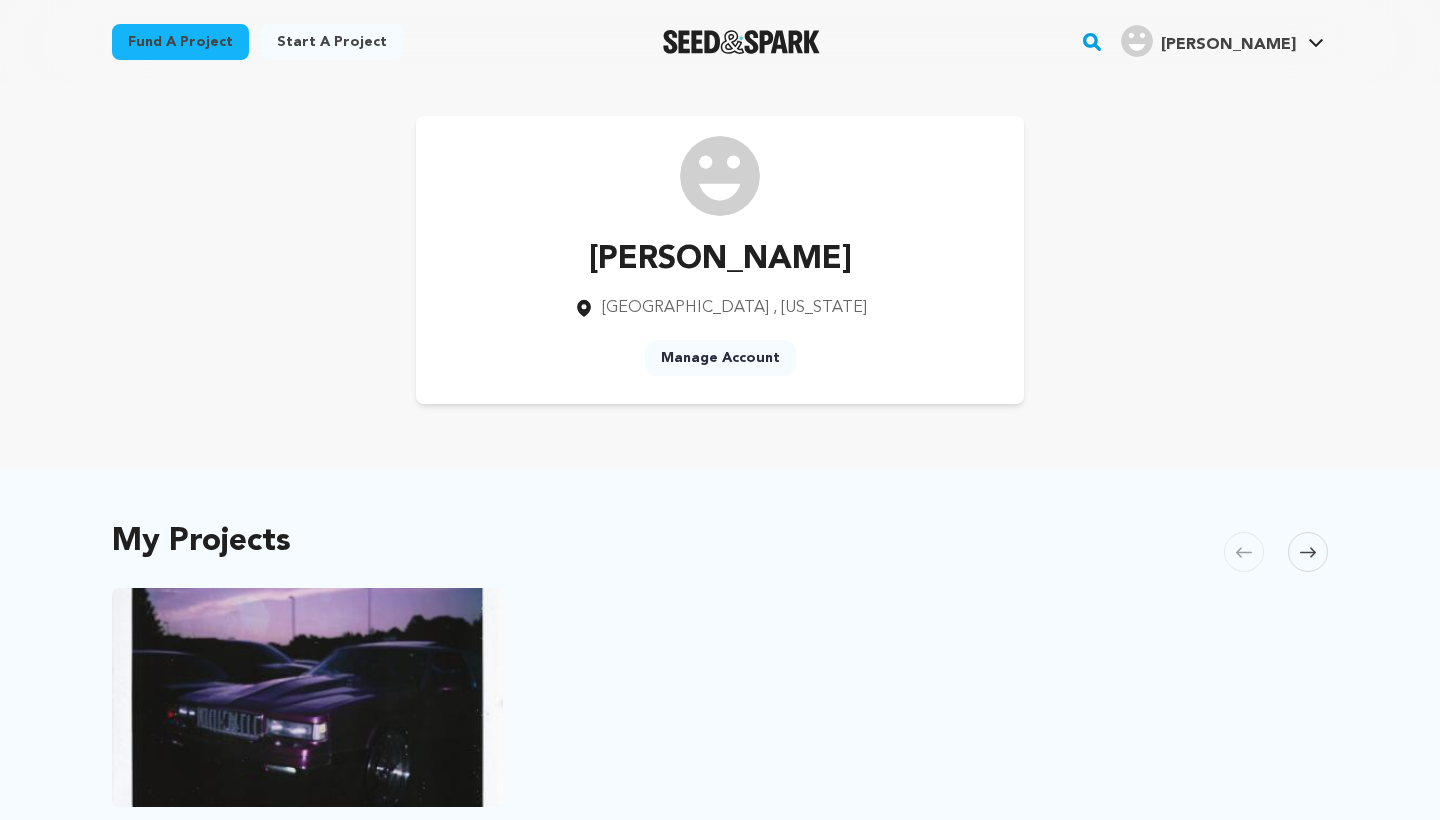 scroll, scrollTop: 0, scrollLeft: 0, axis: both 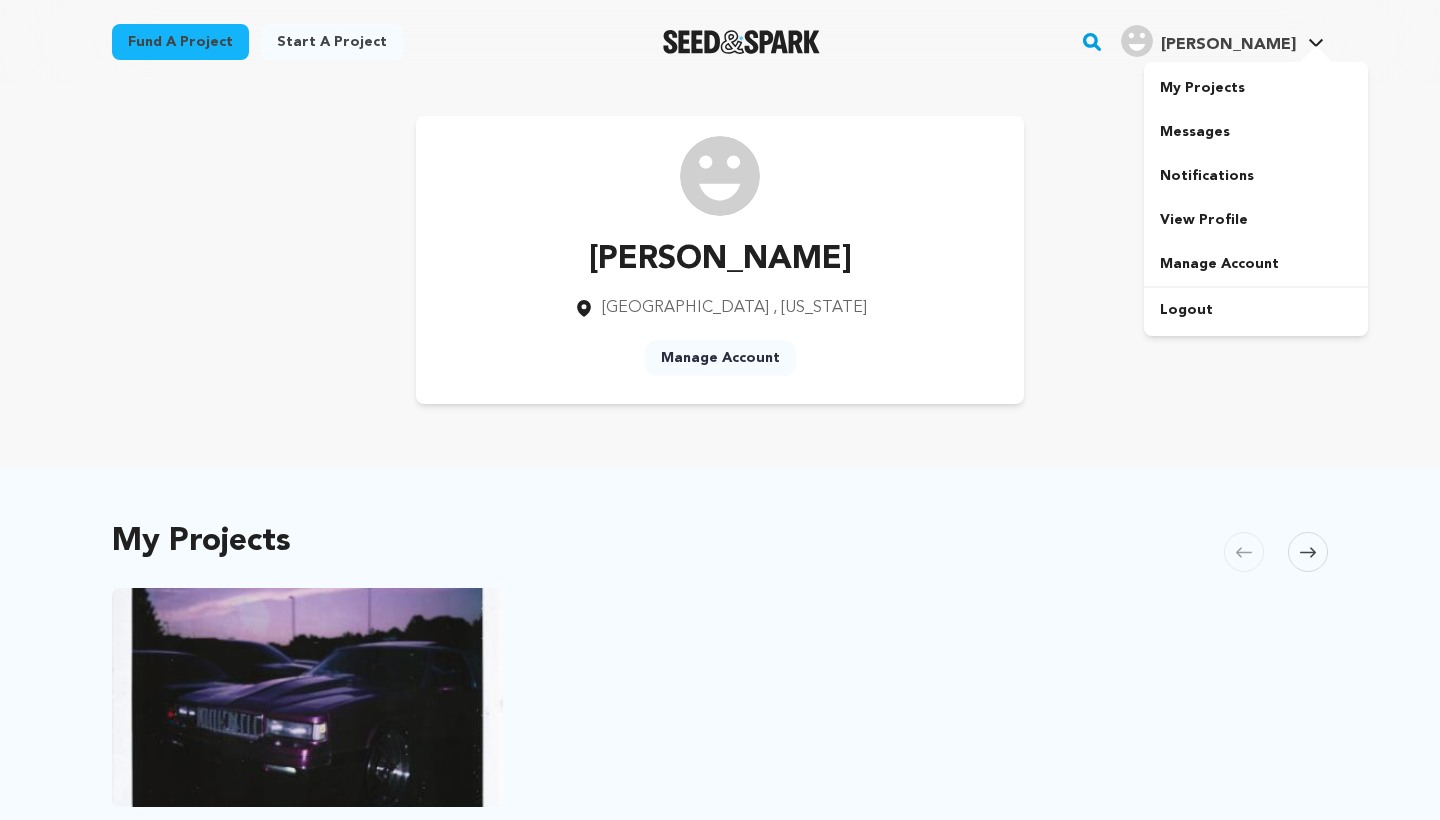 click at bounding box center [1137, 41] 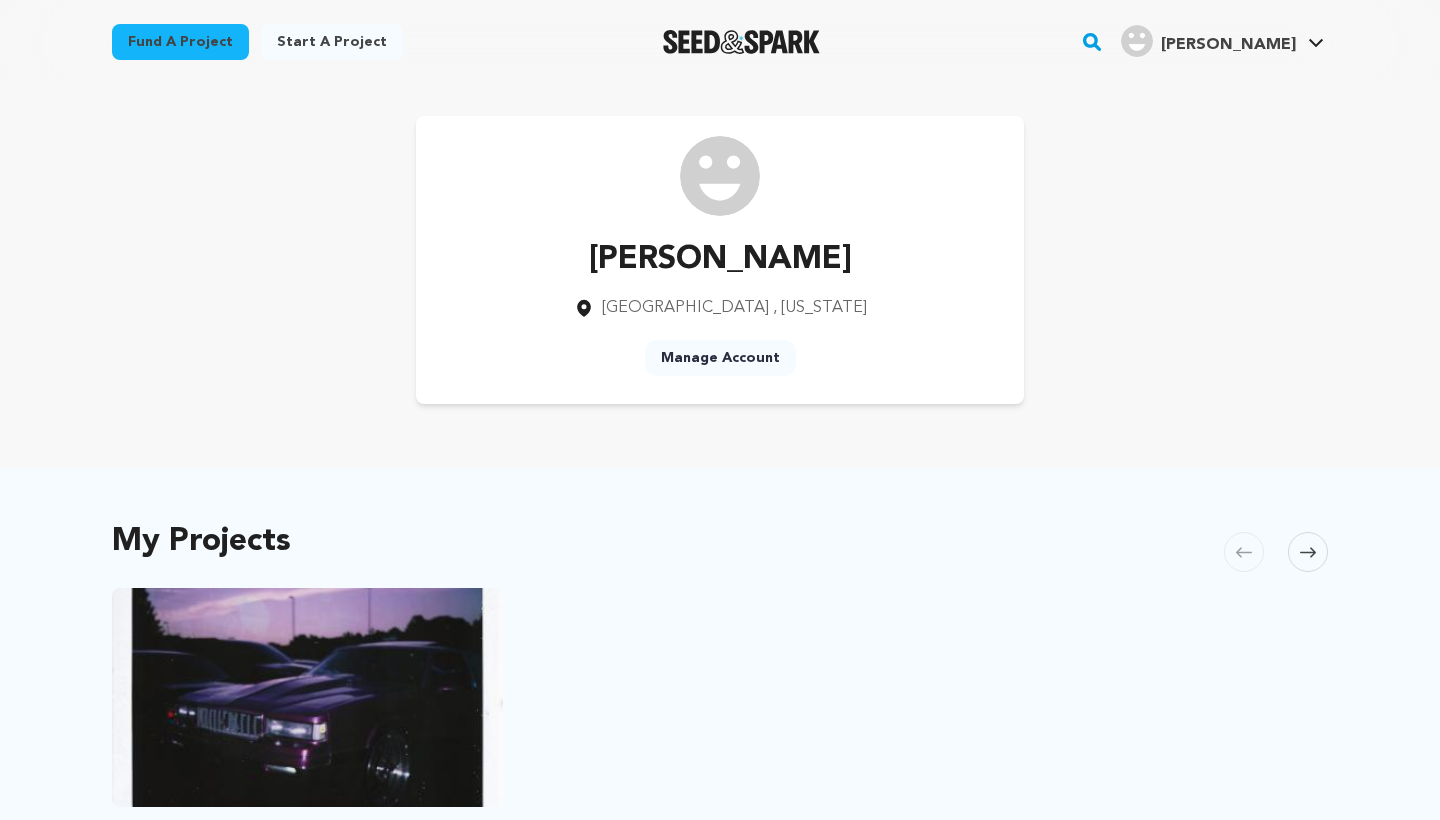 scroll, scrollTop: 0, scrollLeft: 0, axis: both 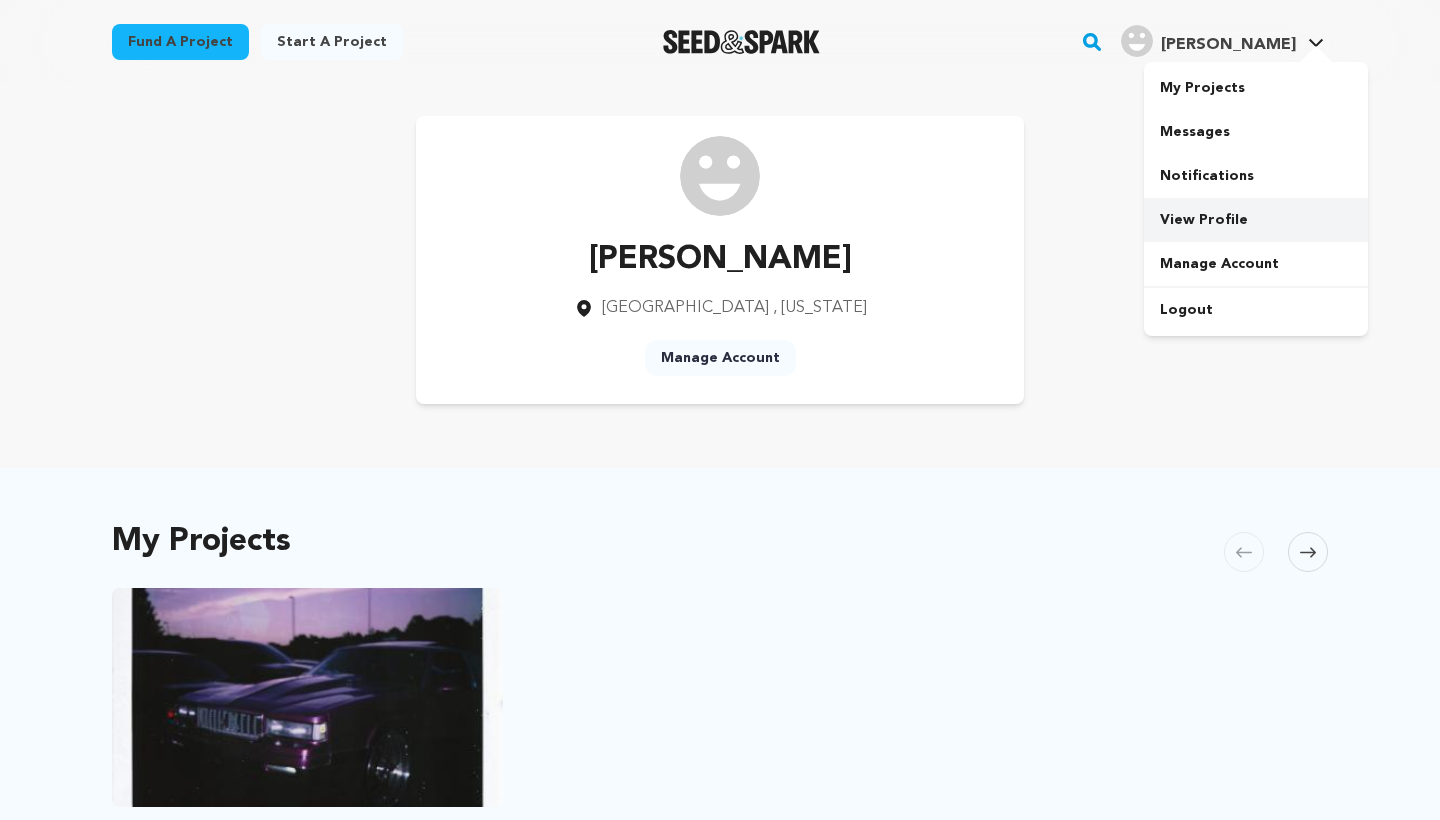 click on "View Profile" at bounding box center (1256, 220) 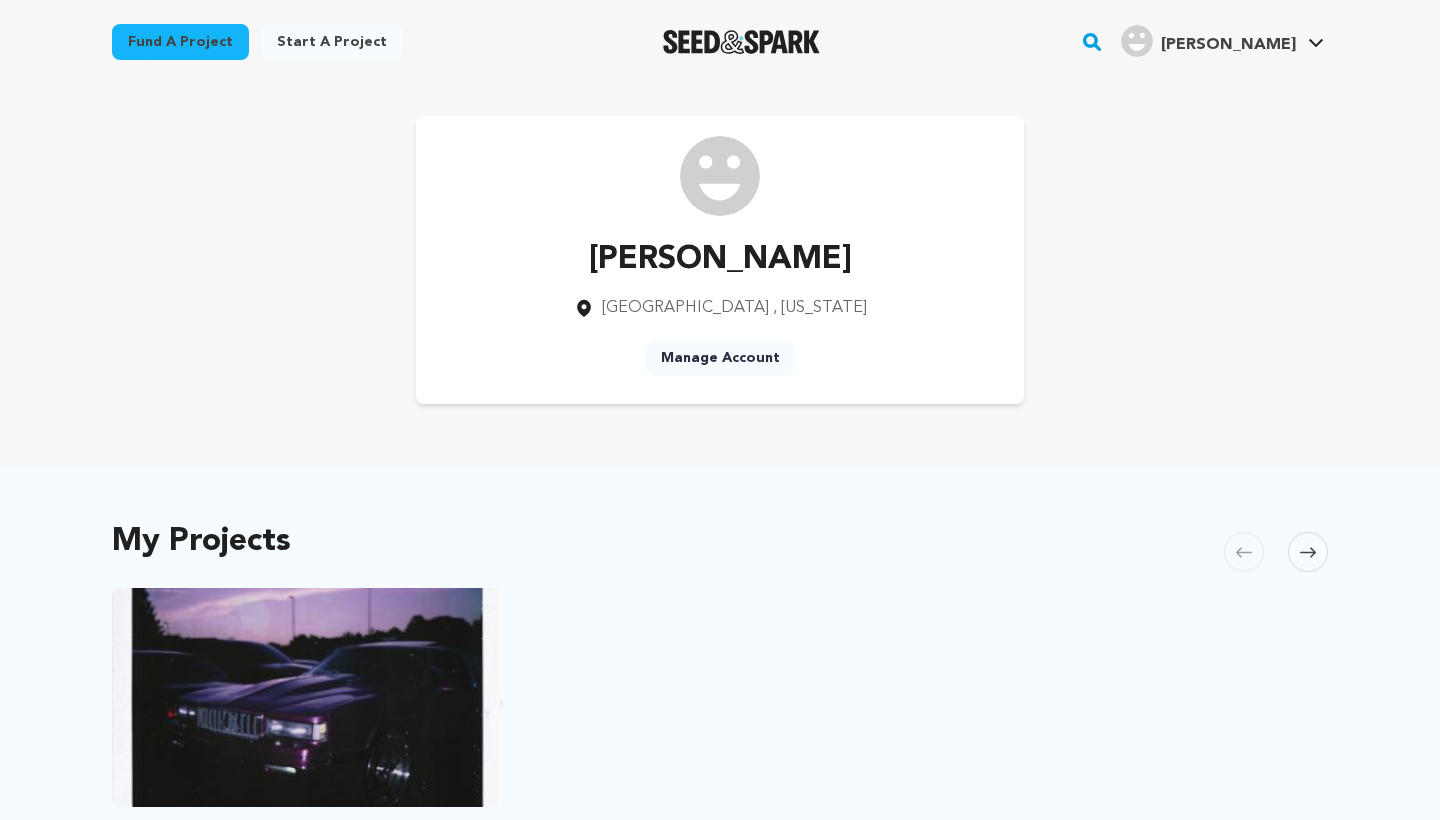 scroll, scrollTop: 0, scrollLeft: 0, axis: both 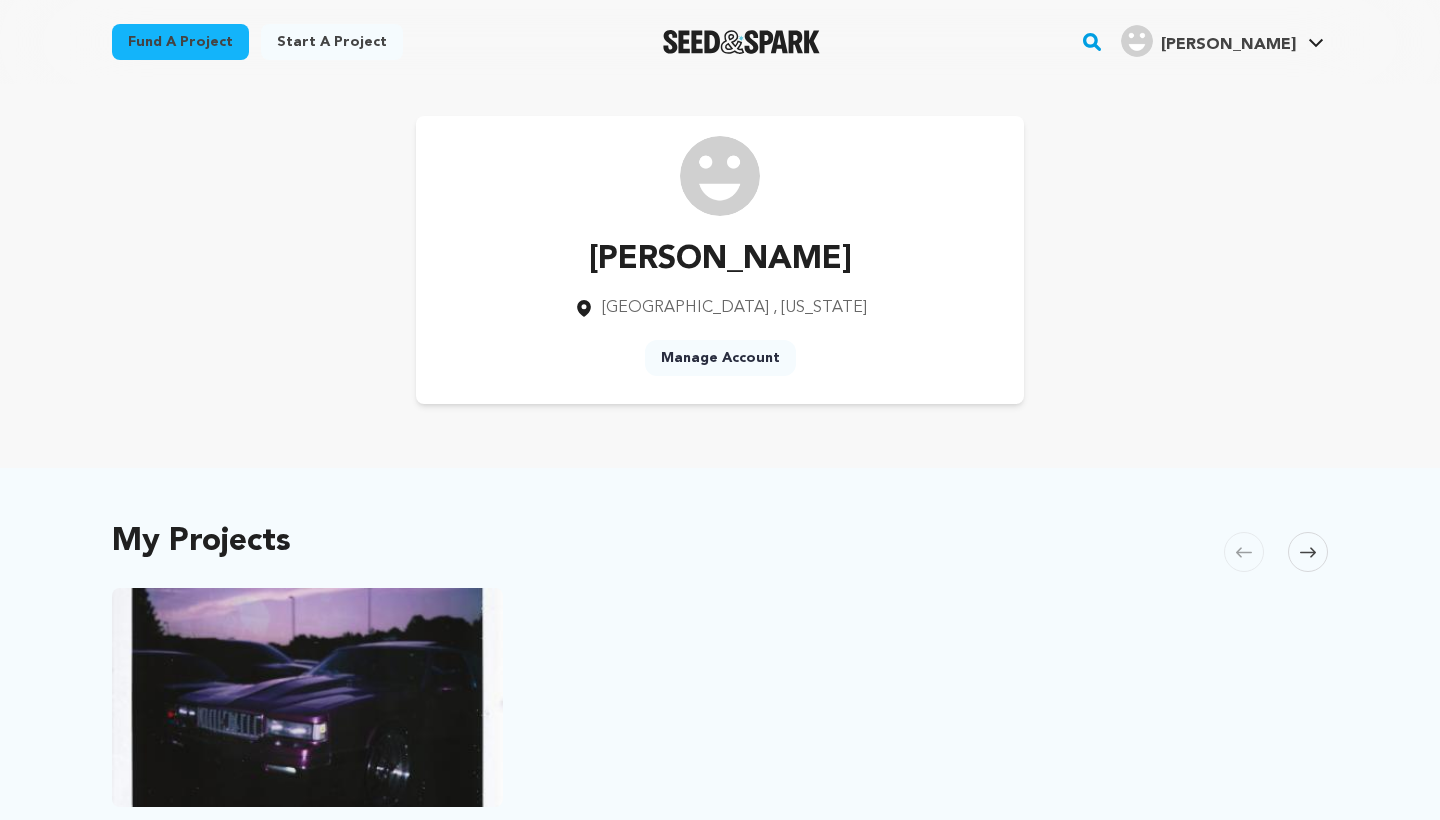 click on "Manage Account" at bounding box center [720, 358] 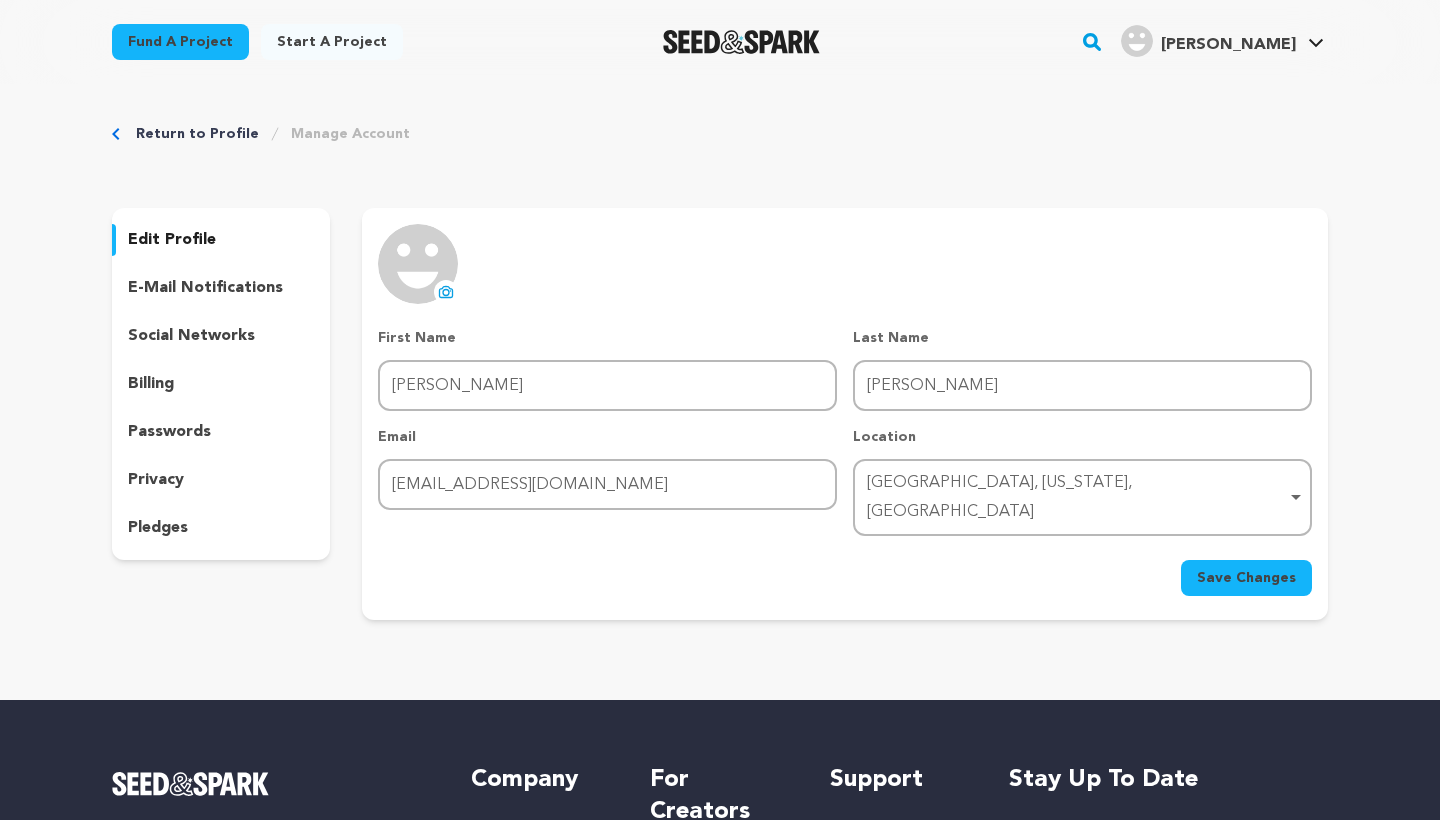 scroll, scrollTop: 0, scrollLeft: 0, axis: both 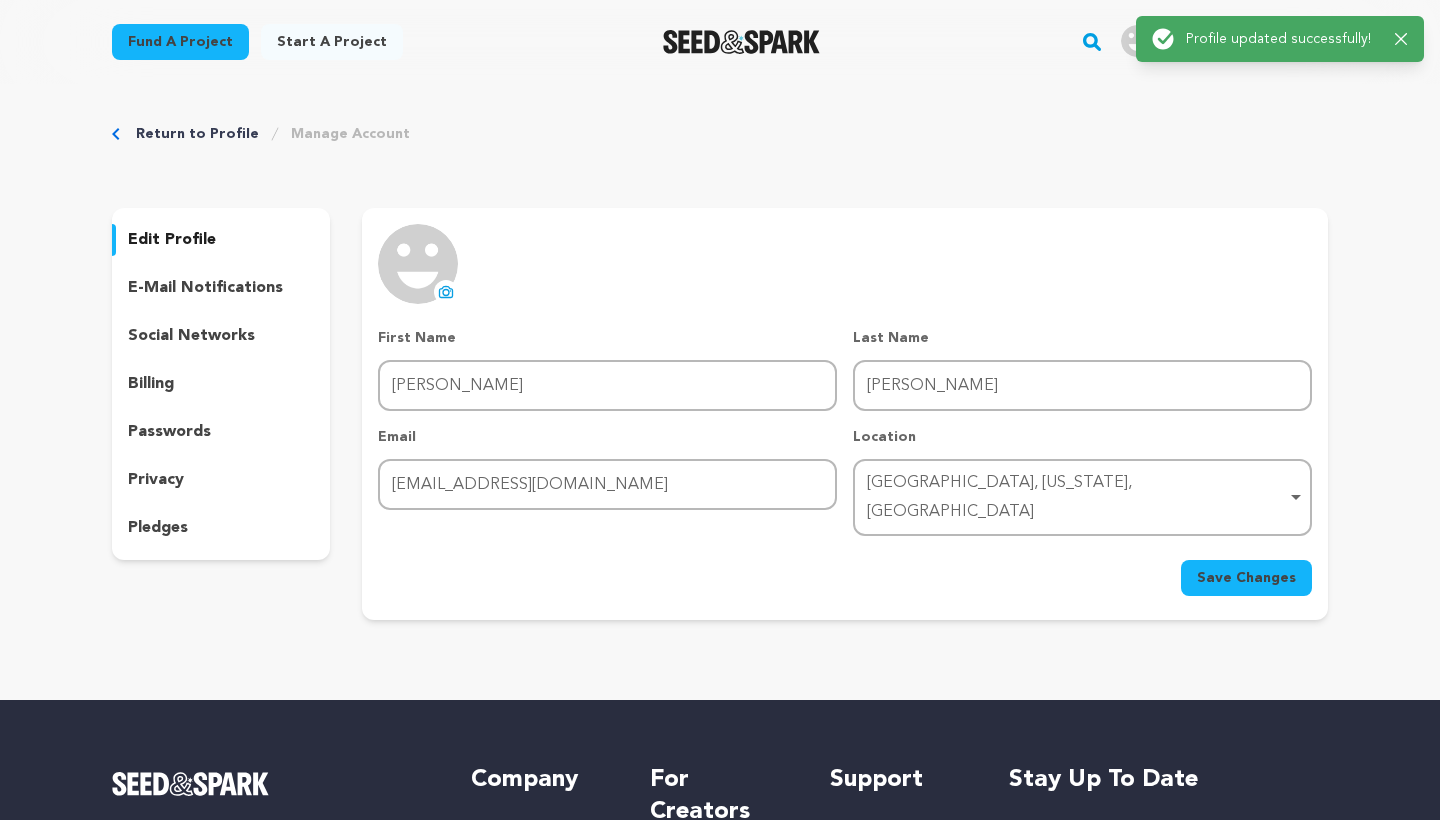 click at bounding box center (418, 264) 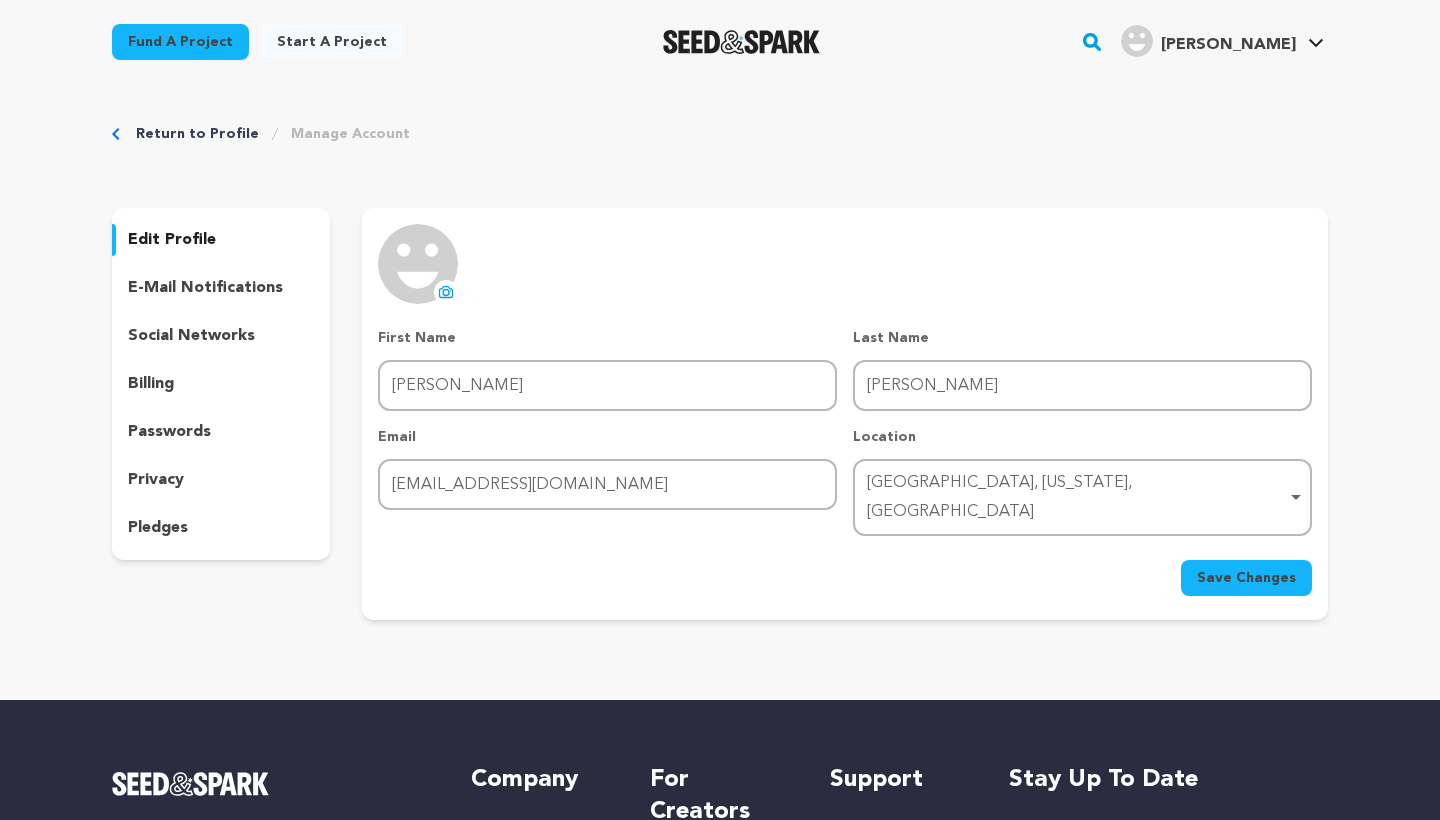 click on "Return to Profile" at bounding box center (197, 134) 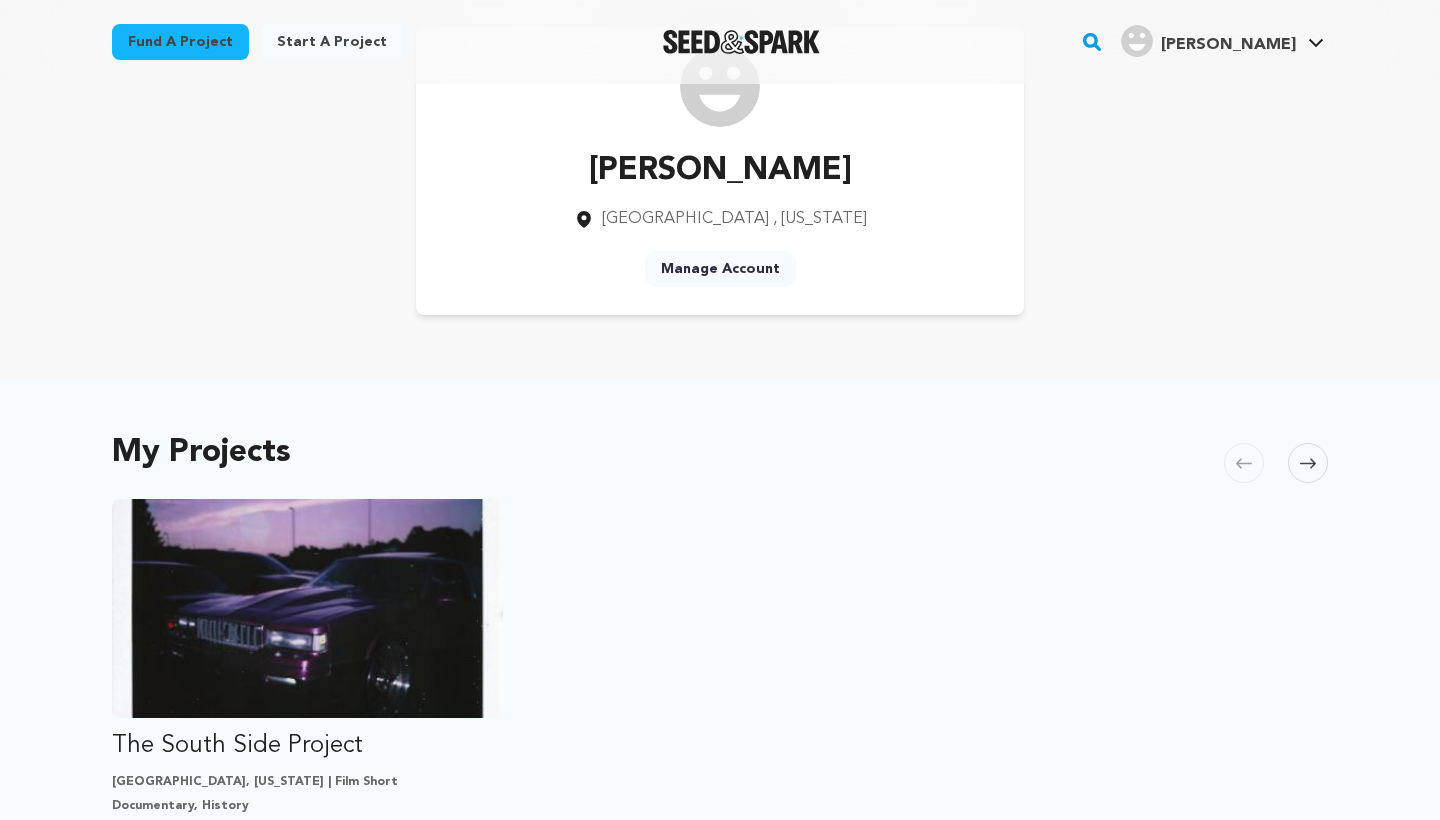scroll, scrollTop: 103, scrollLeft: 0, axis: vertical 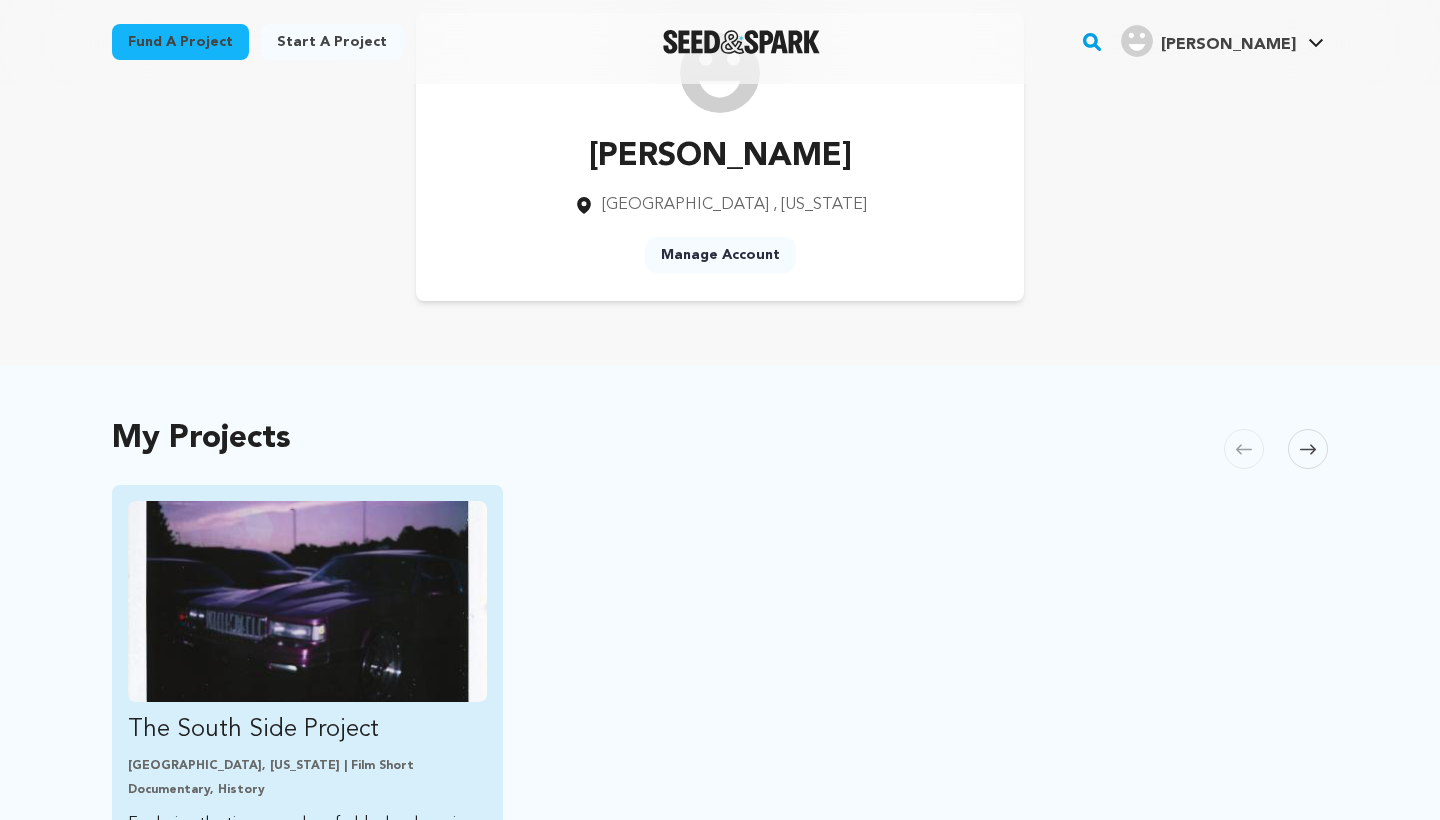 click at bounding box center [307, 601] 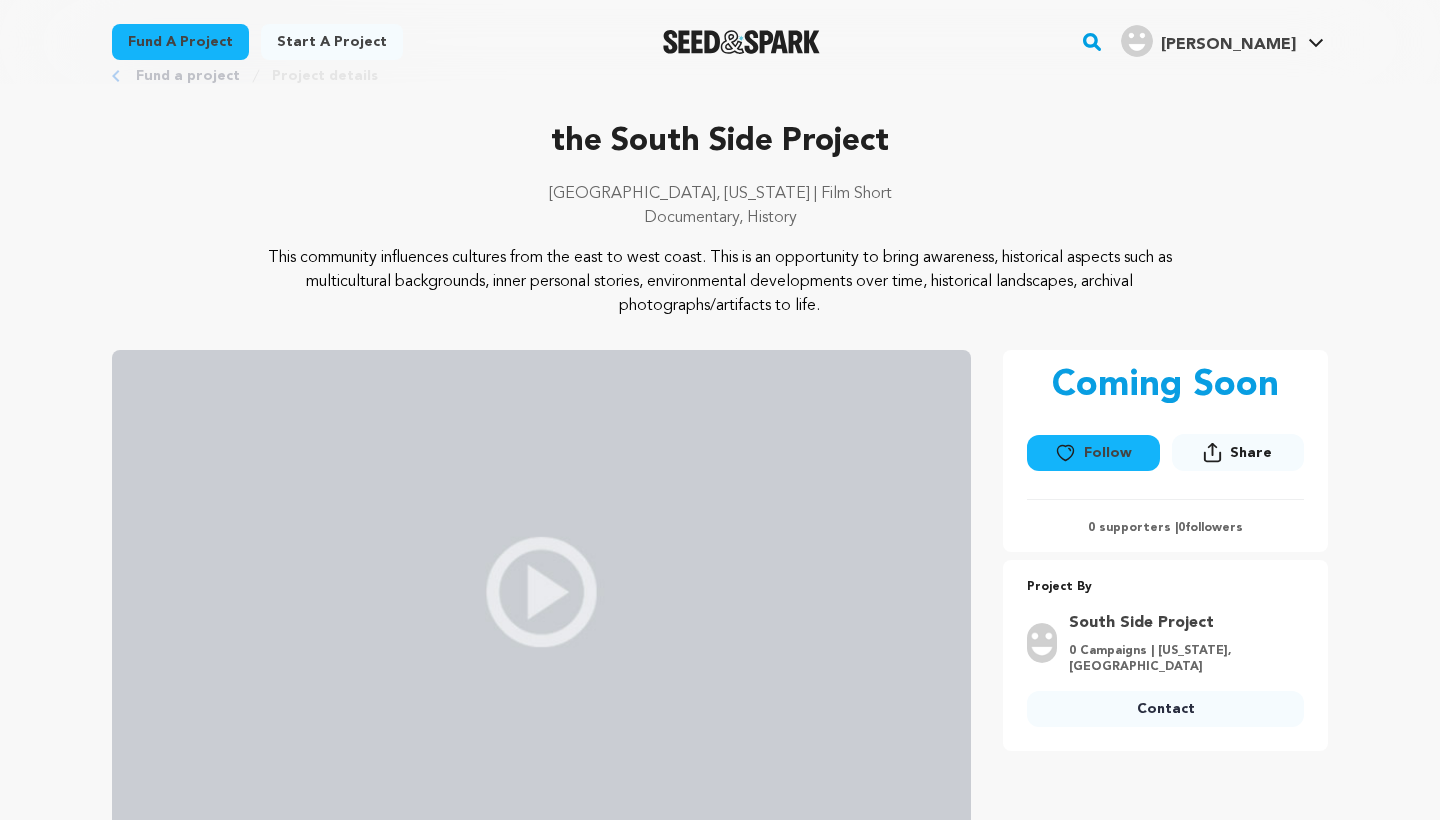 scroll, scrollTop: 50, scrollLeft: 0, axis: vertical 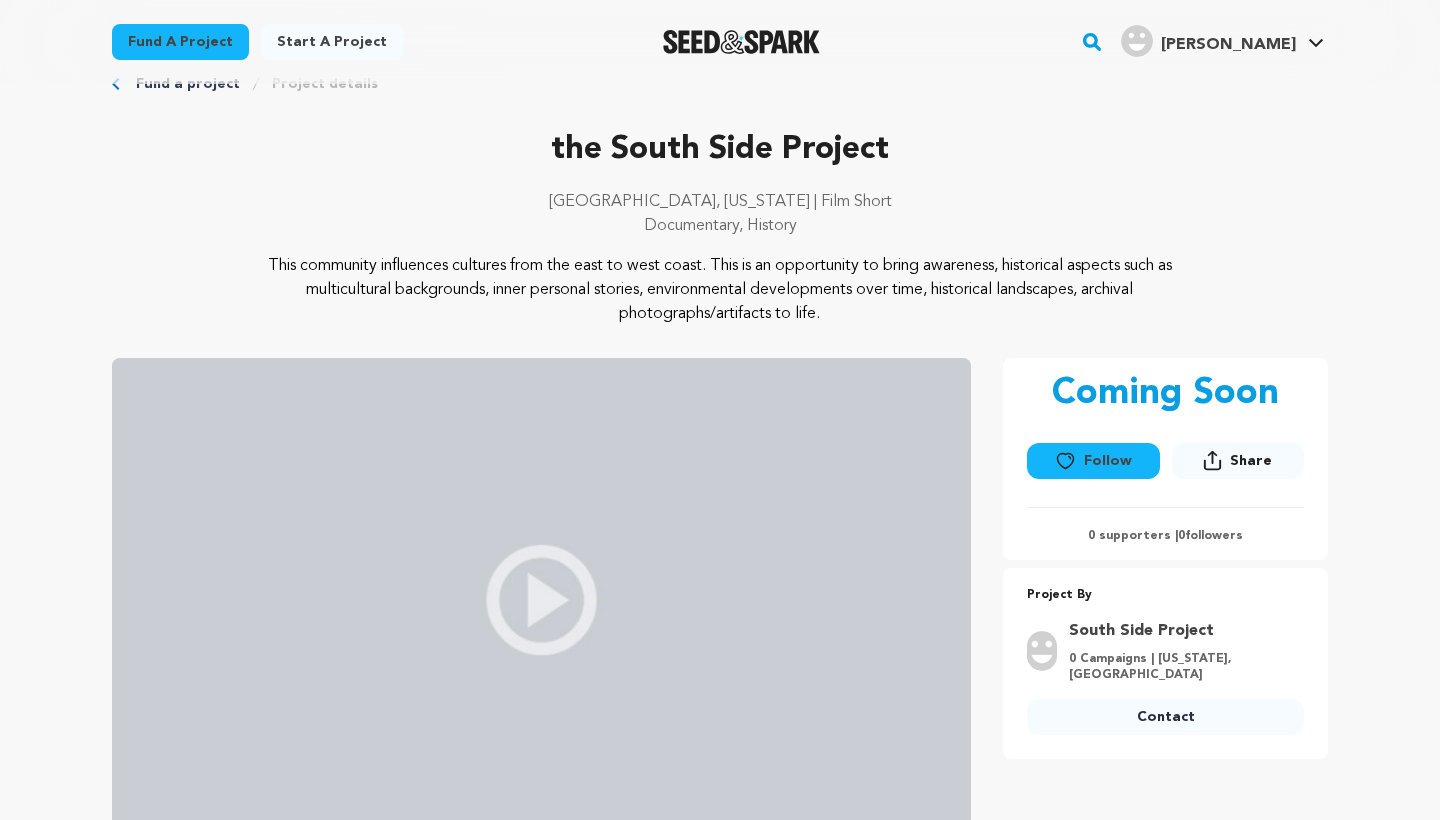 click 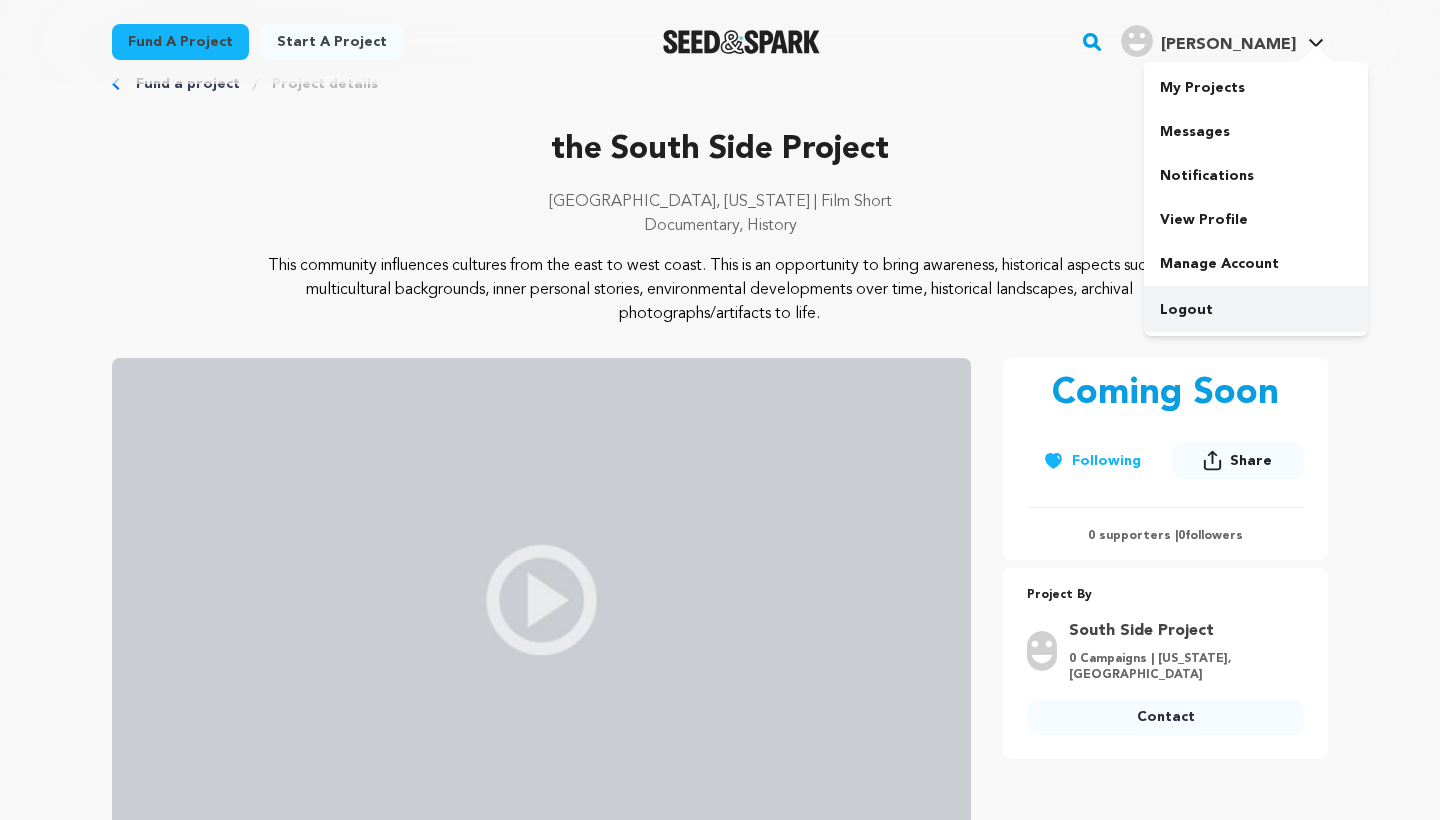 click on "Logout" at bounding box center [1256, 310] 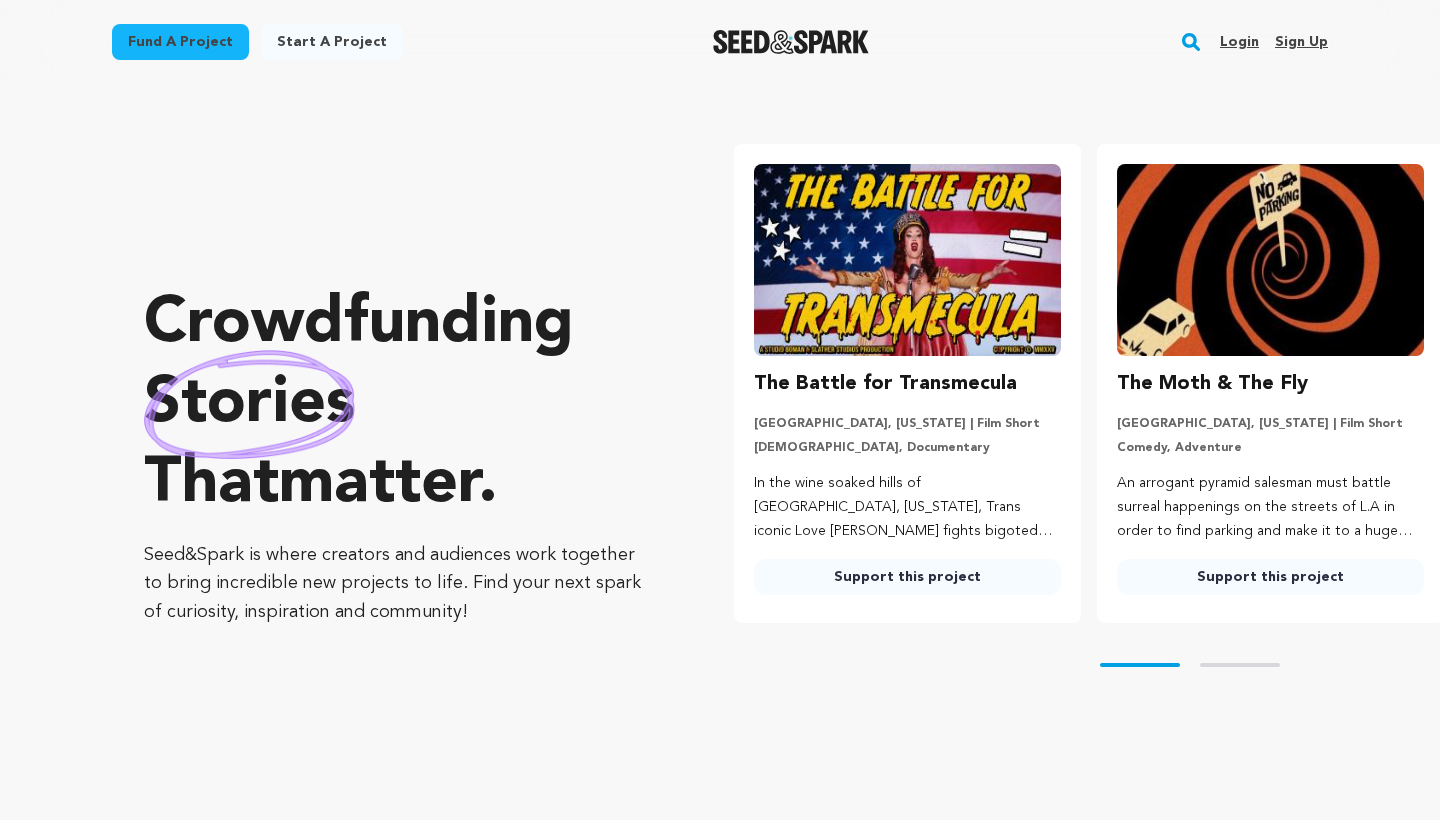 scroll, scrollTop: 0, scrollLeft: 0, axis: both 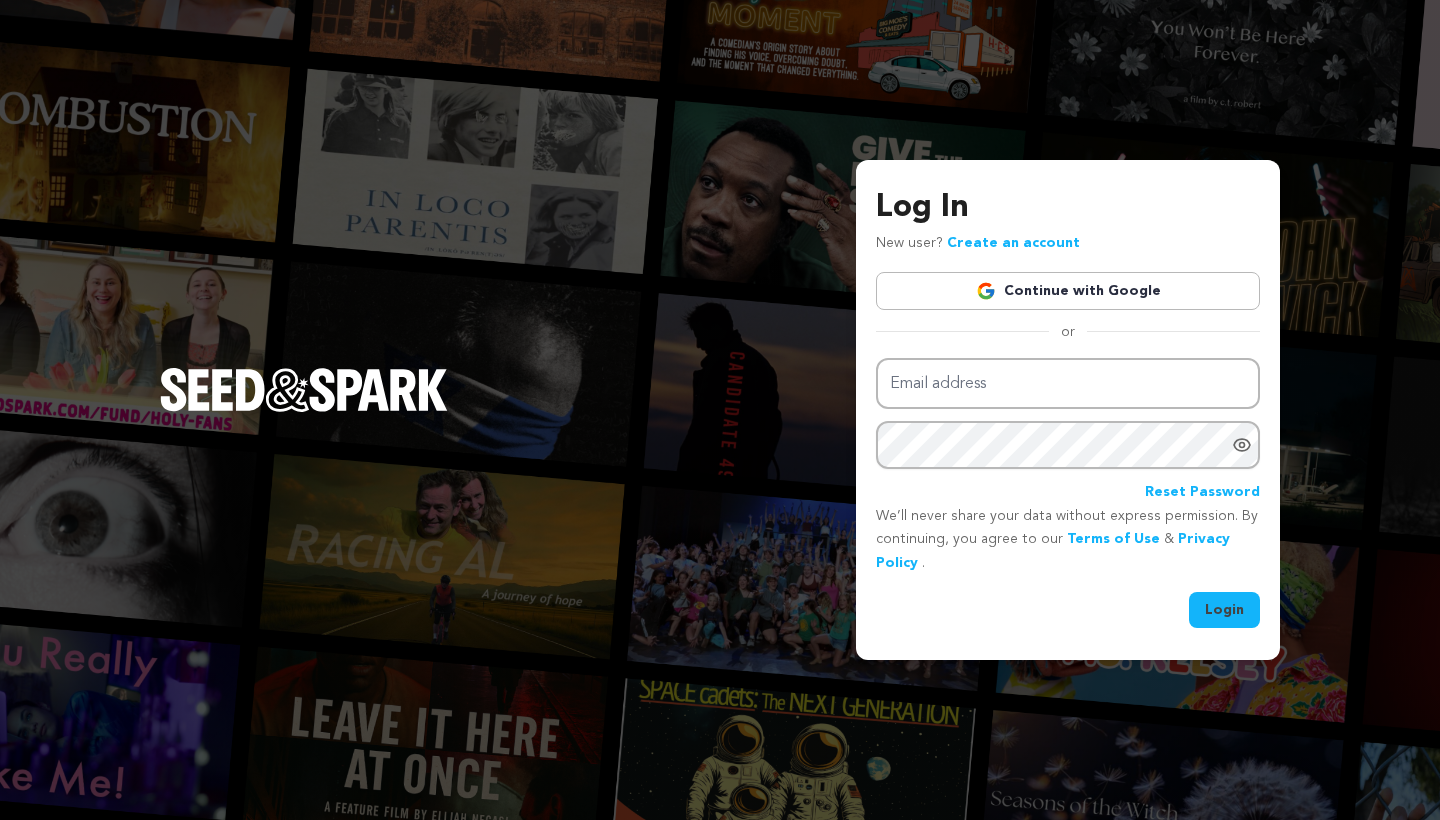 click on "Email address" at bounding box center [1068, 383] 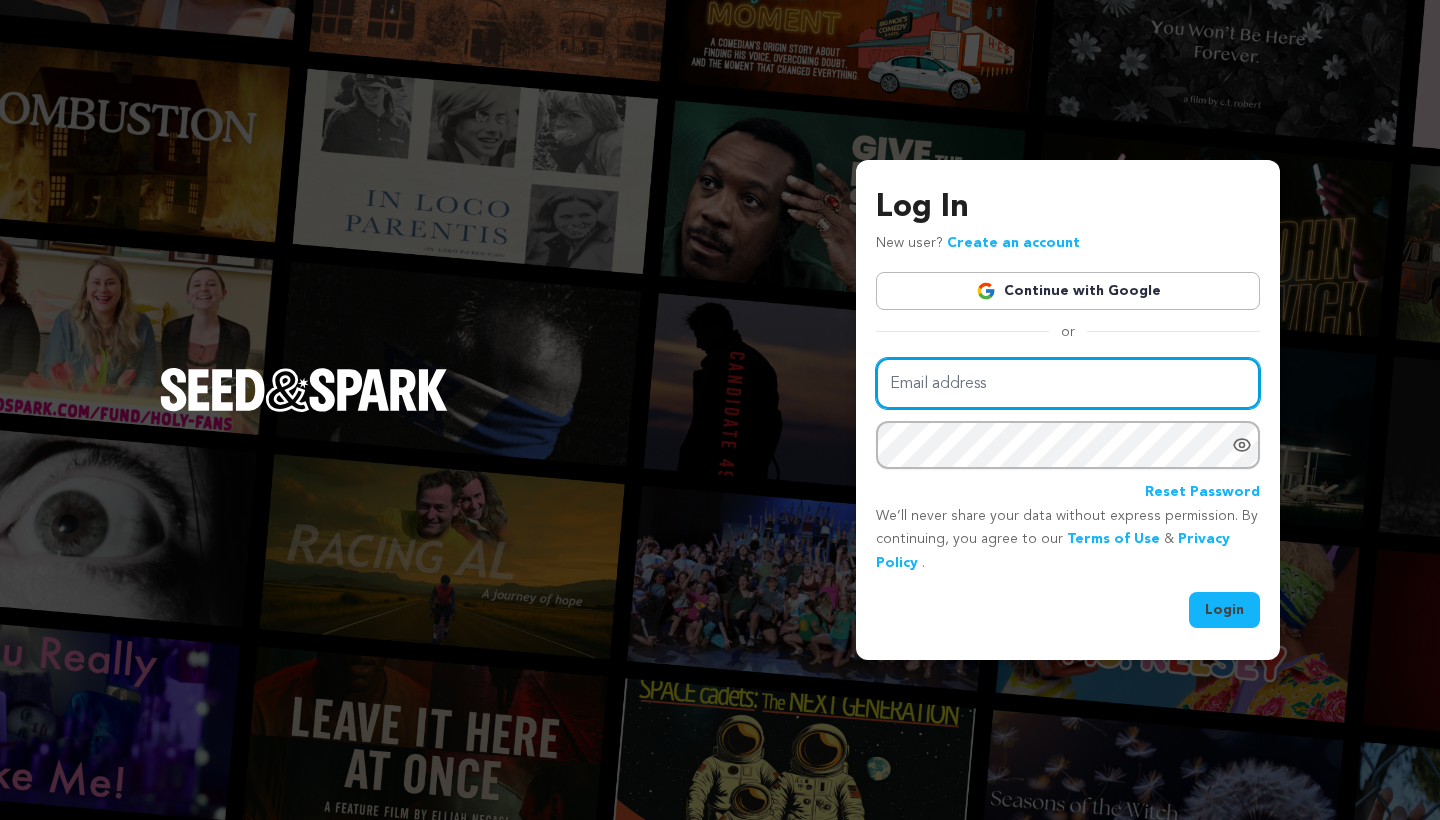 click on "Email address" at bounding box center (1068, 383) 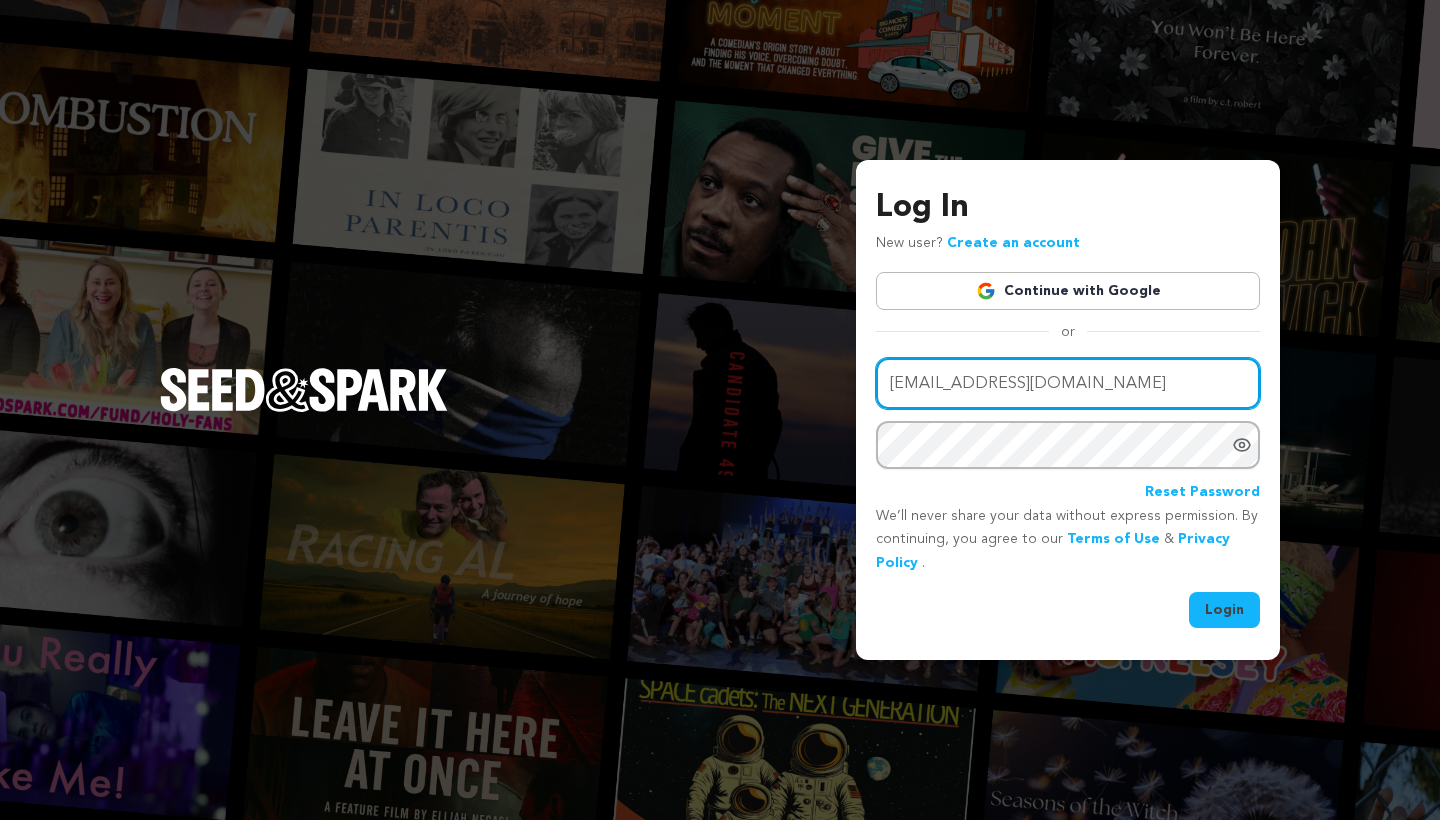 type on "hello@agasha.world" 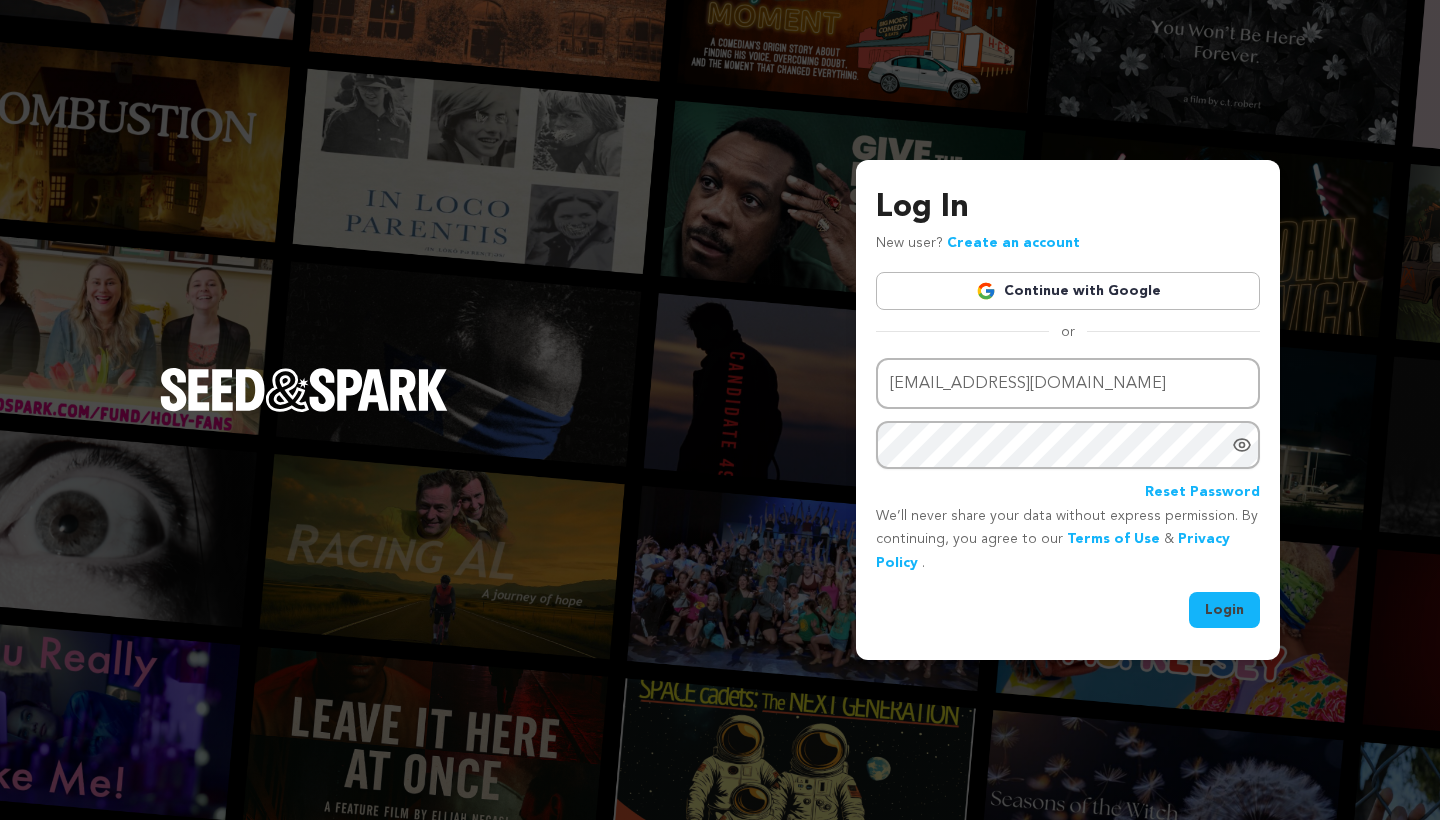click on "Login" at bounding box center [1224, 610] 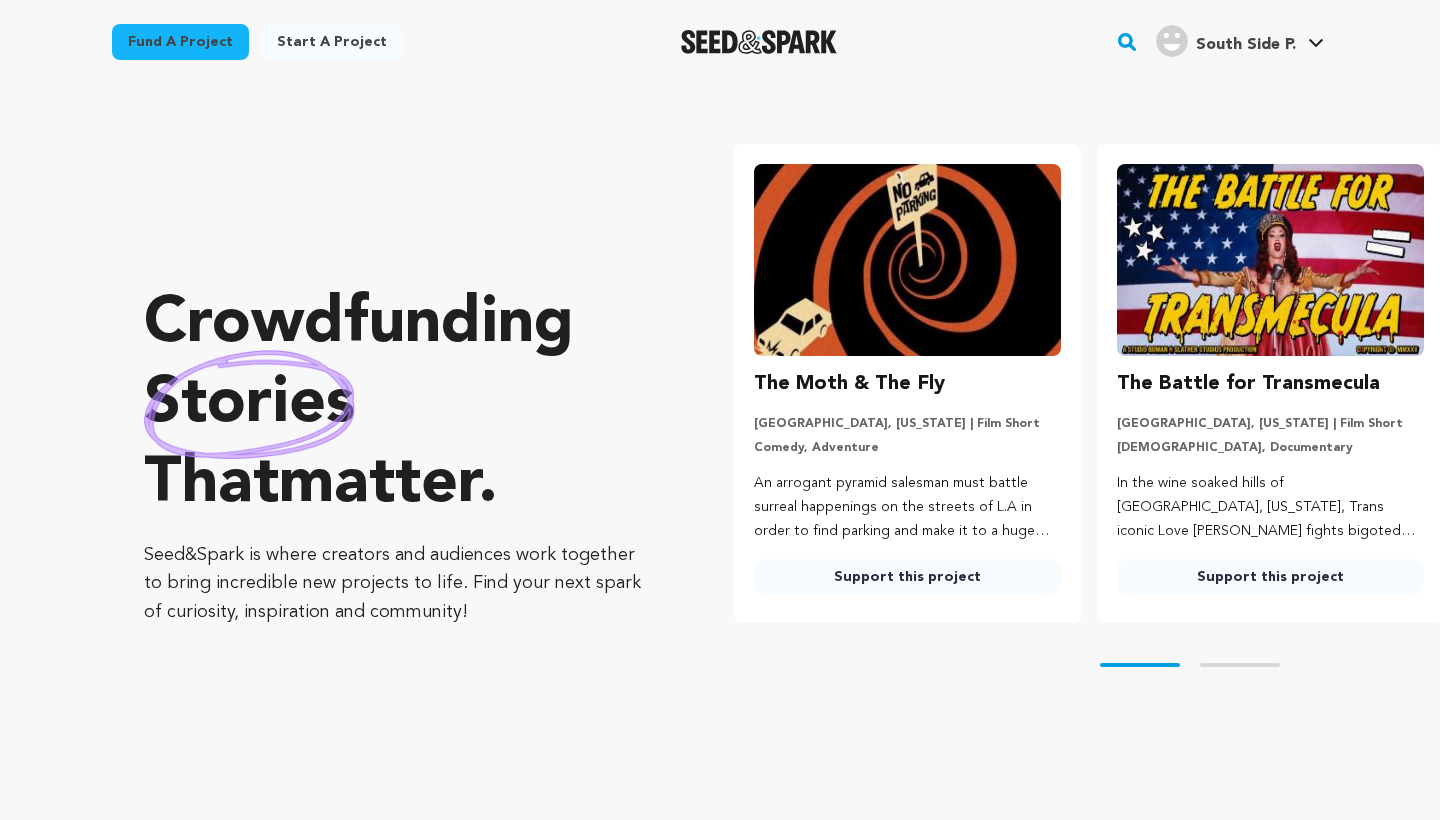 scroll, scrollTop: 0, scrollLeft: 0, axis: both 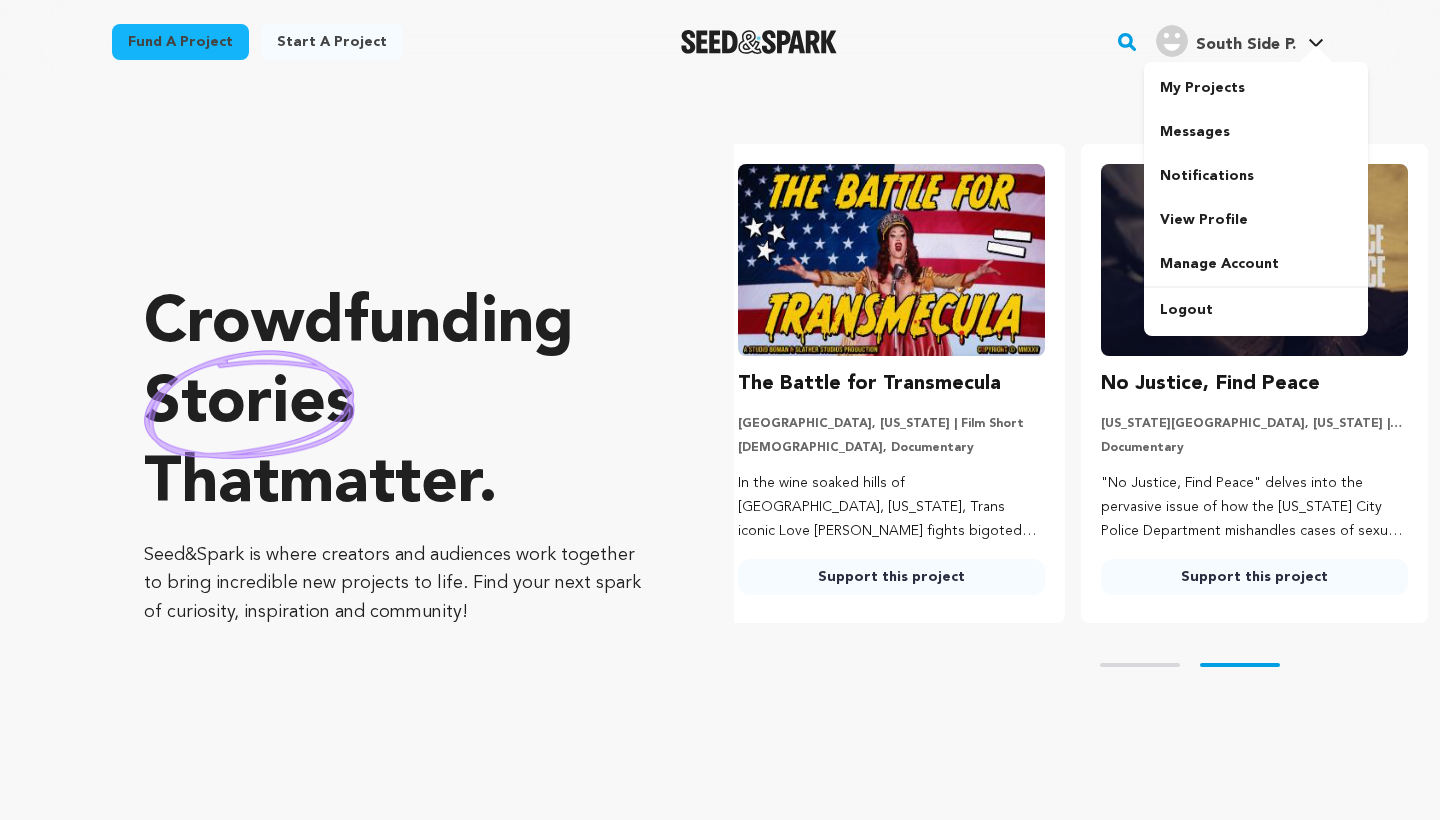click at bounding box center [1172, 41] 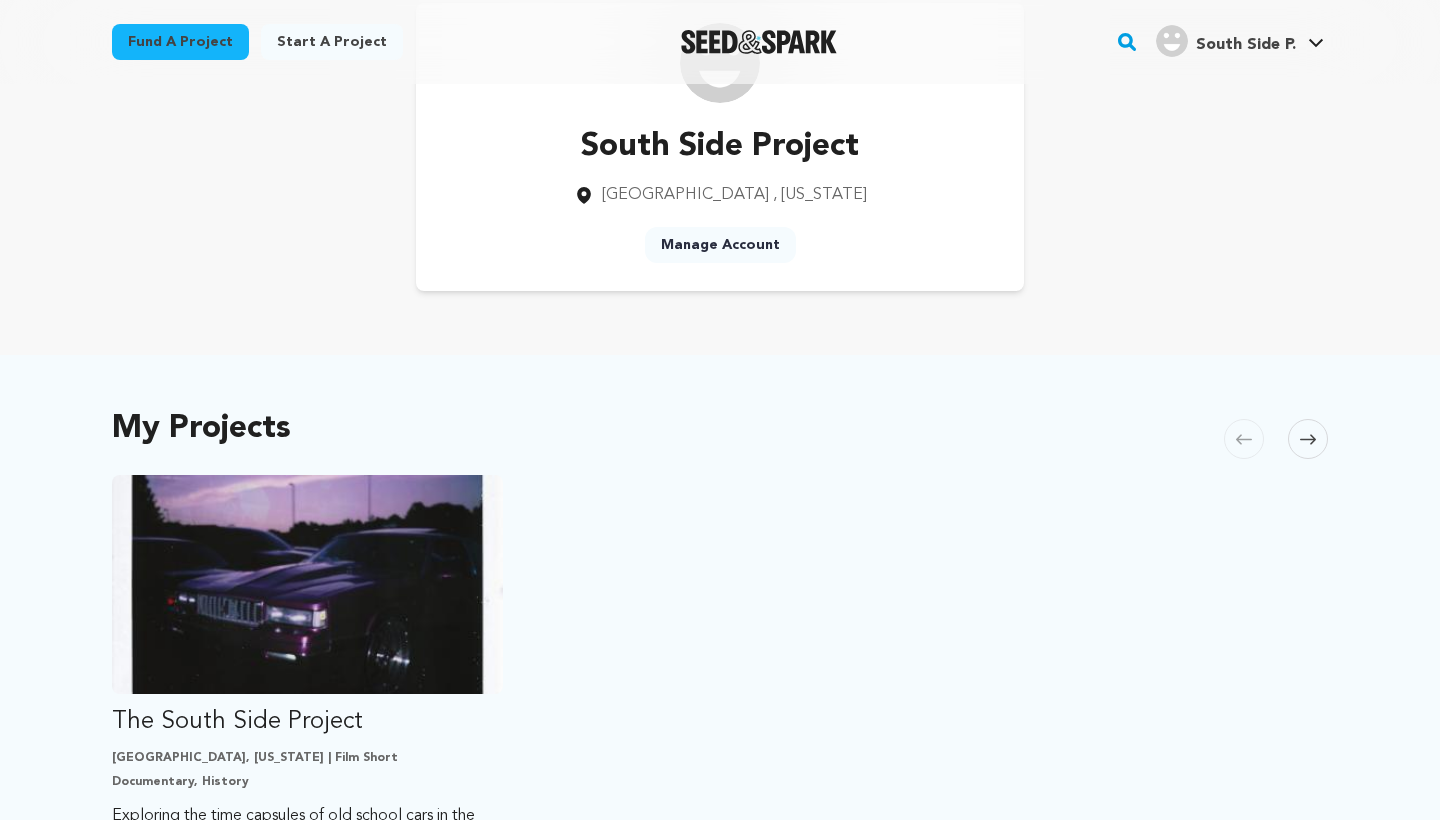 scroll, scrollTop: 167, scrollLeft: 0, axis: vertical 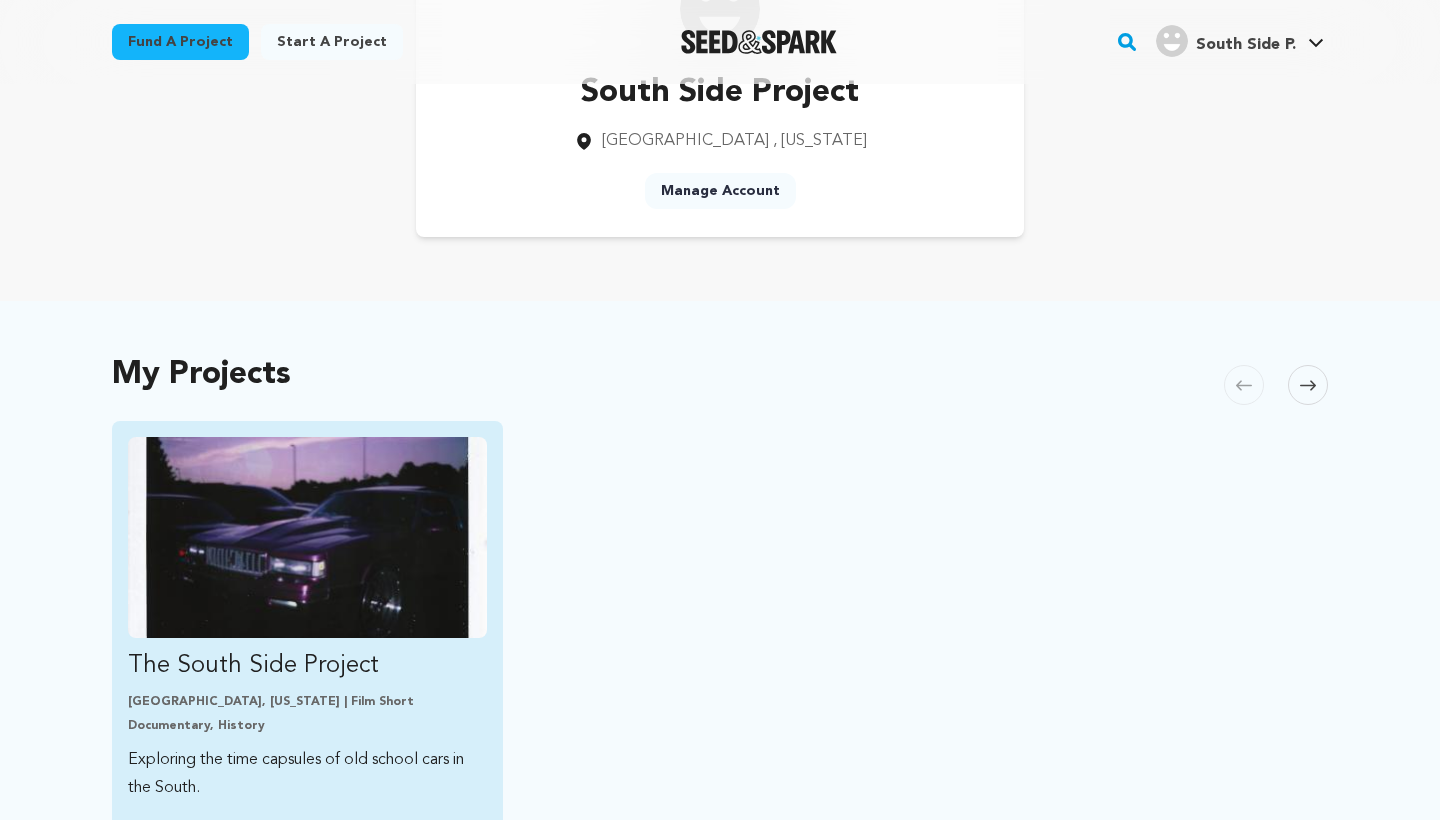 click at bounding box center [307, 537] 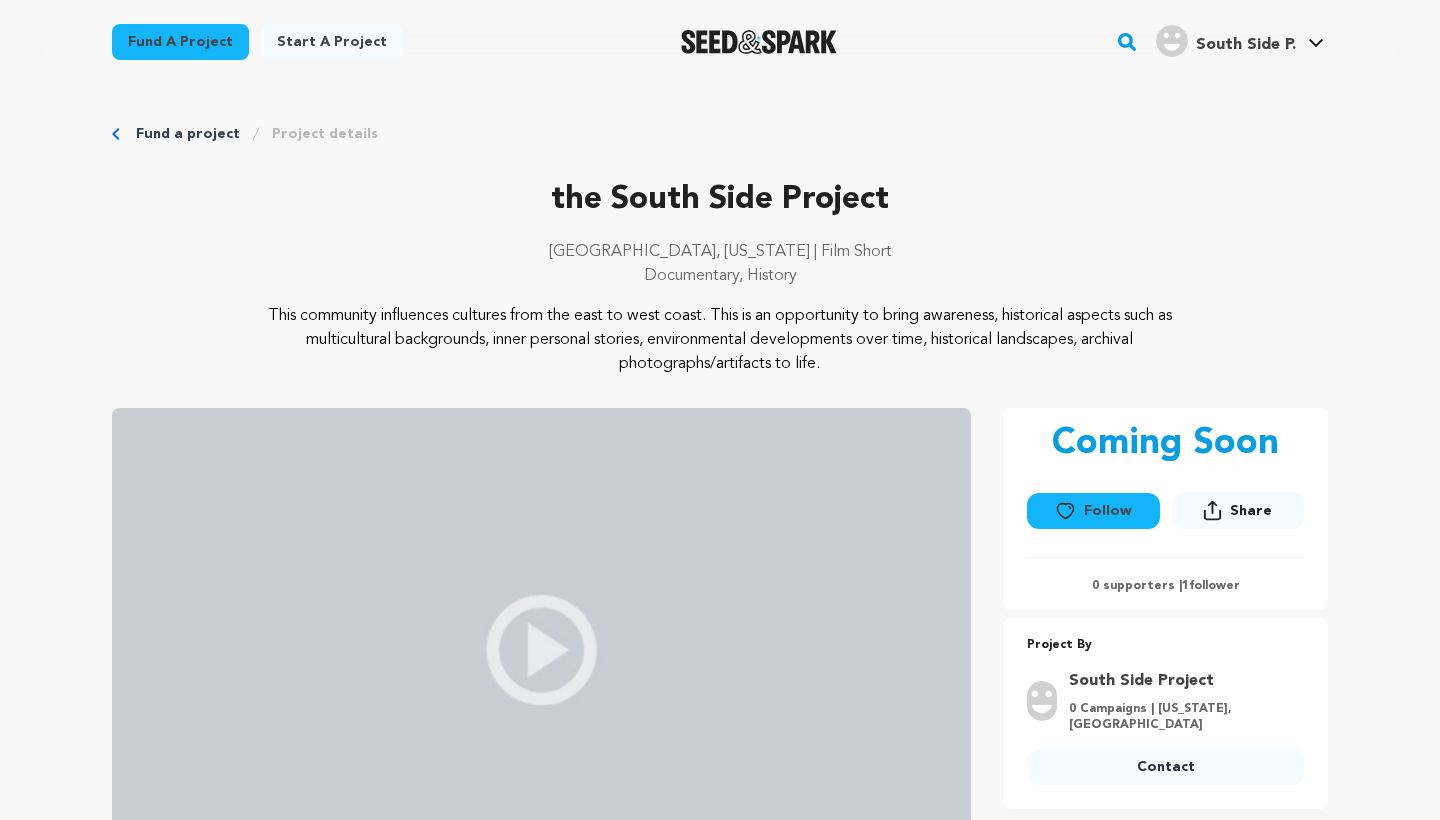 scroll, scrollTop: 0, scrollLeft: 0, axis: both 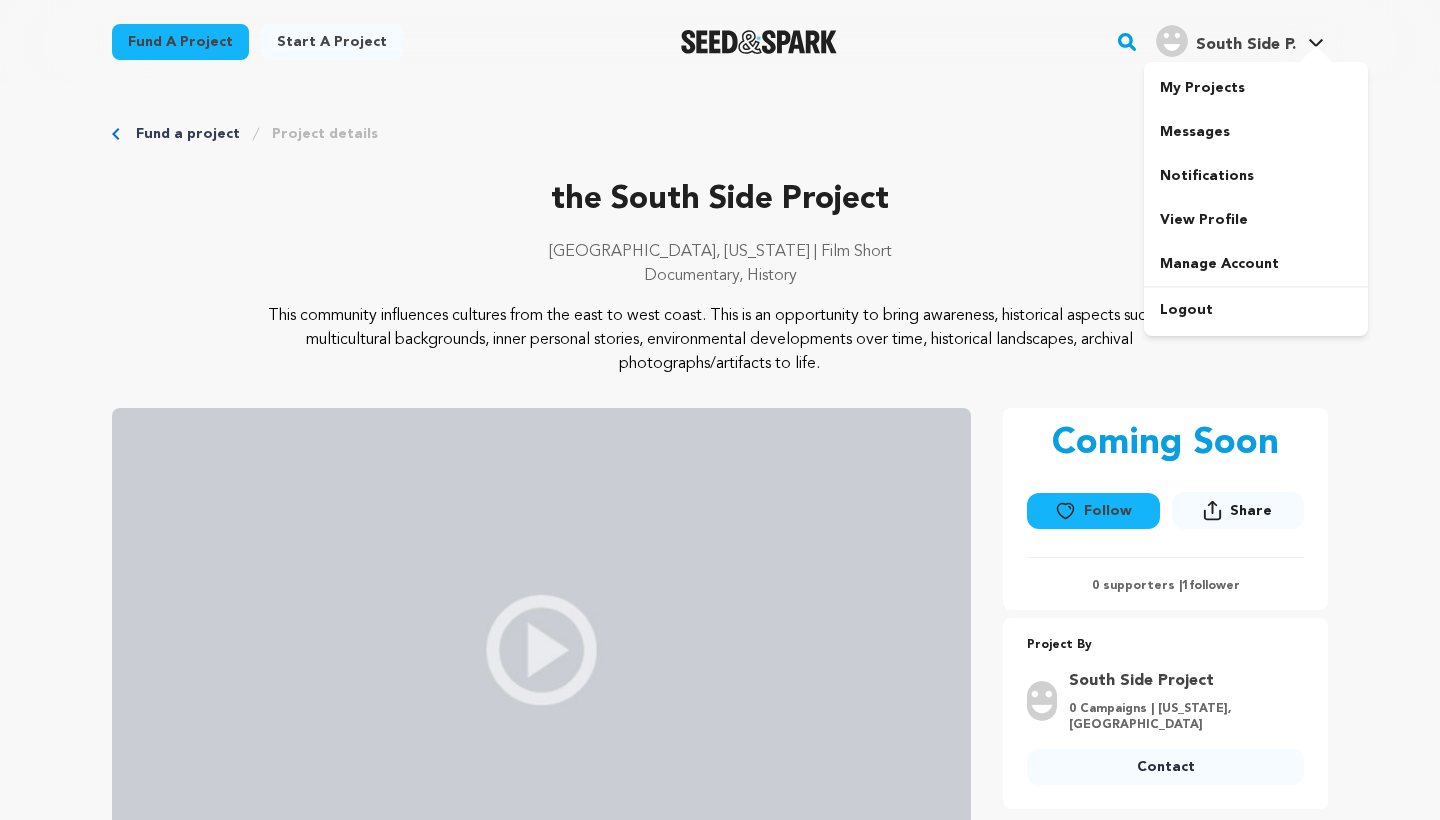 click on "South Side P." at bounding box center [1246, 45] 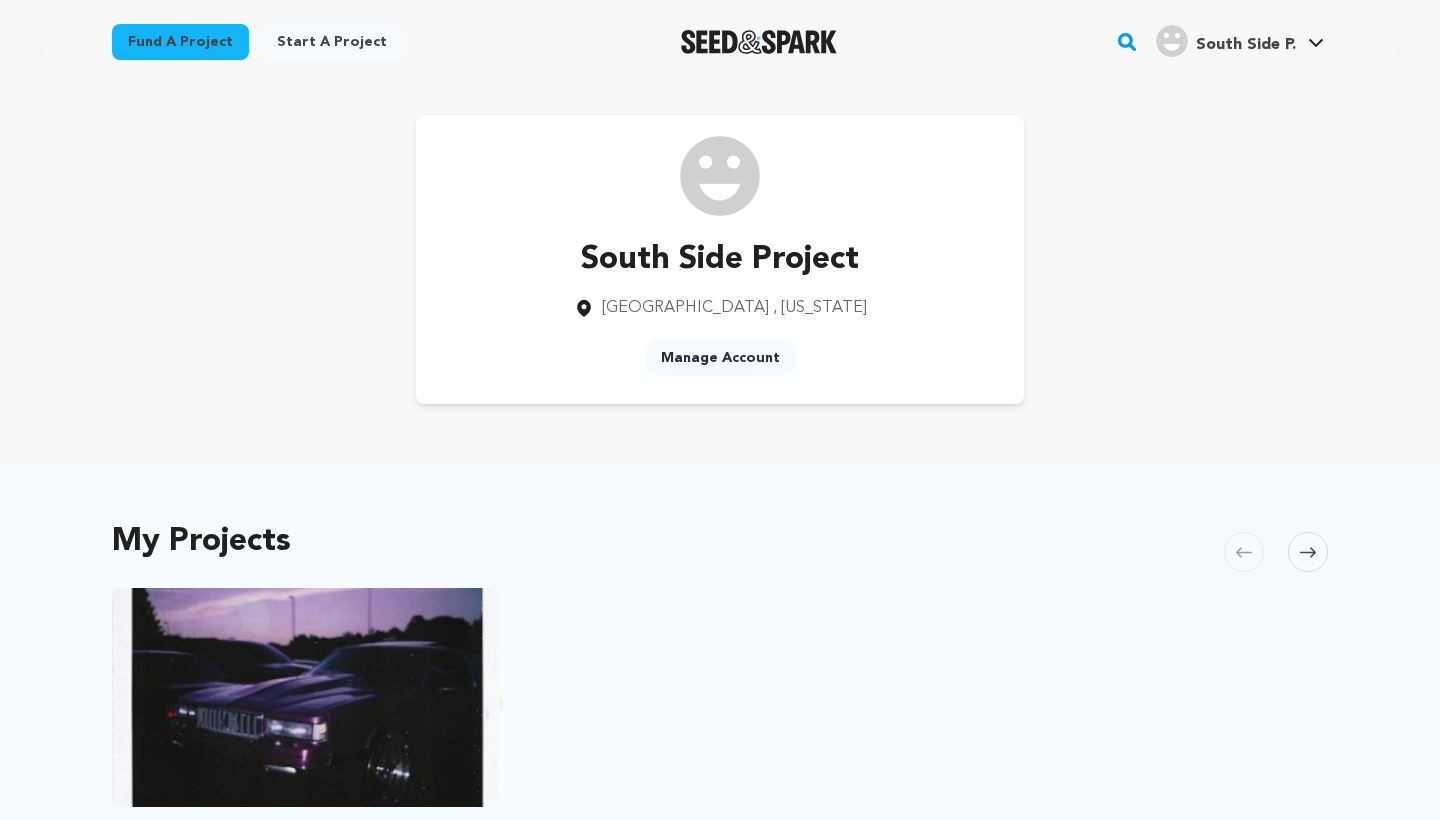scroll, scrollTop: 0, scrollLeft: 0, axis: both 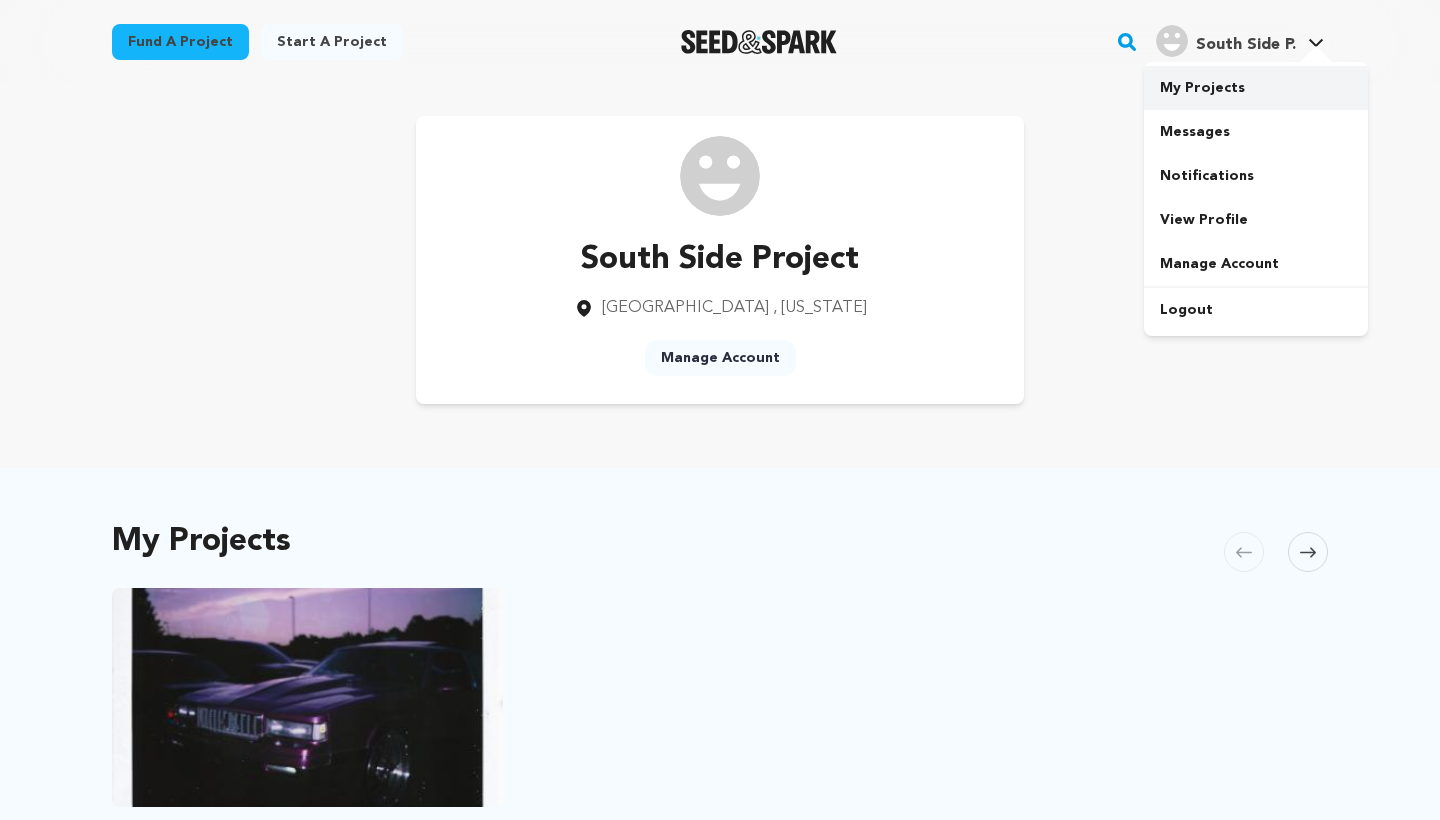 click on "My Projects" at bounding box center [1256, 88] 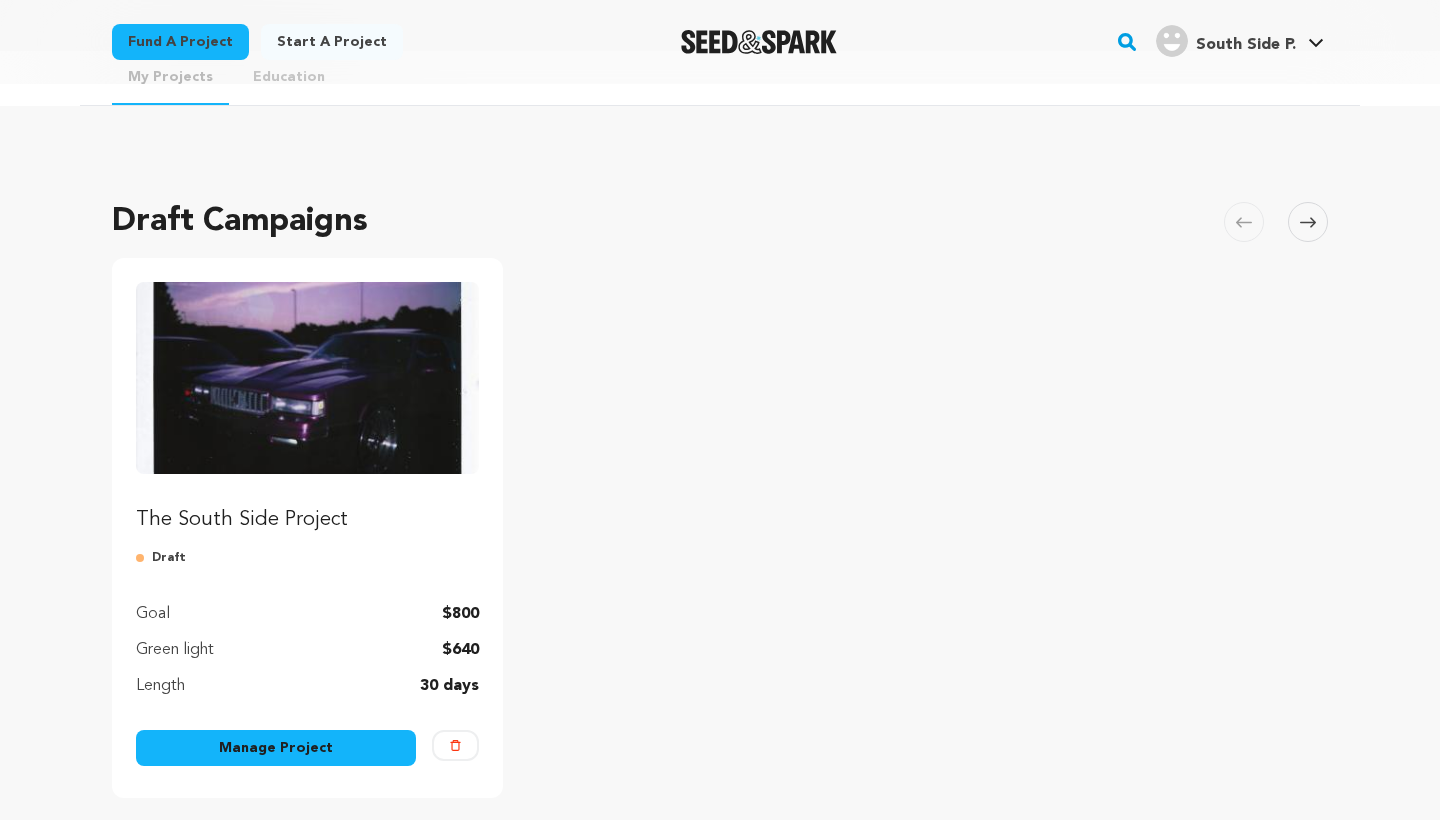 scroll, scrollTop: 41, scrollLeft: 0, axis: vertical 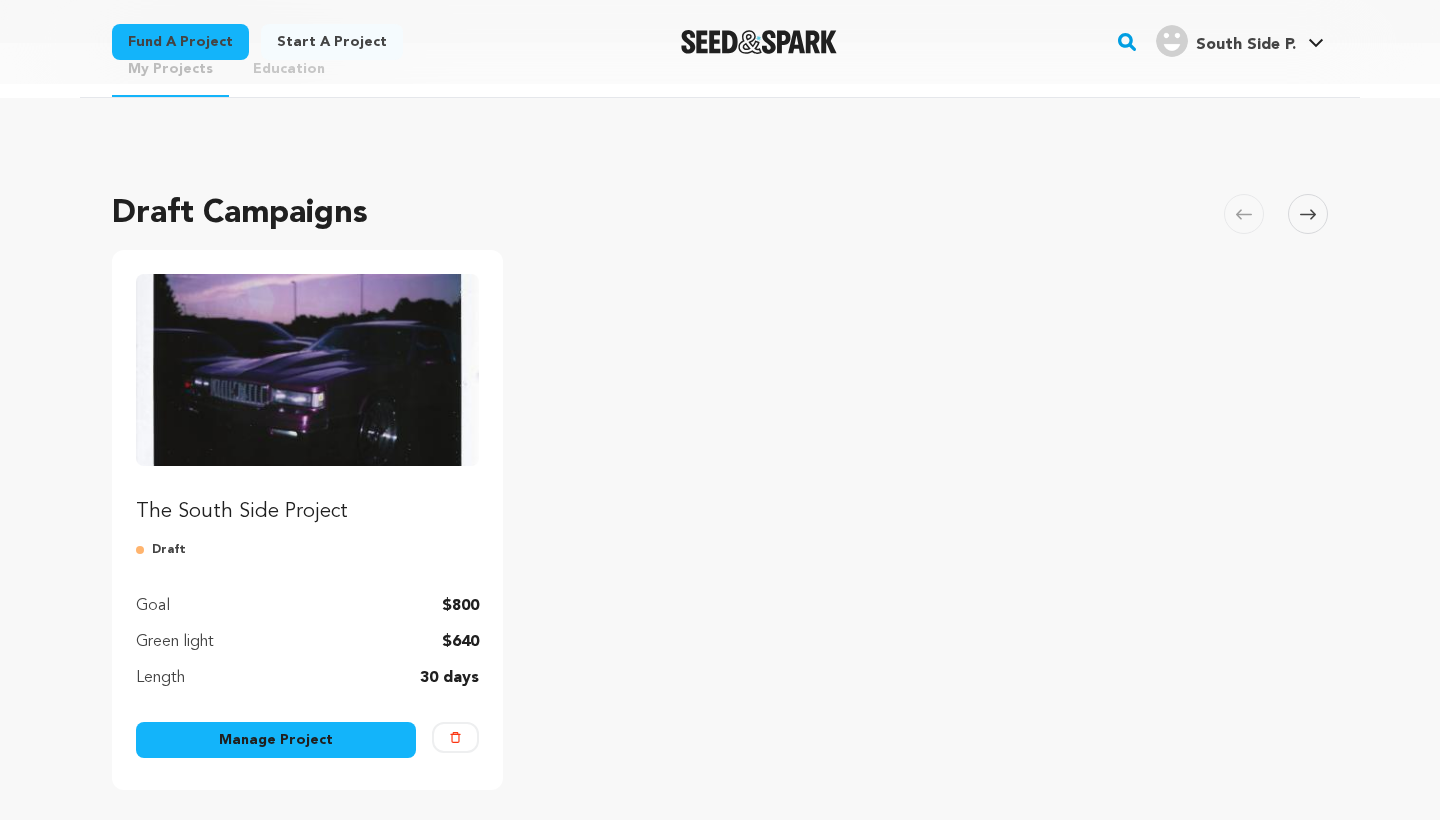 click on "The South Side Project" at bounding box center (307, 512) 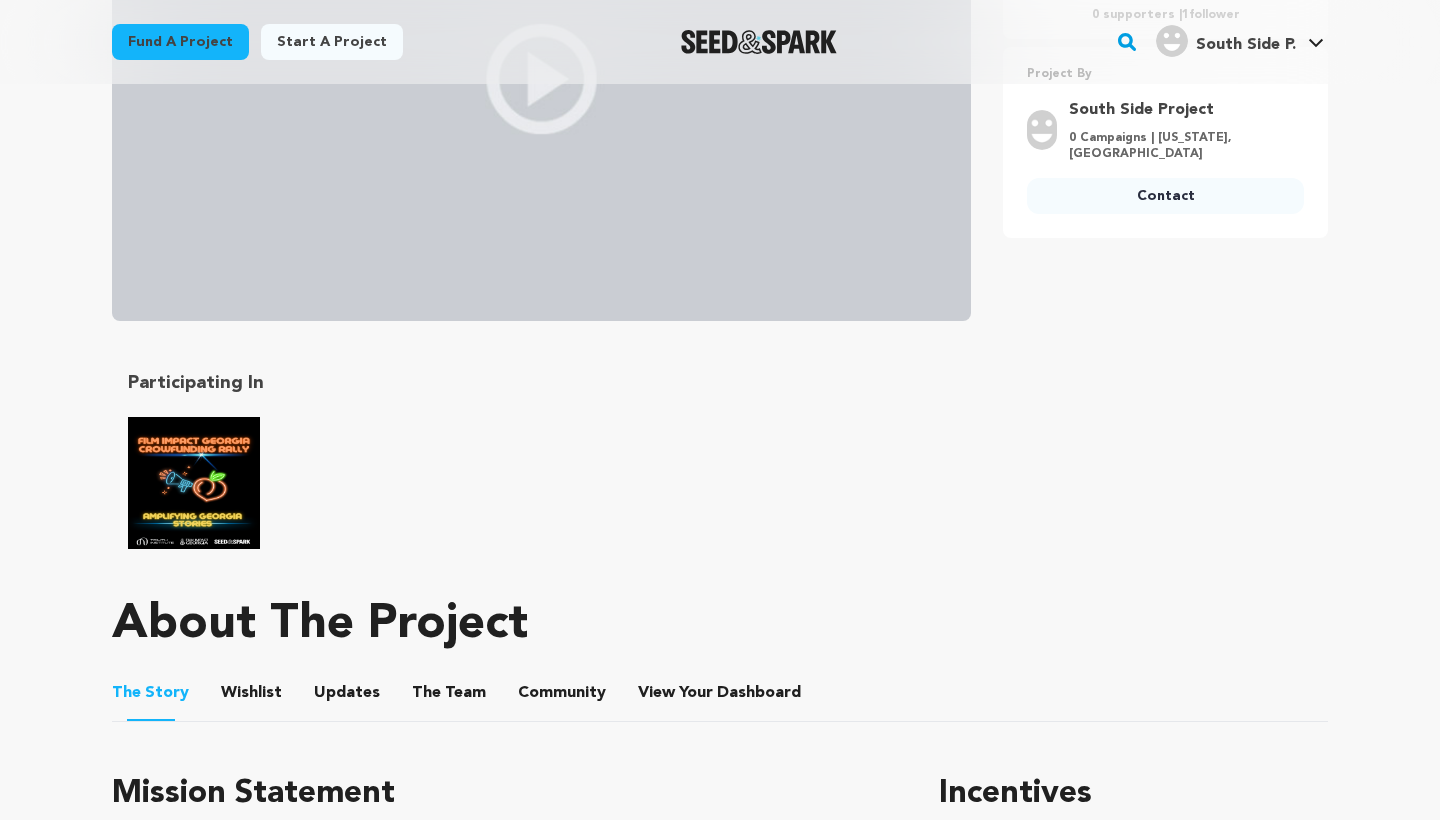 scroll, scrollTop: 767, scrollLeft: 0, axis: vertical 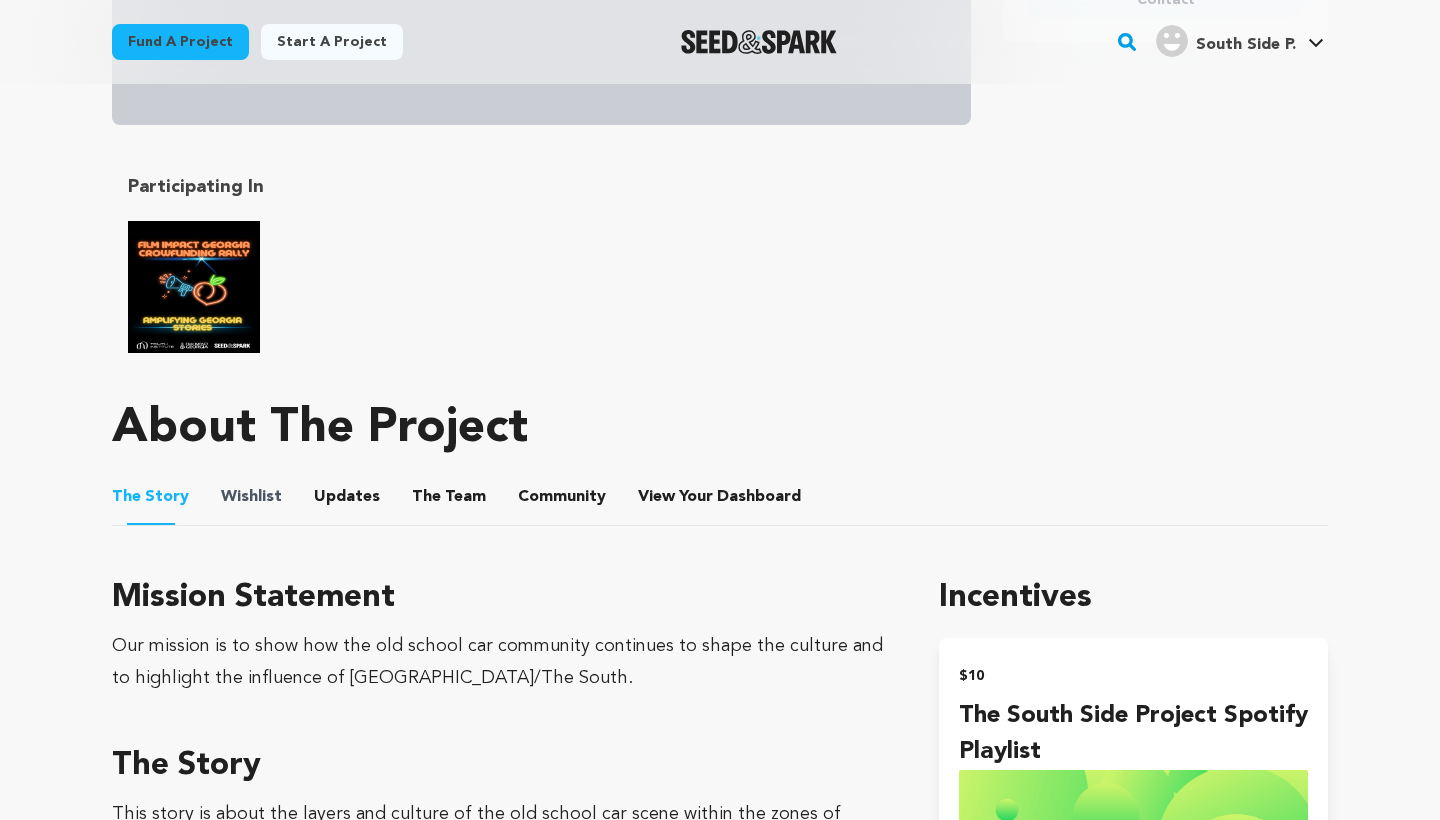 click on "Wishlist" at bounding box center (251, 497) 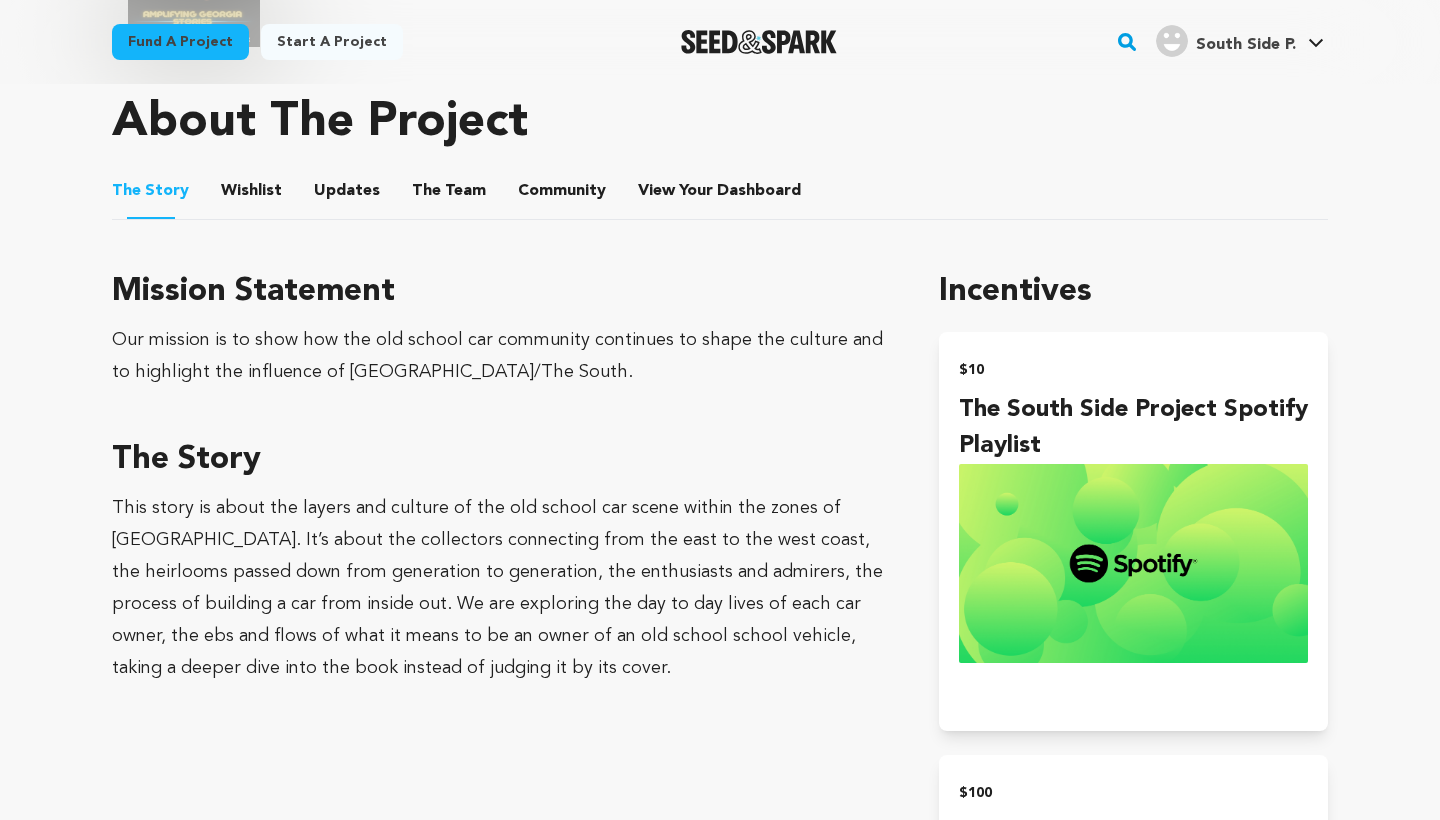 scroll, scrollTop: 1066, scrollLeft: 0, axis: vertical 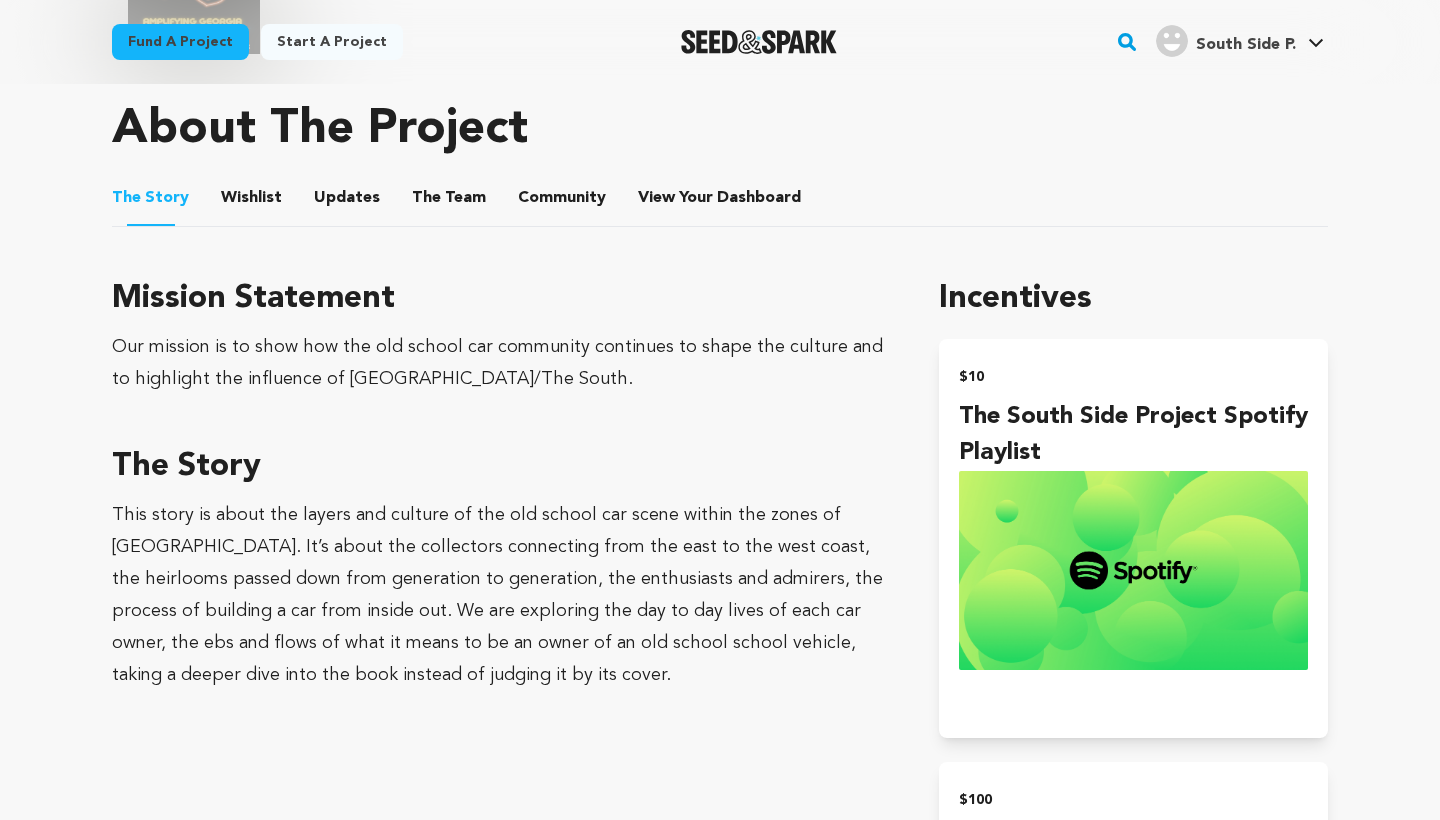 click on "Wishlist" at bounding box center (252, 202) 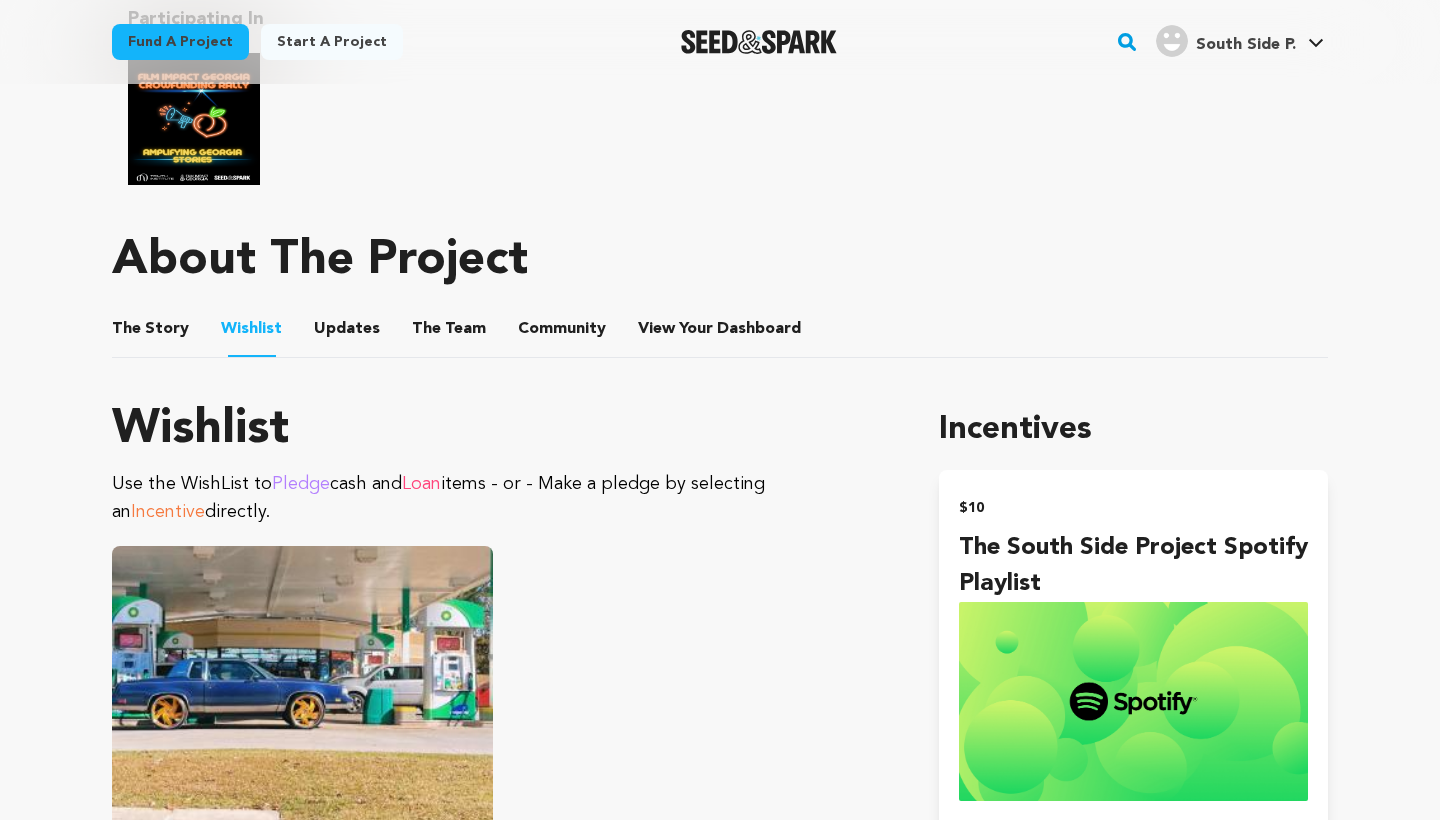 scroll, scrollTop: 1013, scrollLeft: 0, axis: vertical 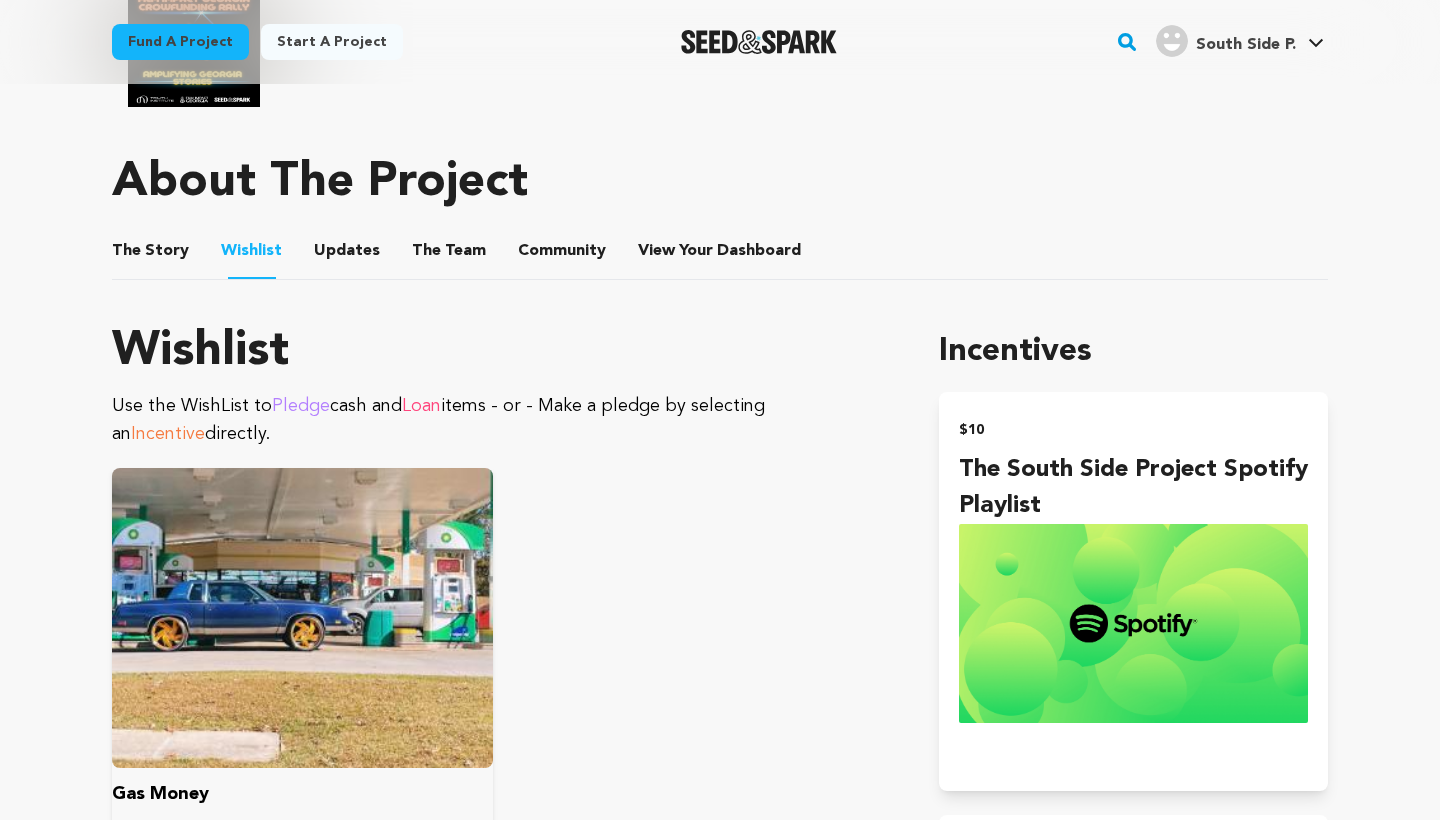 click at bounding box center [302, 618] 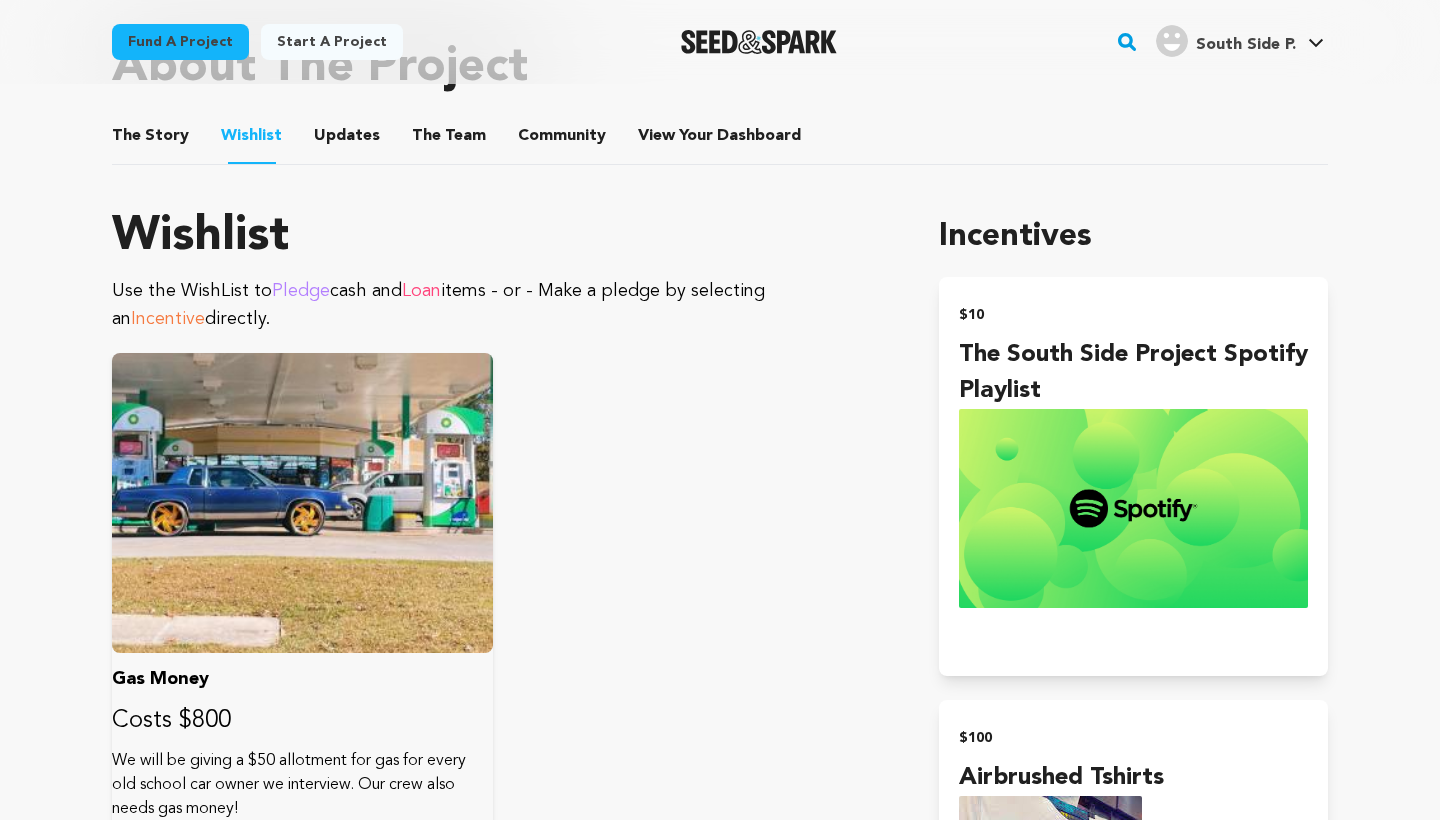 scroll, scrollTop: 1129, scrollLeft: 0, axis: vertical 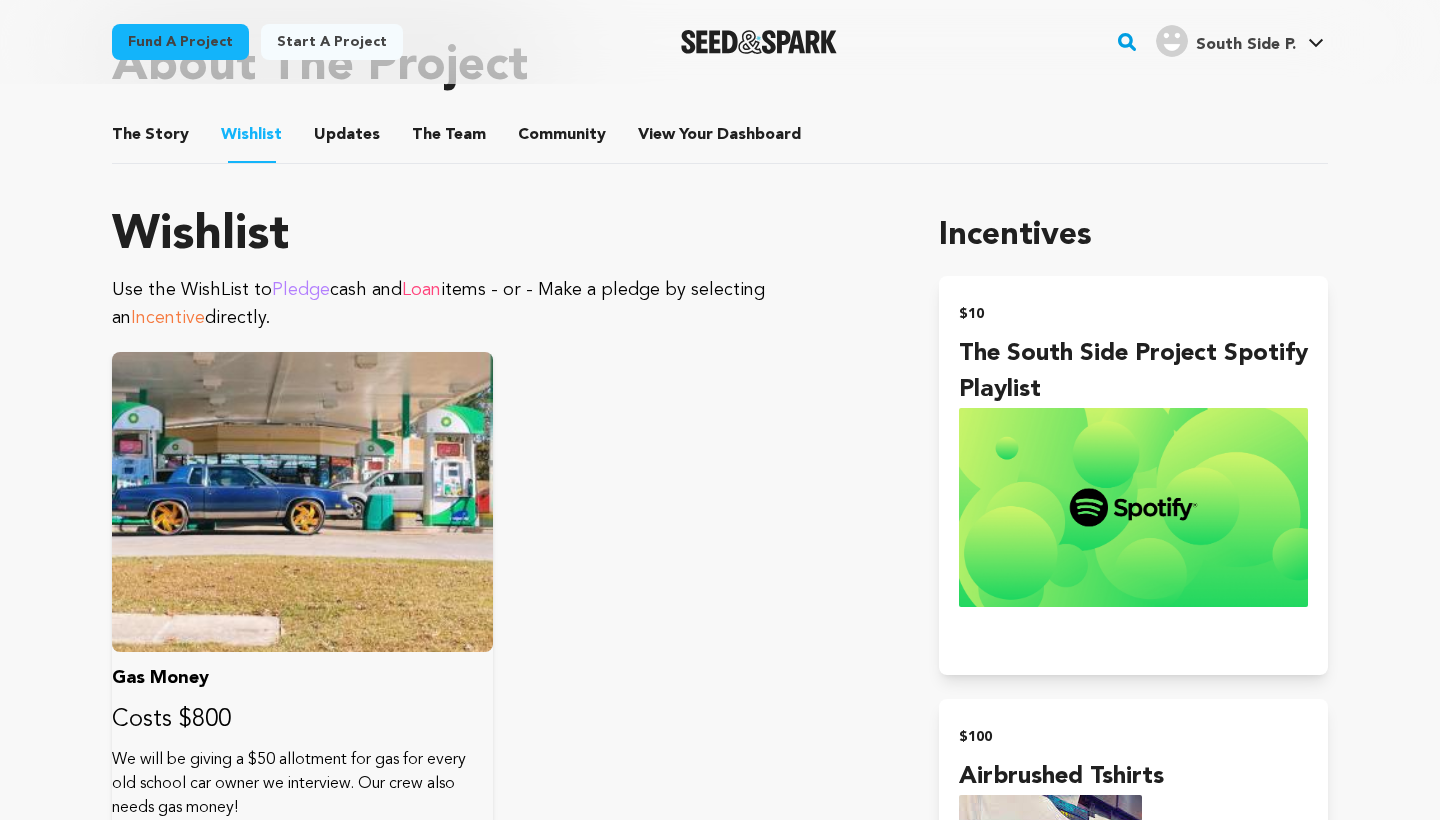click on "Gas Money
Costs $800
We will be giving a $50 allotment for gas for every old school car owner we interview. Our crew also needs gas money!" at bounding box center [302, 612] 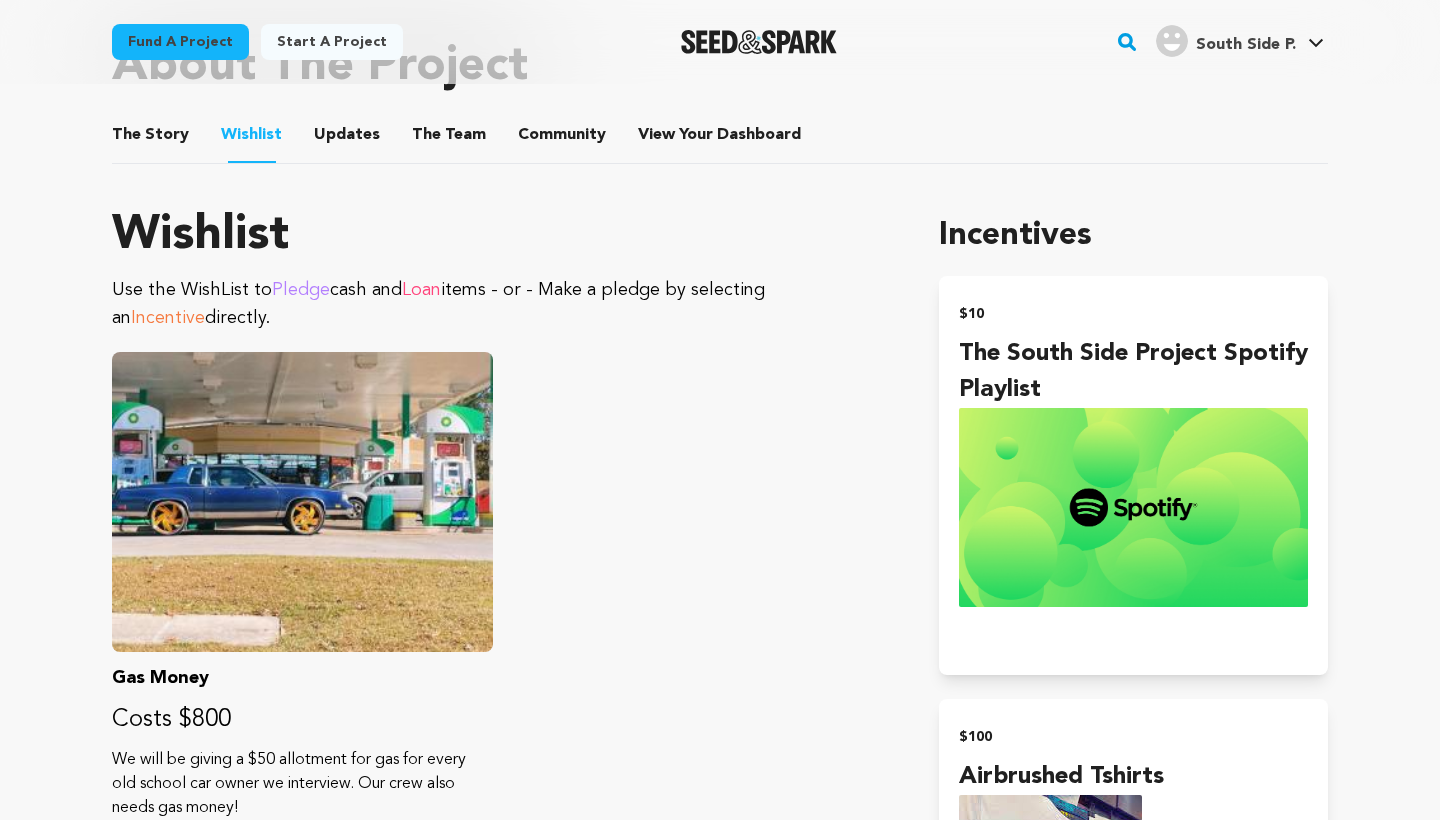 click on "Wishlist" at bounding box center [252, 138] 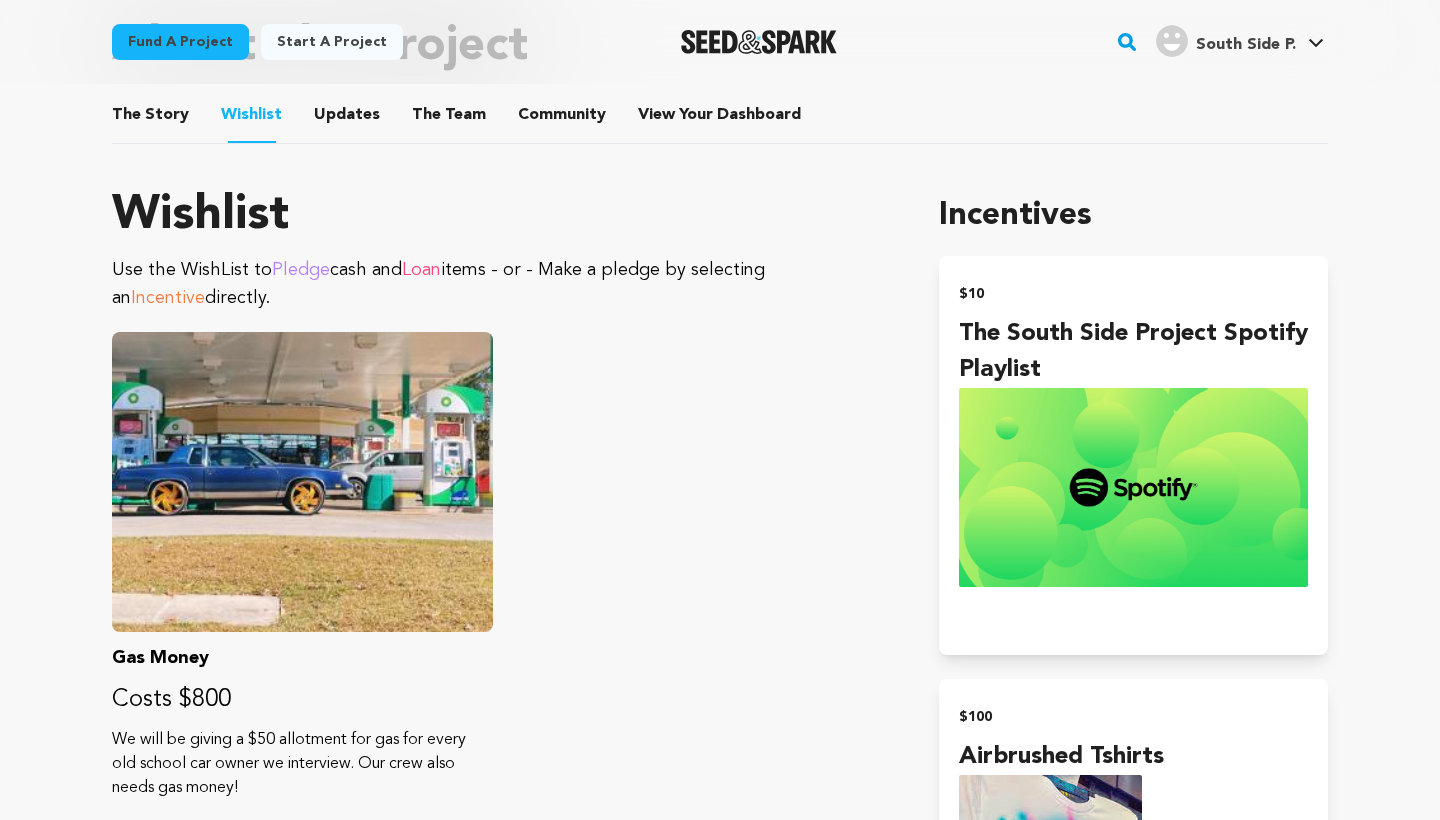 scroll, scrollTop: 1152, scrollLeft: 0, axis: vertical 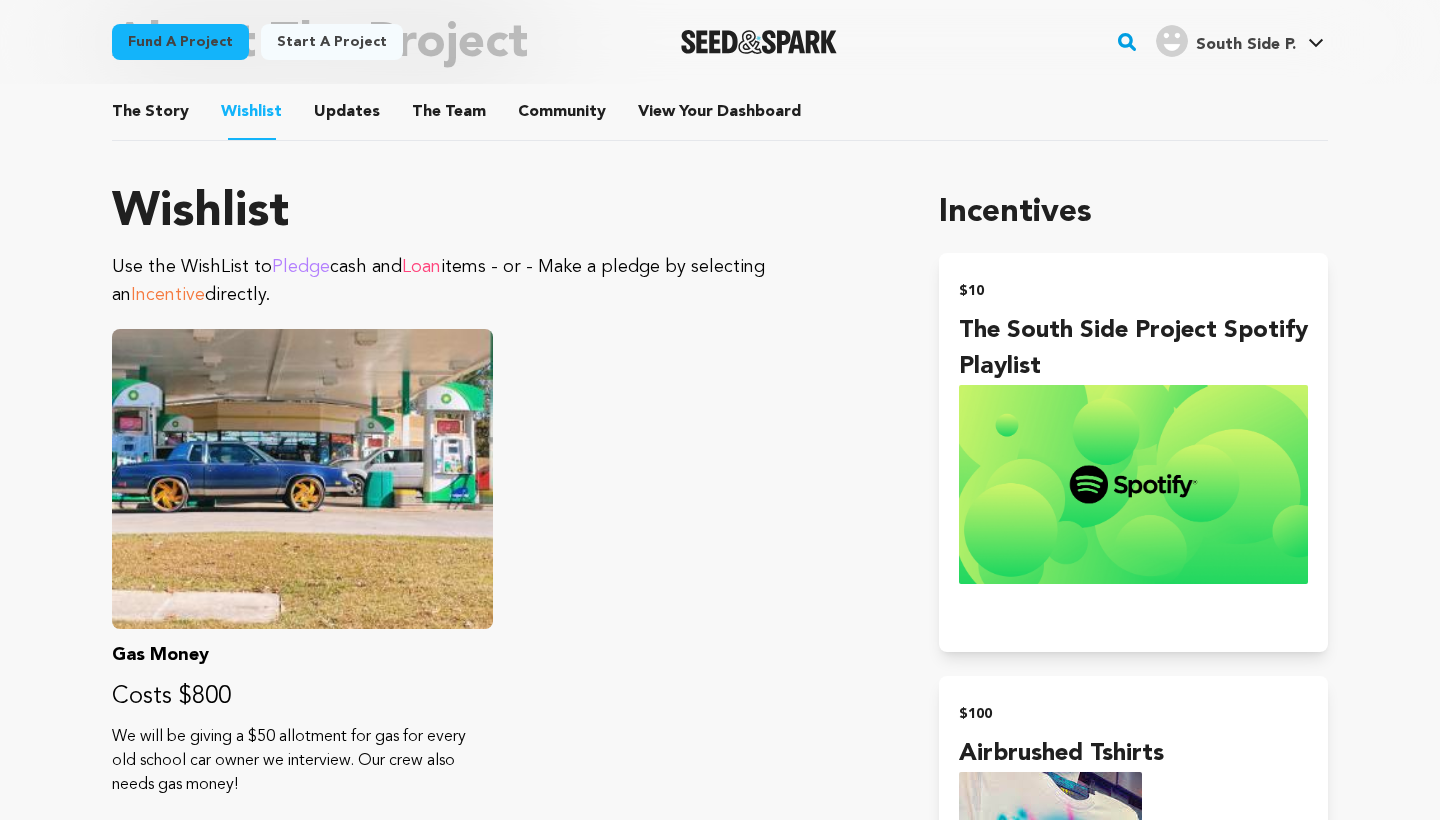 click on "View Your Dashboard" at bounding box center [662, 116] 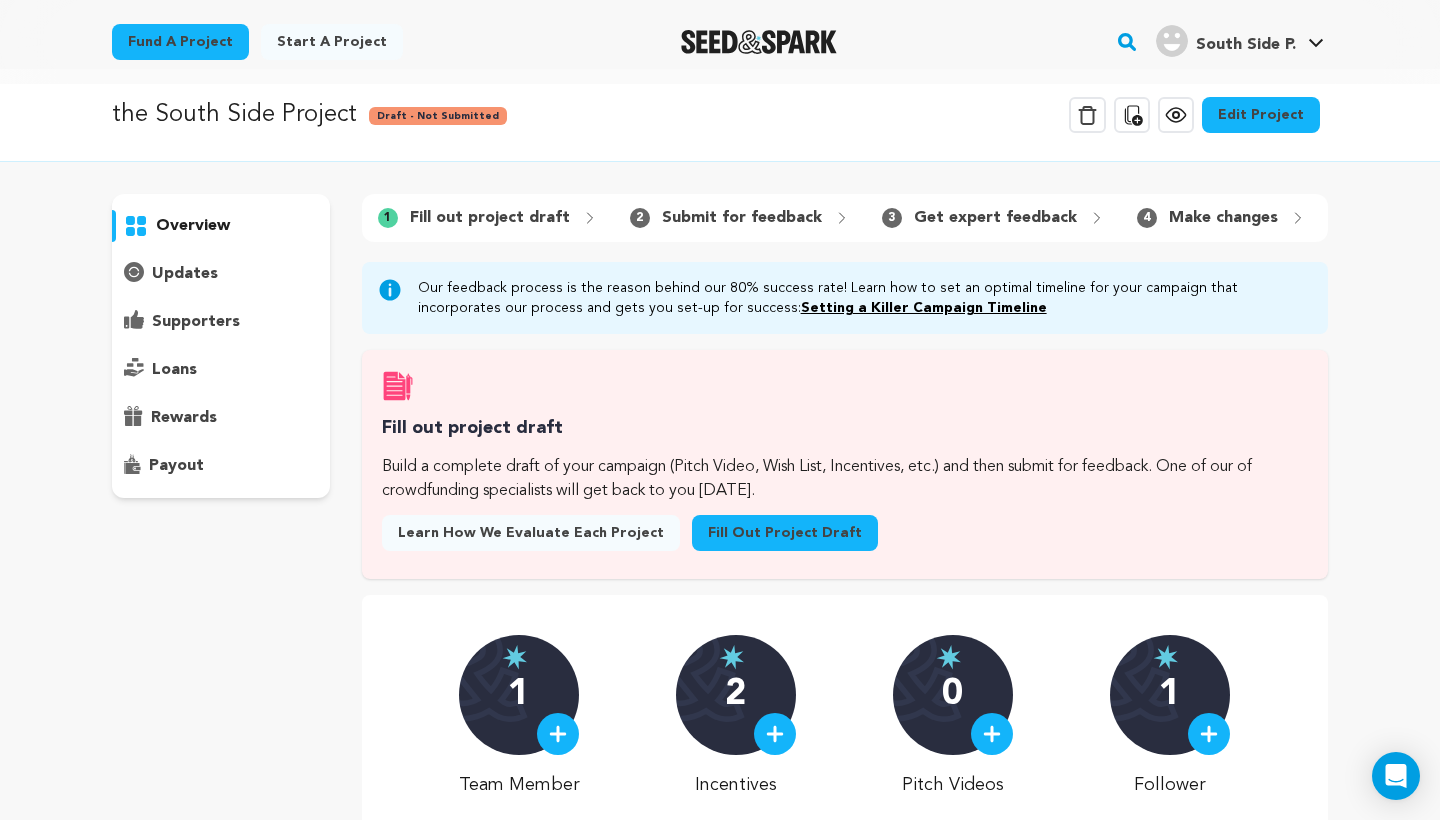 scroll, scrollTop: 0, scrollLeft: 0, axis: both 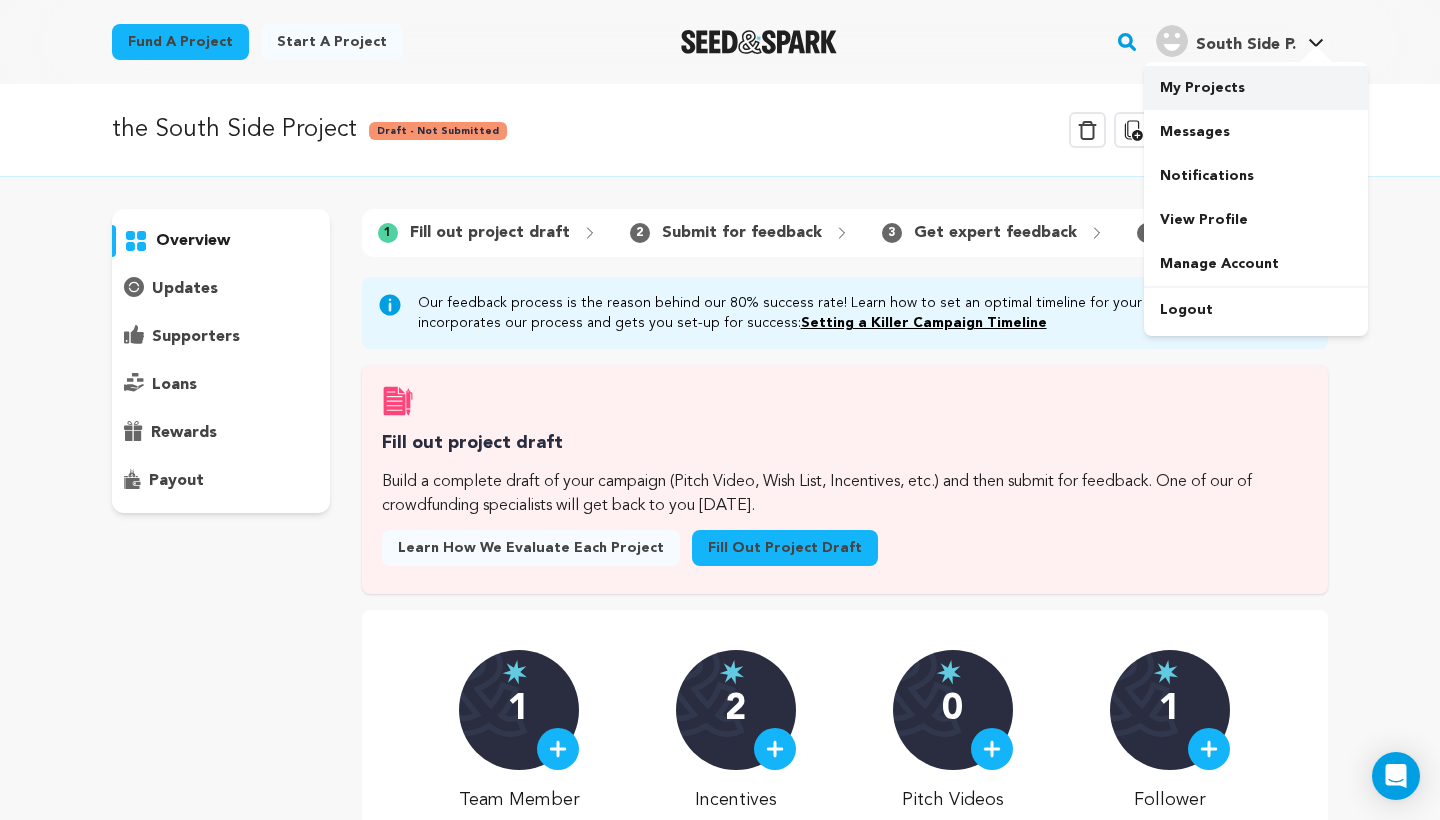 click on "My Projects" at bounding box center [1256, 88] 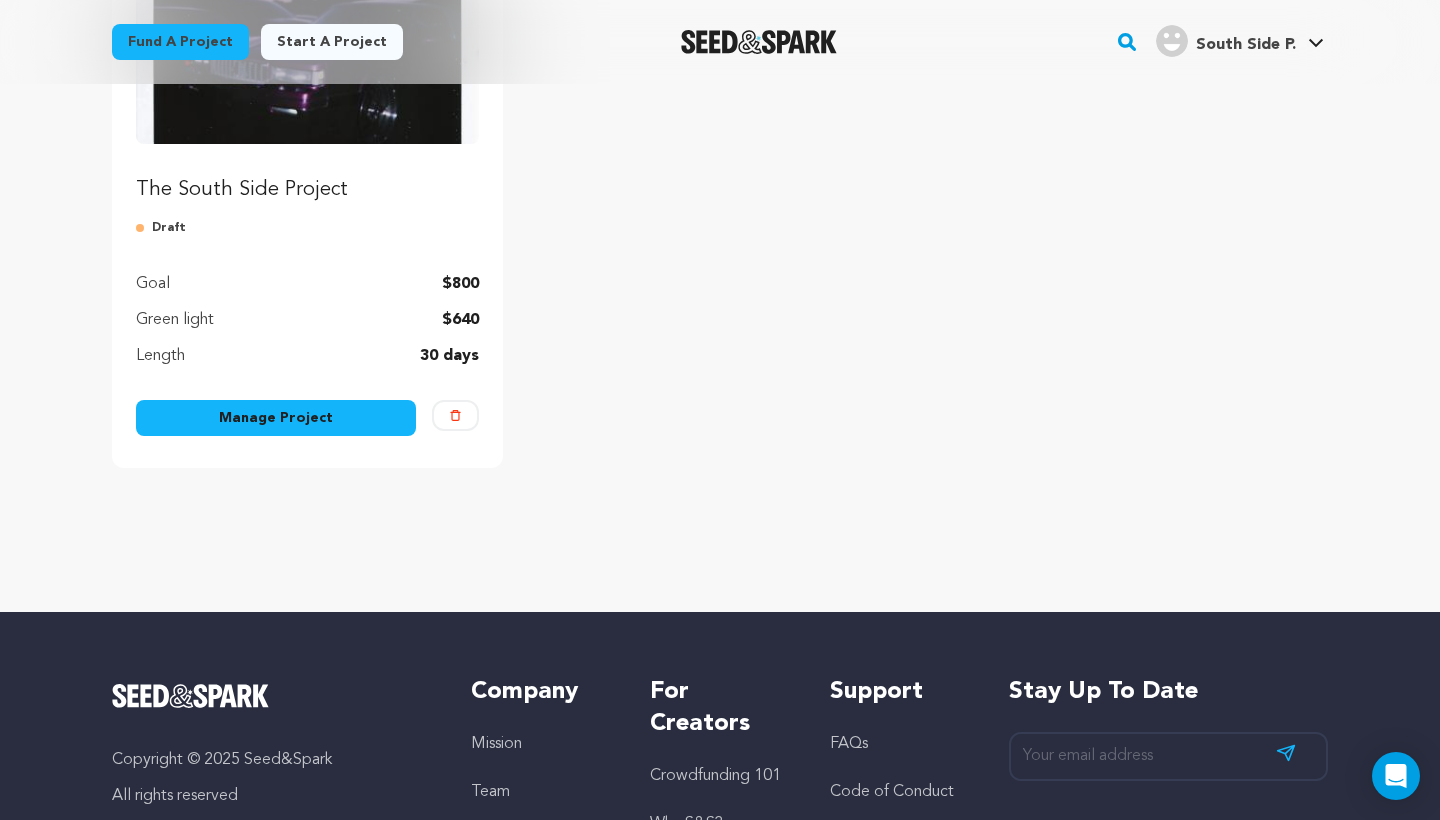 scroll, scrollTop: 284, scrollLeft: 0, axis: vertical 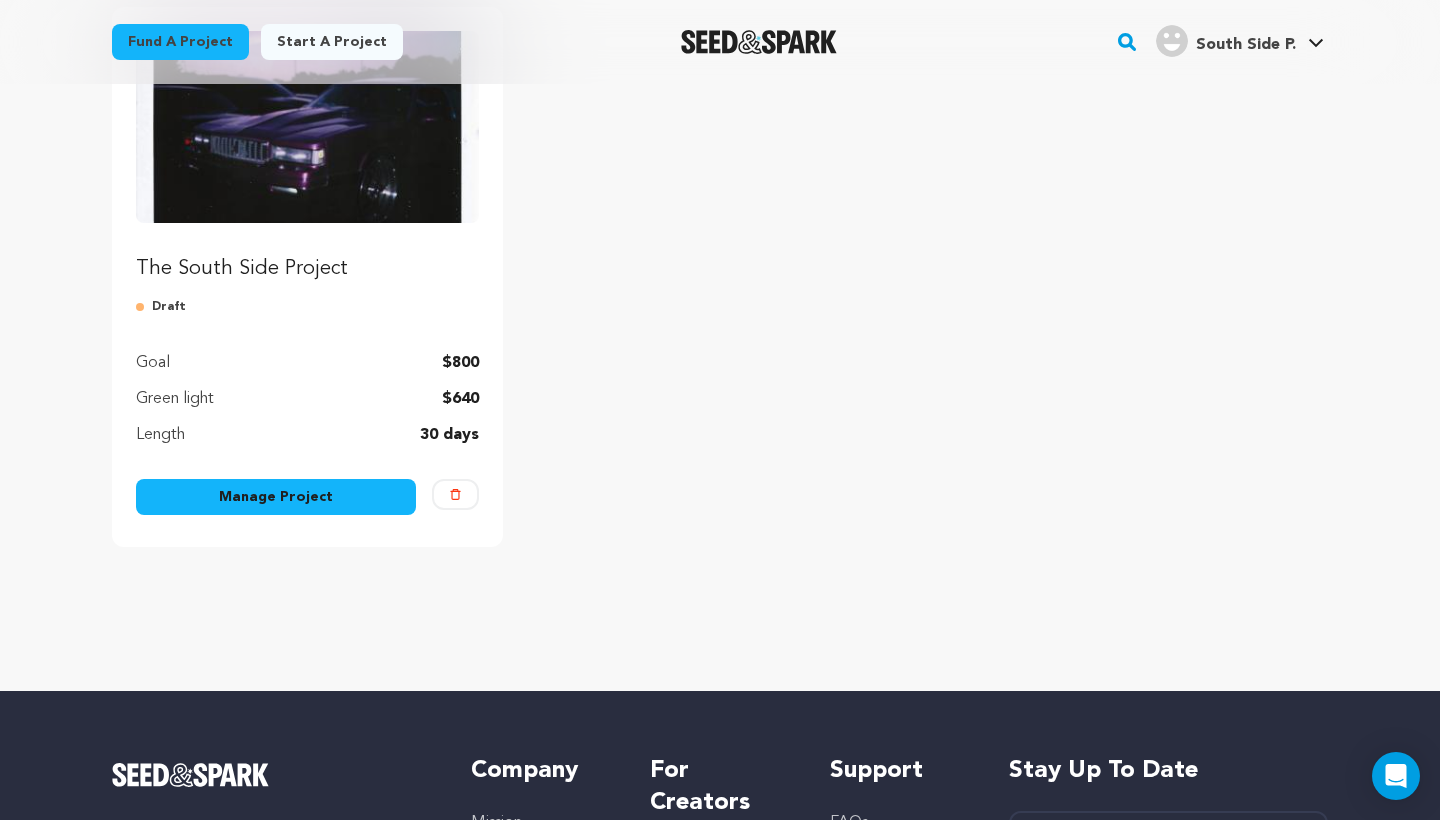 click on "The South Side Project" at bounding box center [307, 269] 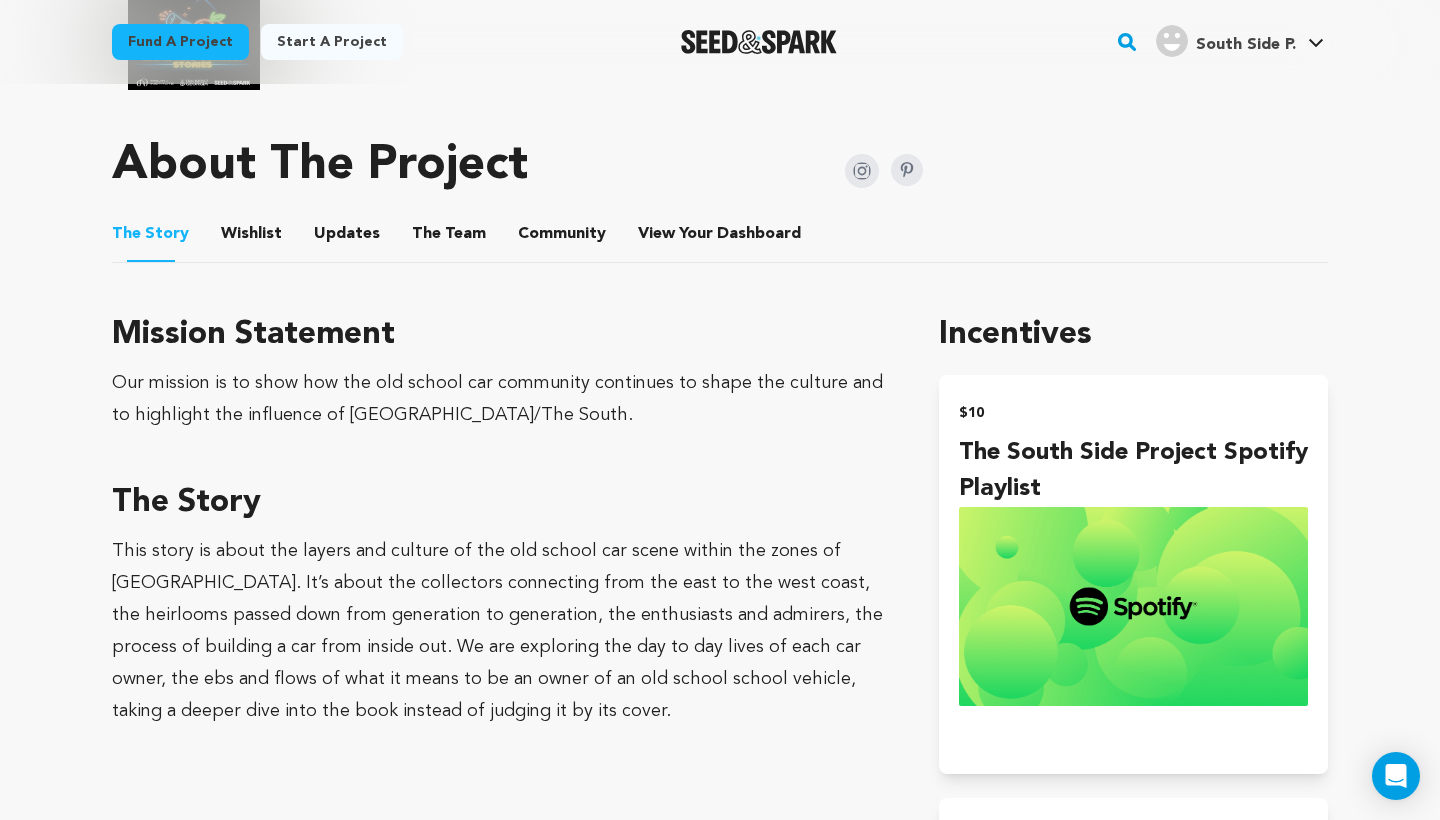 scroll, scrollTop: 1026, scrollLeft: 0, axis: vertical 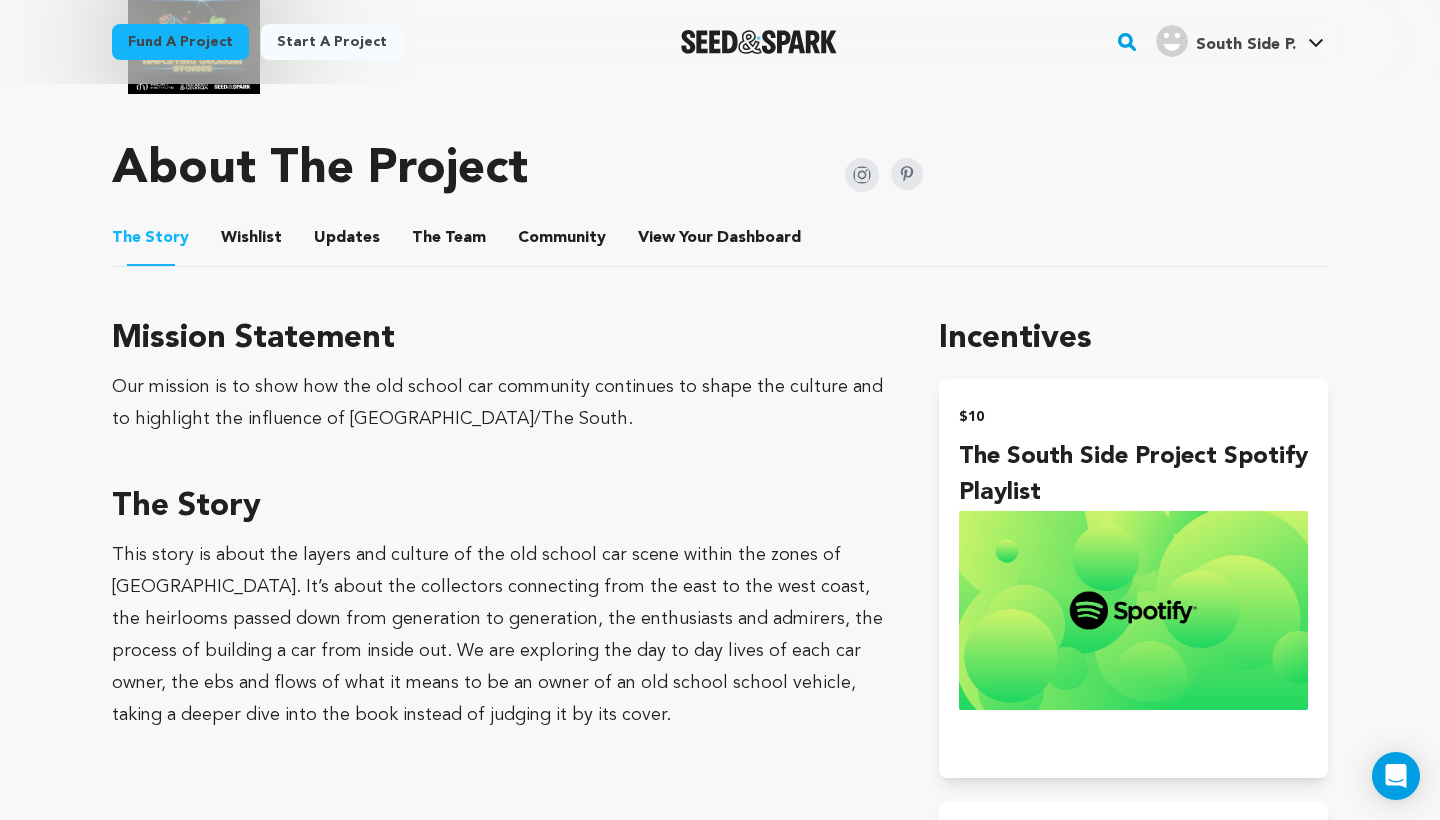click on "Wishlist" at bounding box center (252, 242) 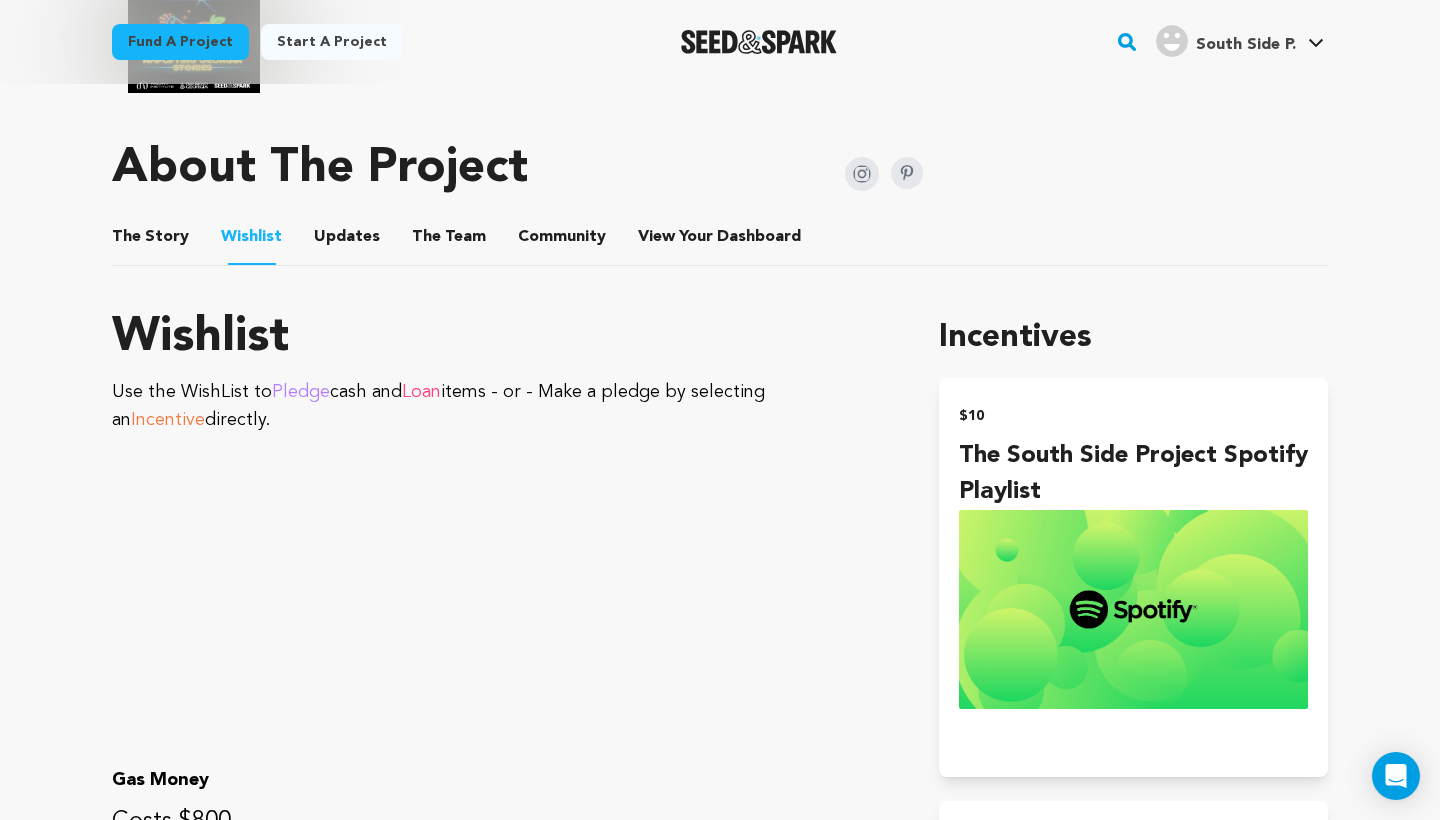 scroll, scrollTop: 1031, scrollLeft: 0, axis: vertical 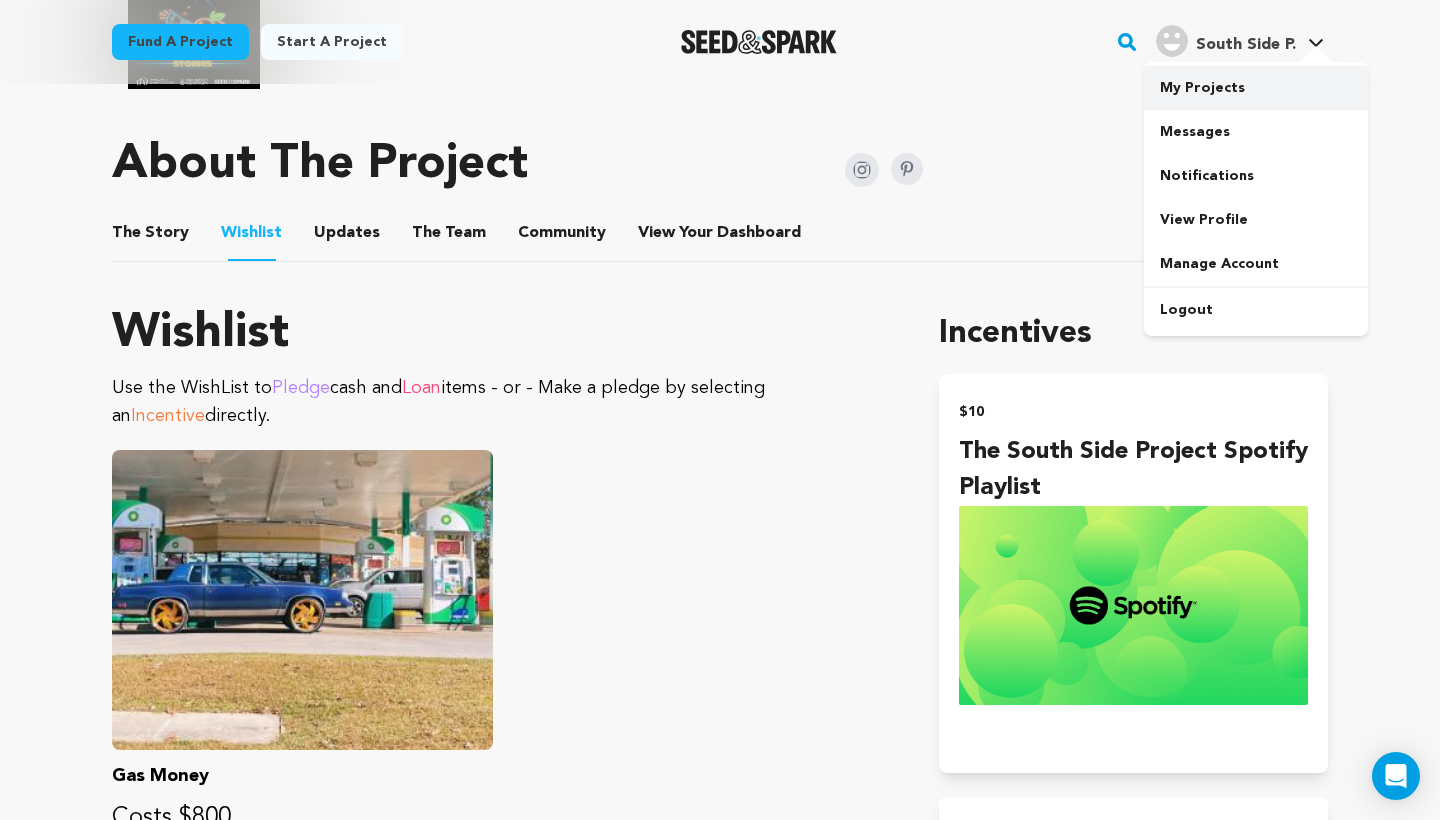 click on "My Projects" at bounding box center [1256, 88] 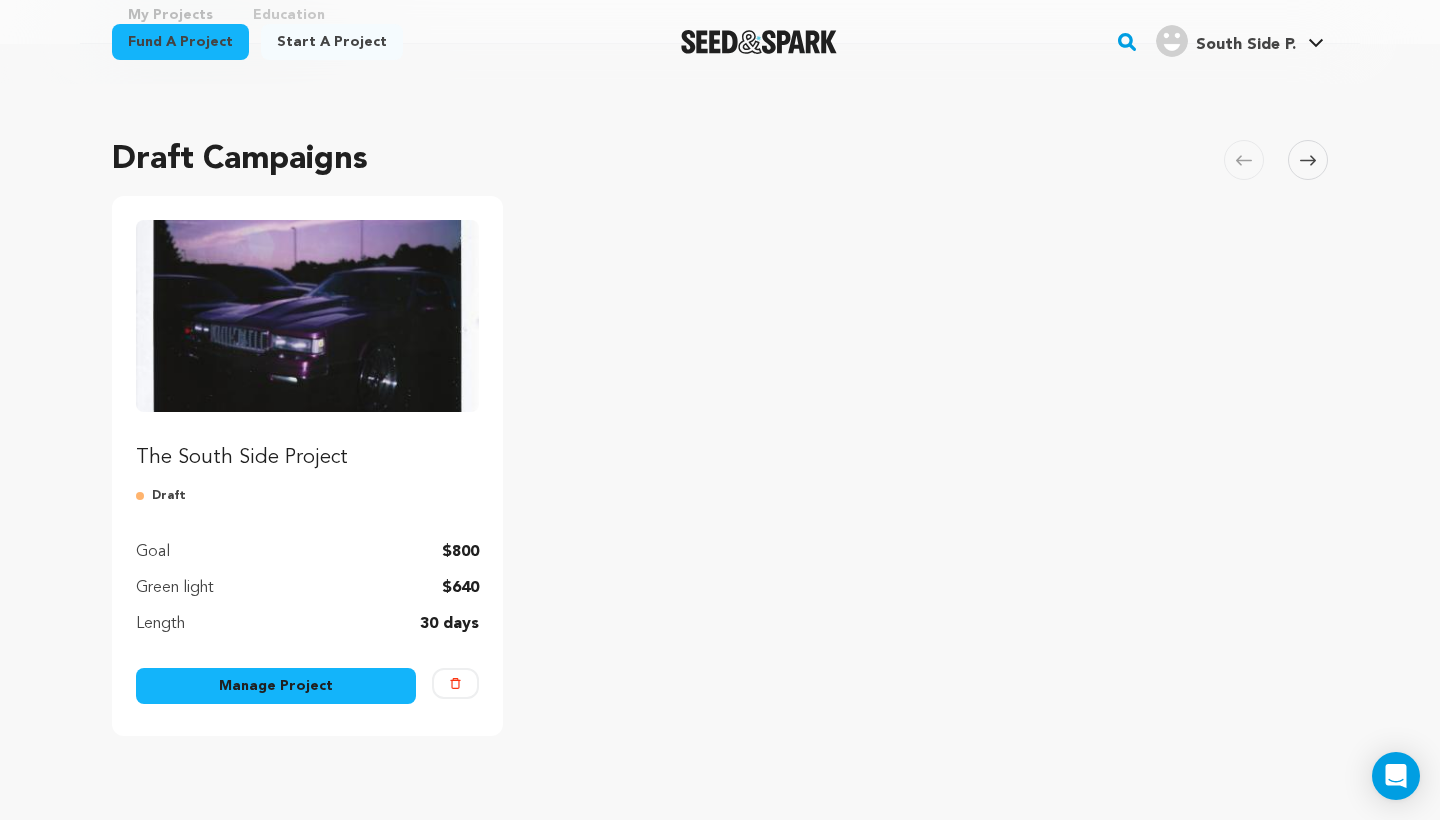 scroll, scrollTop: 187, scrollLeft: 0, axis: vertical 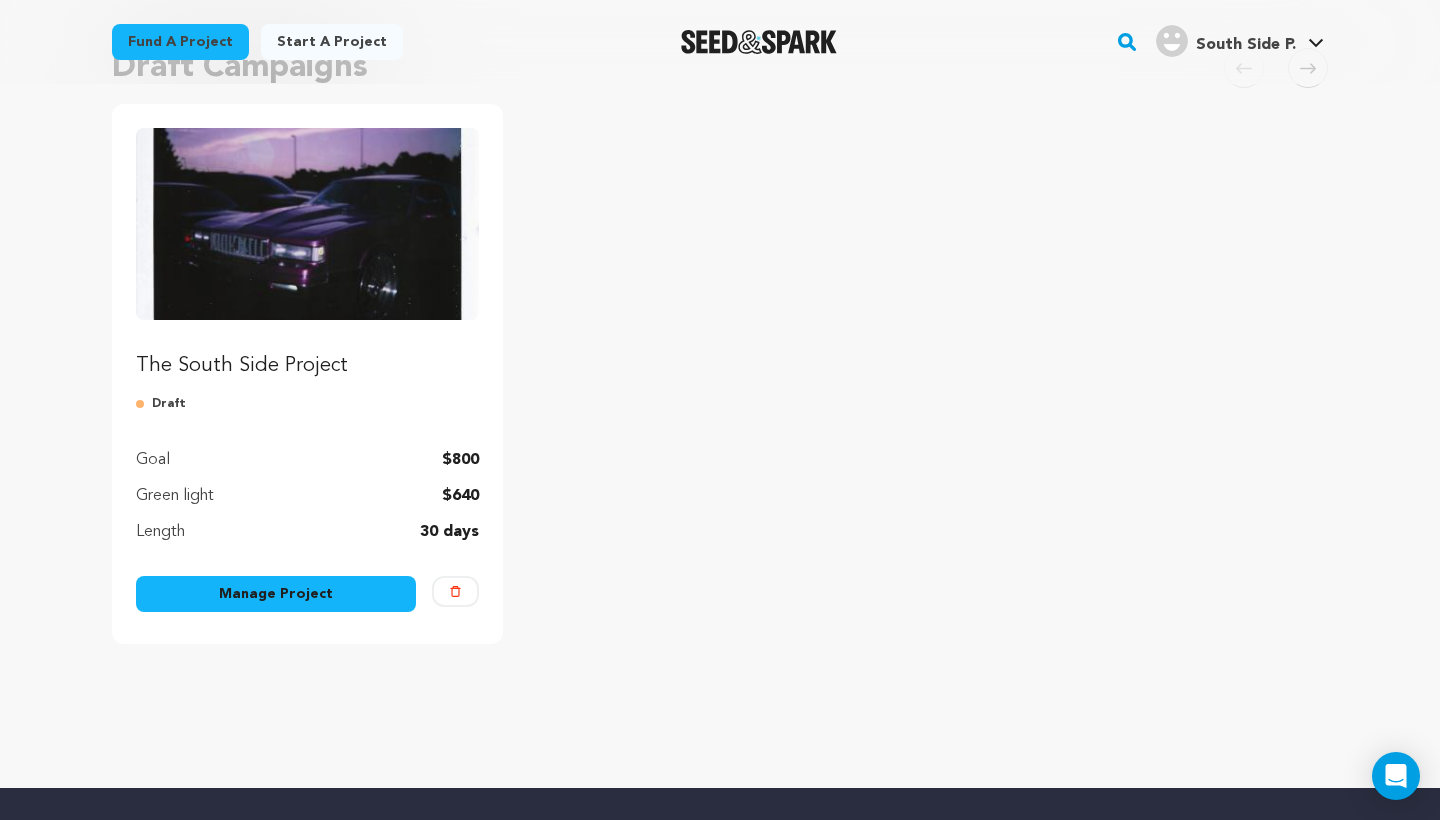click on "Manage Project" at bounding box center [276, 594] 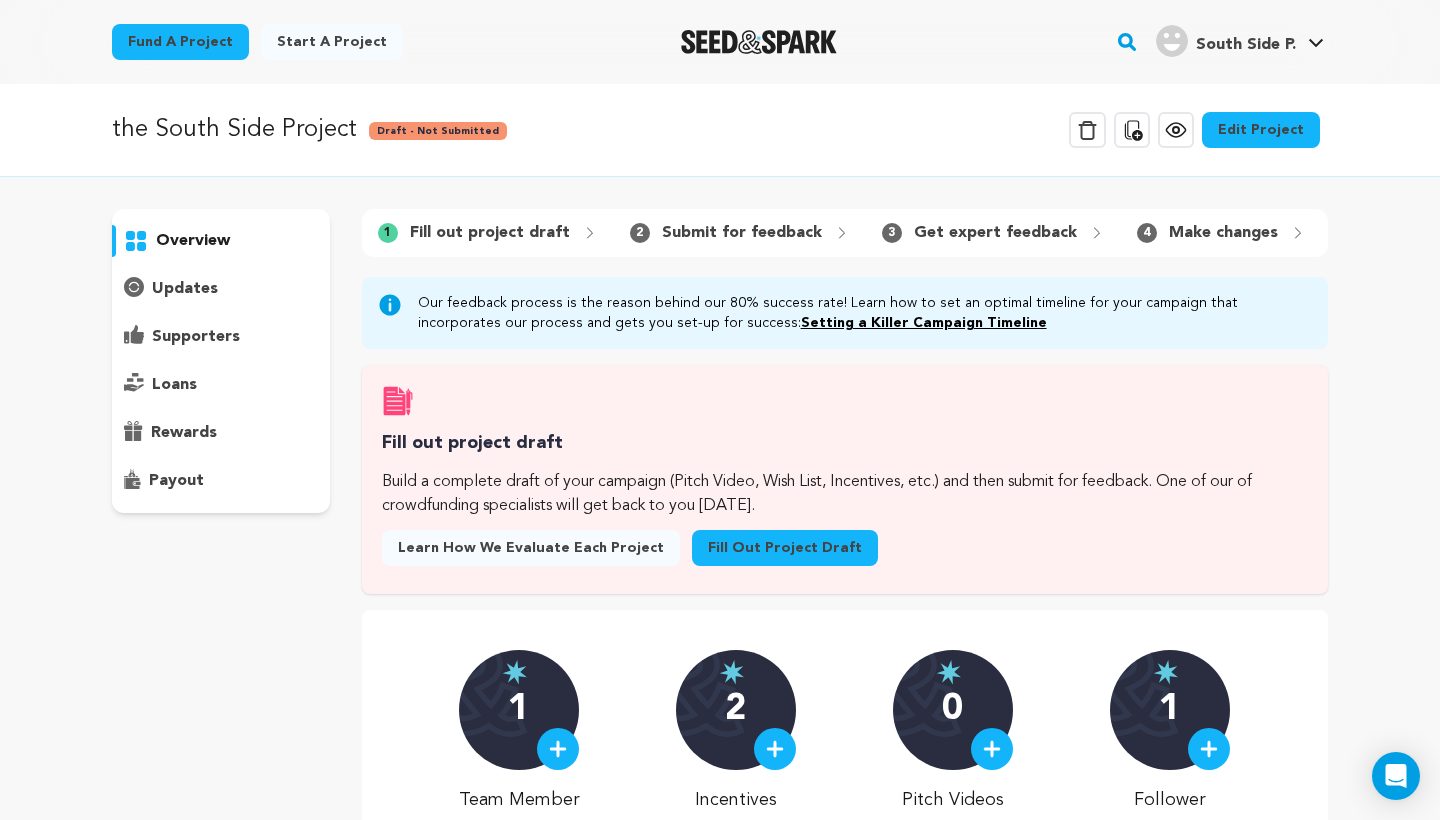 scroll, scrollTop: 0, scrollLeft: 0, axis: both 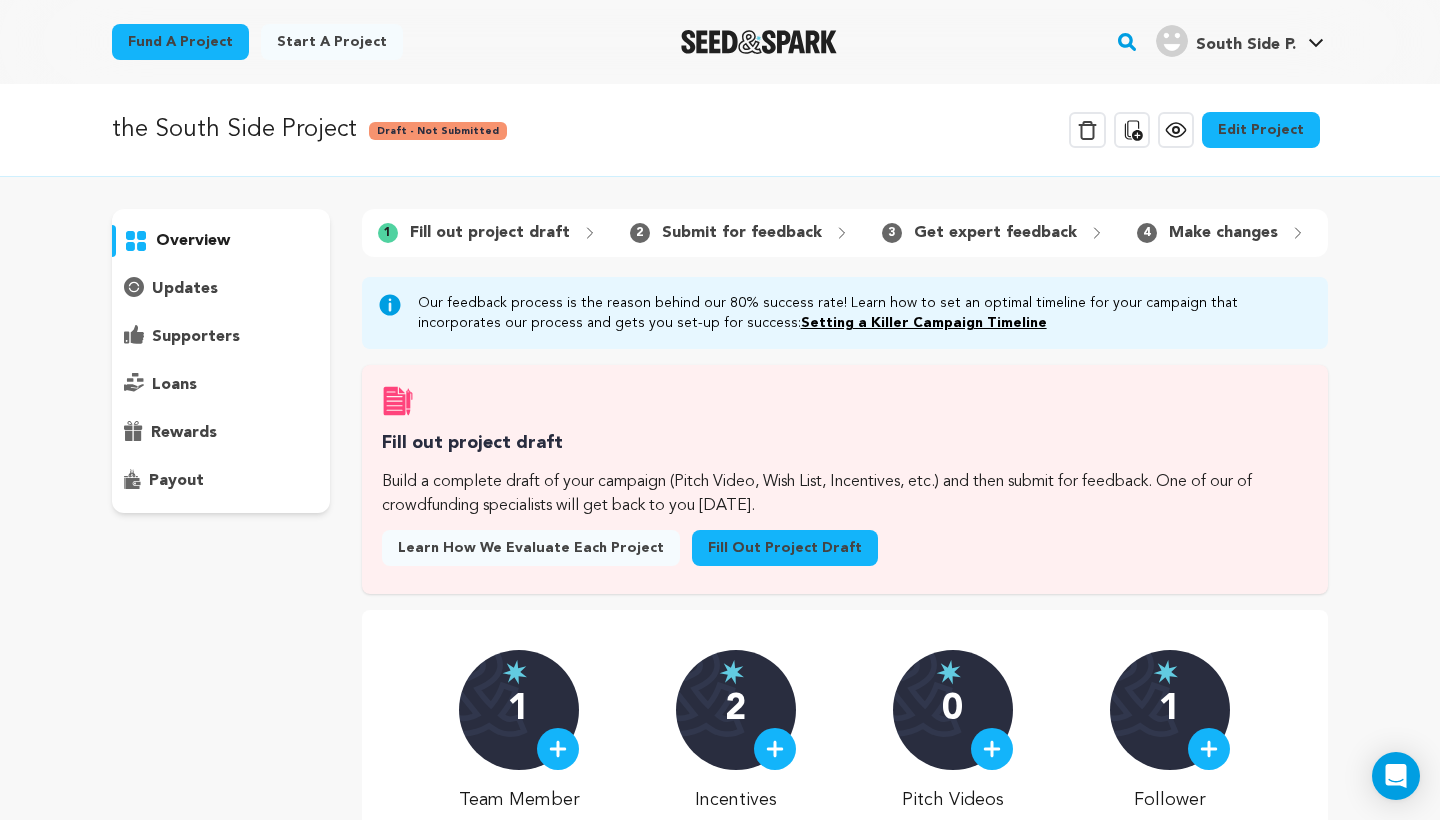 click on "Edit Project" at bounding box center (1261, 130) 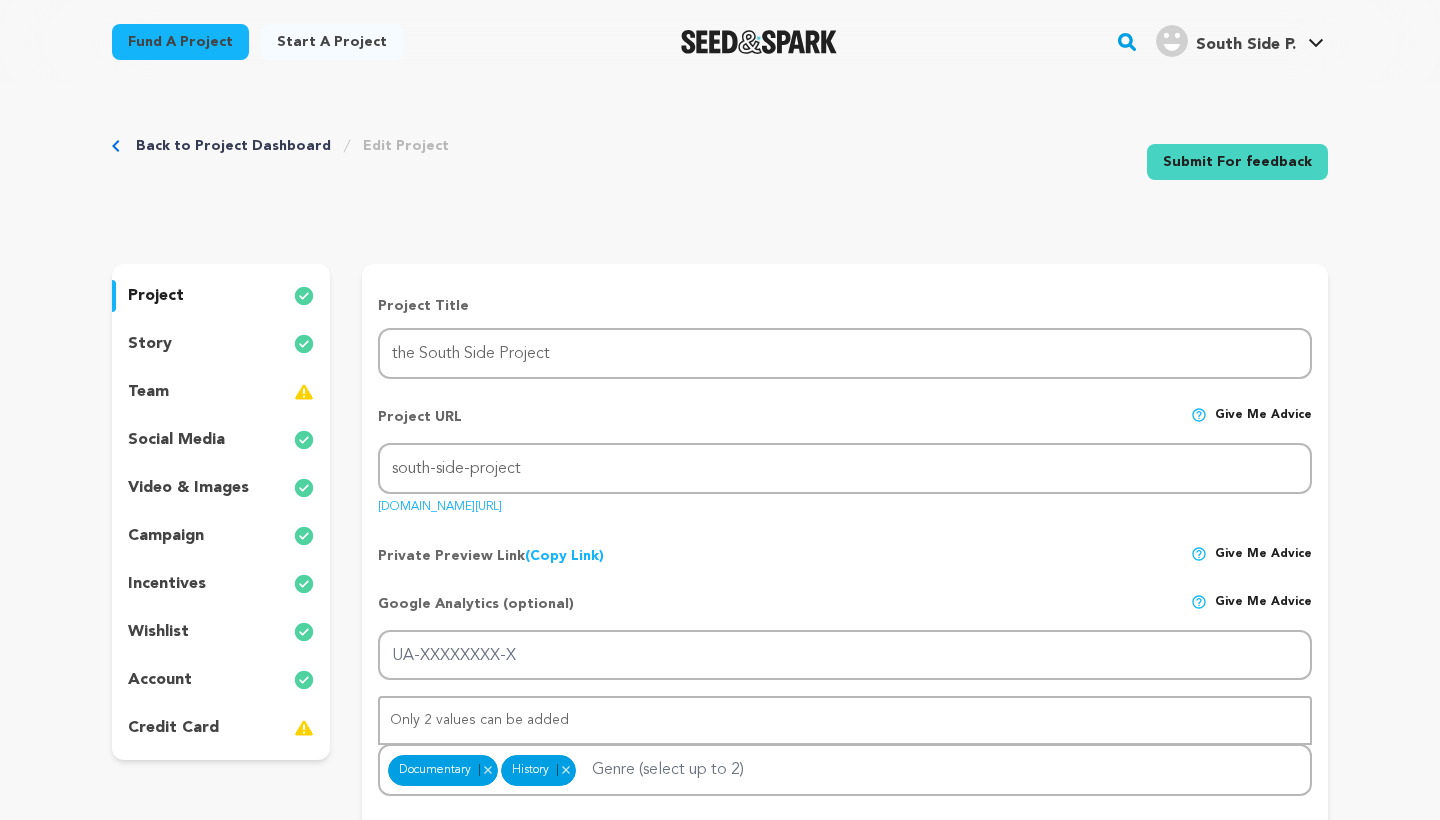 select 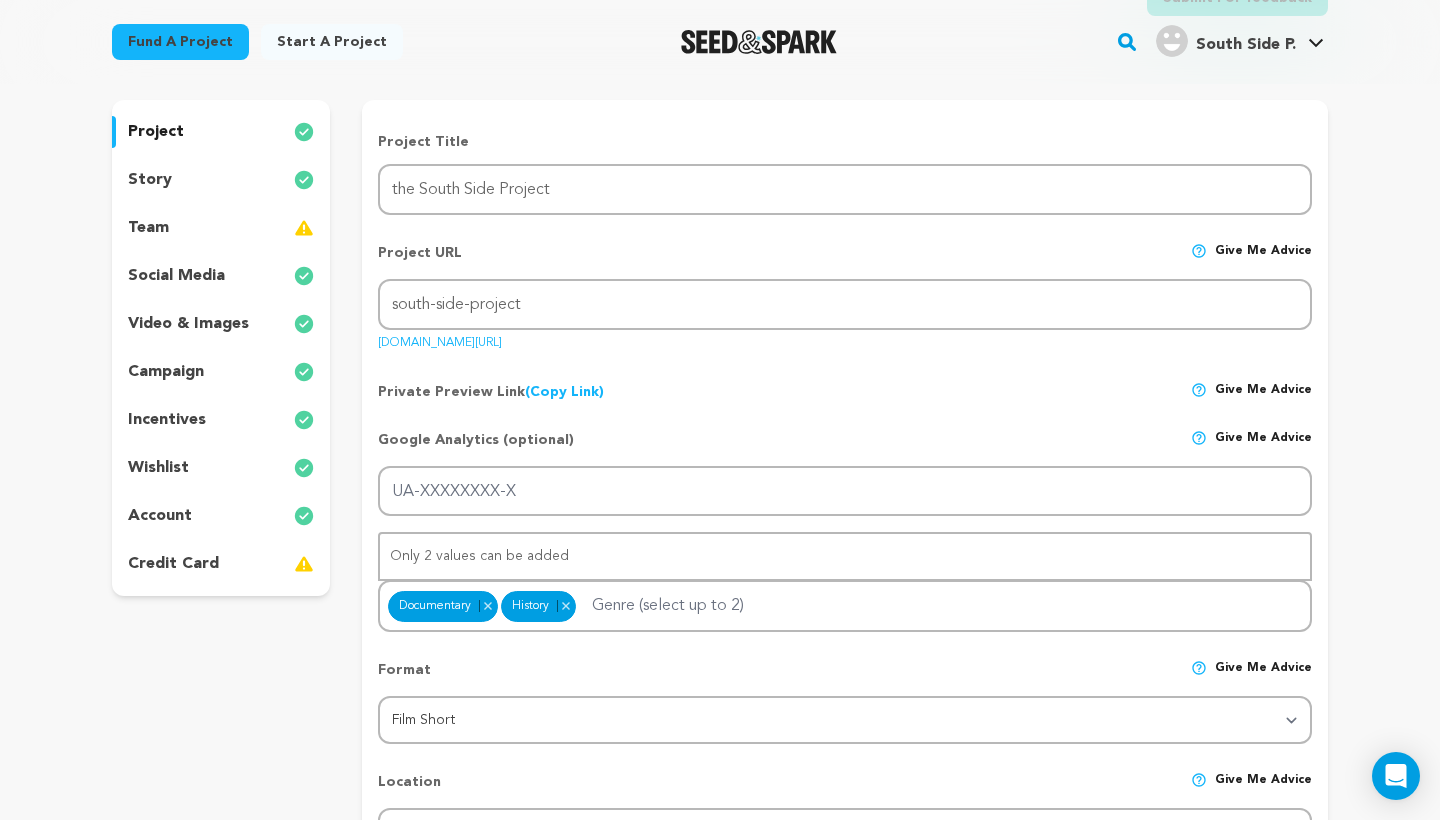 scroll, scrollTop: 165, scrollLeft: 0, axis: vertical 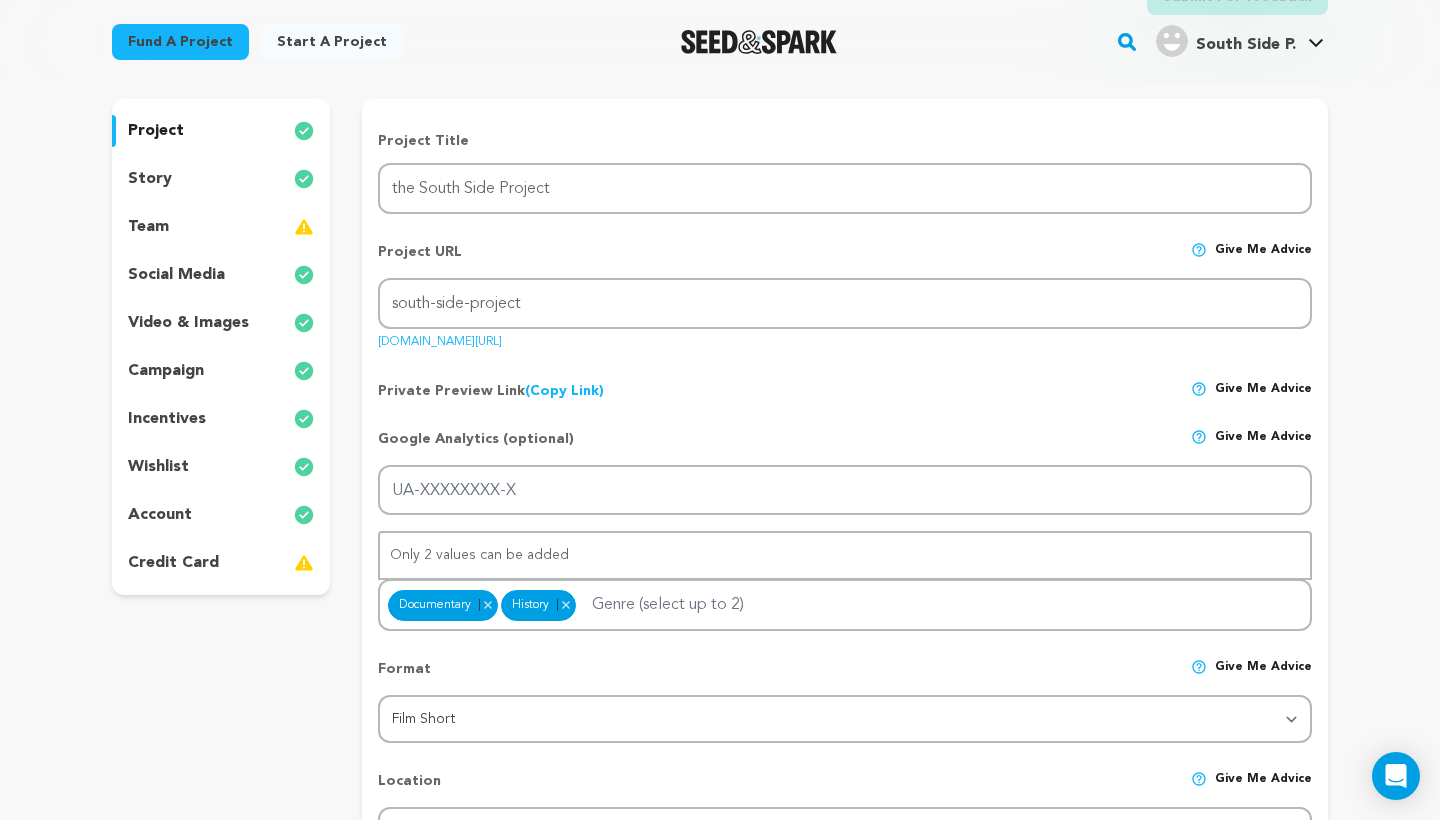 click on "wishlist" at bounding box center [158, 467] 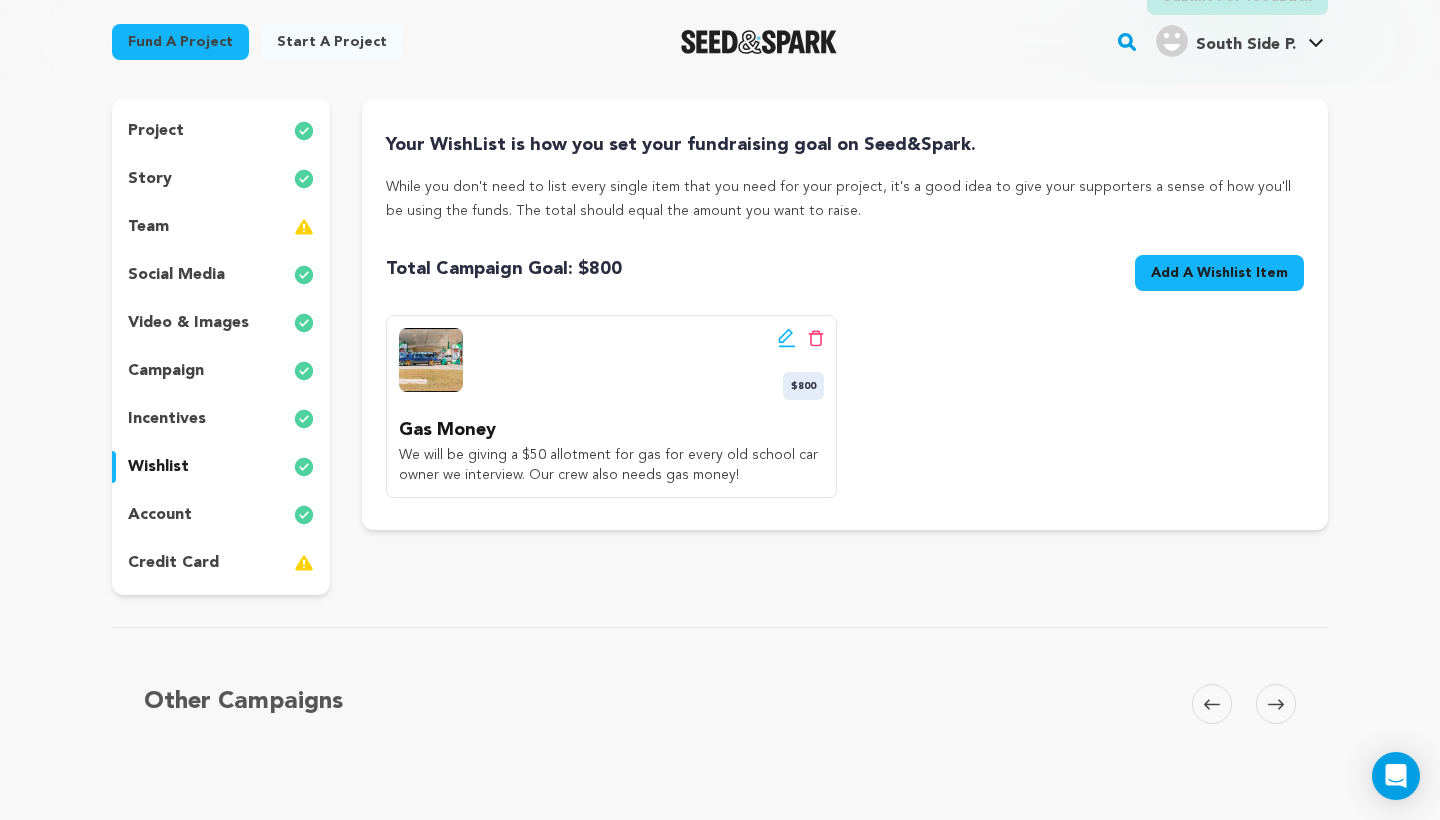 click on "Add A Wishlist Item" at bounding box center (1219, 273) 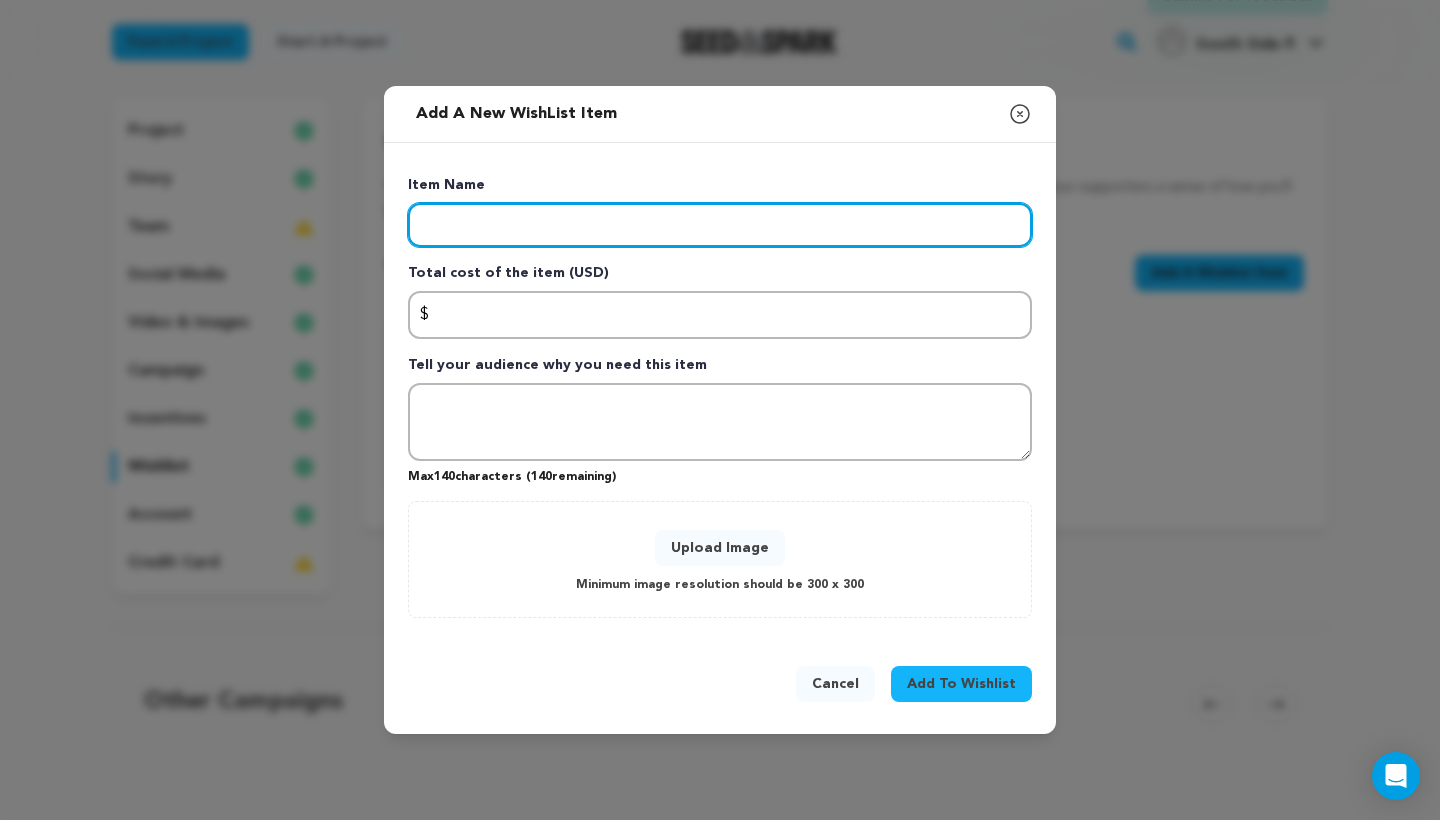 click at bounding box center [720, 225] 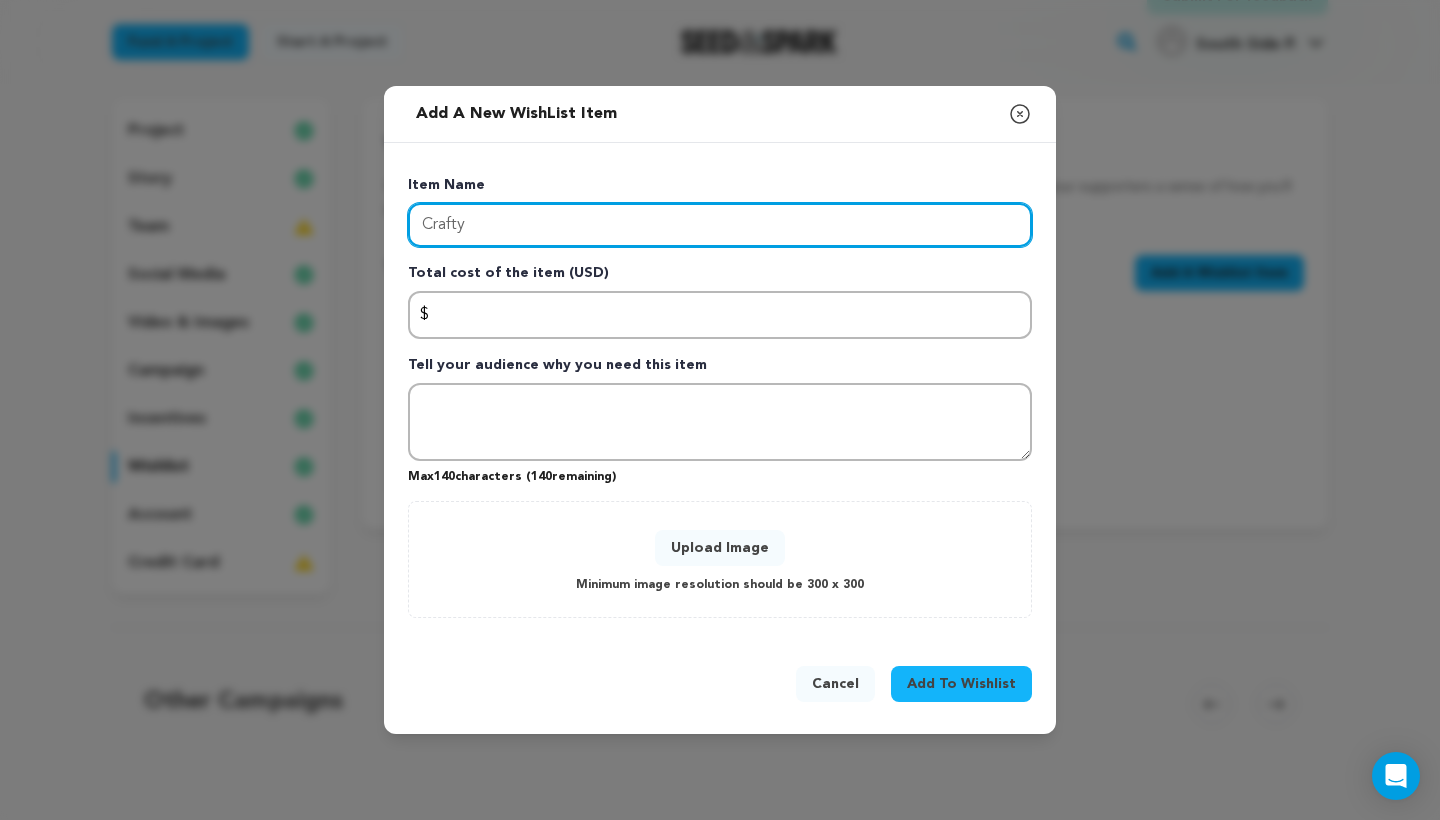 type on "Crafty" 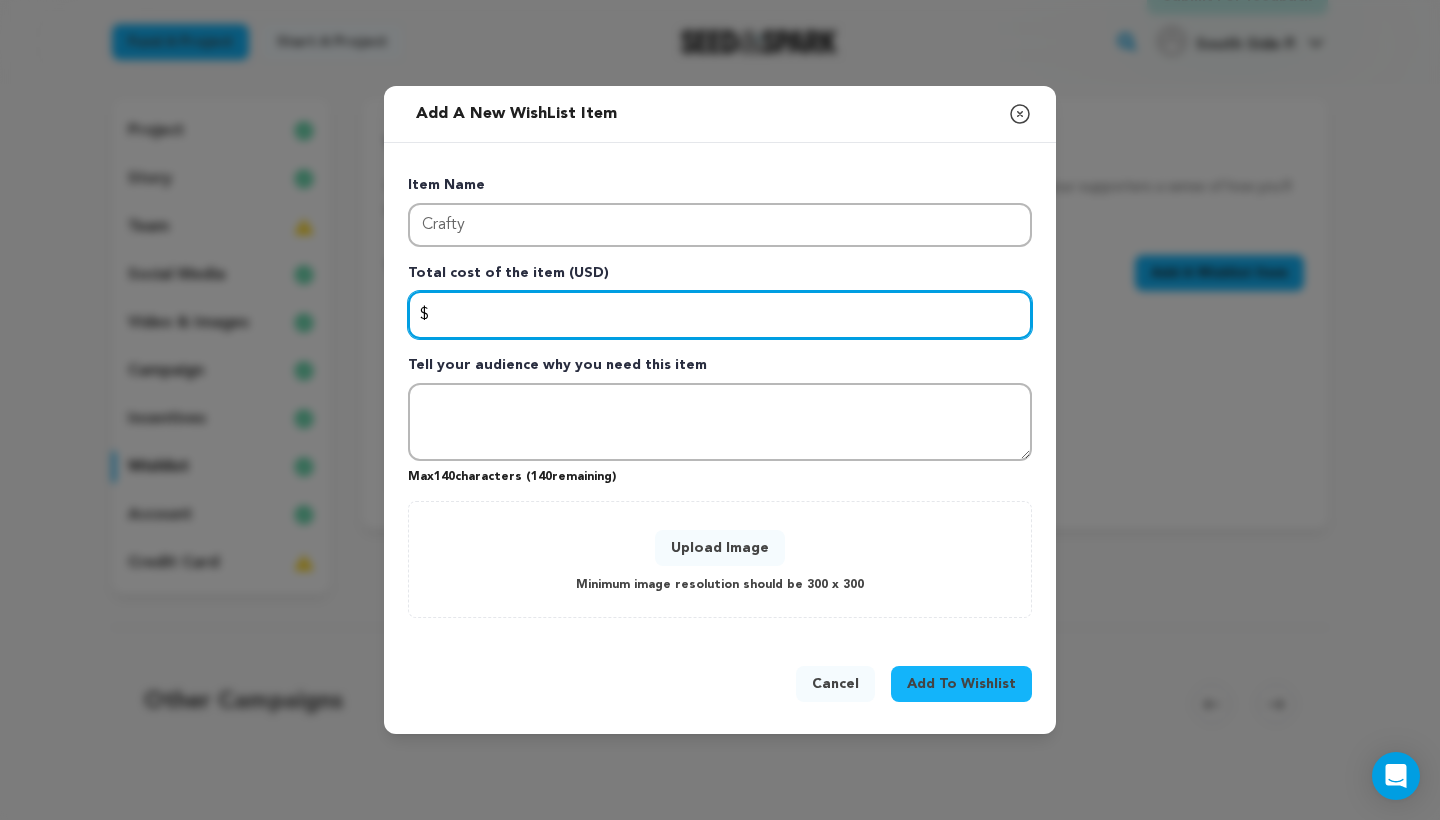 click at bounding box center [720, 315] 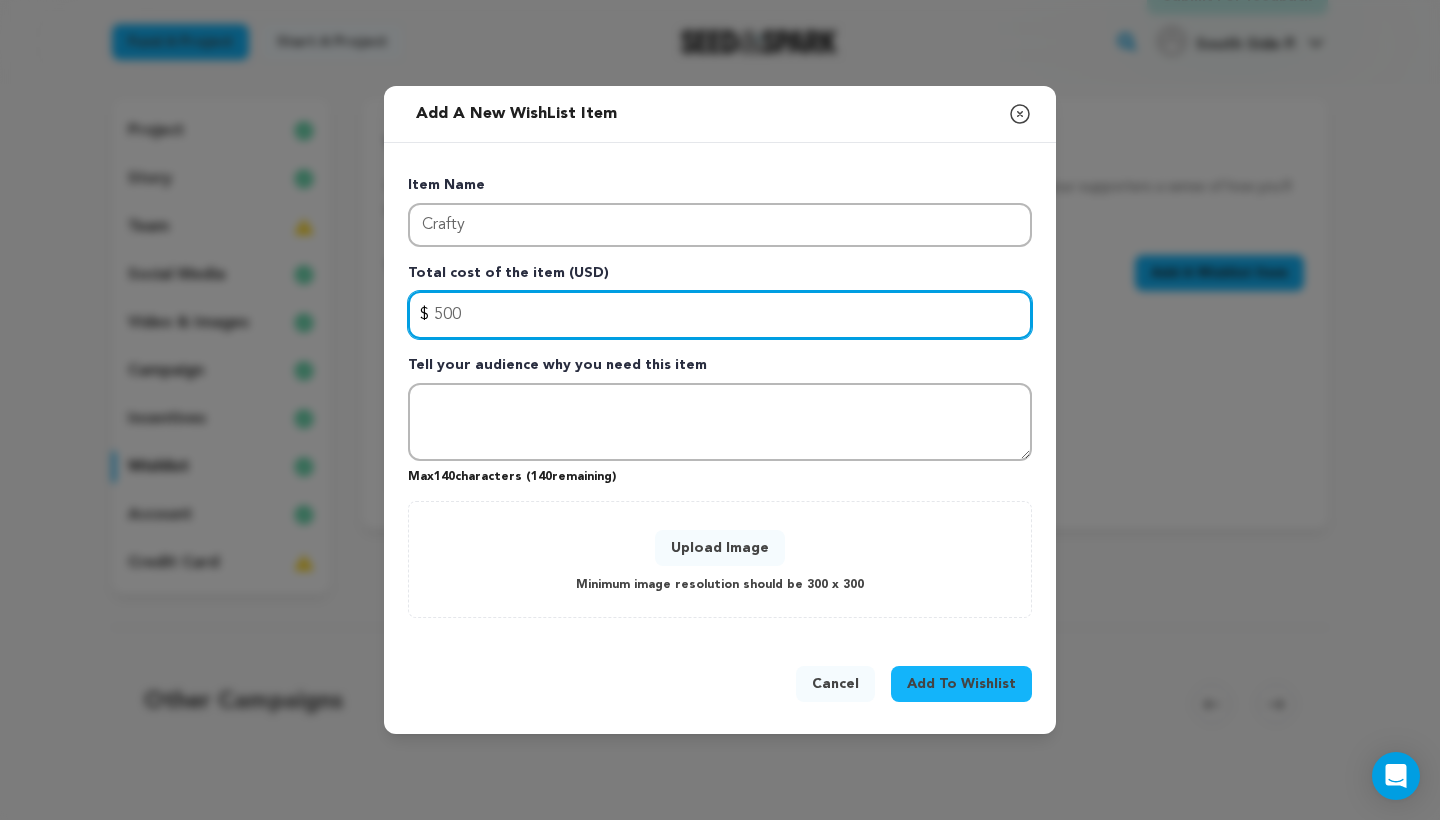 type on "500" 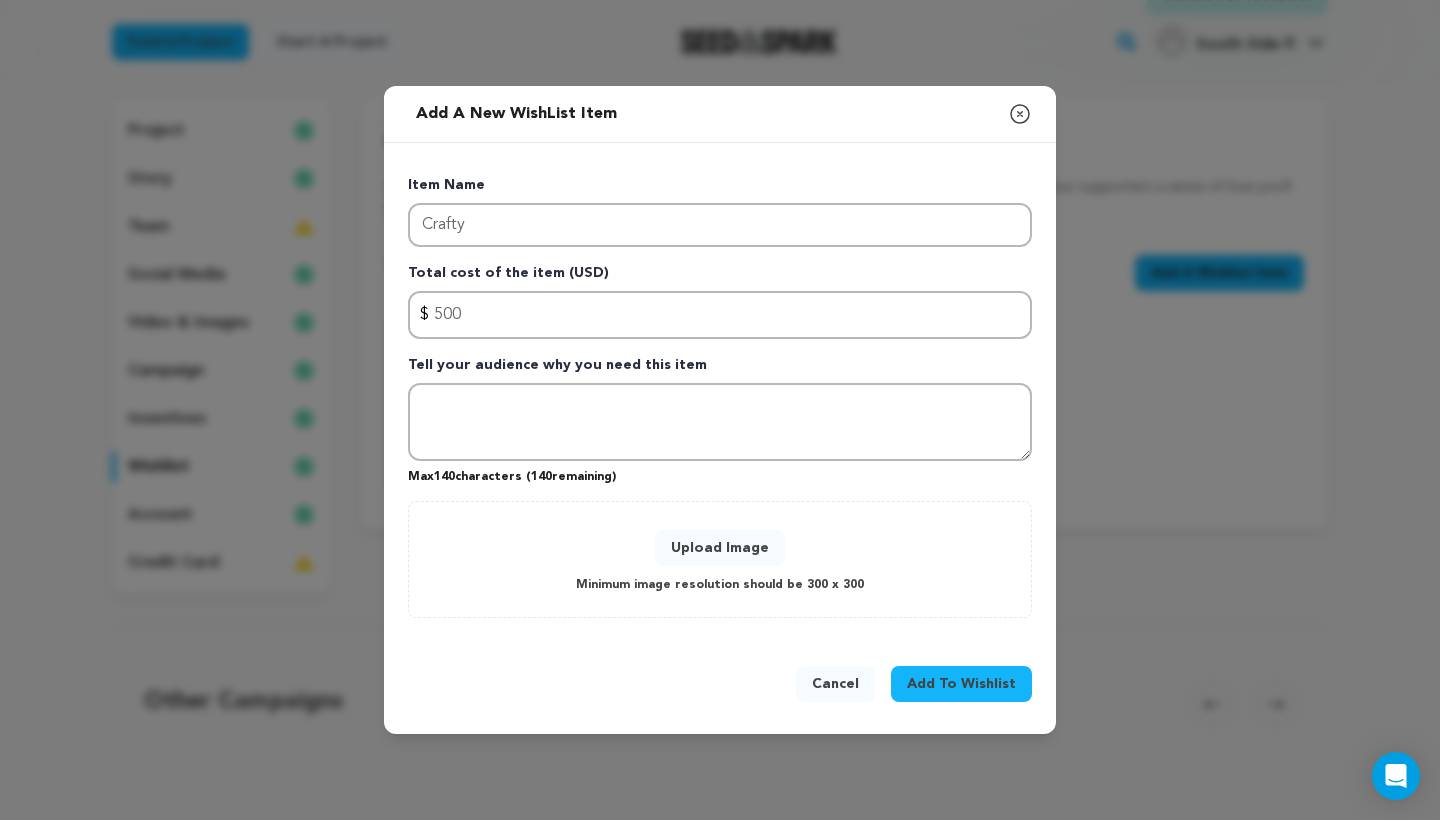 click on "Upload Image" at bounding box center (720, 548) 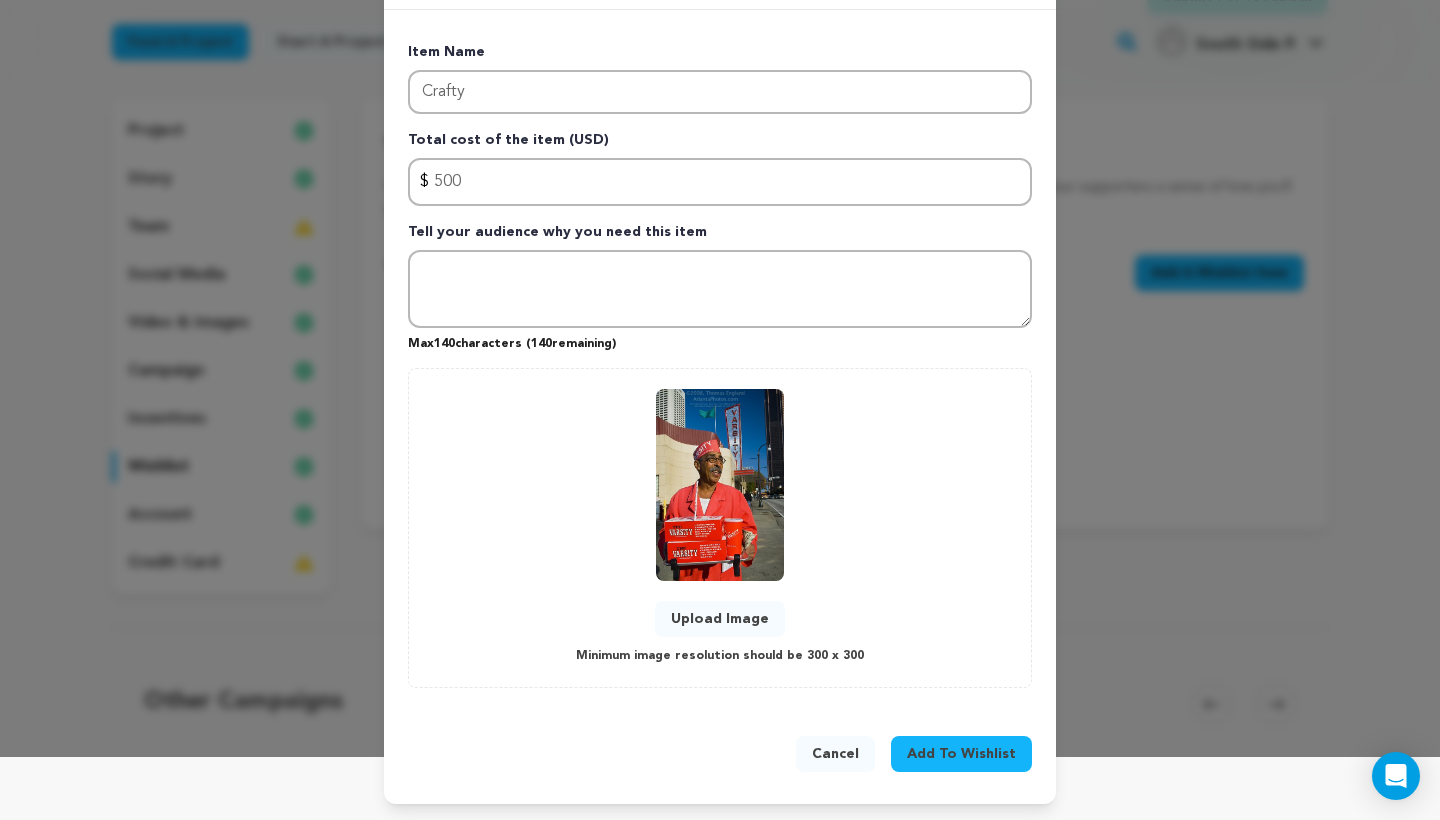 scroll, scrollTop: 61, scrollLeft: 0, axis: vertical 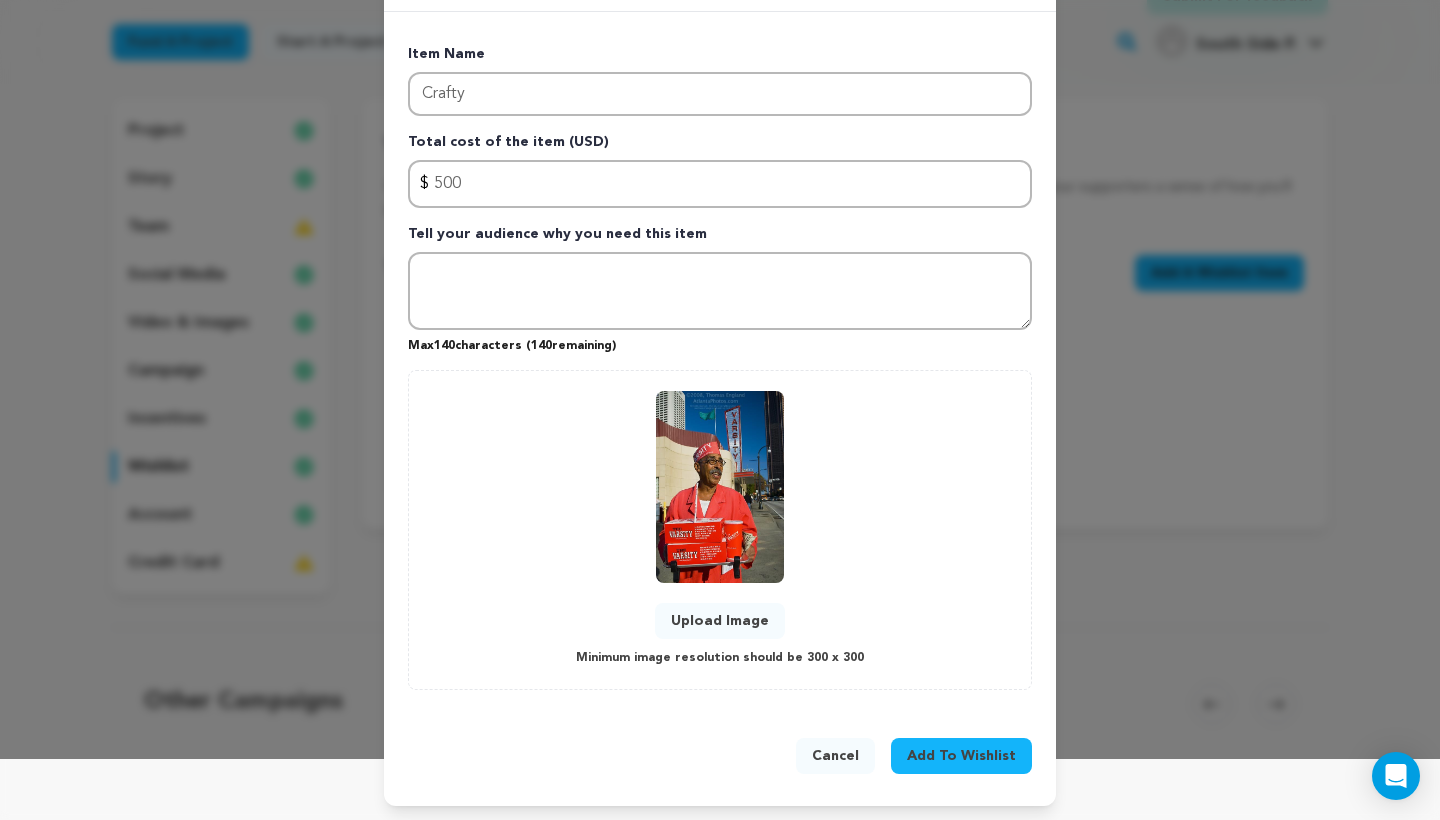 click on "Upload Image" at bounding box center [720, 621] 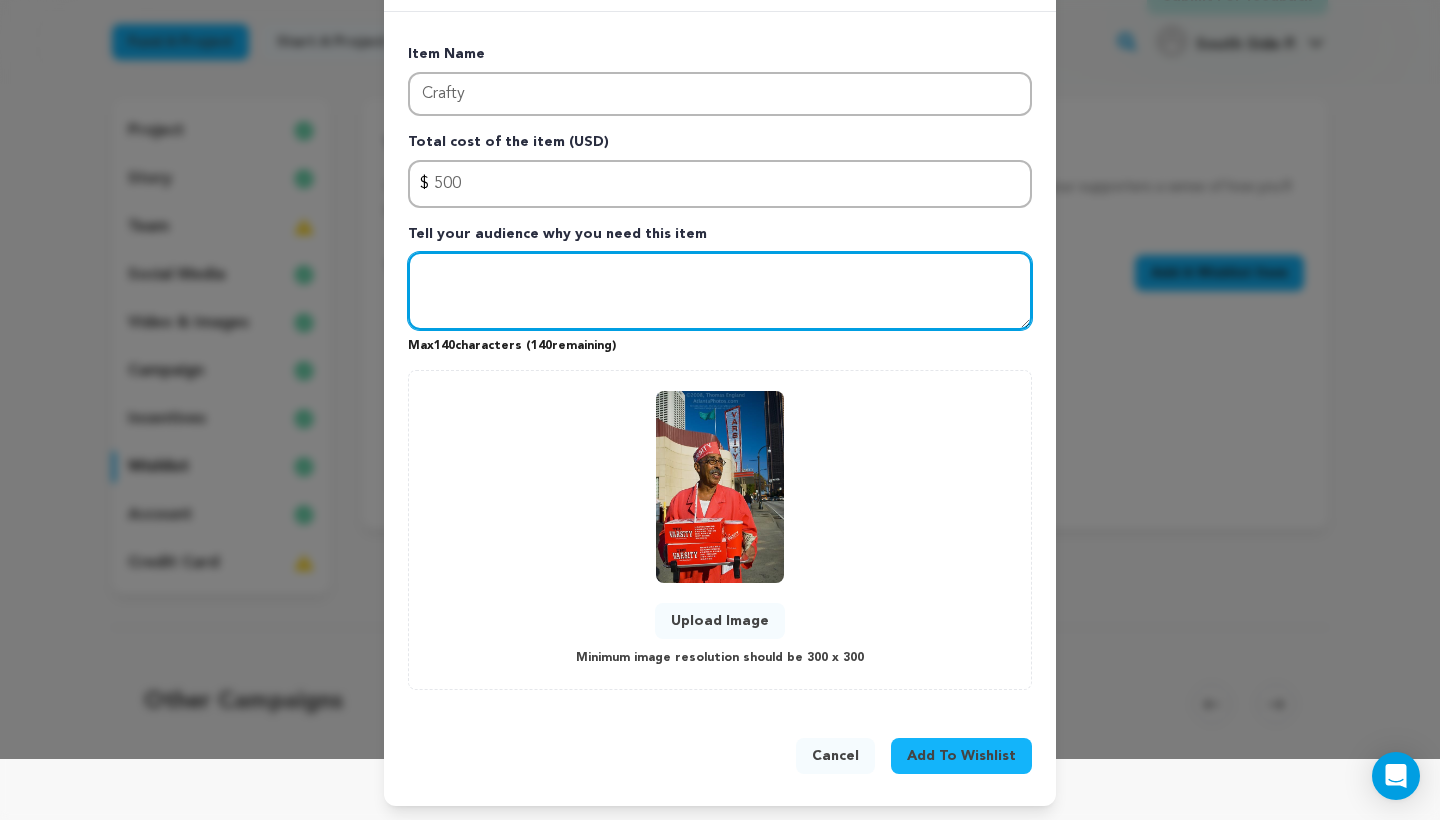 click at bounding box center (720, 291) 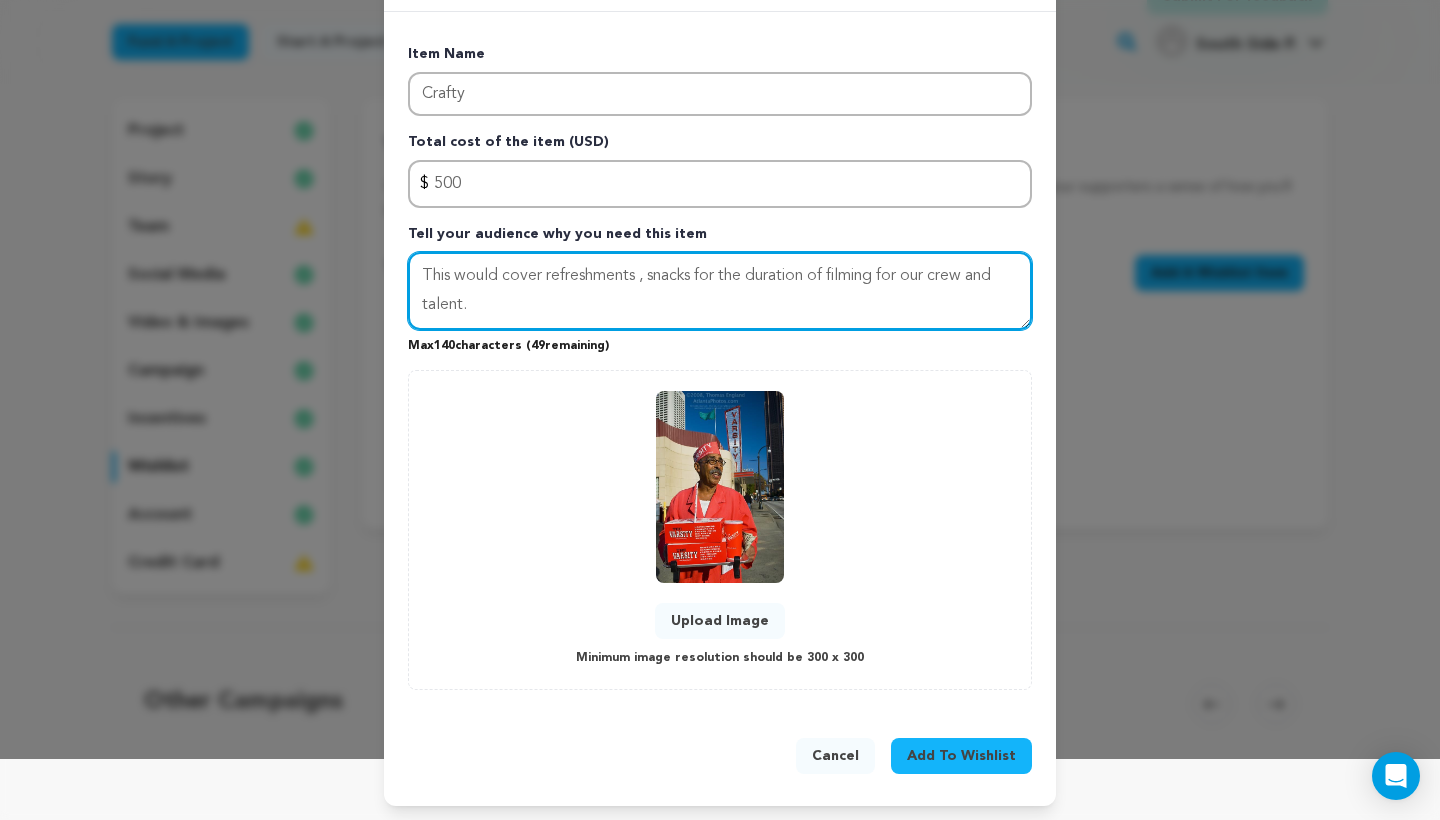 click on "This would cover refreshments , snacks for the duration of filming for our crew and talent." at bounding box center [720, 291] 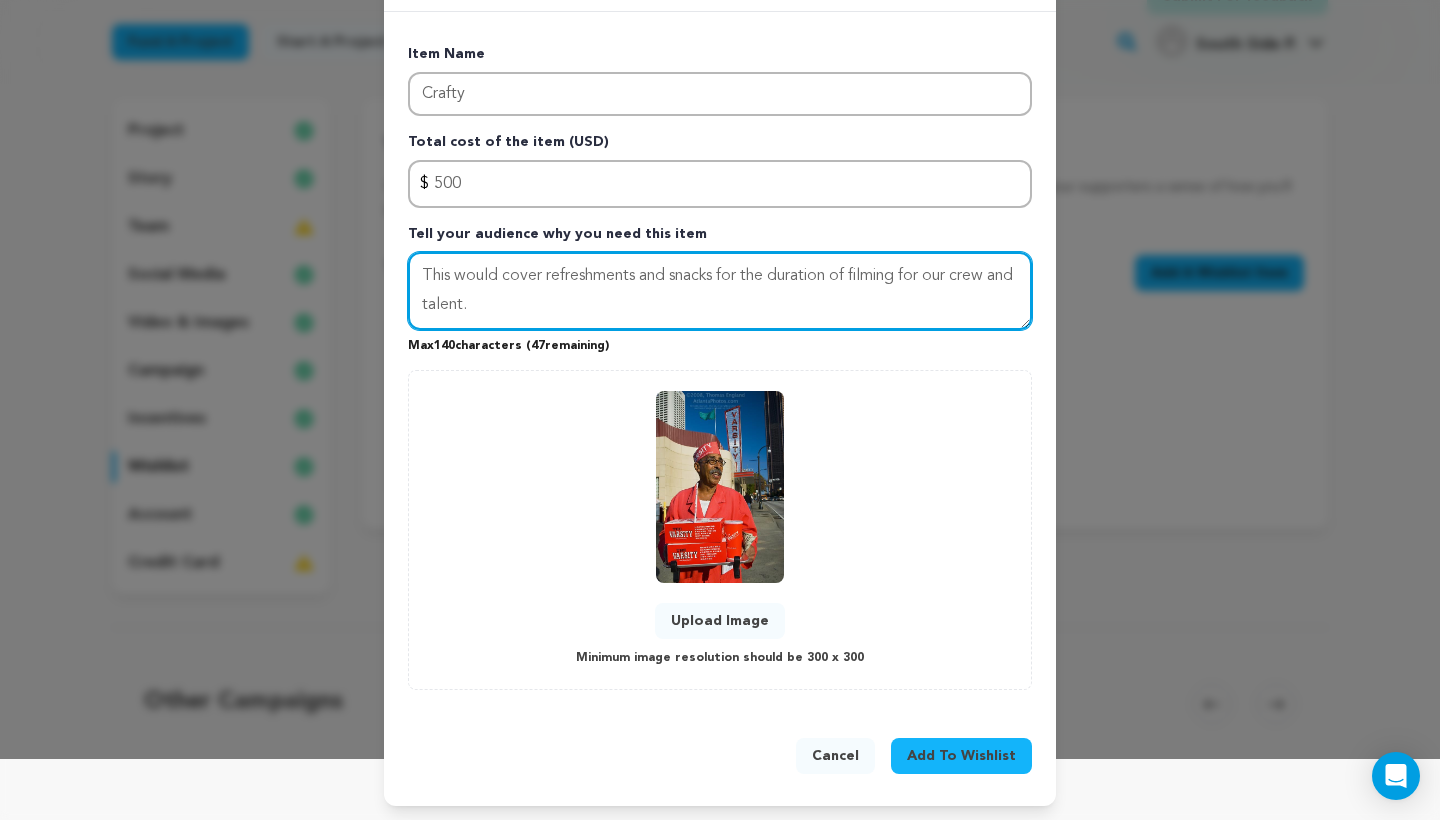 click on "This would cover refreshments and snacks for the duration of filming for our crew and talent." at bounding box center (720, 291) 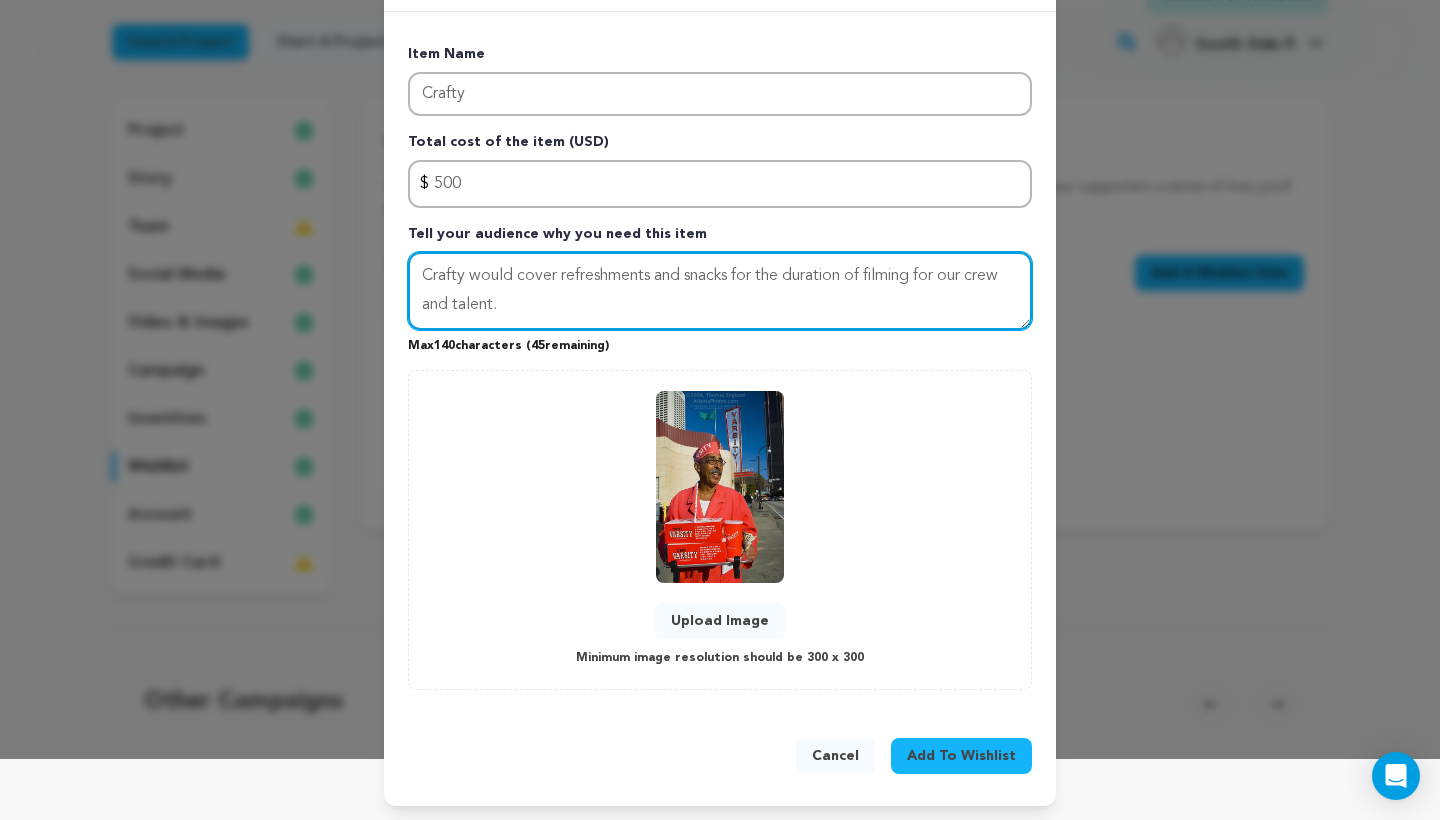 type on "Crafty would cover refreshments and snacks for the duration of filming for our crew and talent." 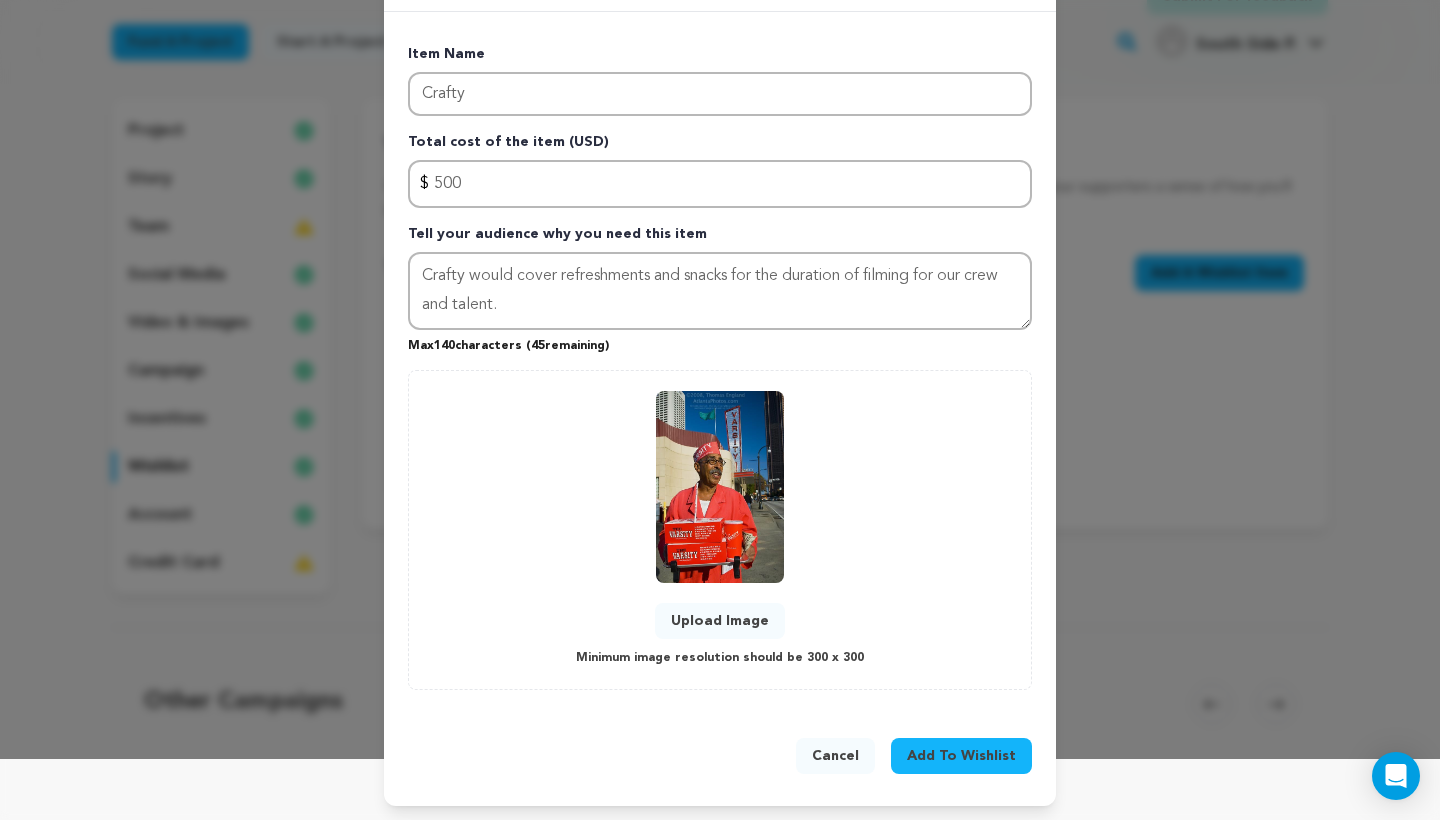 click on "Add To Wishlist" at bounding box center [961, 756] 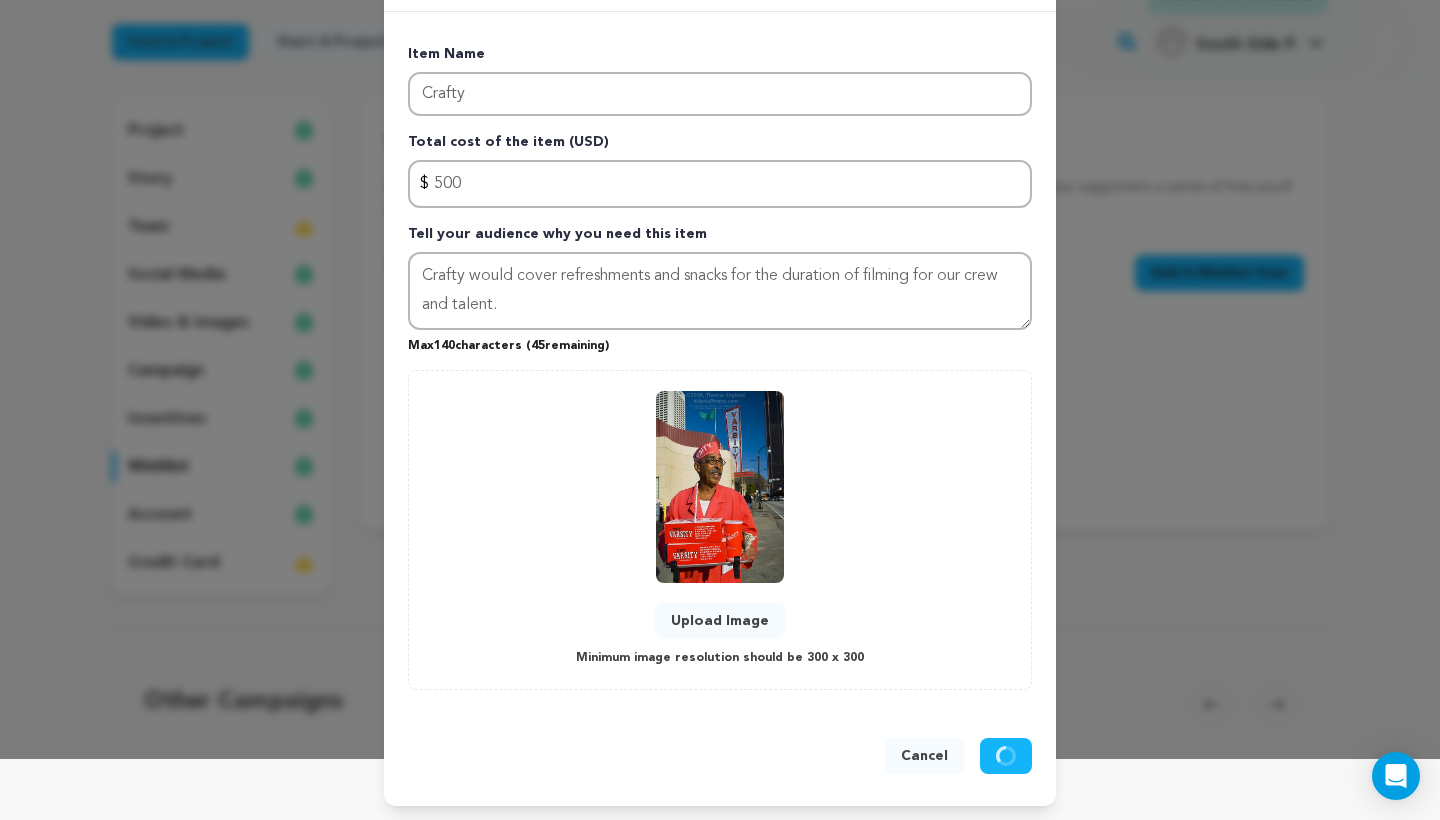 type 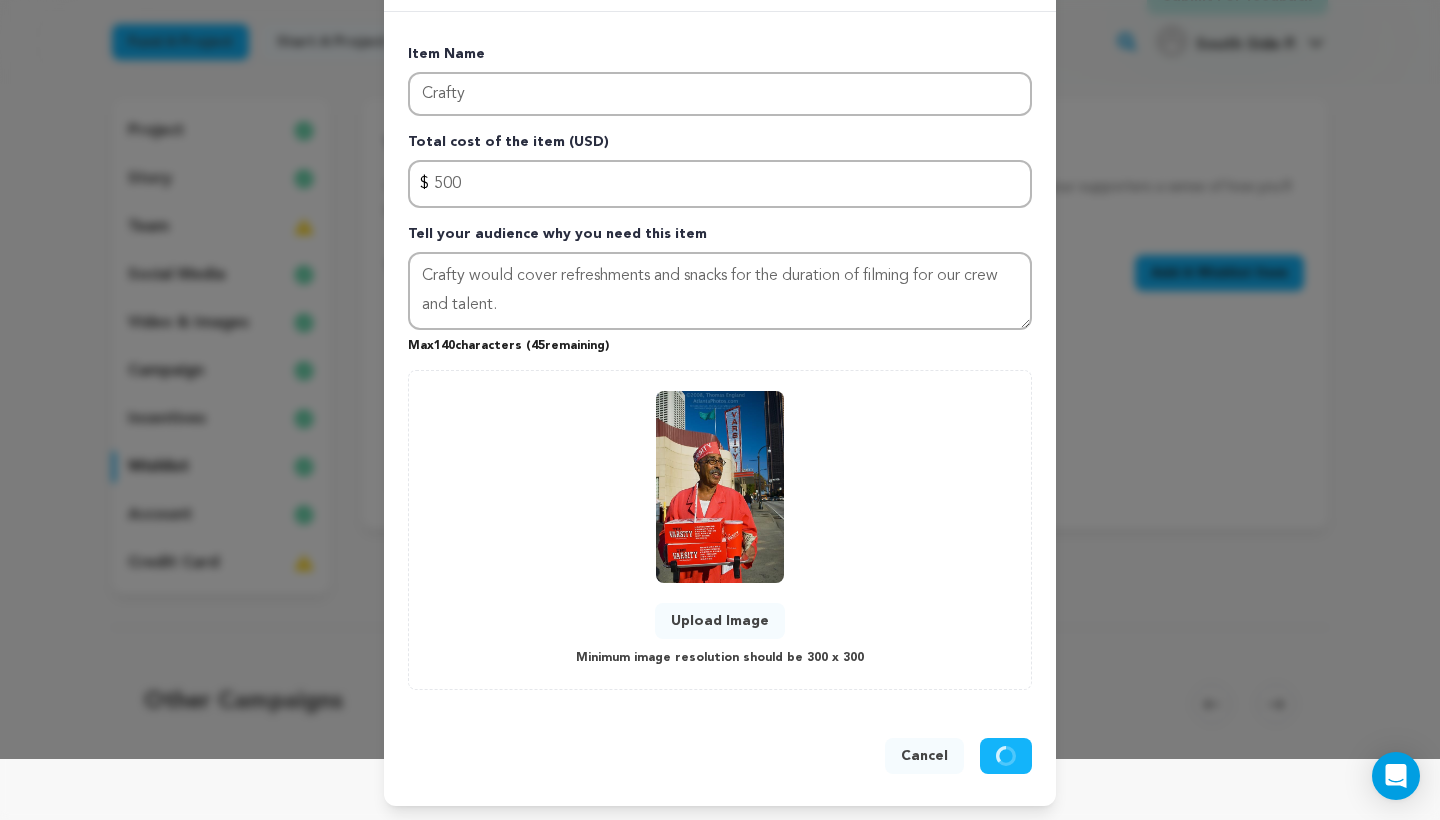 type 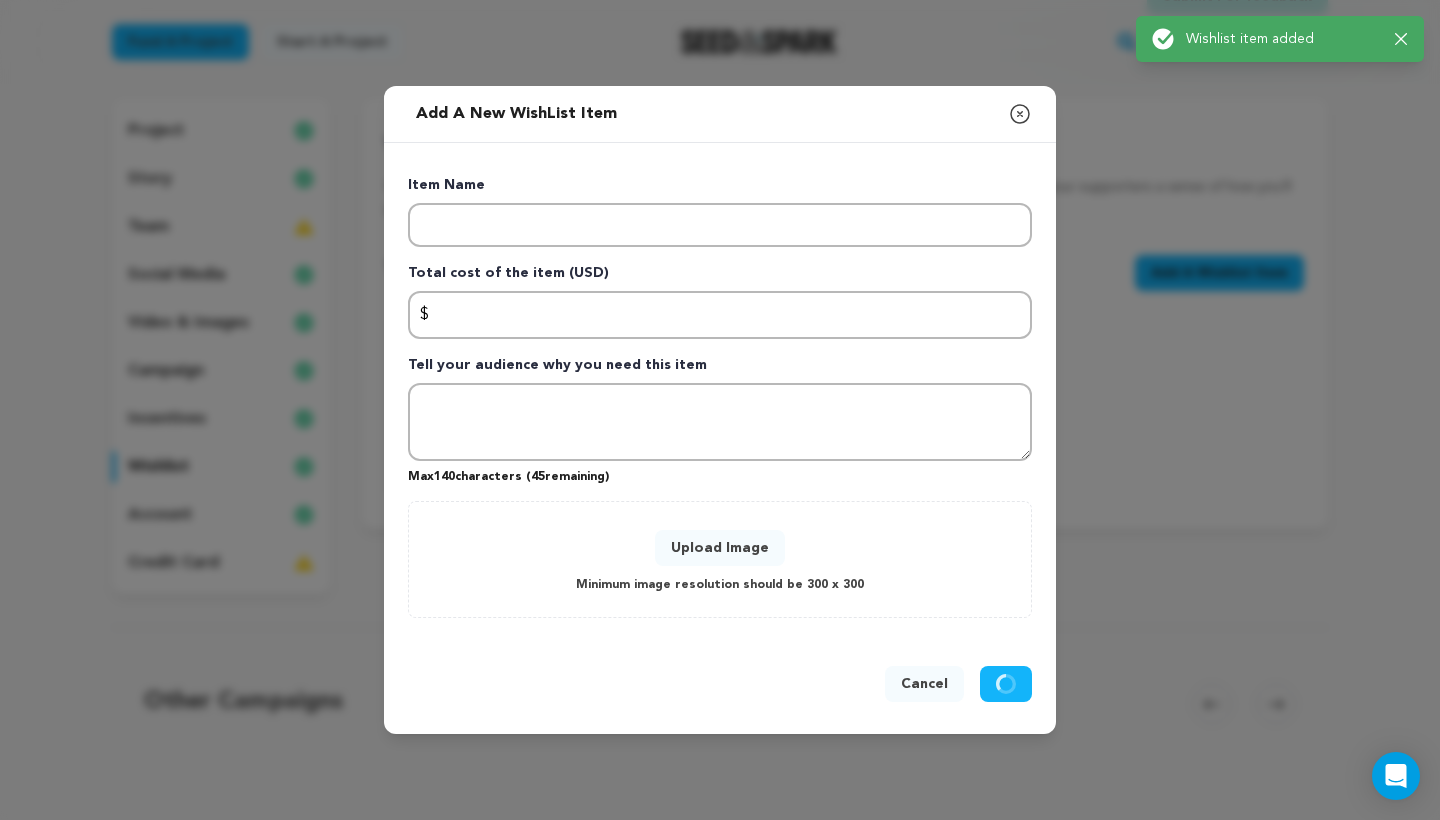 scroll, scrollTop: 0, scrollLeft: 0, axis: both 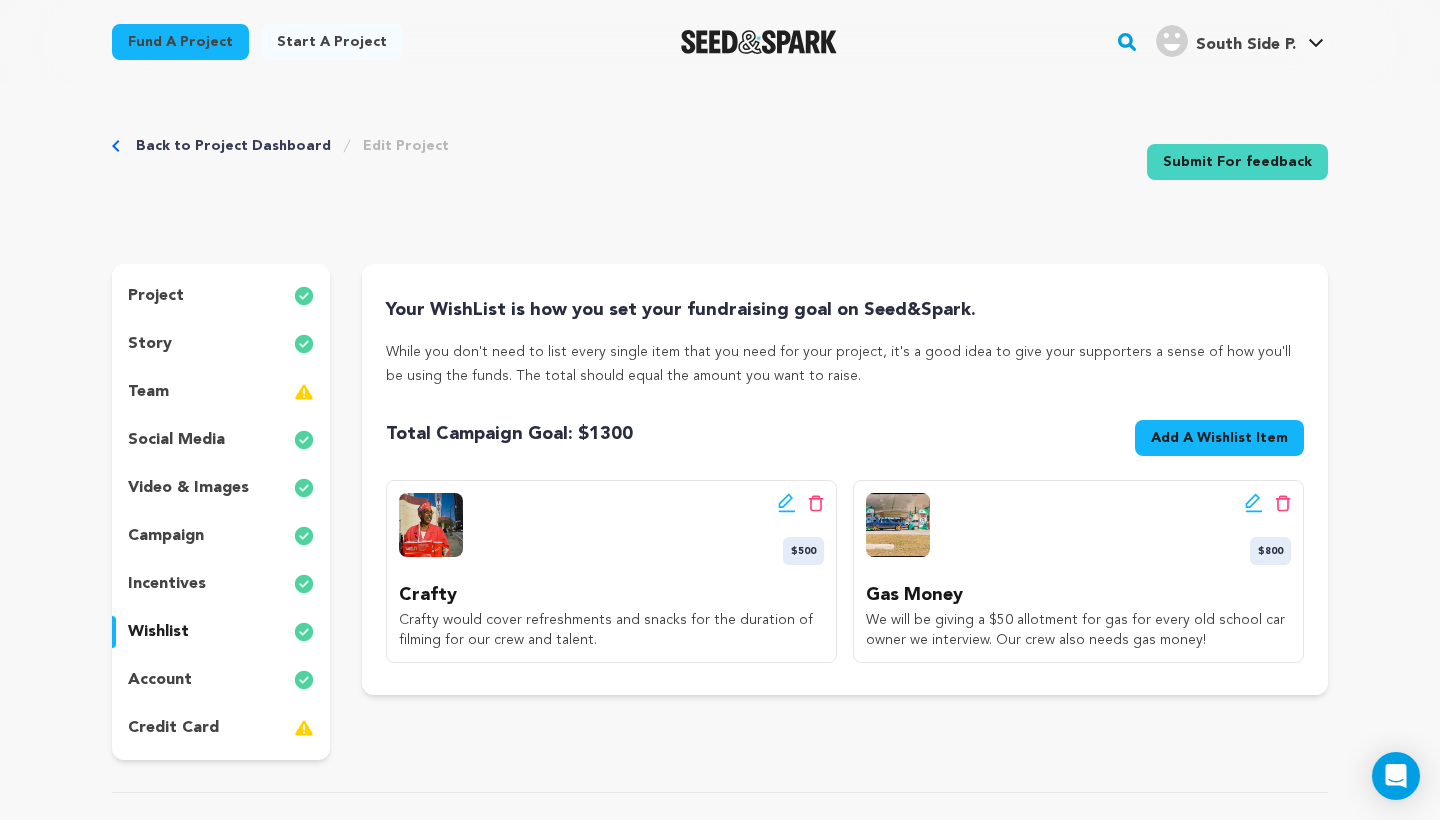 click on "Add A Wishlist Item
New Wishlist Item" at bounding box center [1219, 438] 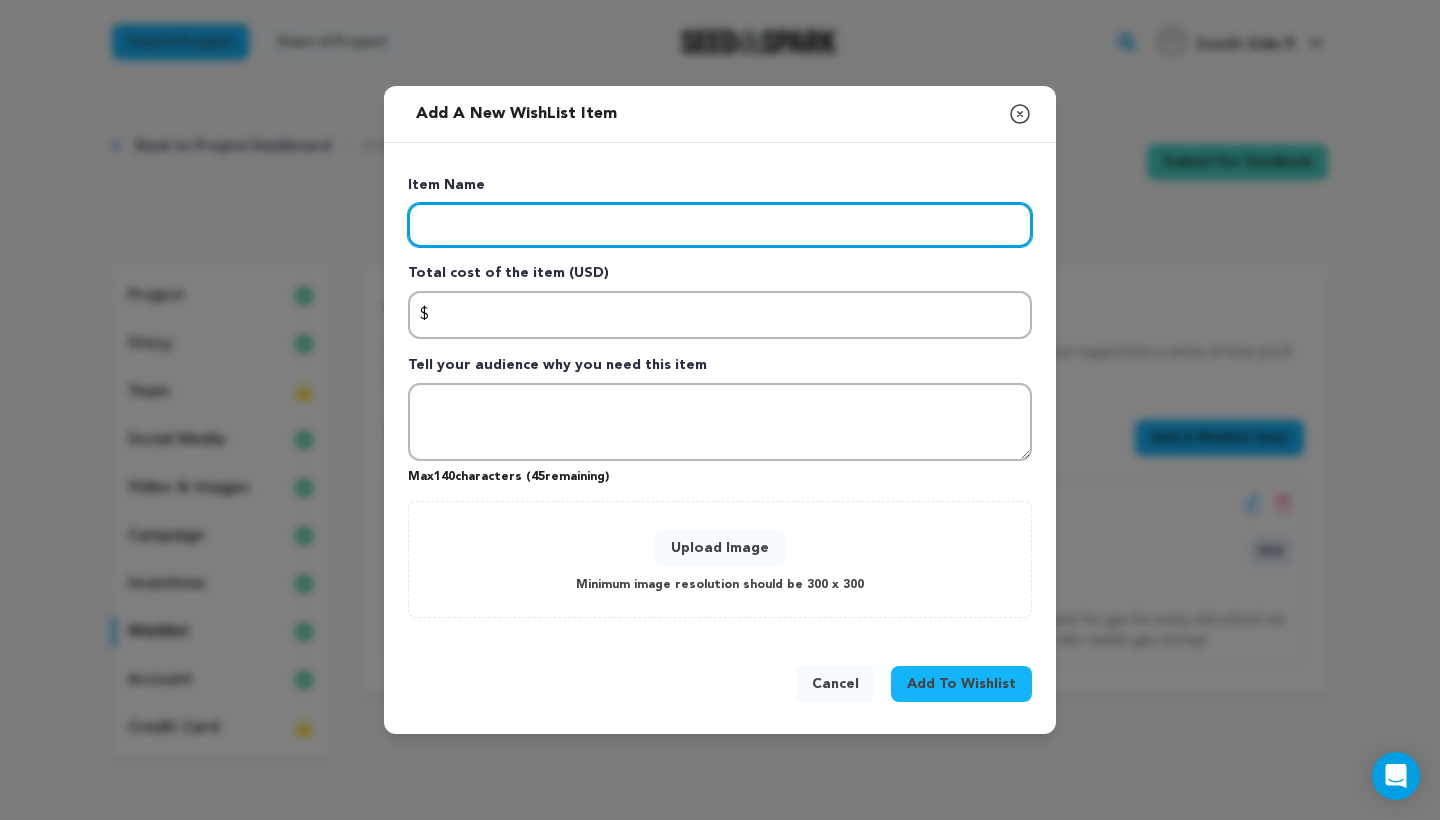 click at bounding box center (720, 225) 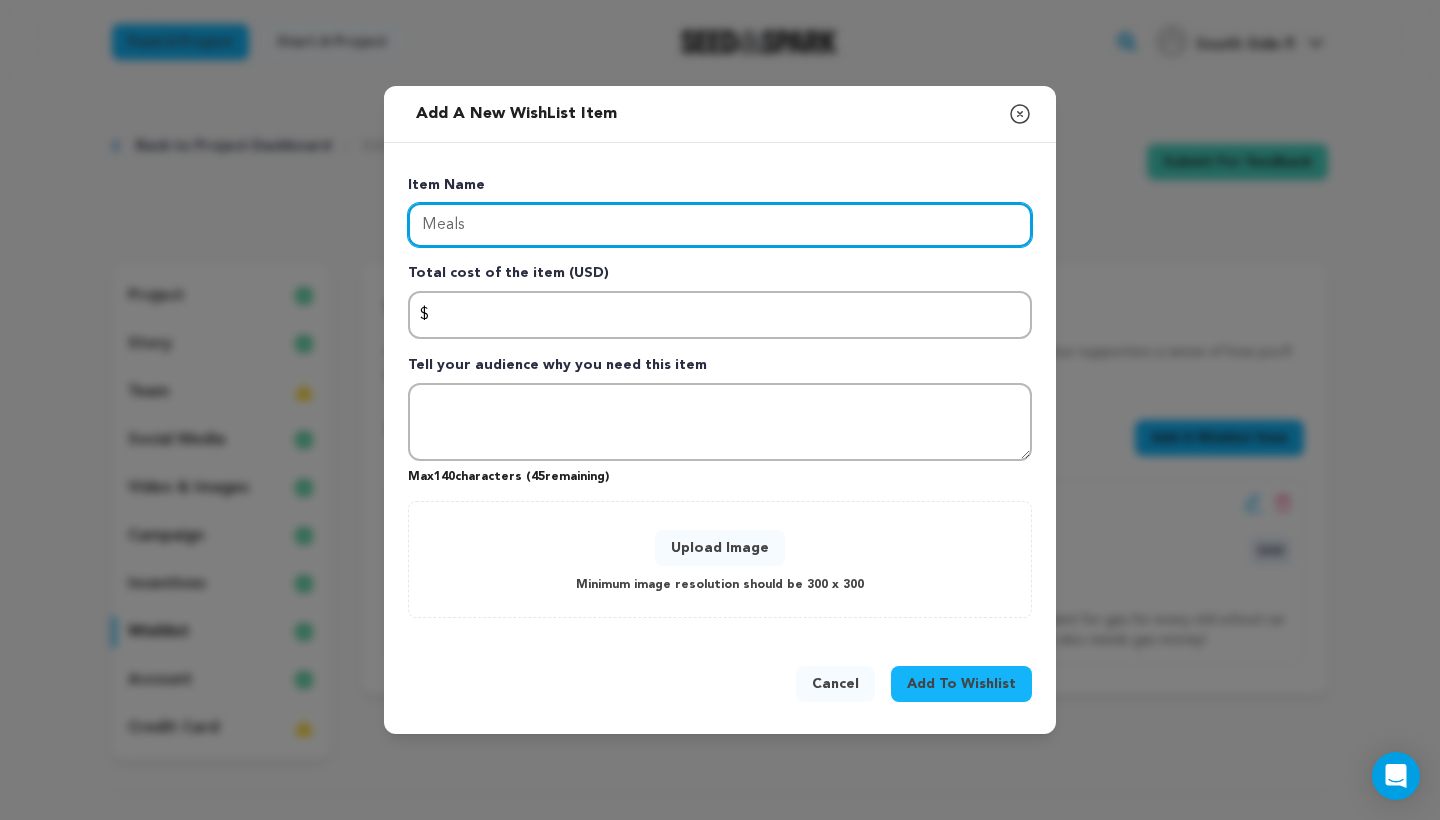 type on "Meals" 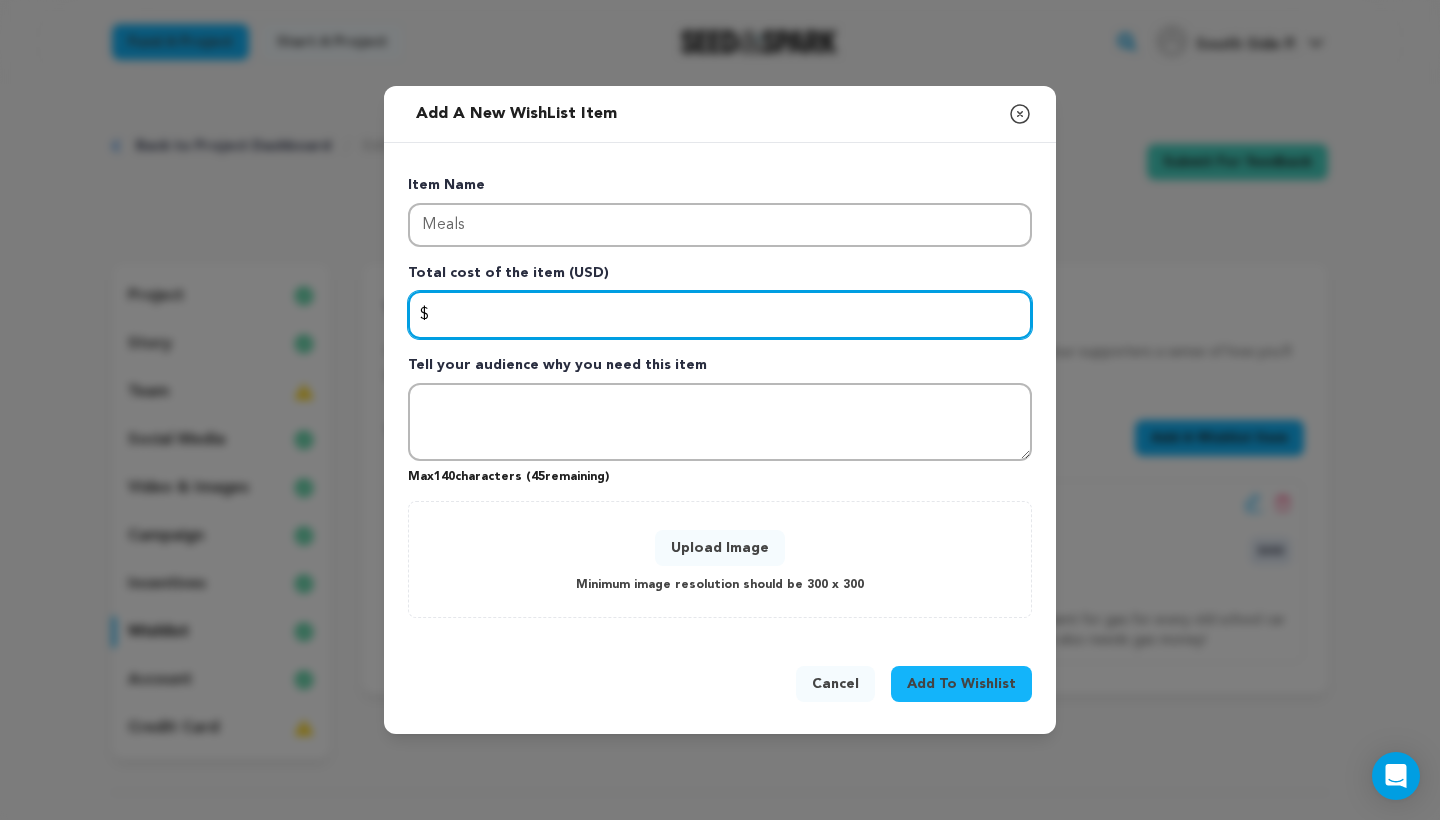 click at bounding box center (720, 315) 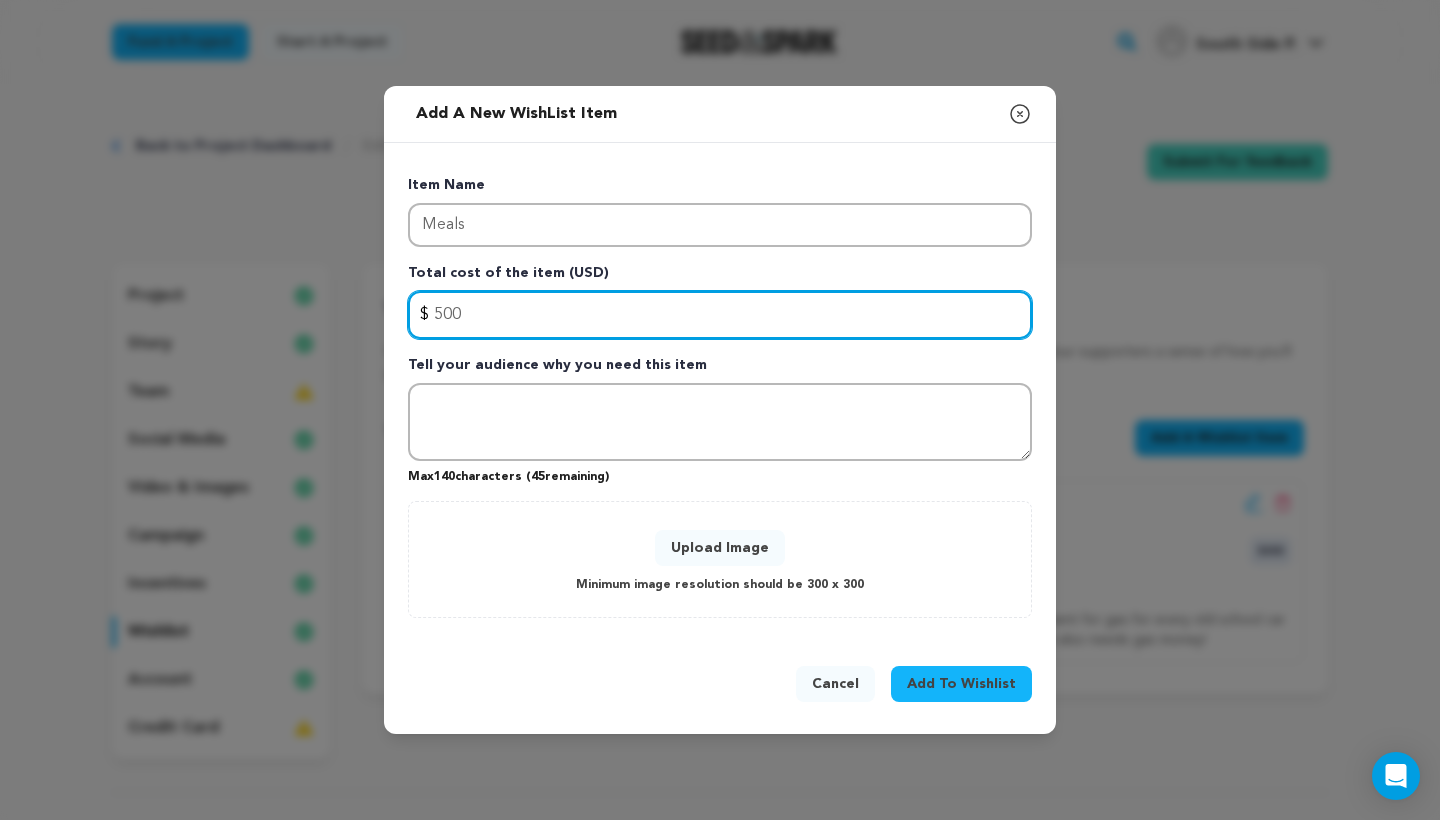 type on "500" 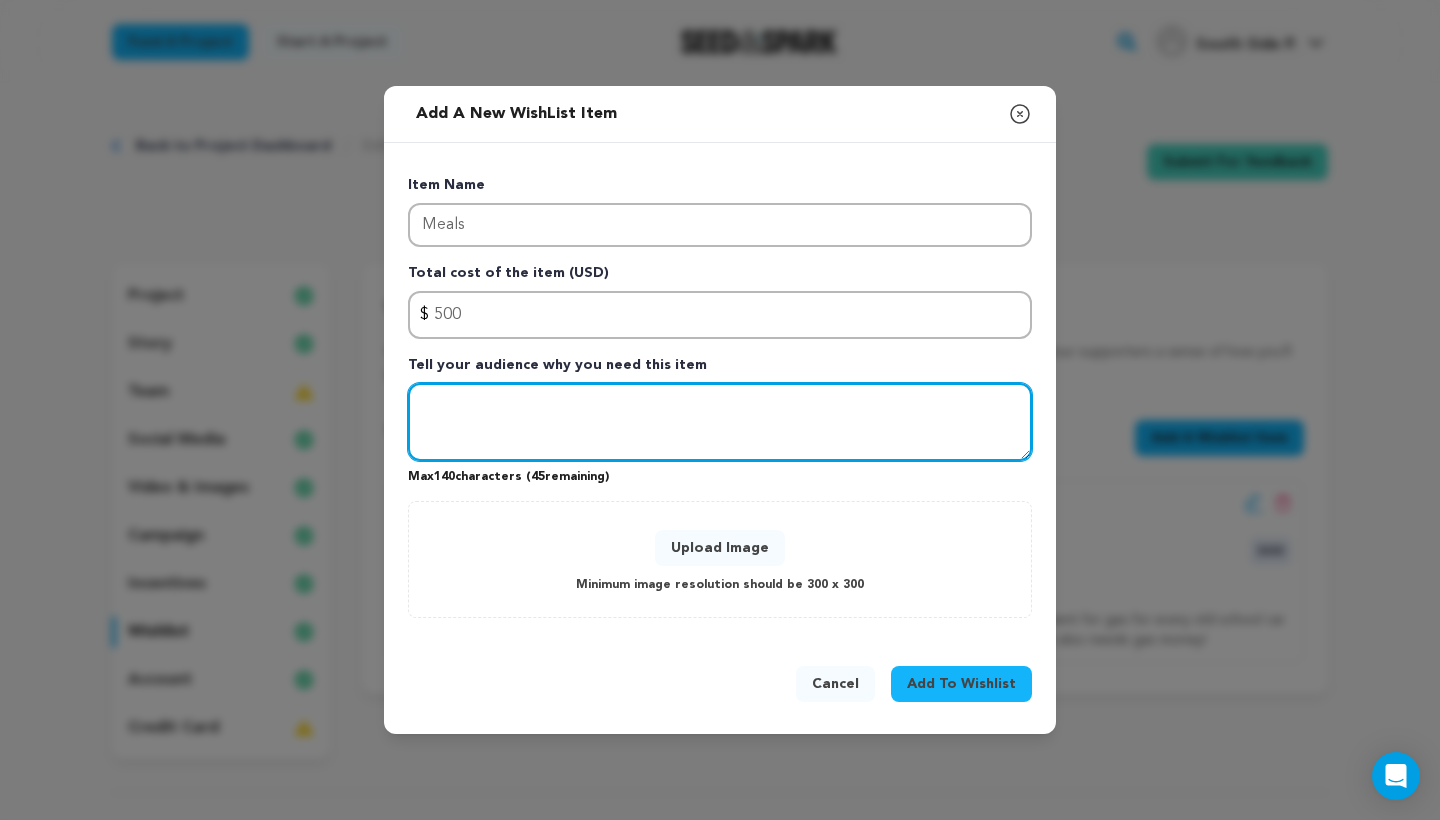 click at bounding box center (720, 422) 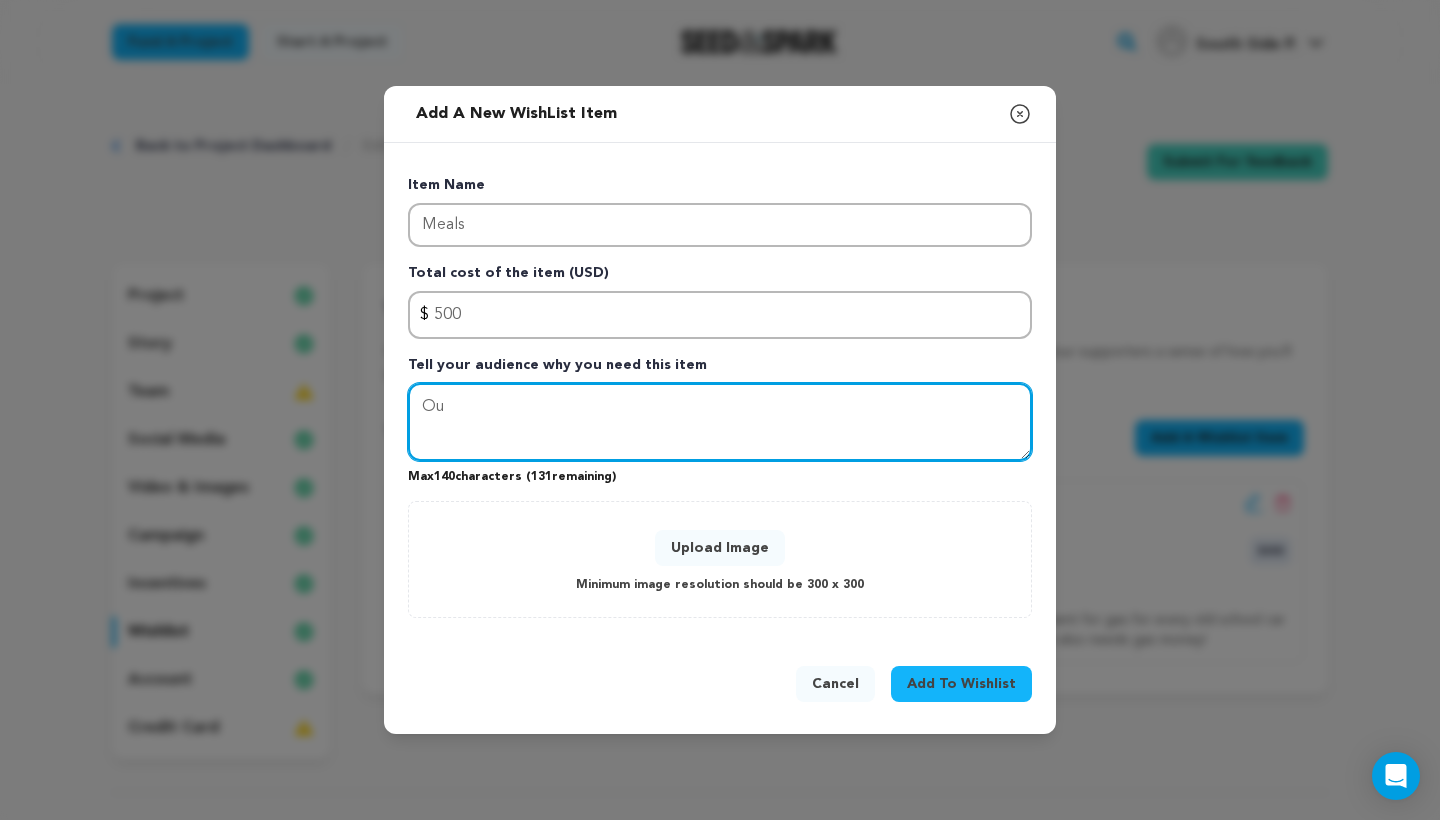 type on "O" 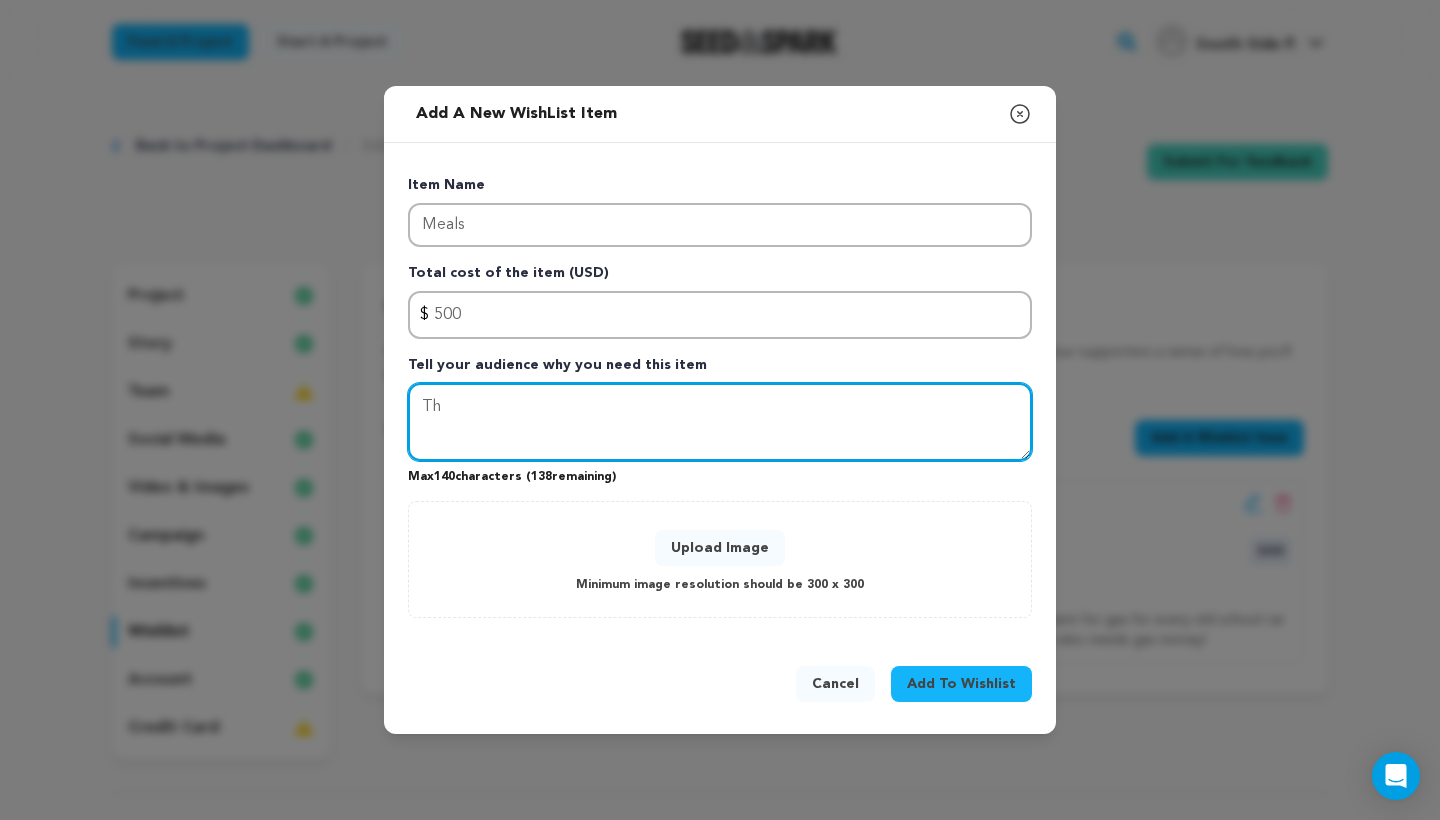 type on "T" 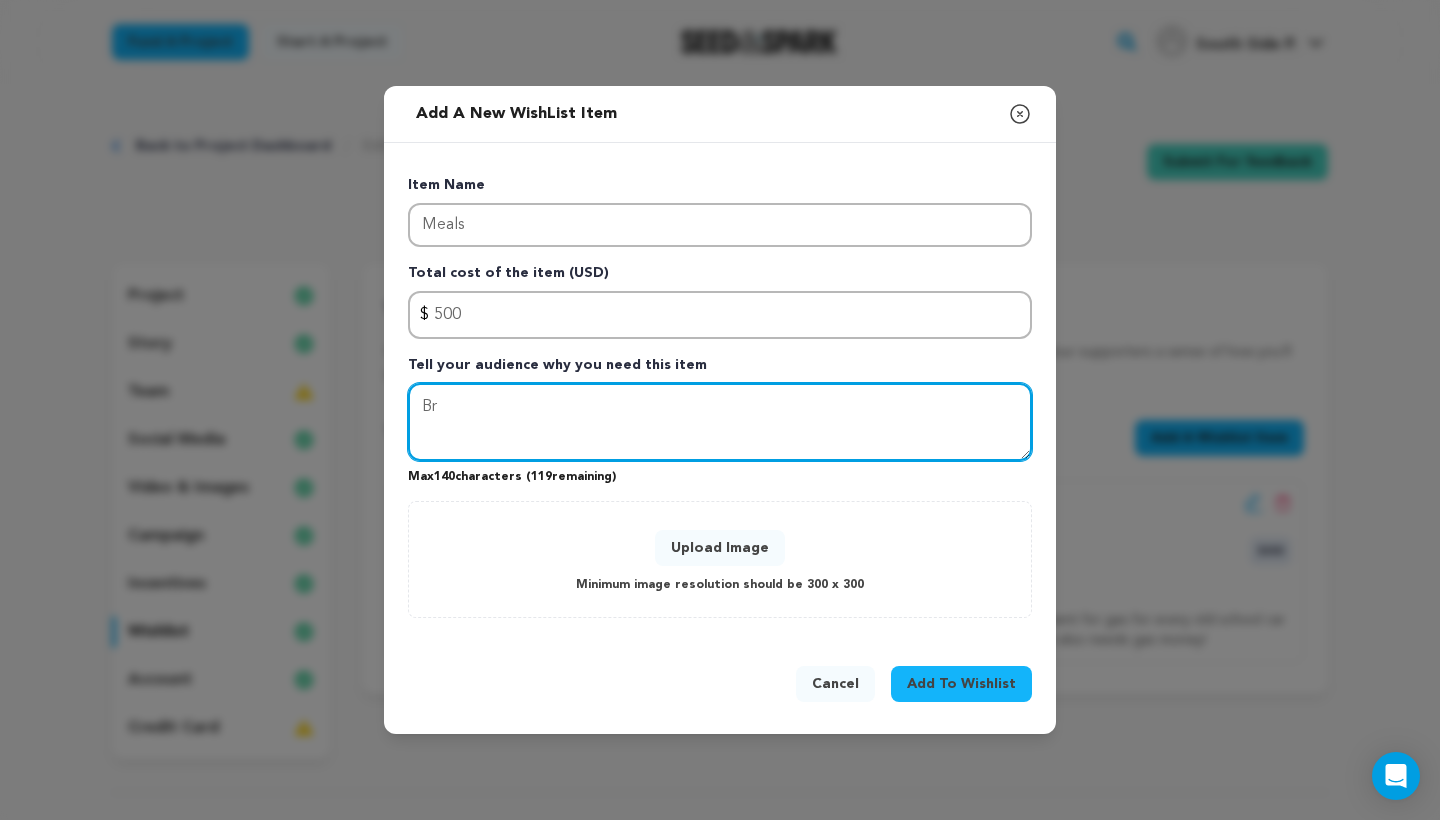 type on "B" 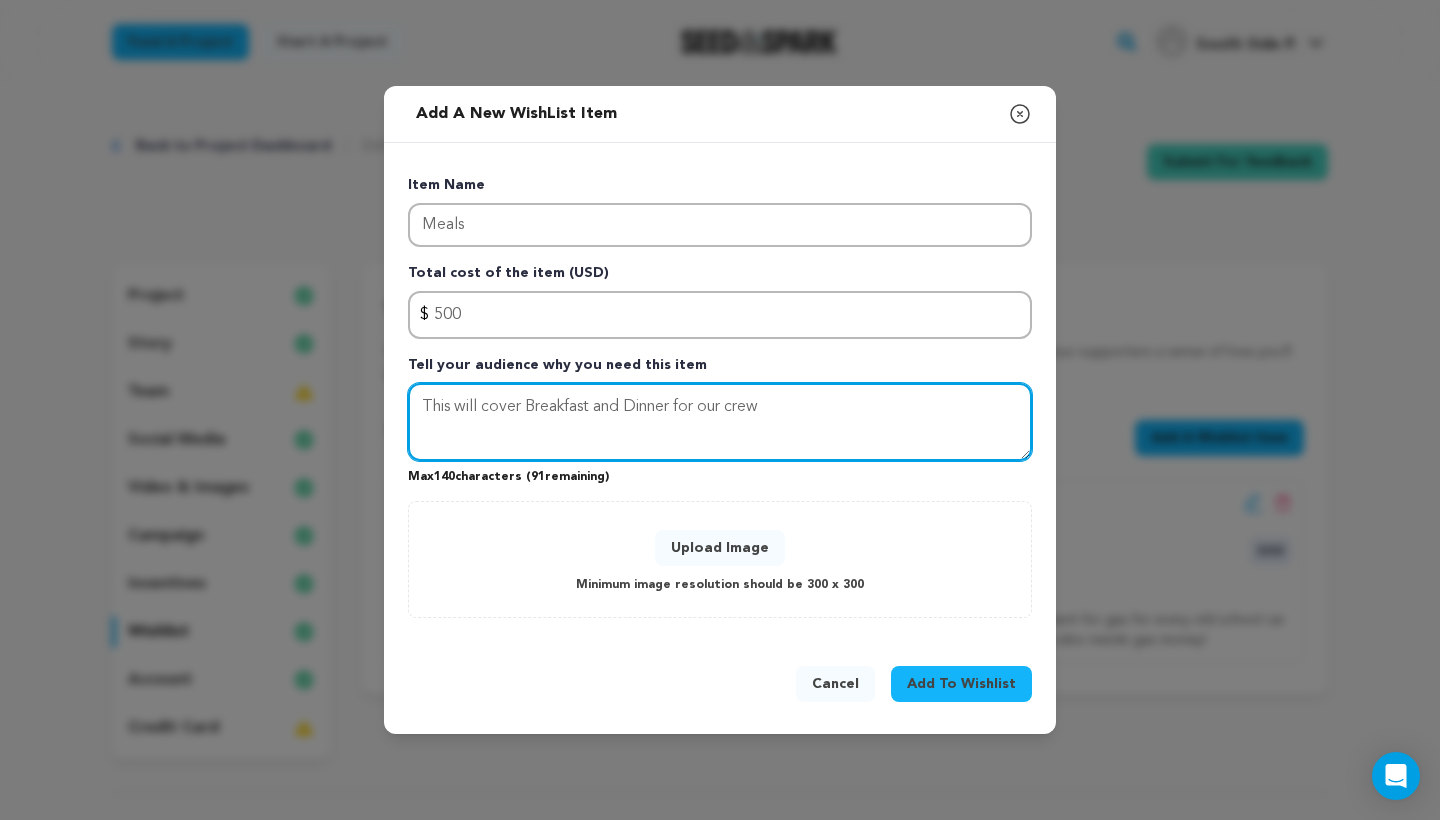 click on "This will cover Breakfast and Dinner for our crew" at bounding box center (720, 422) 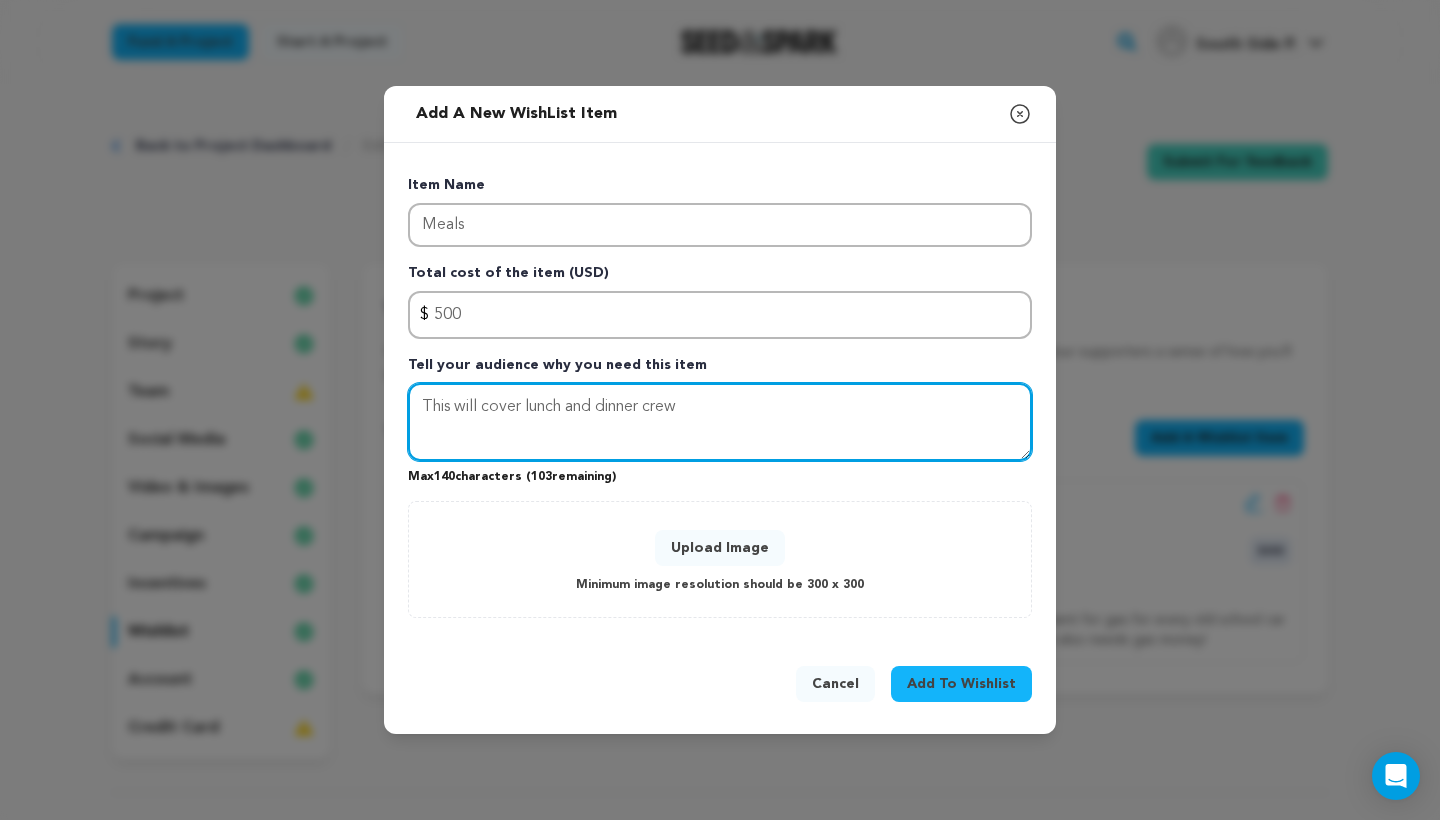 click on "This will cover lunch and dinner crew" at bounding box center (720, 422) 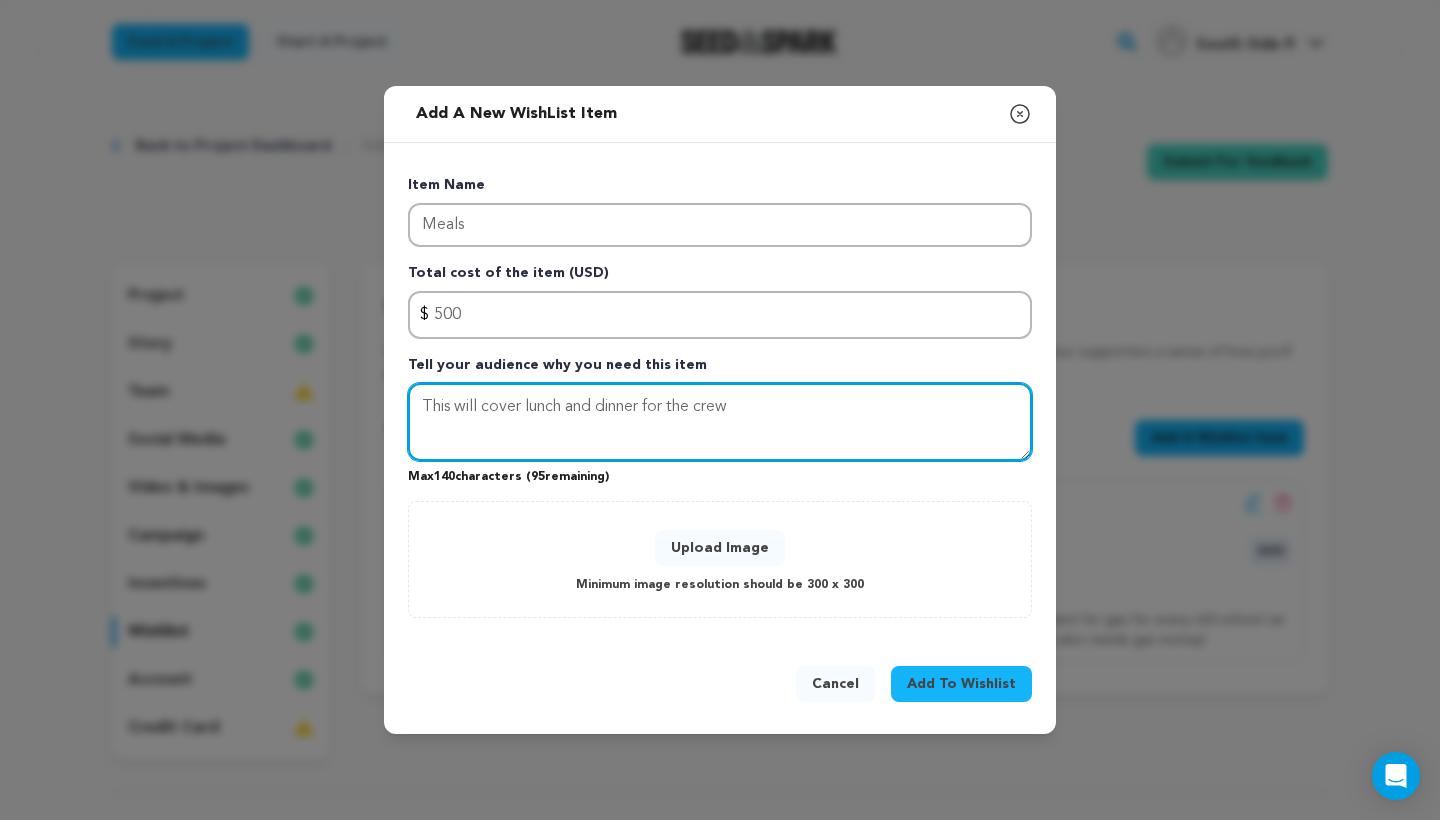 click on "This will cover lunch and dinner for the crew" at bounding box center [720, 422] 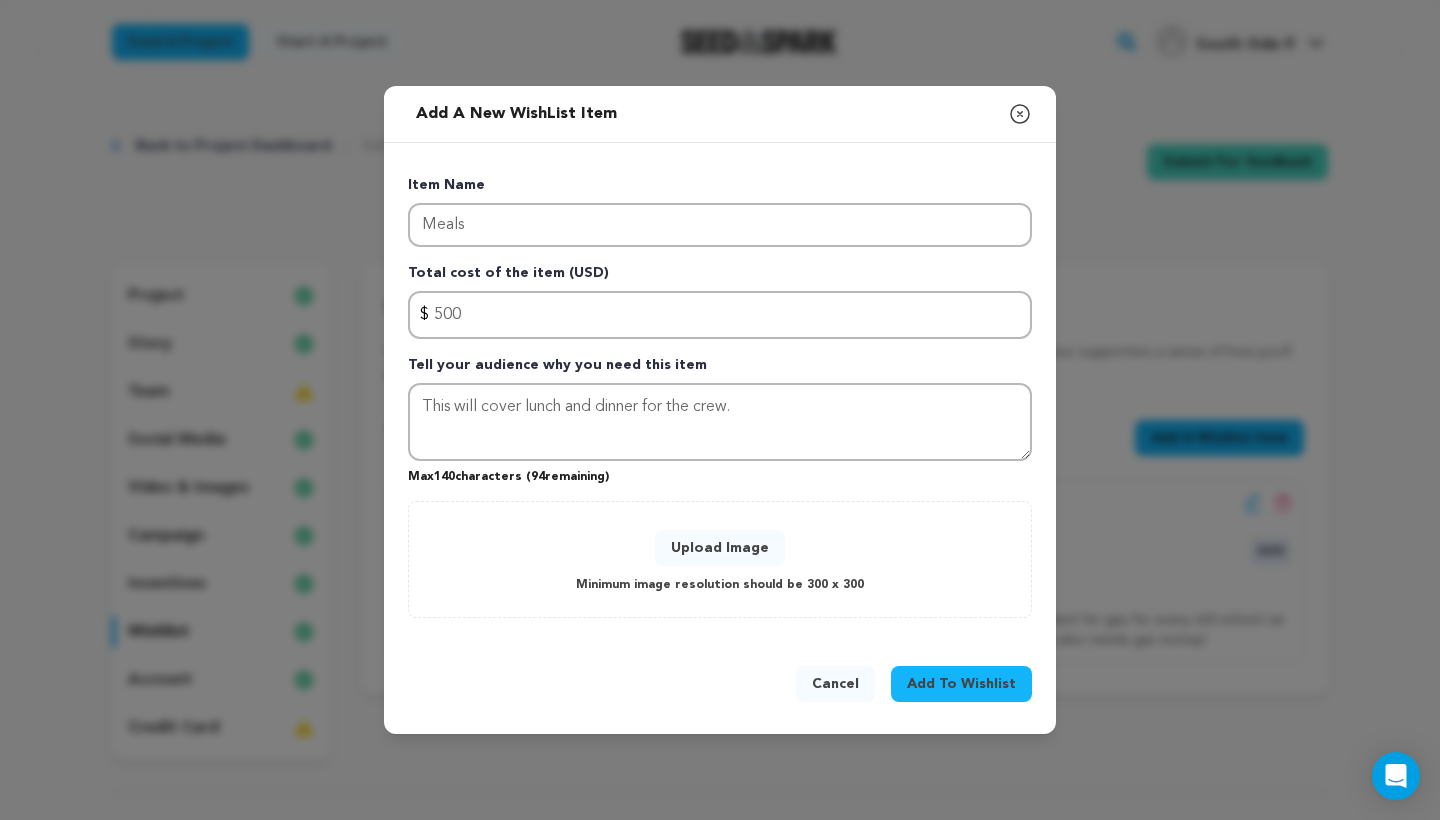 click on "Upload Image" at bounding box center [720, 548] 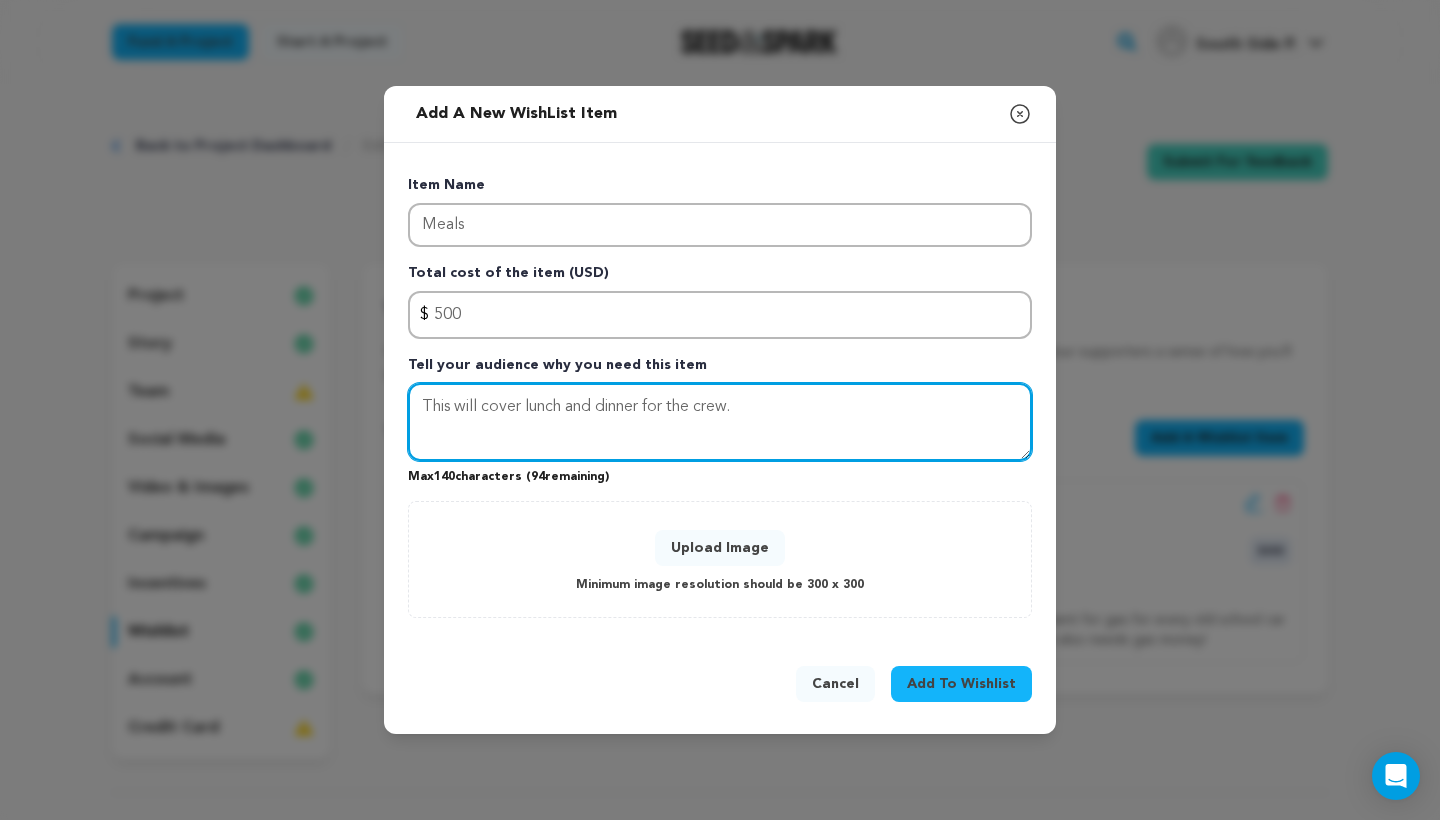 drag, startPoint x: 782, startPoint y: 415, endPoint x: 525, endPoint y: 411, distance: 257.03113 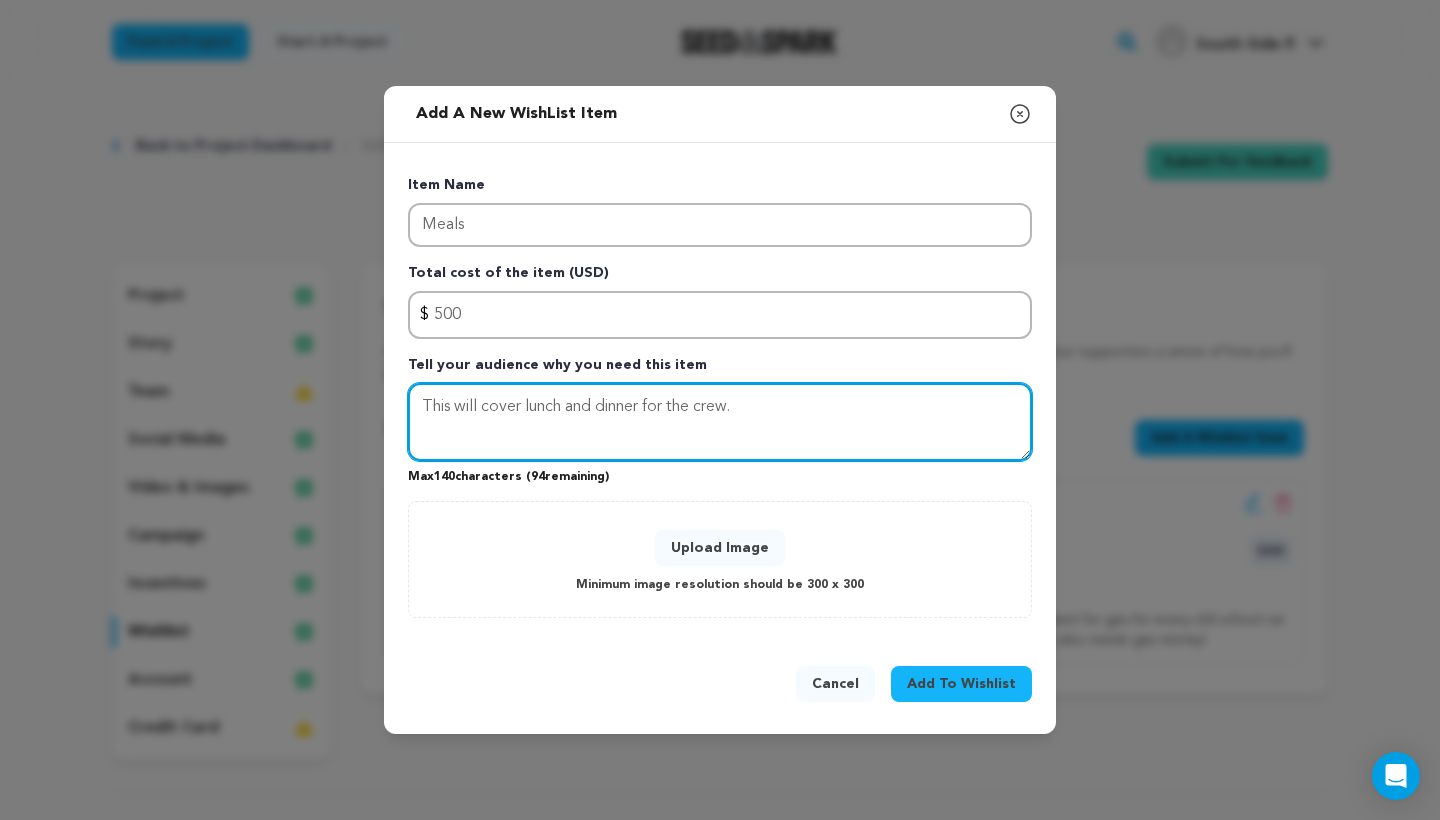 click on "This will cover lunch and dinner for the crew." at bounding box center (720, 422) 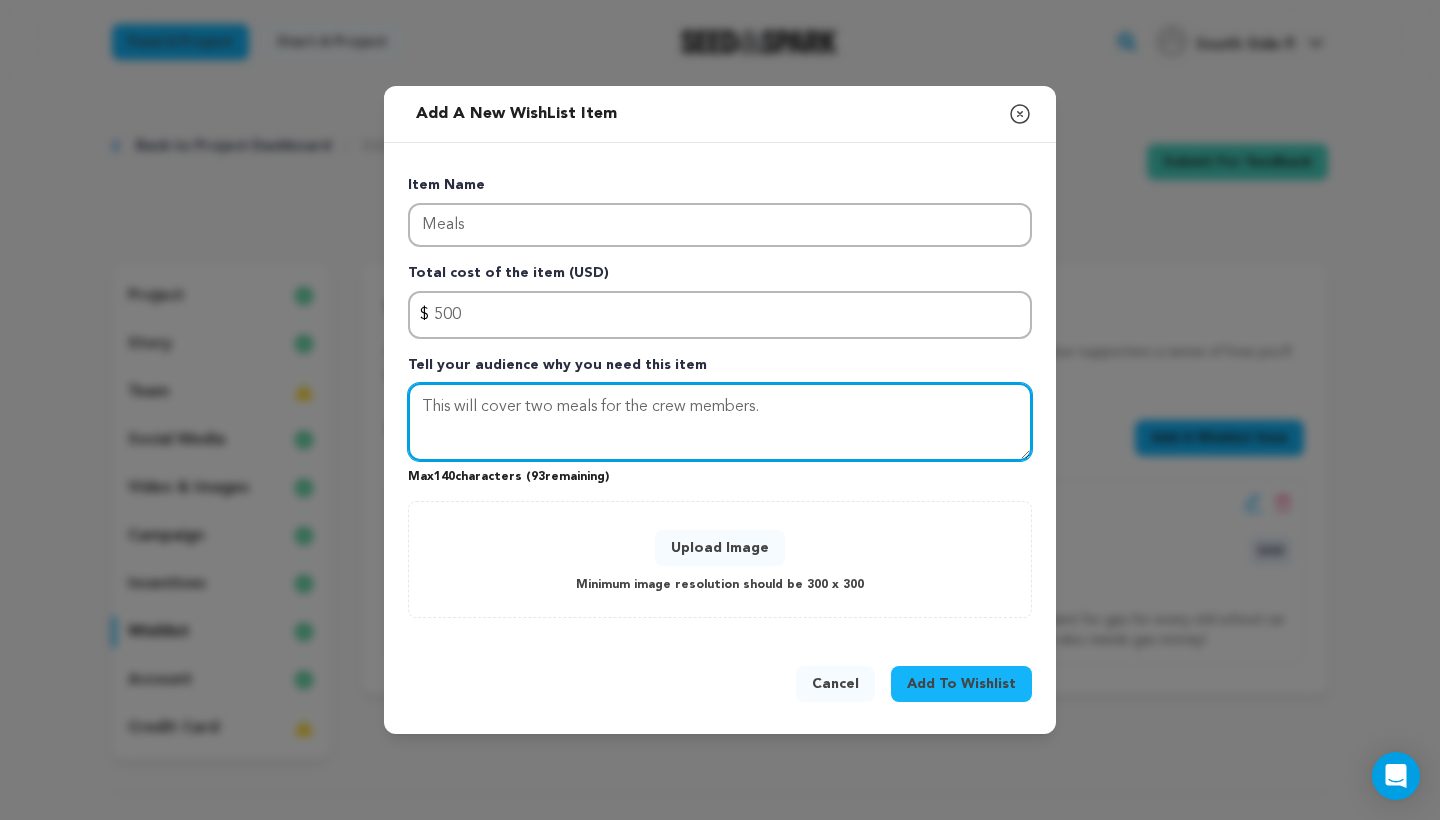 drag, startPoint x: 782, startPoint y: 420, endPoint x: 483, endPoint y: 409, distance: 299.20227 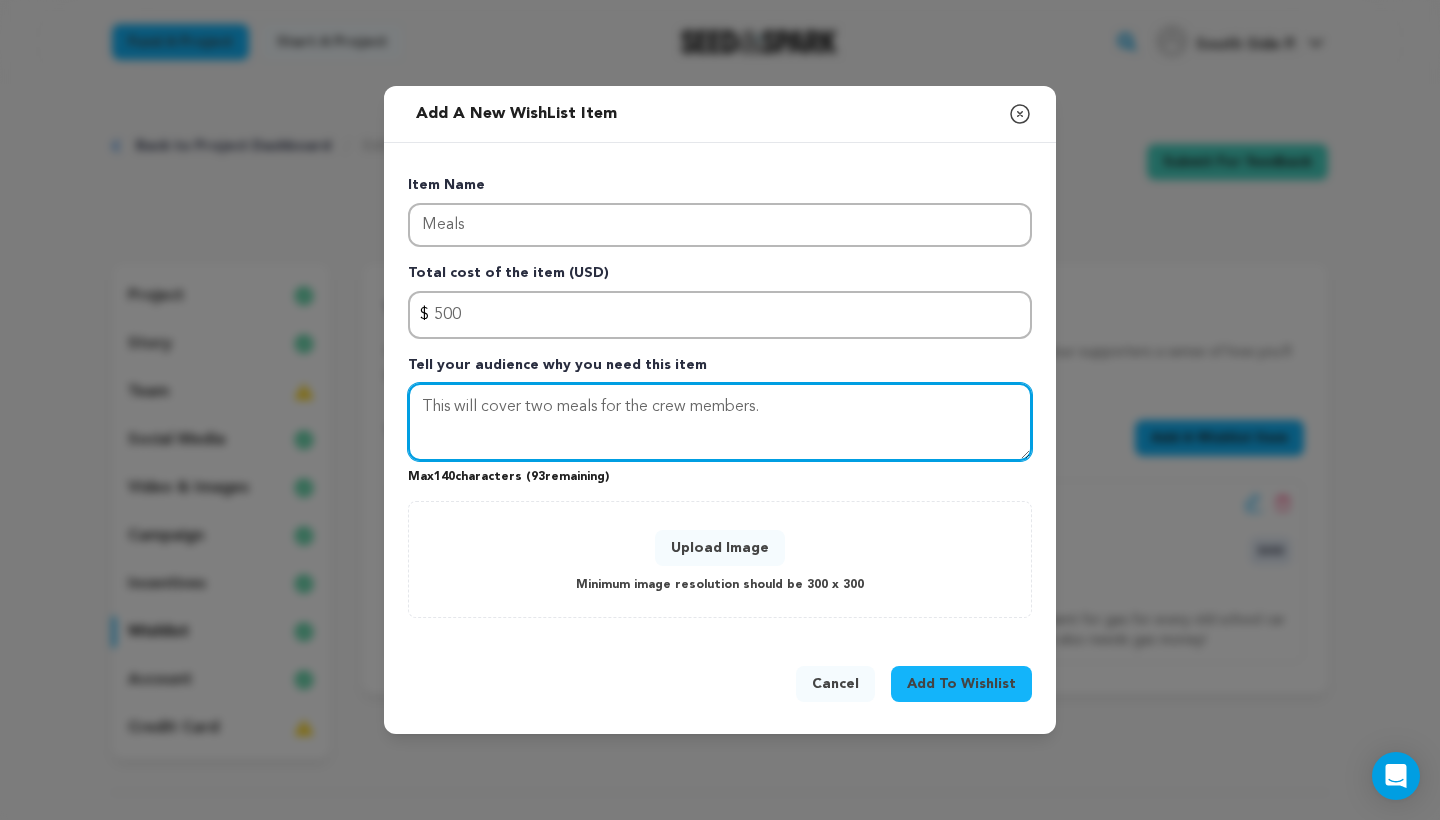 click on "This will cover two meals for the crew members." at bounding box center [720, 422] 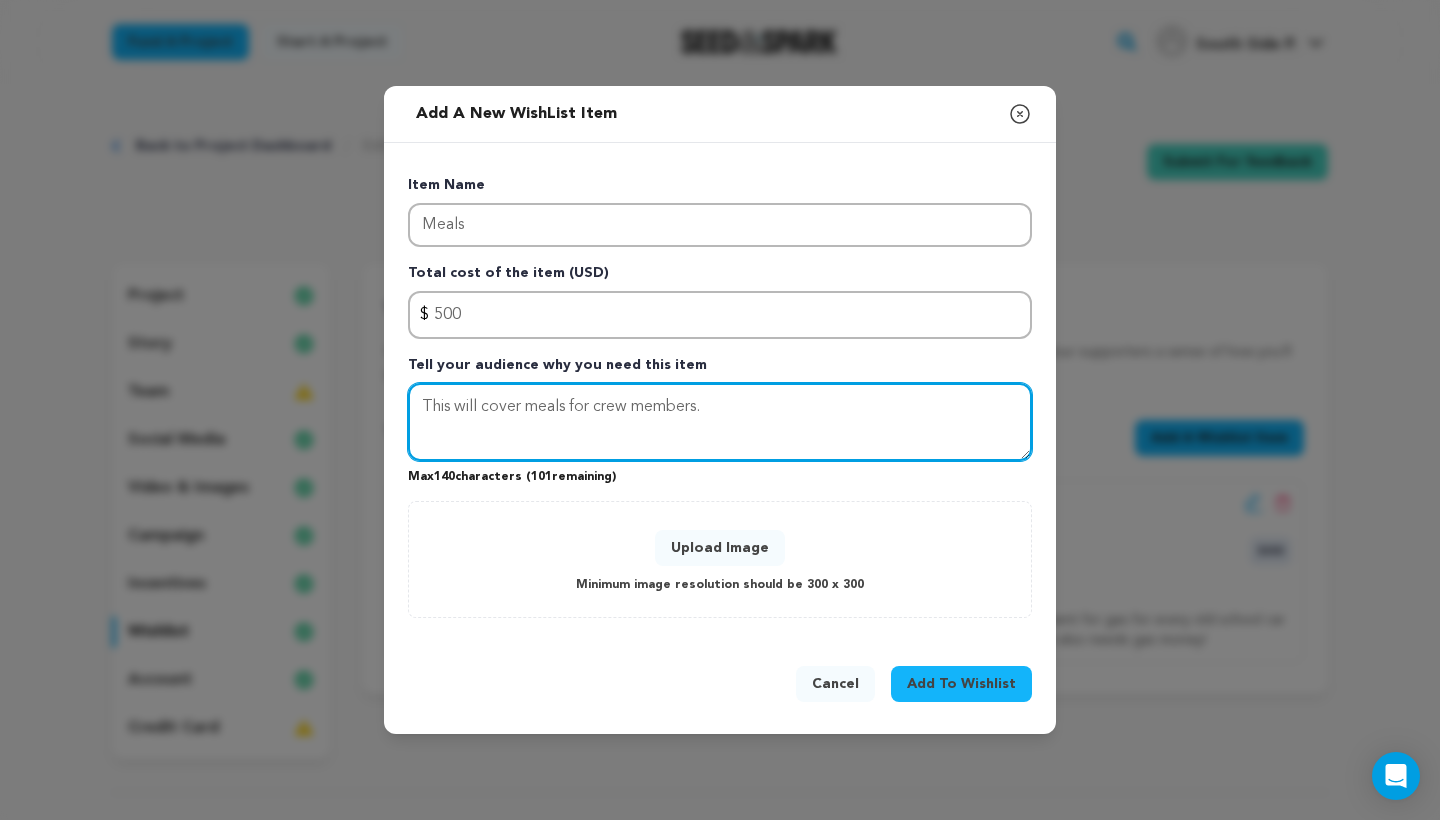 type on "This will cover meals for crew members." 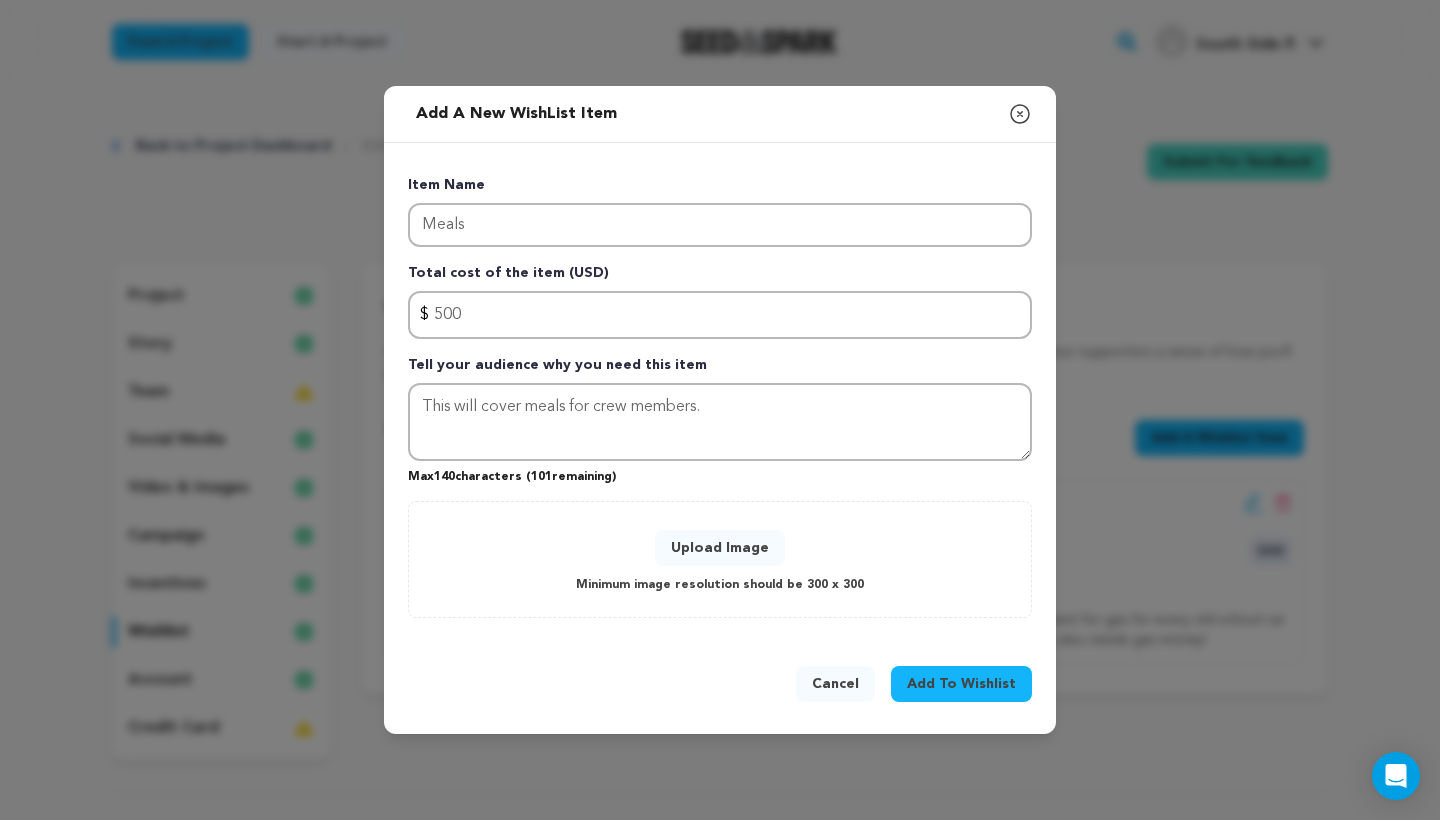click on "Upload Image" at bounding box center [720, 548] 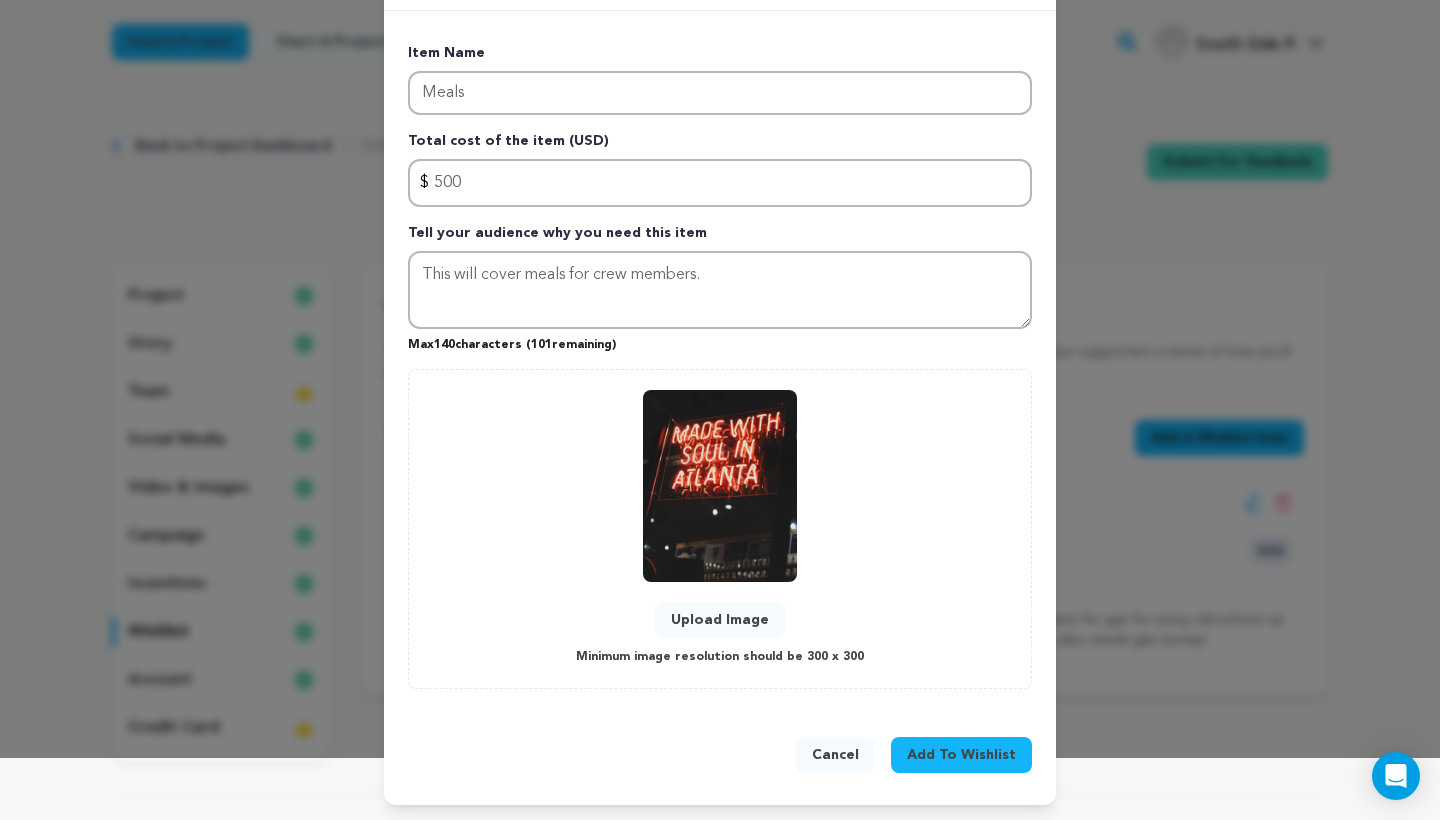 scroll, scrollTop: 61, scrollLeft: 0, axis: vertical 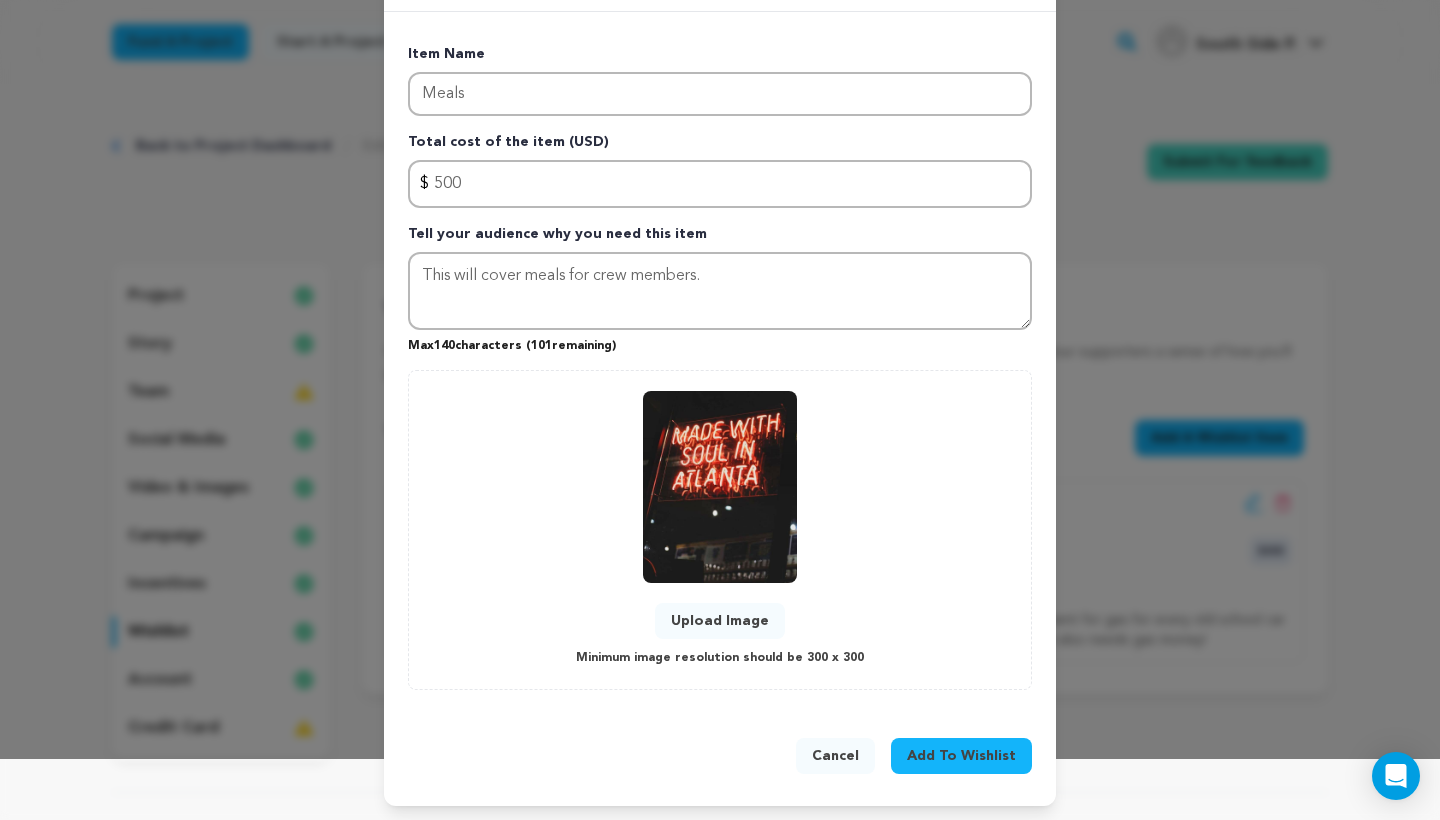 click on "Add To Wishlist" at bounding box center (961, 756) 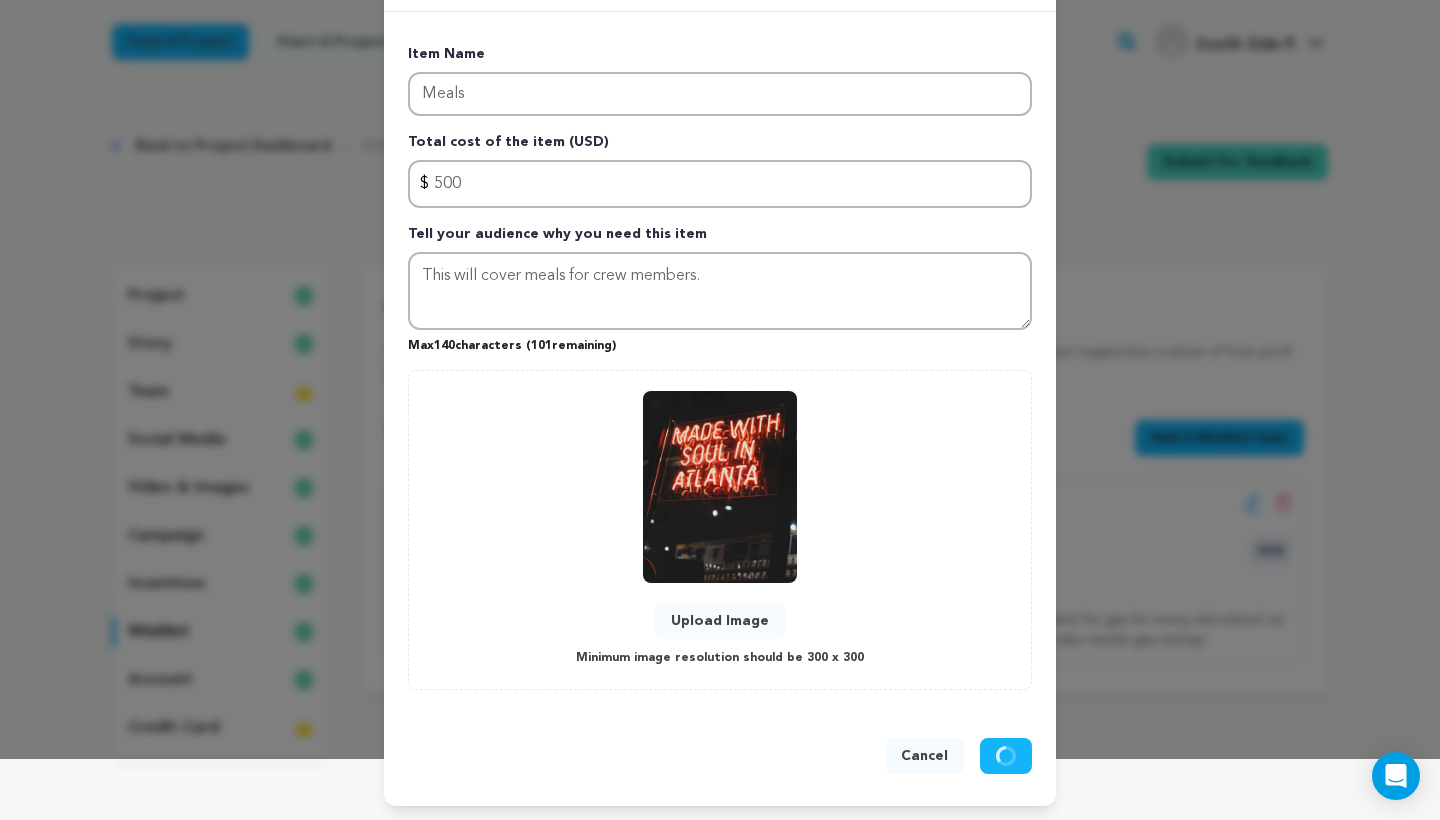 type 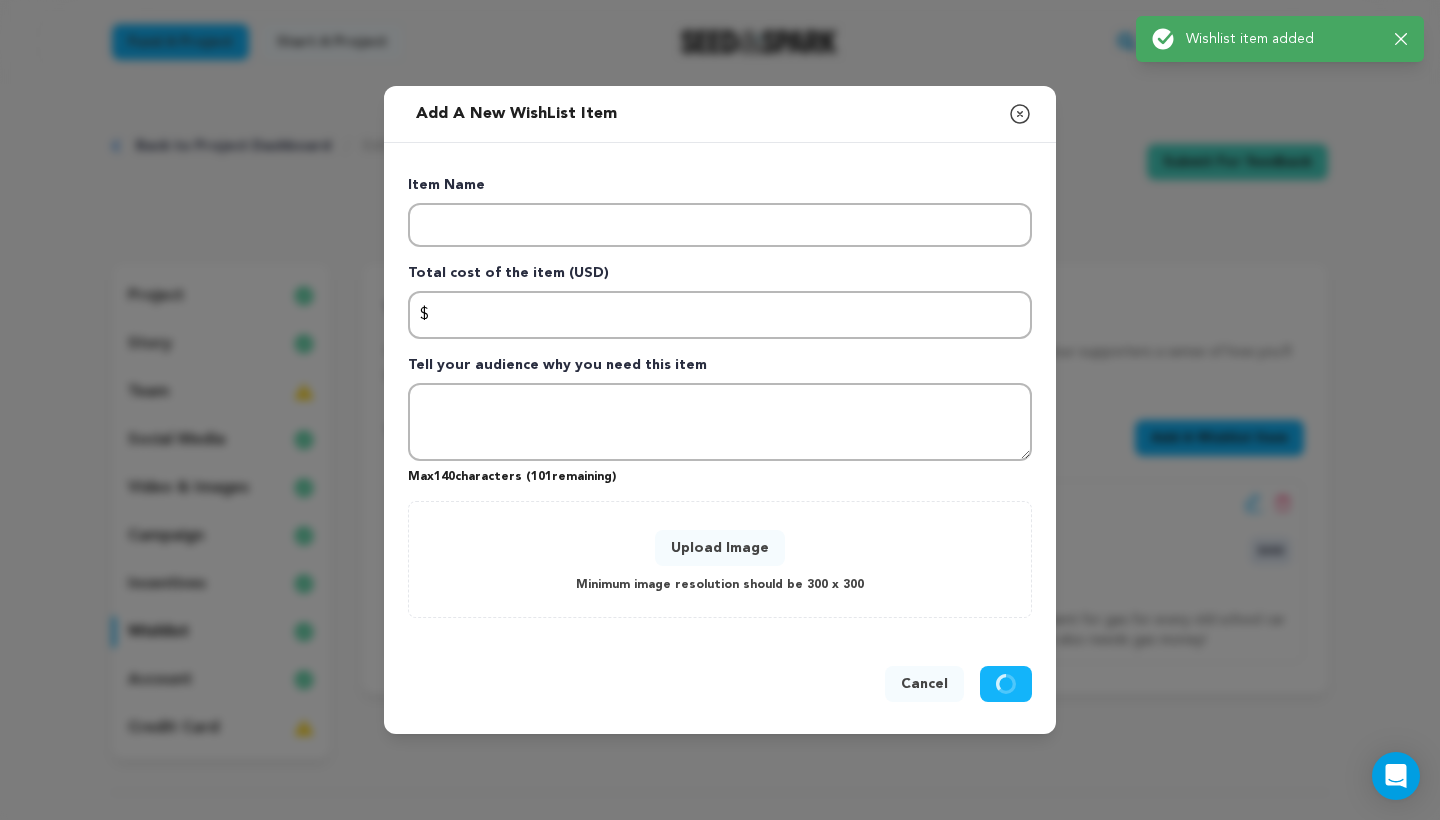 scroll, scrollTop: 0, scrollLeft: 0, axis: both 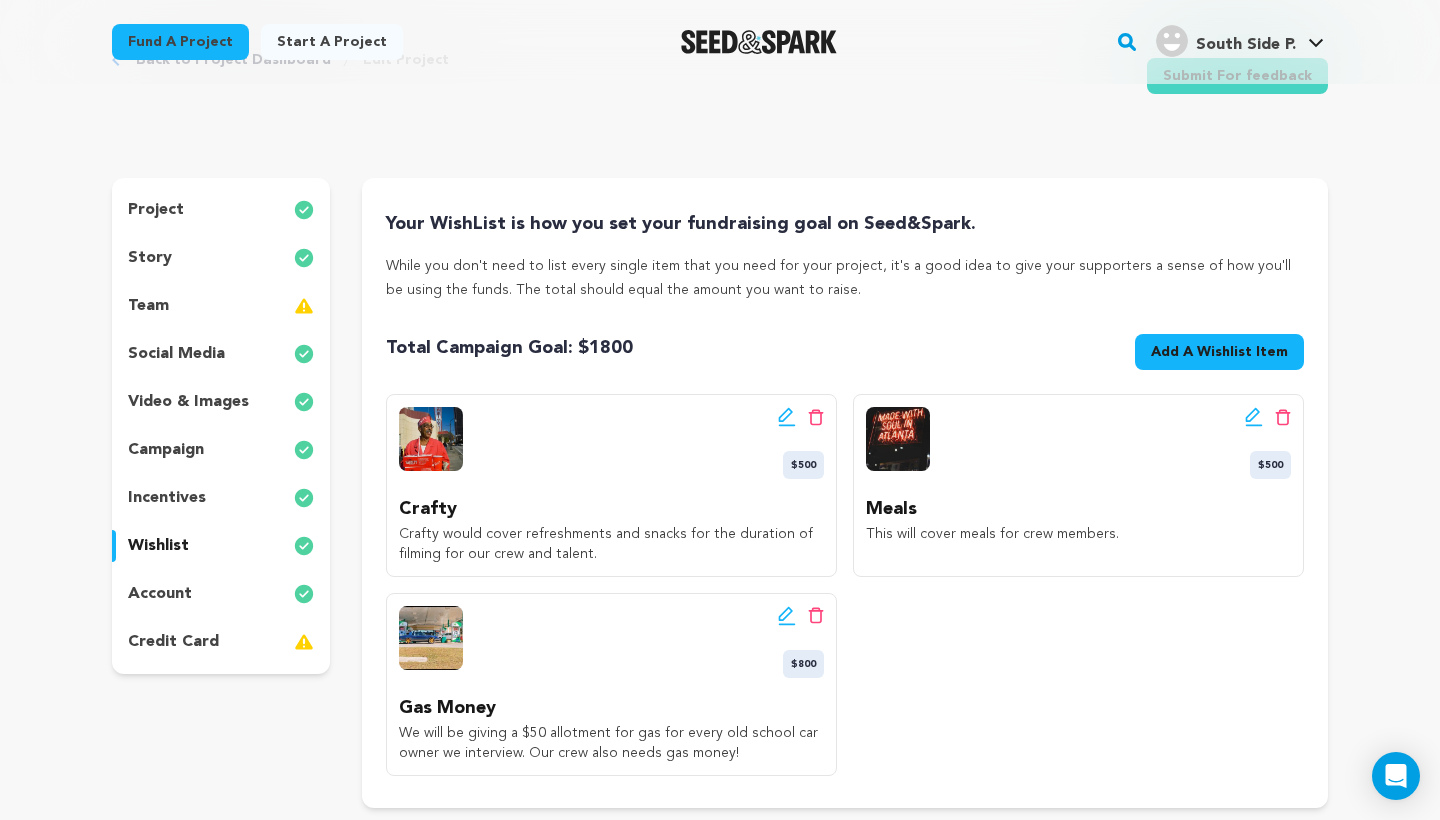 click on "Add A Wishlist Item" at bounding box center (1219, 352) 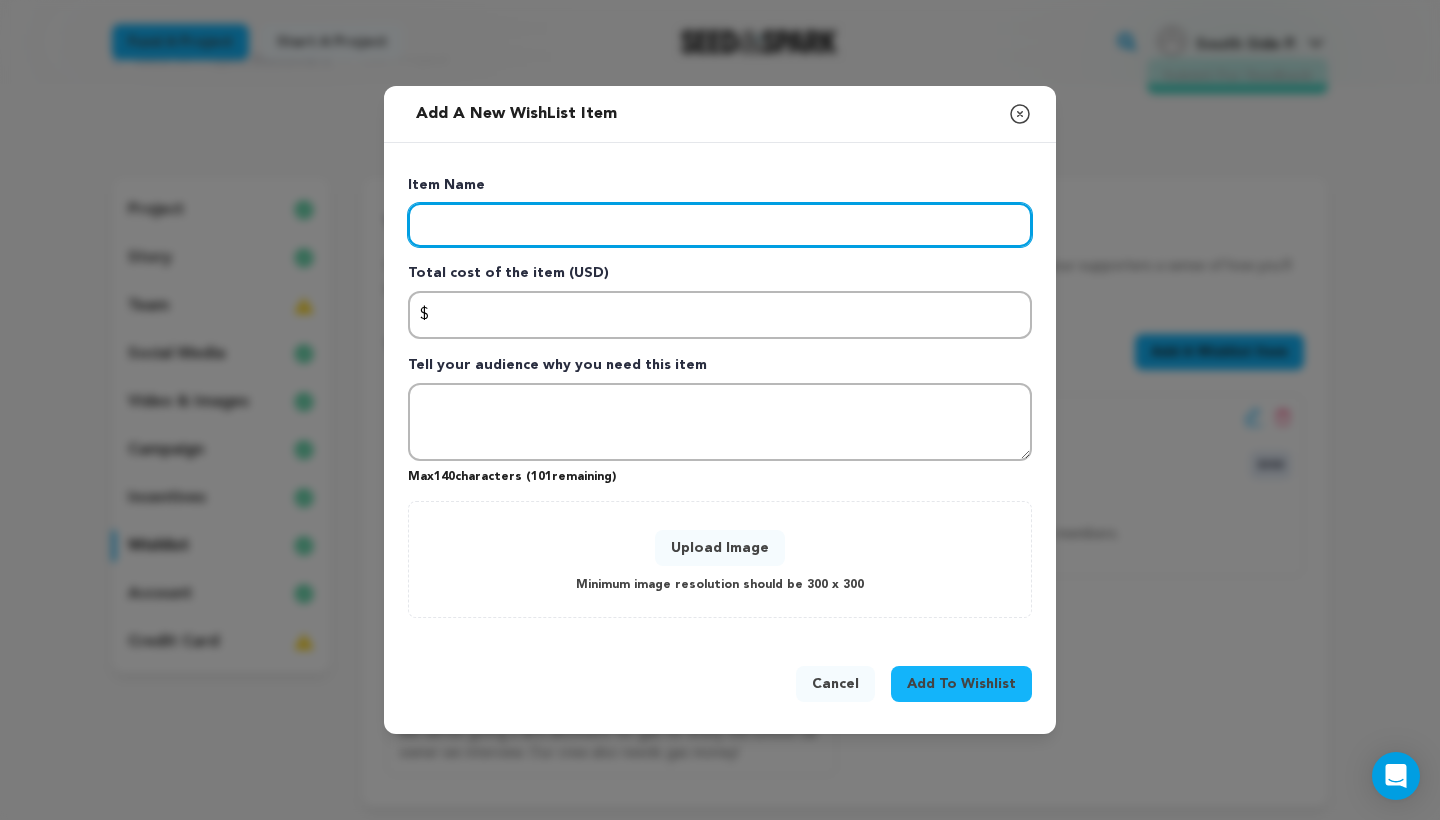 click at bounding box center (720, 225) 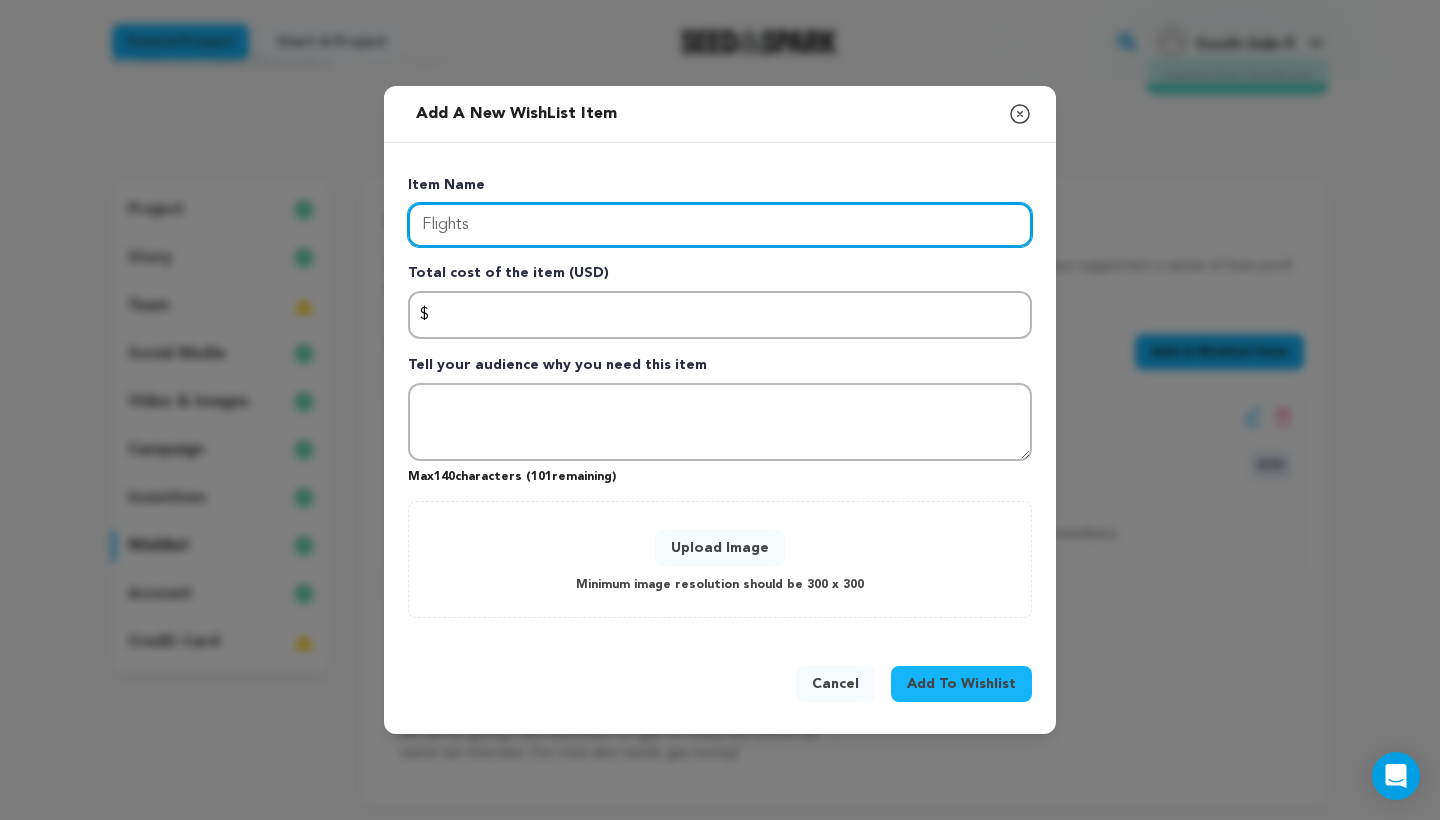 type on "Flights" 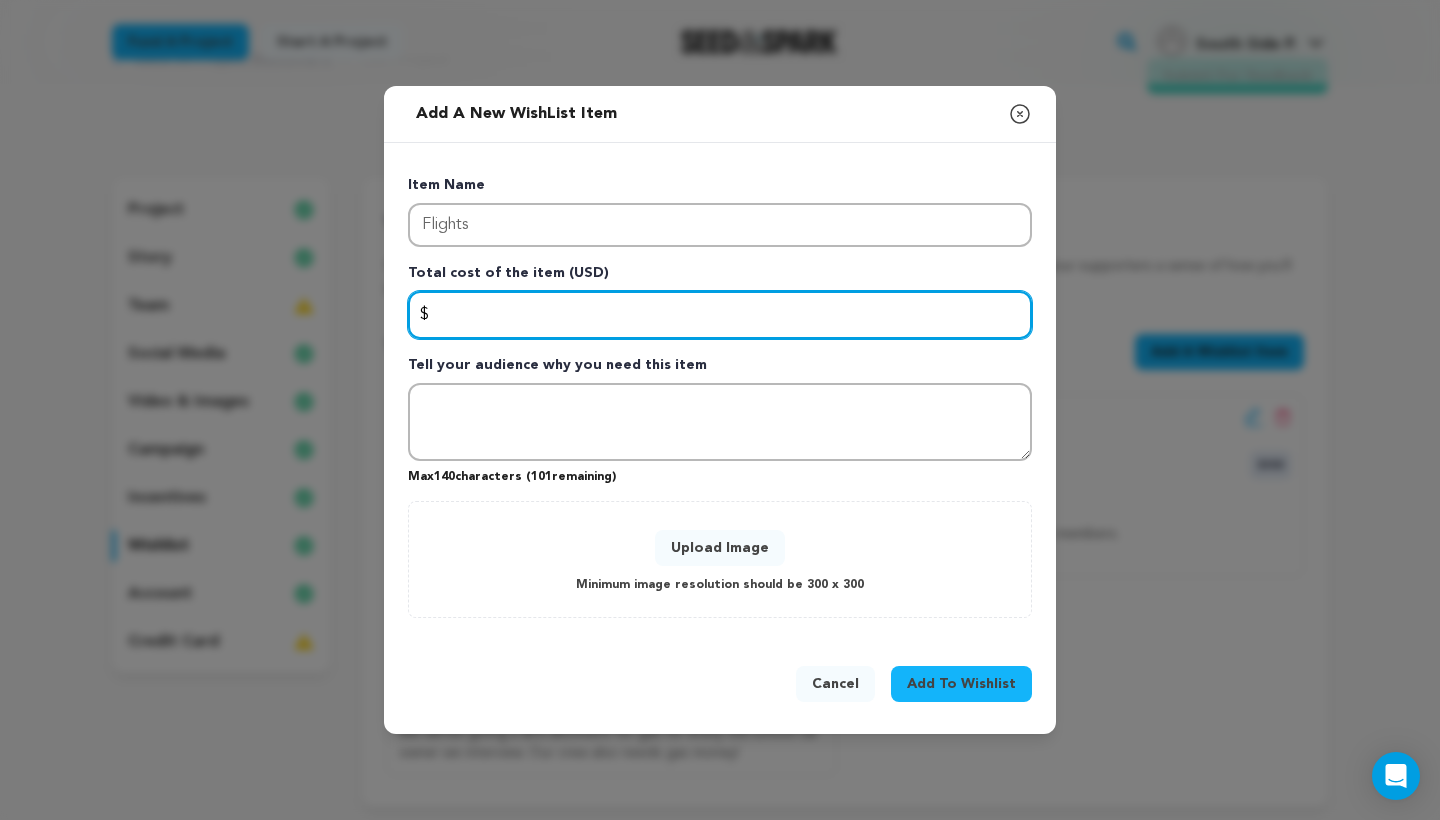 click at bounding box center (720, 315) 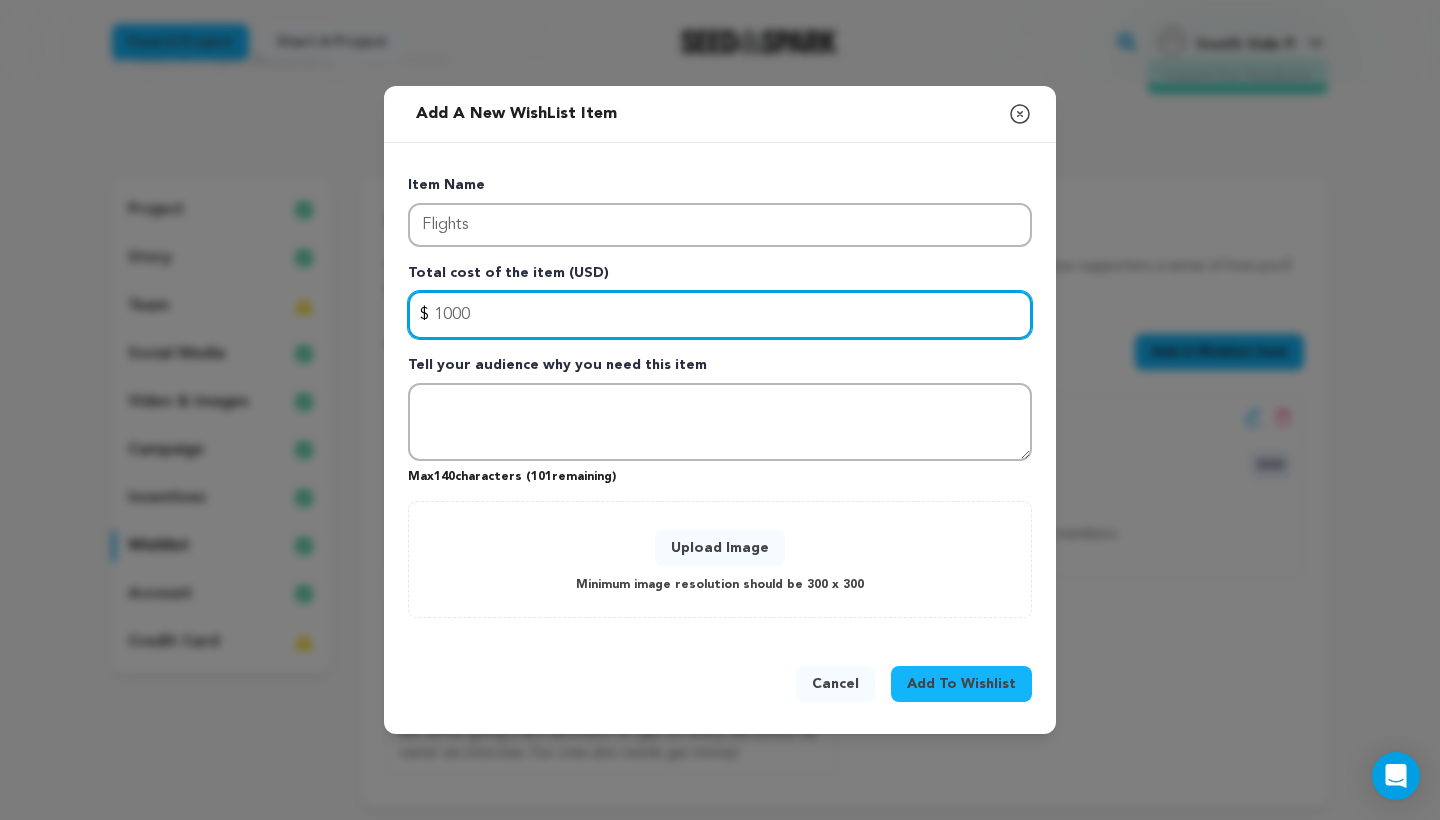 type on "1000" 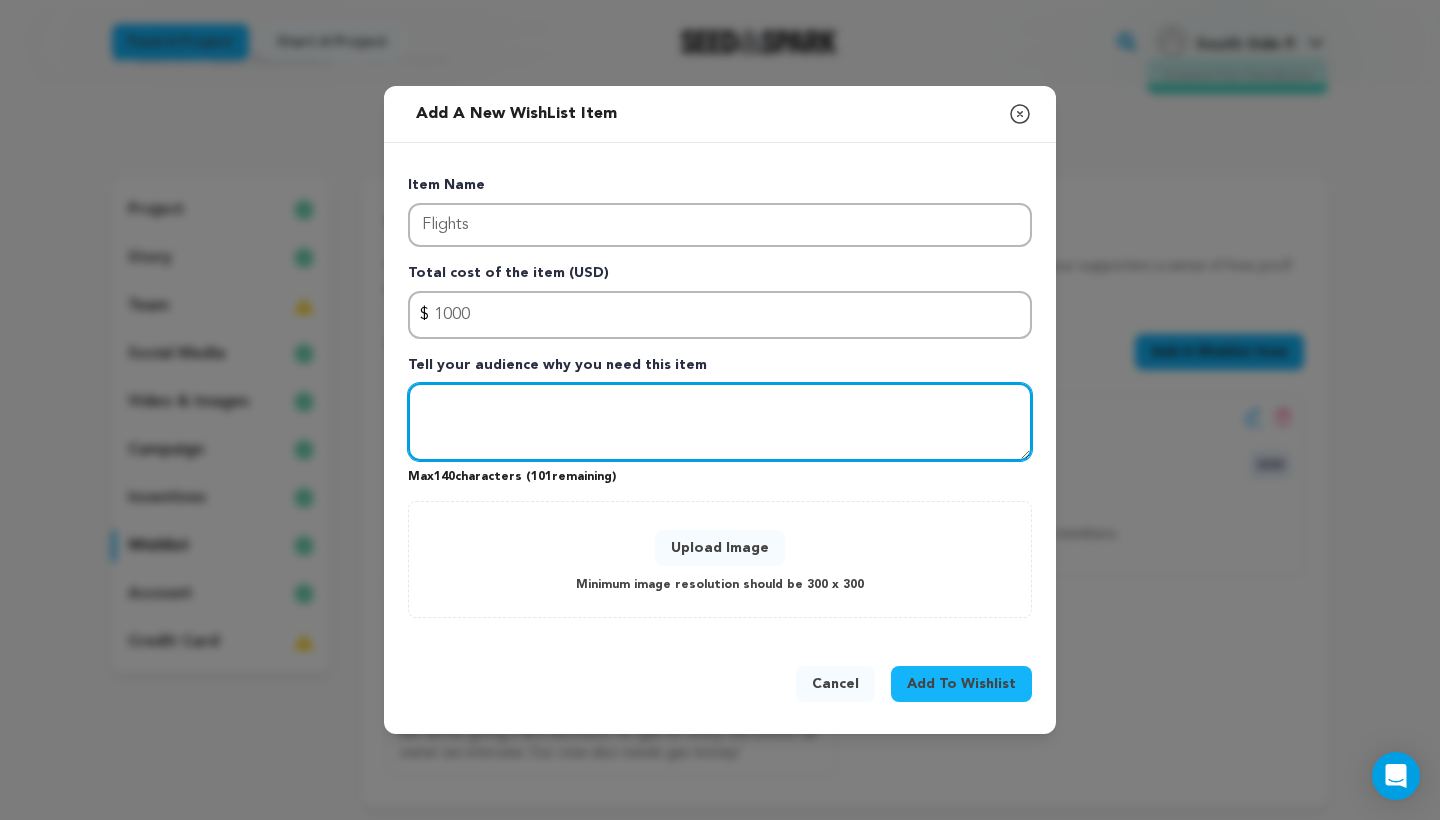click at bounding box center (720, 422) 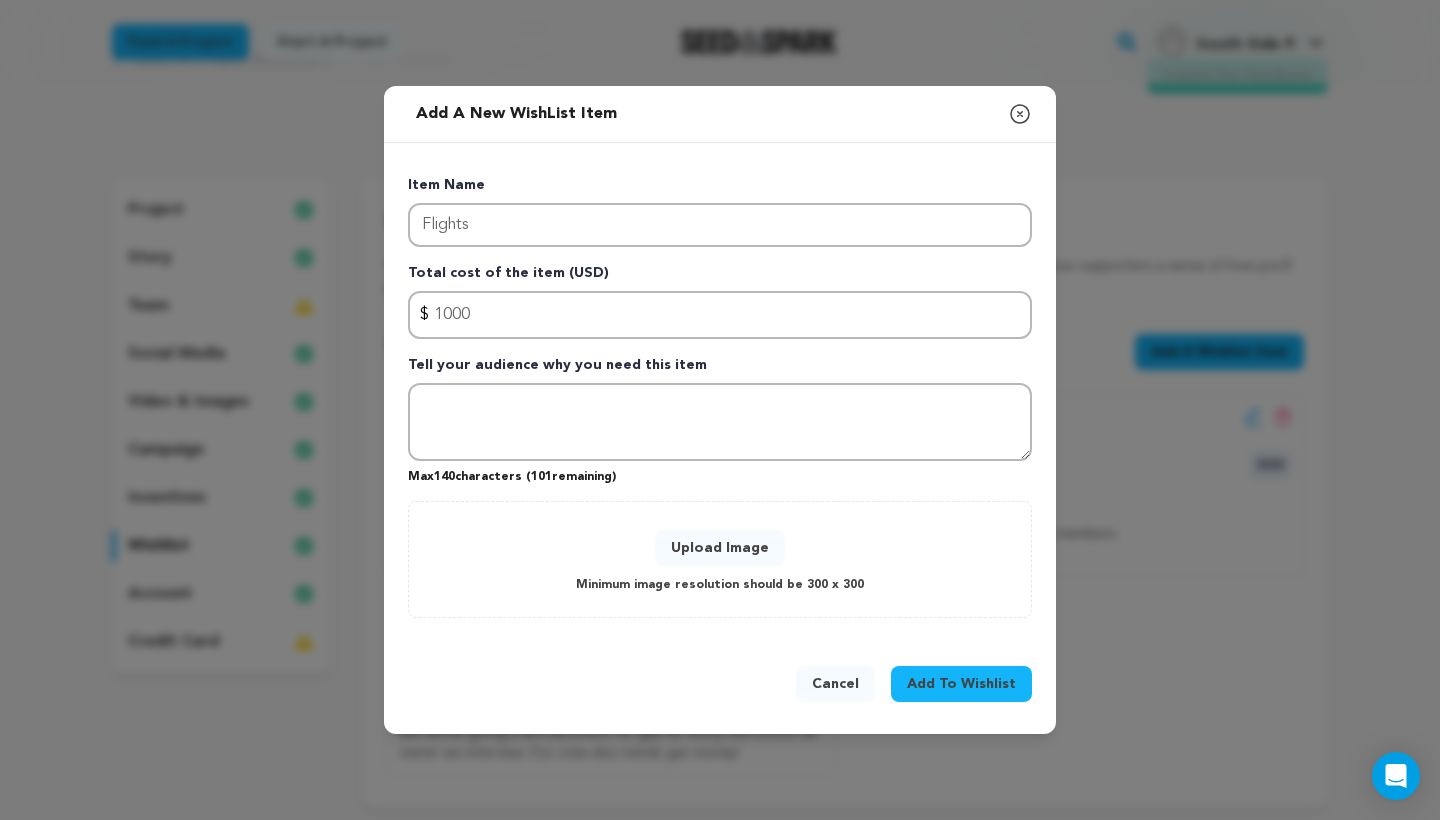 click on "Upload Image" at bounding box center [720, 548] 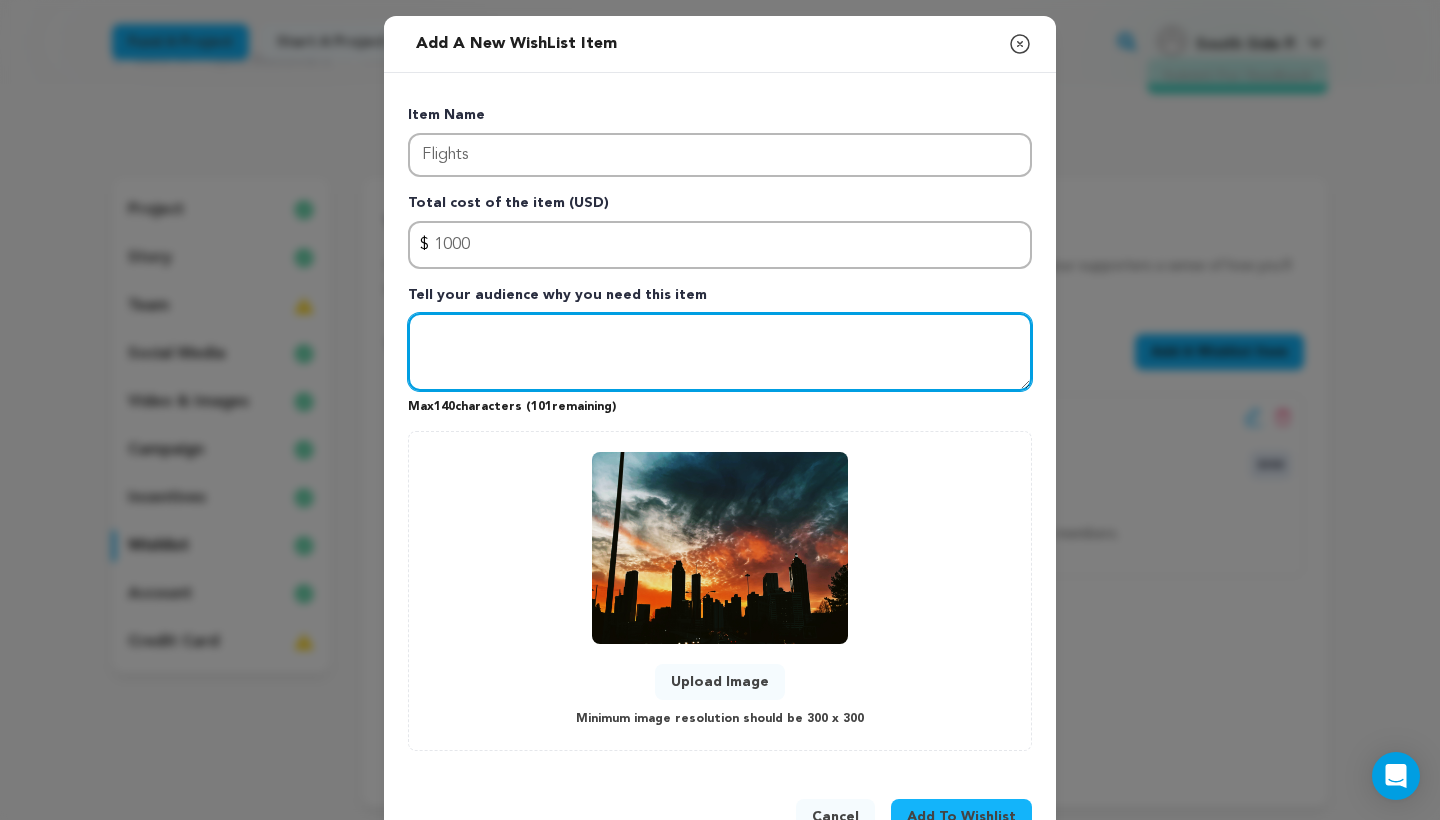click at bounding box center (720, 352) 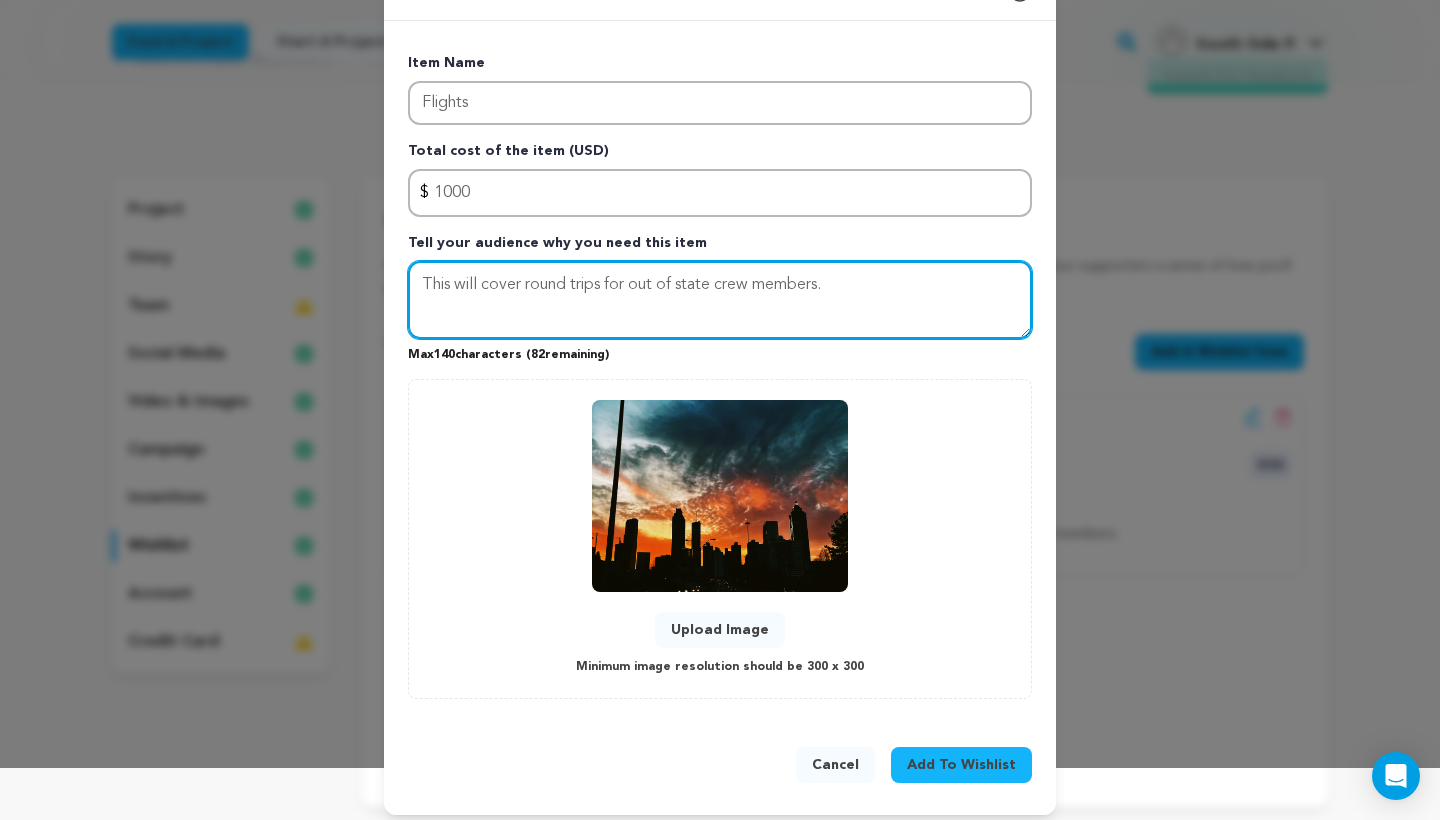 scroll, scrollTop: 54, scrollLeft: 0, axis: vertical 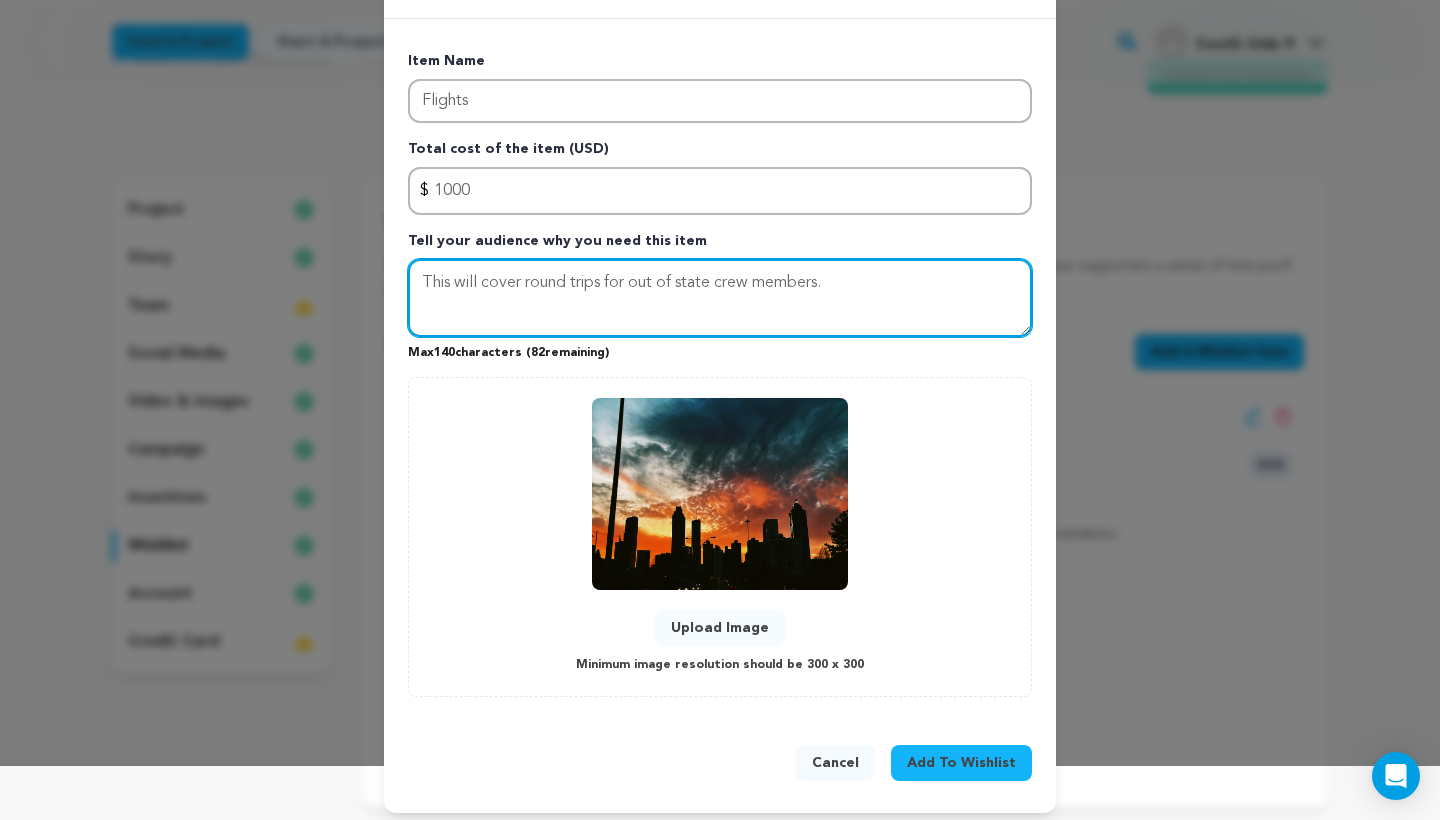 type on "This will cover round trips for out of state crew members." 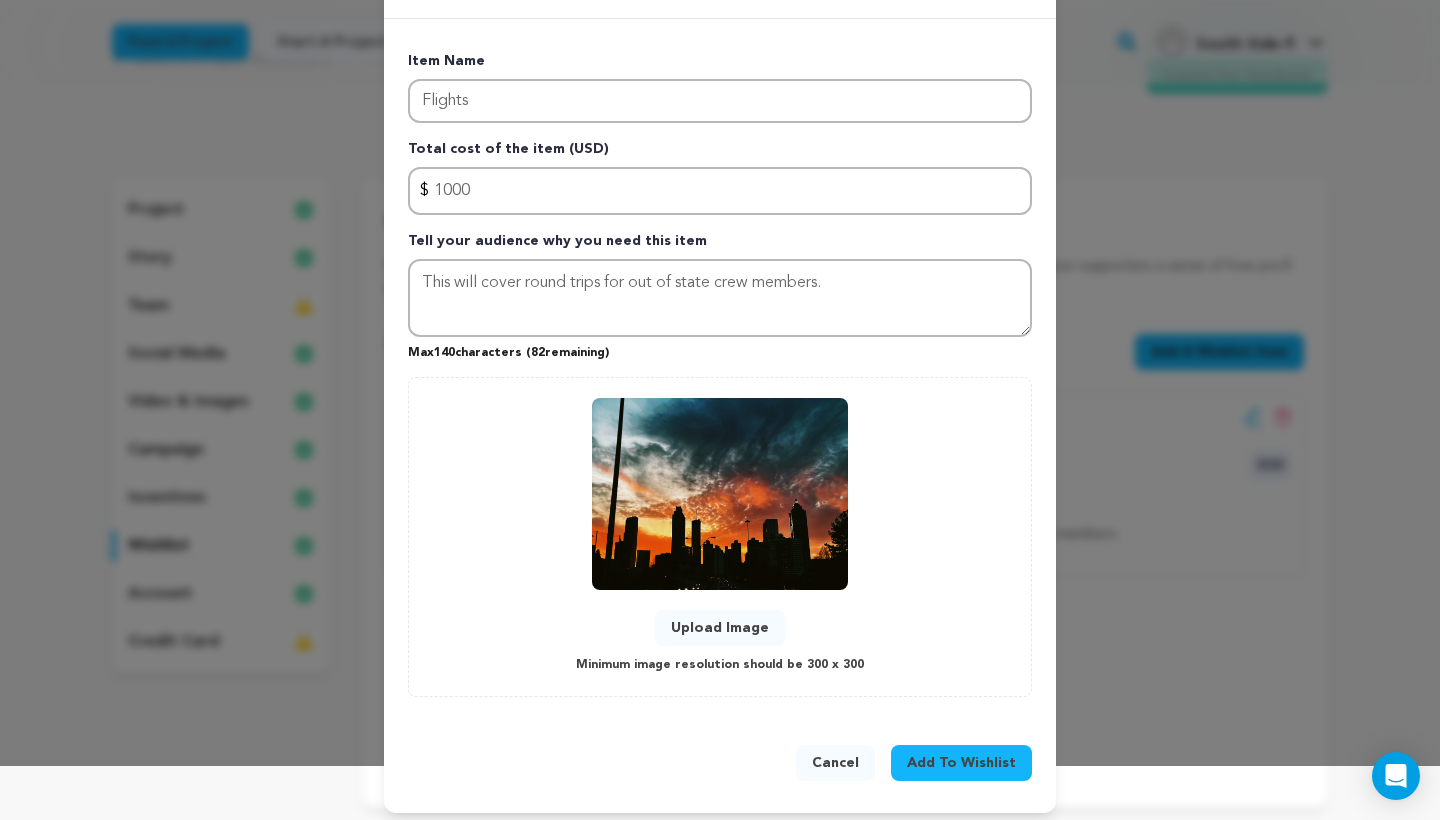 click on "Add To Wishlist" at bounding box center [961, 763] 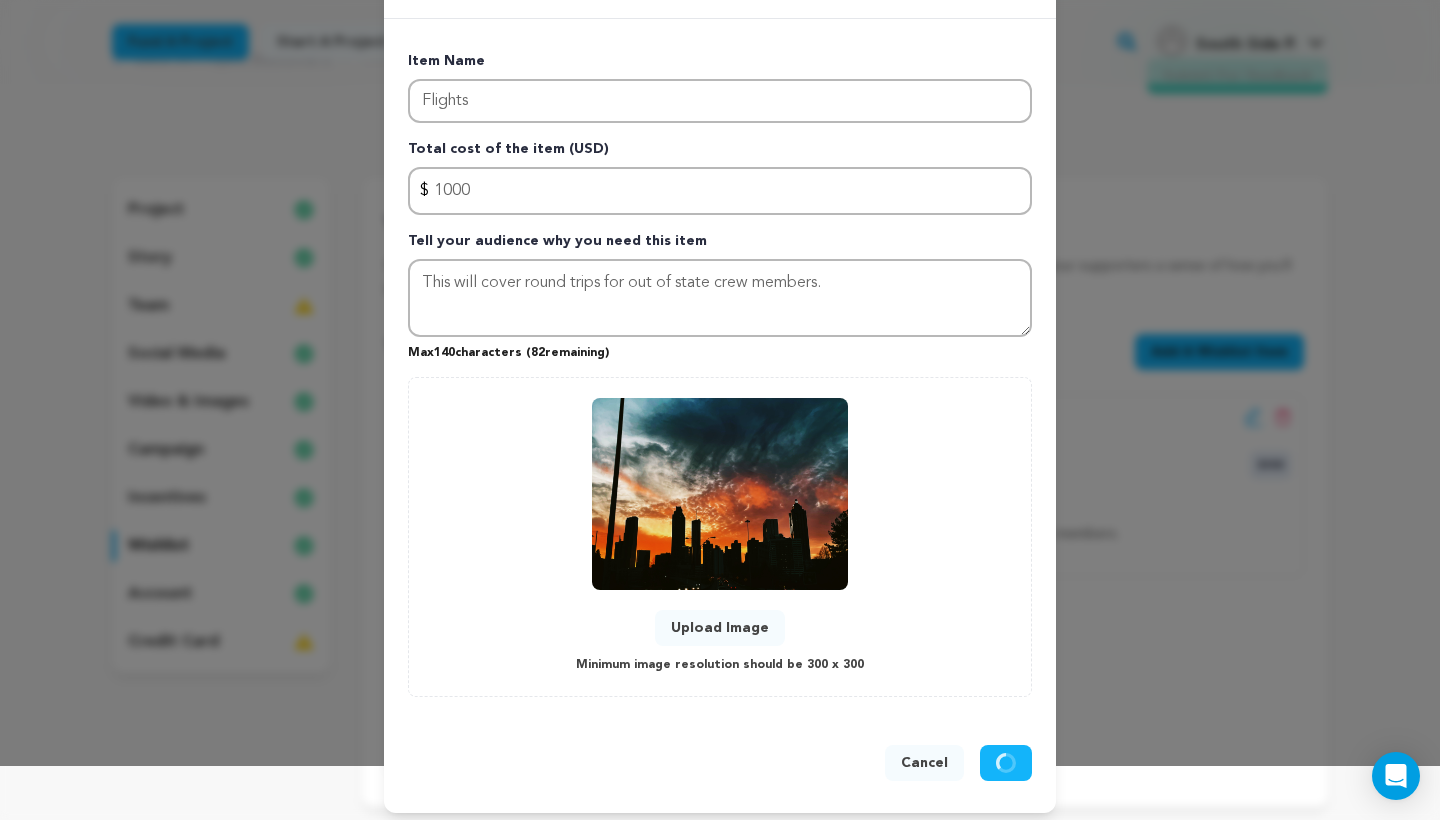 type 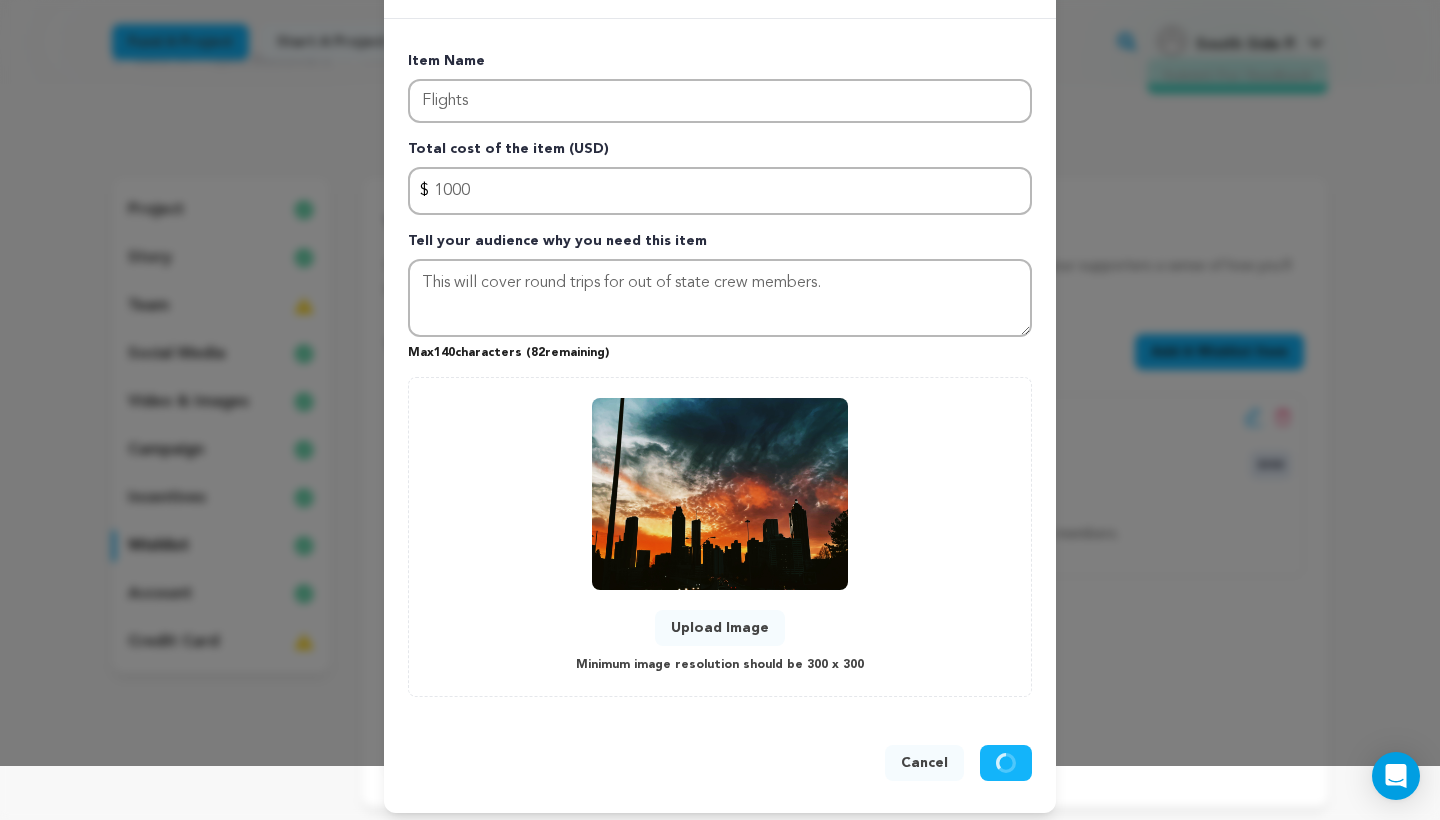 type 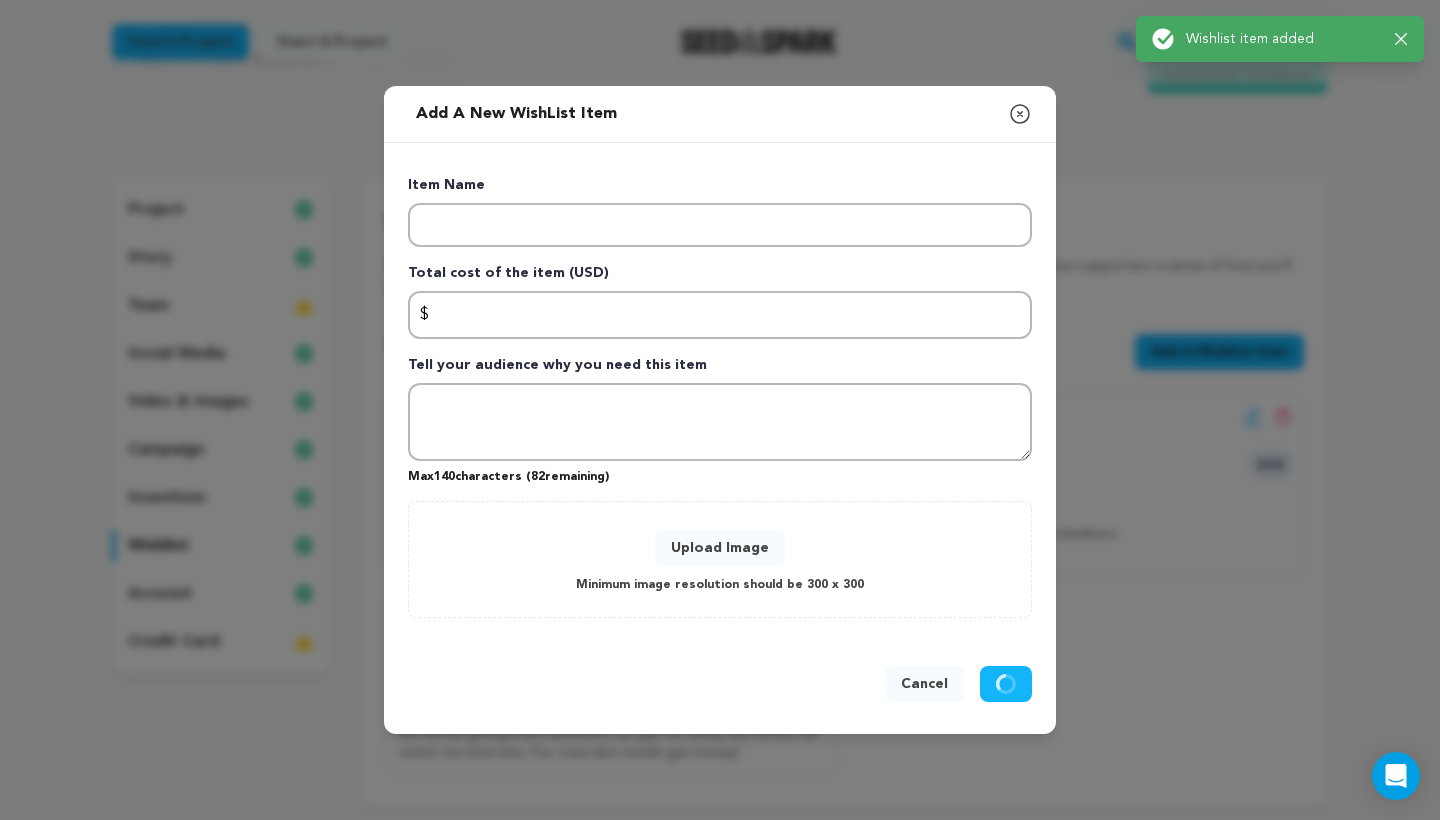 scroll, scrollTop: 0, scrollLeft: 0, axis: both 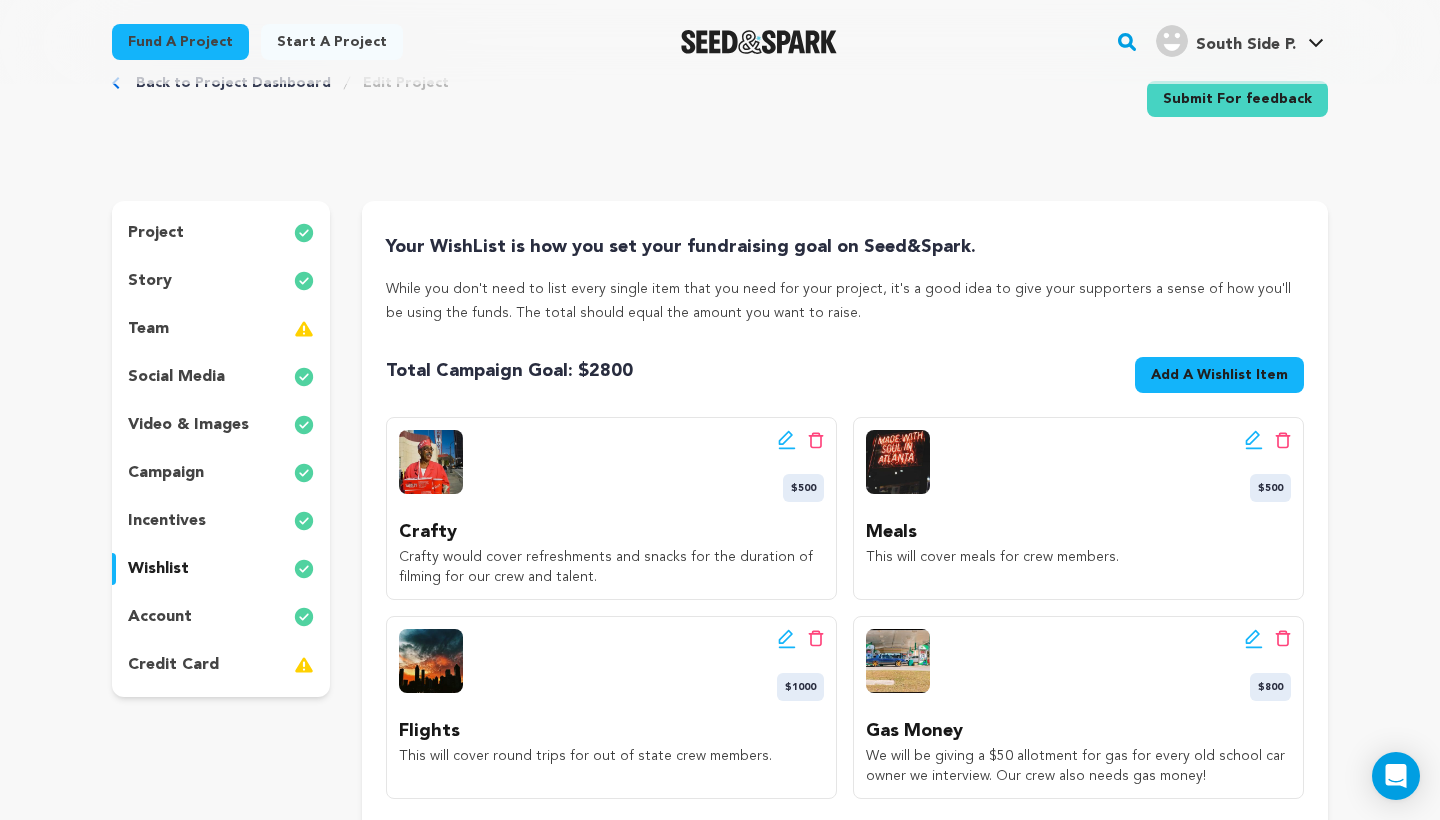 click on "Add A Wishlist Item
New Wishlist Item" at bounding box center (1219, 375) 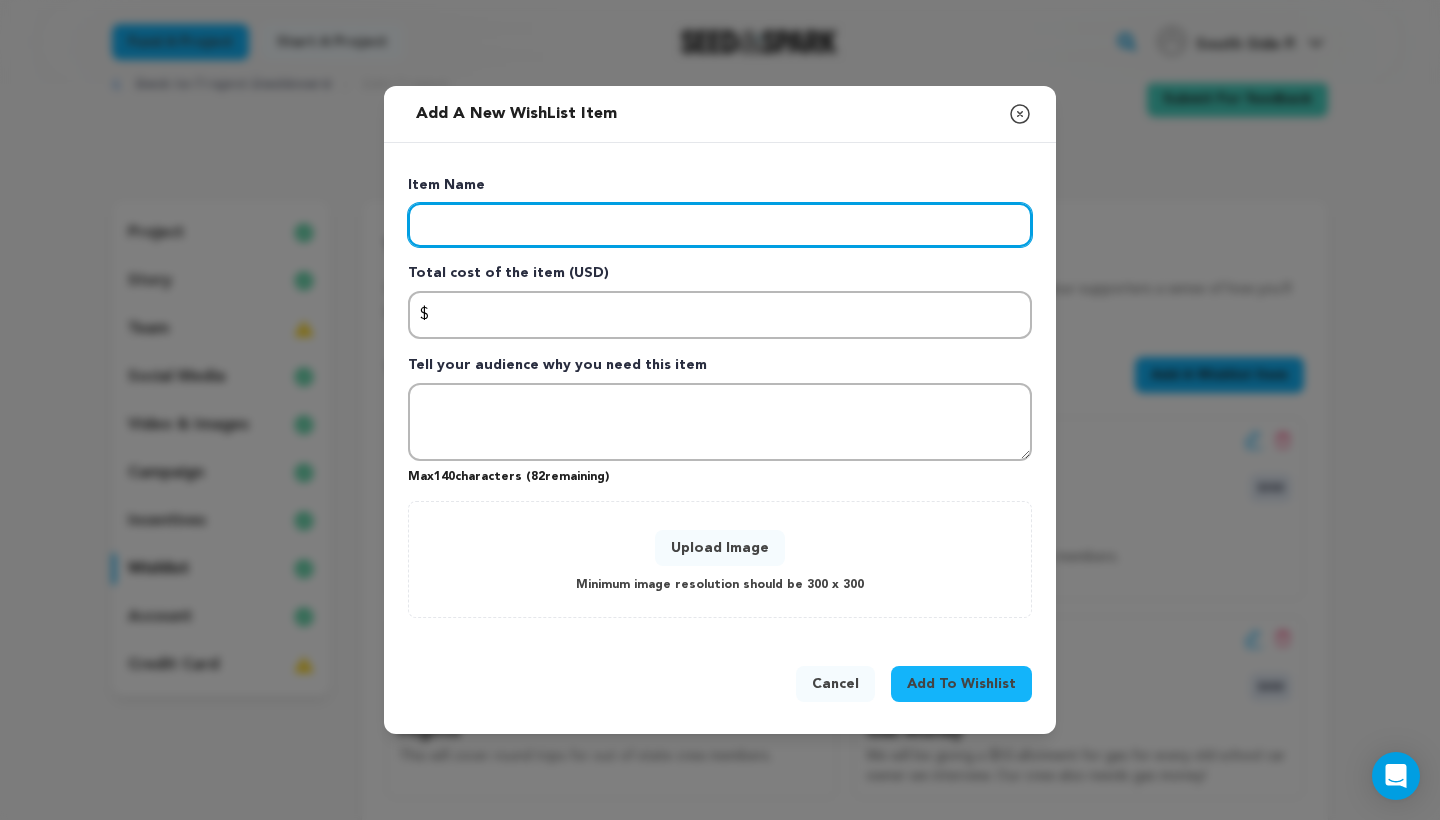 click at bounding box center (720, 225) 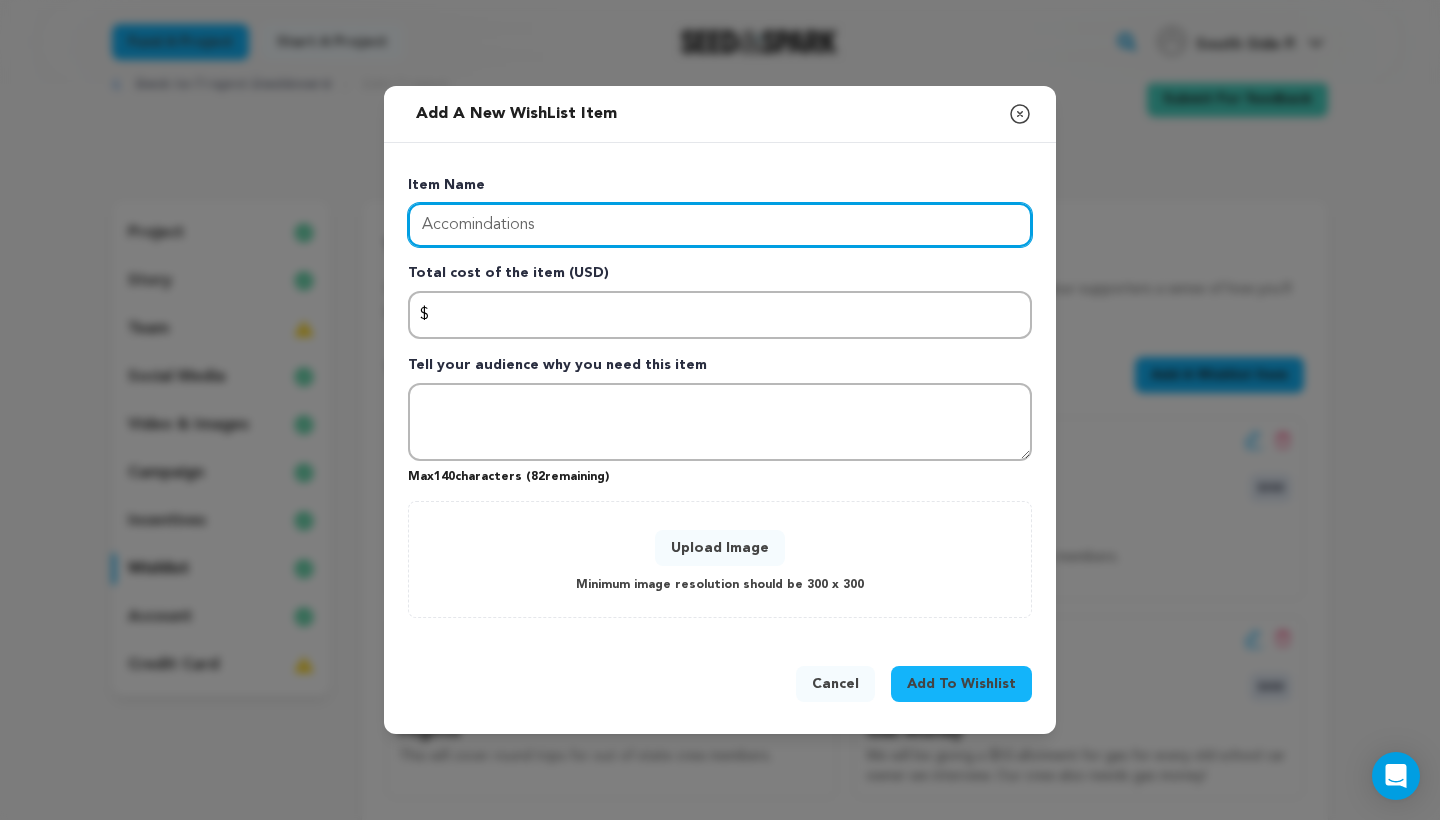 type on "Accomindations" 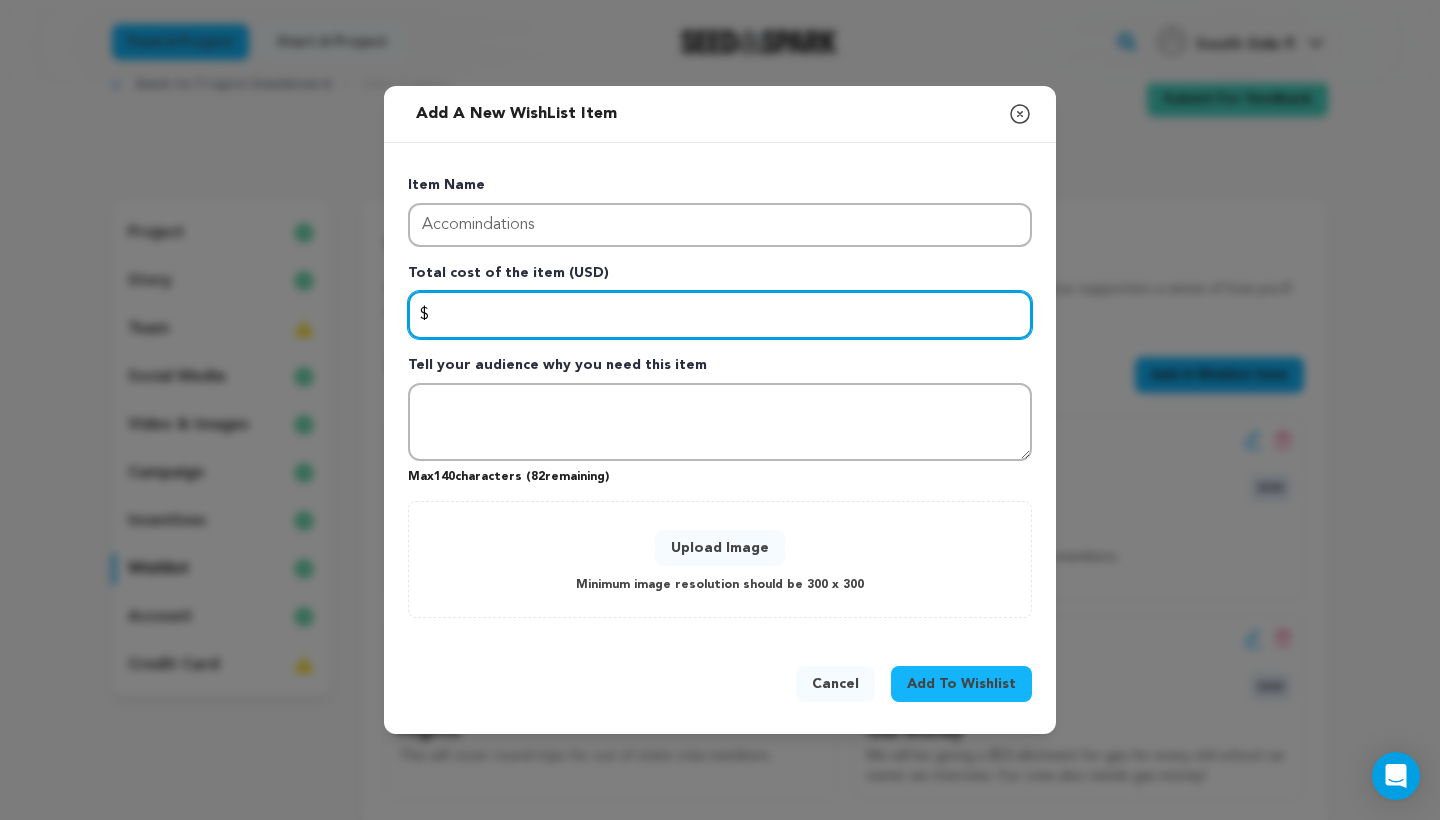 click at bounding box center [720, 315] 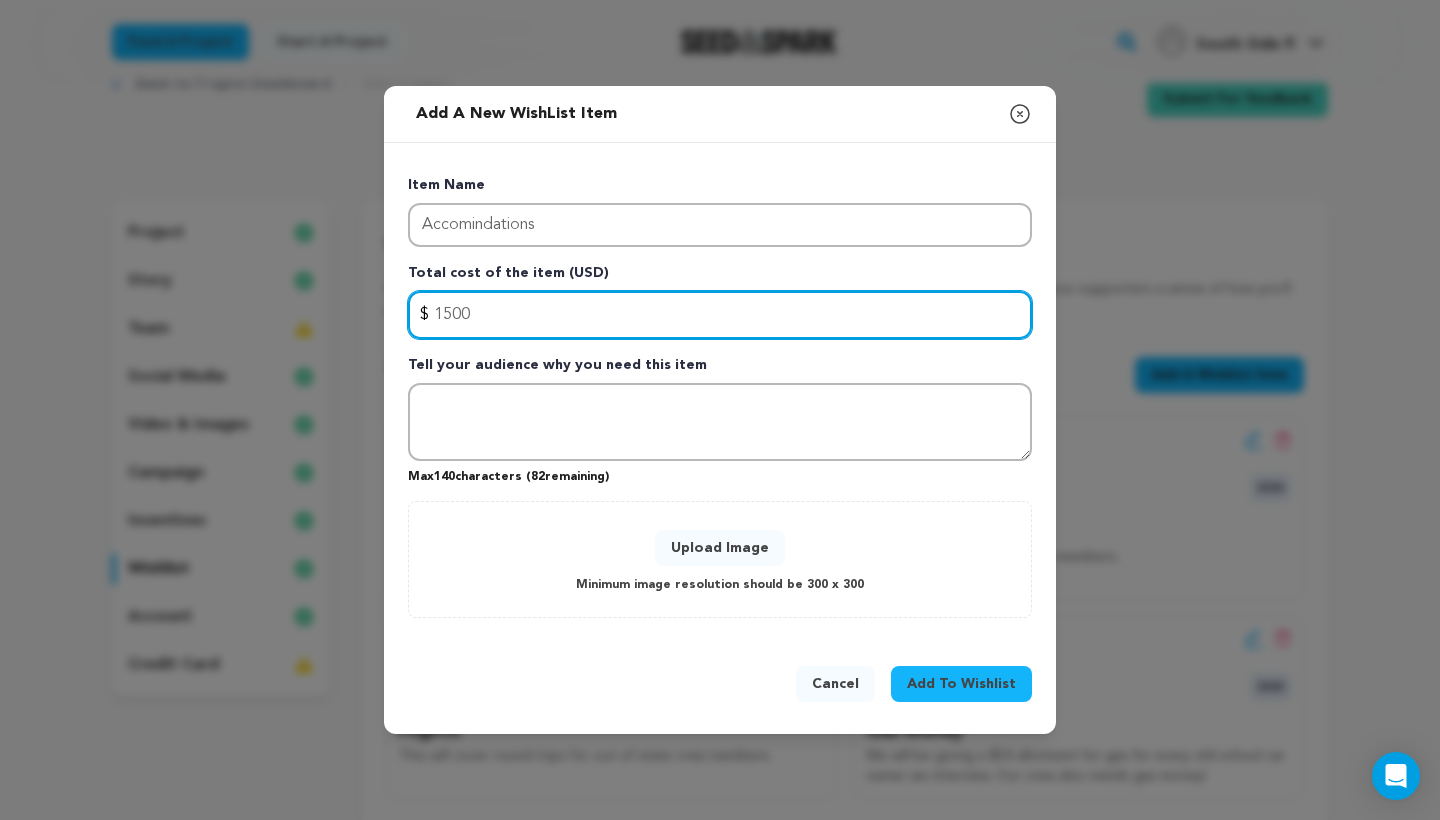 type on "1500" 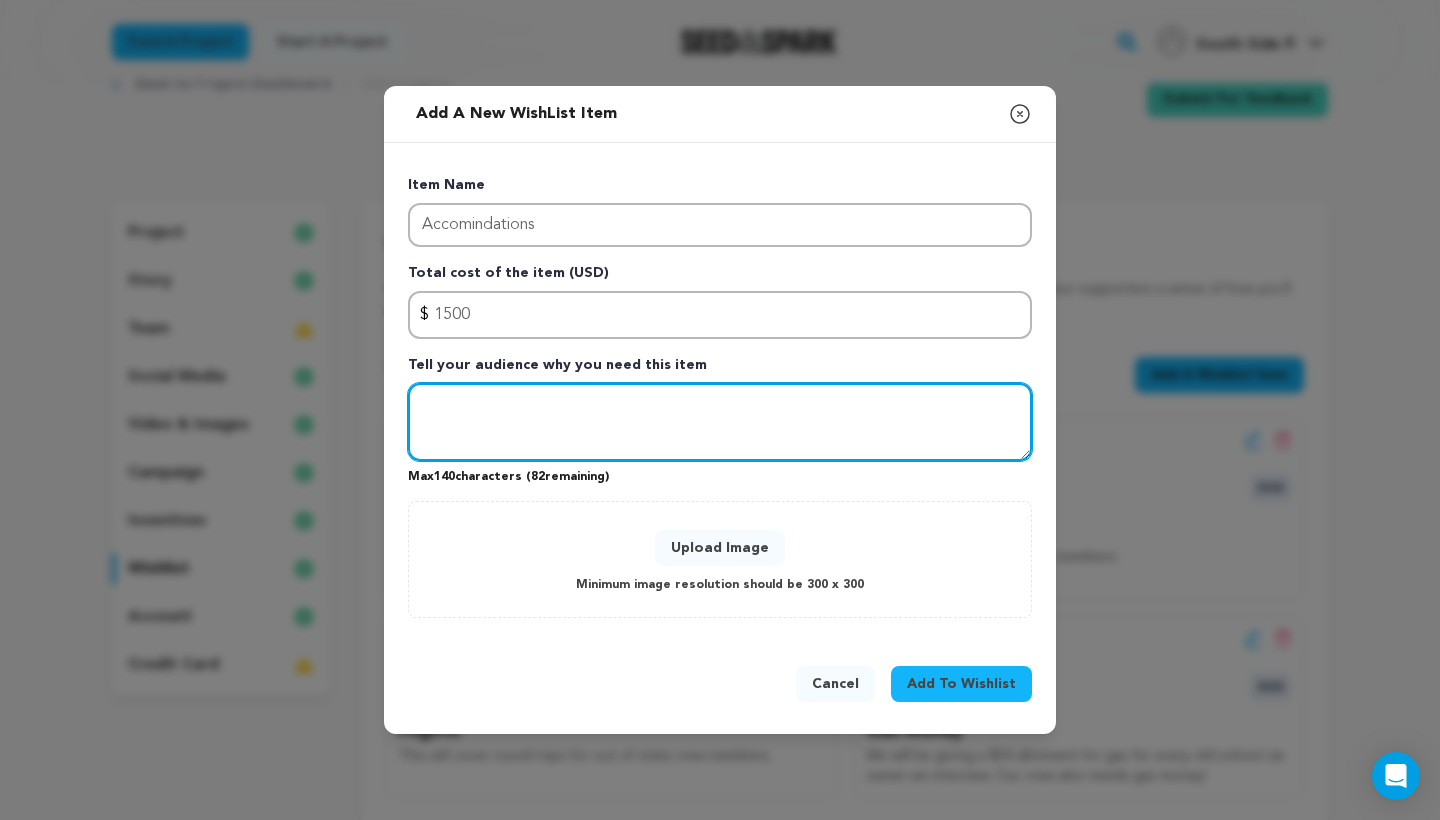 click at bounding box center [720, 422] 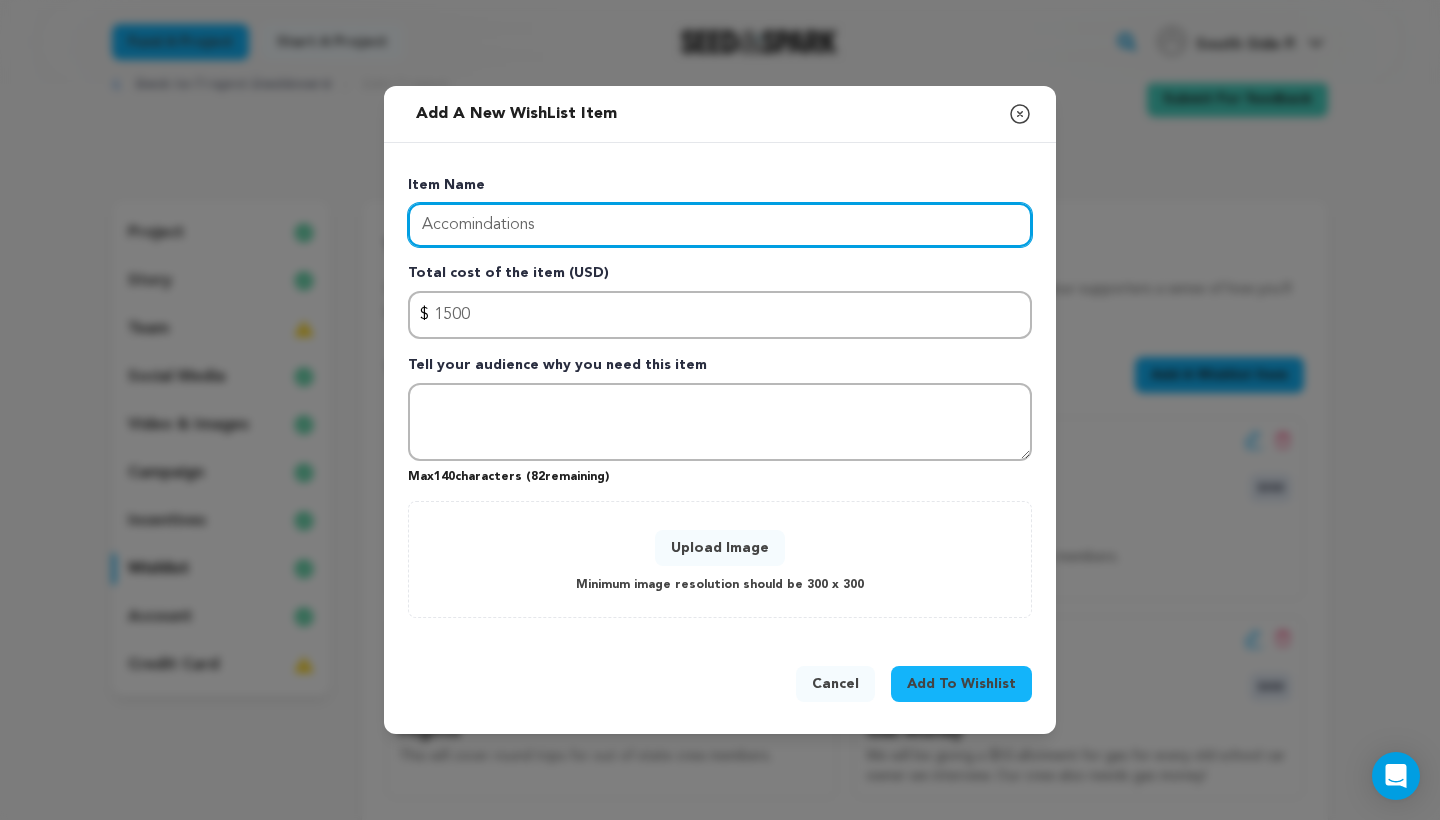 click on "Accomindations" at bounding box center [720, 225] 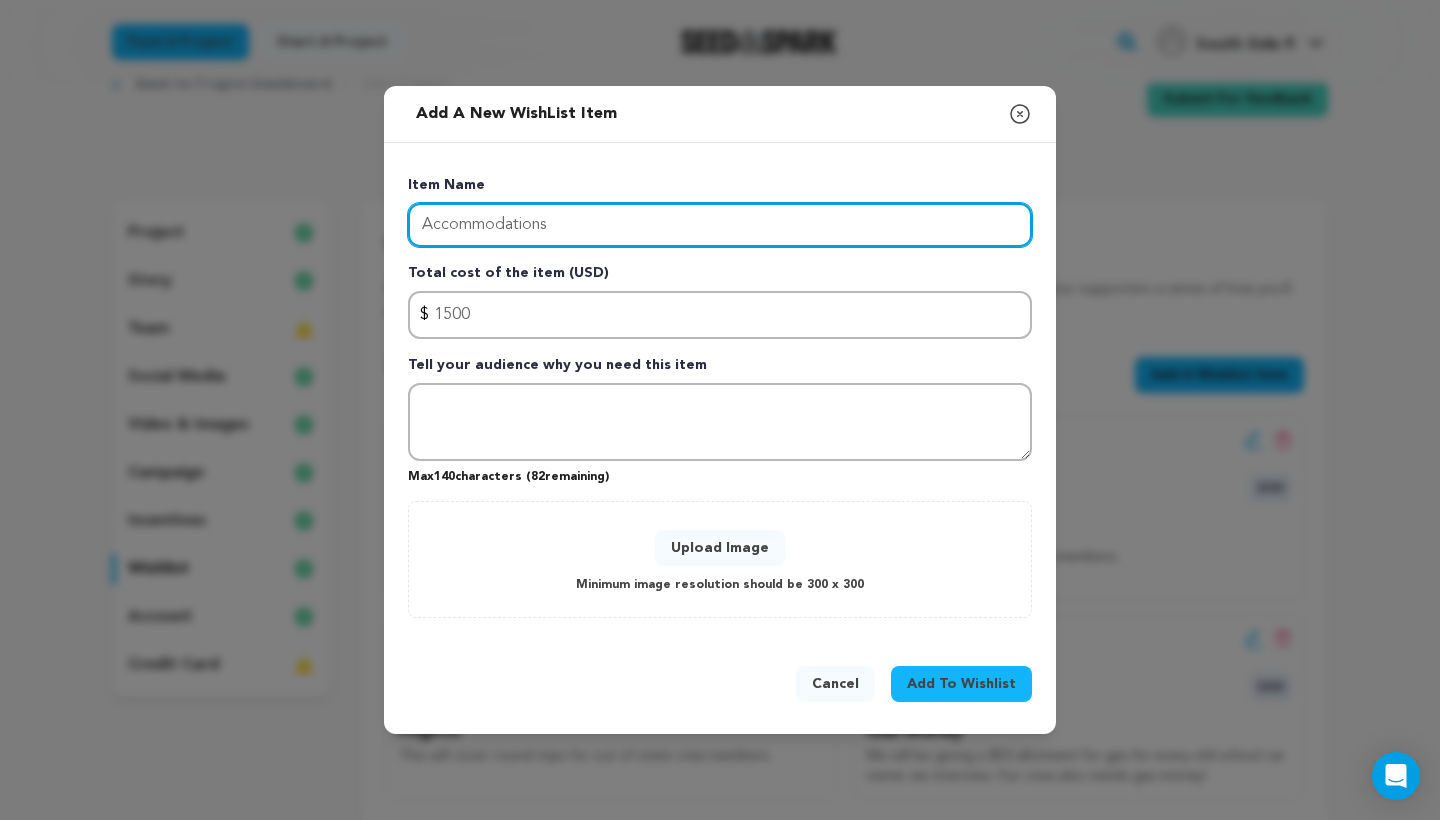 type on "Accommodations" 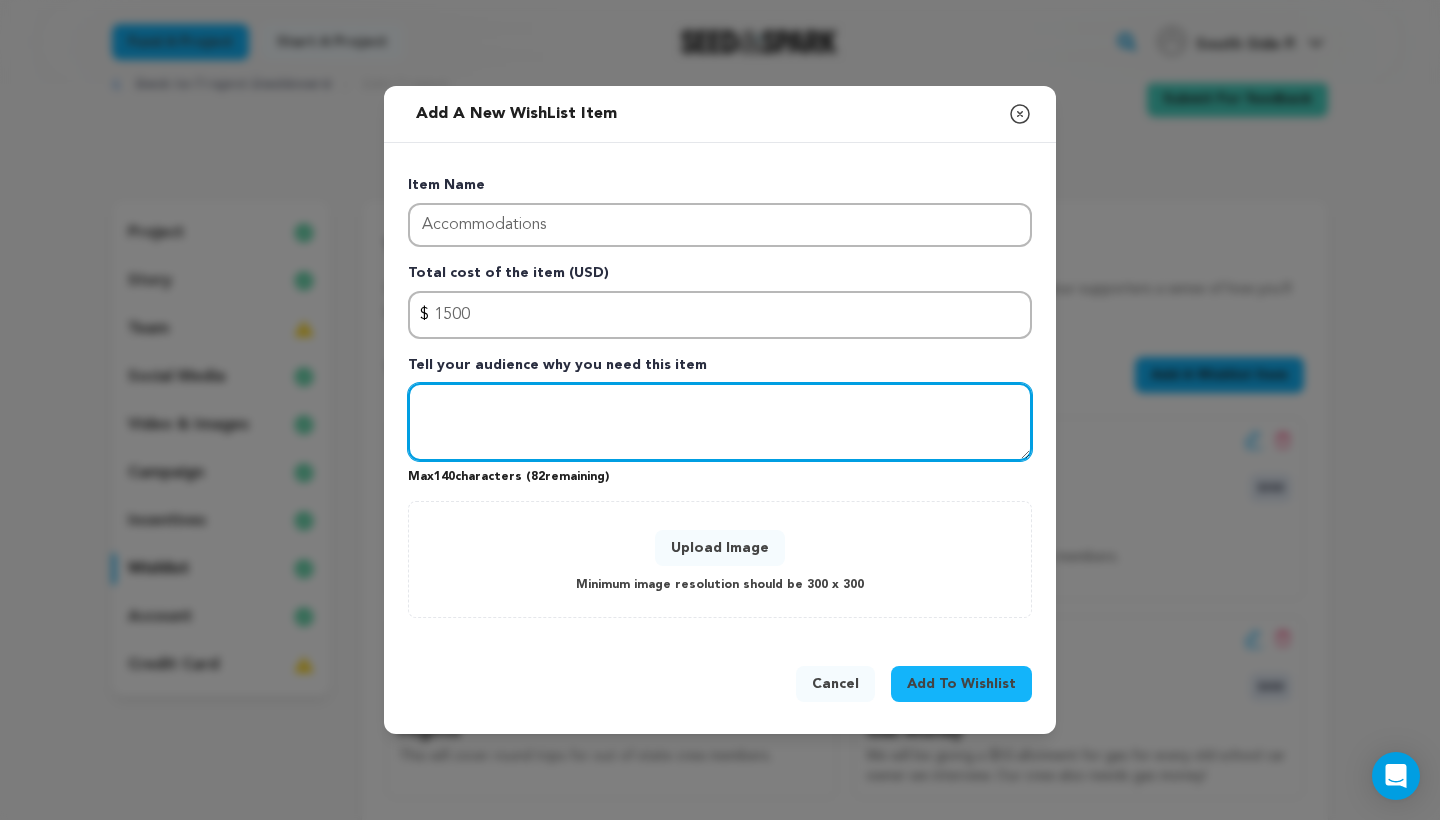 click at bounding box center (720, 422) 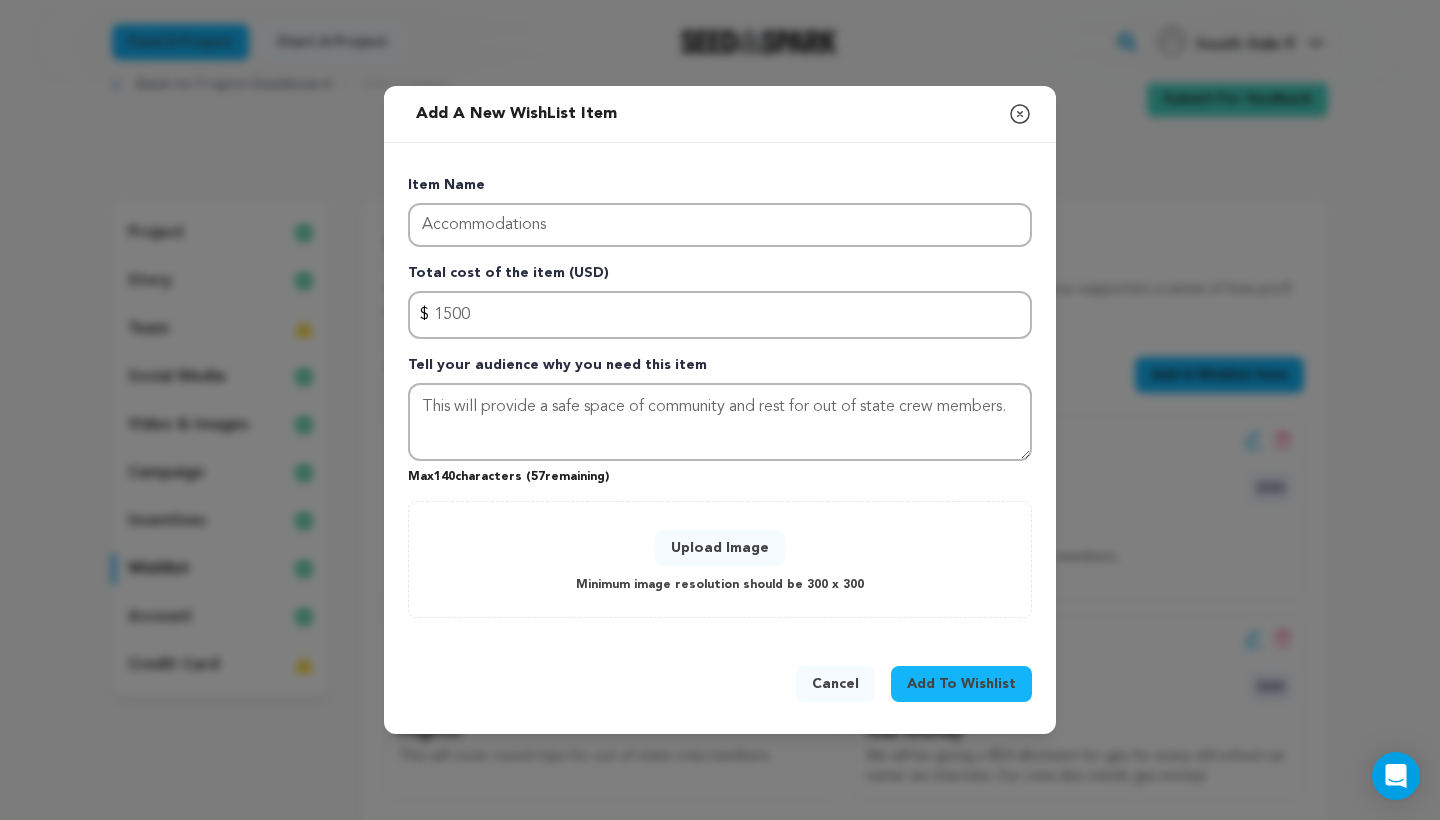 click on "Upload Image" at bounding box center (720, 548) 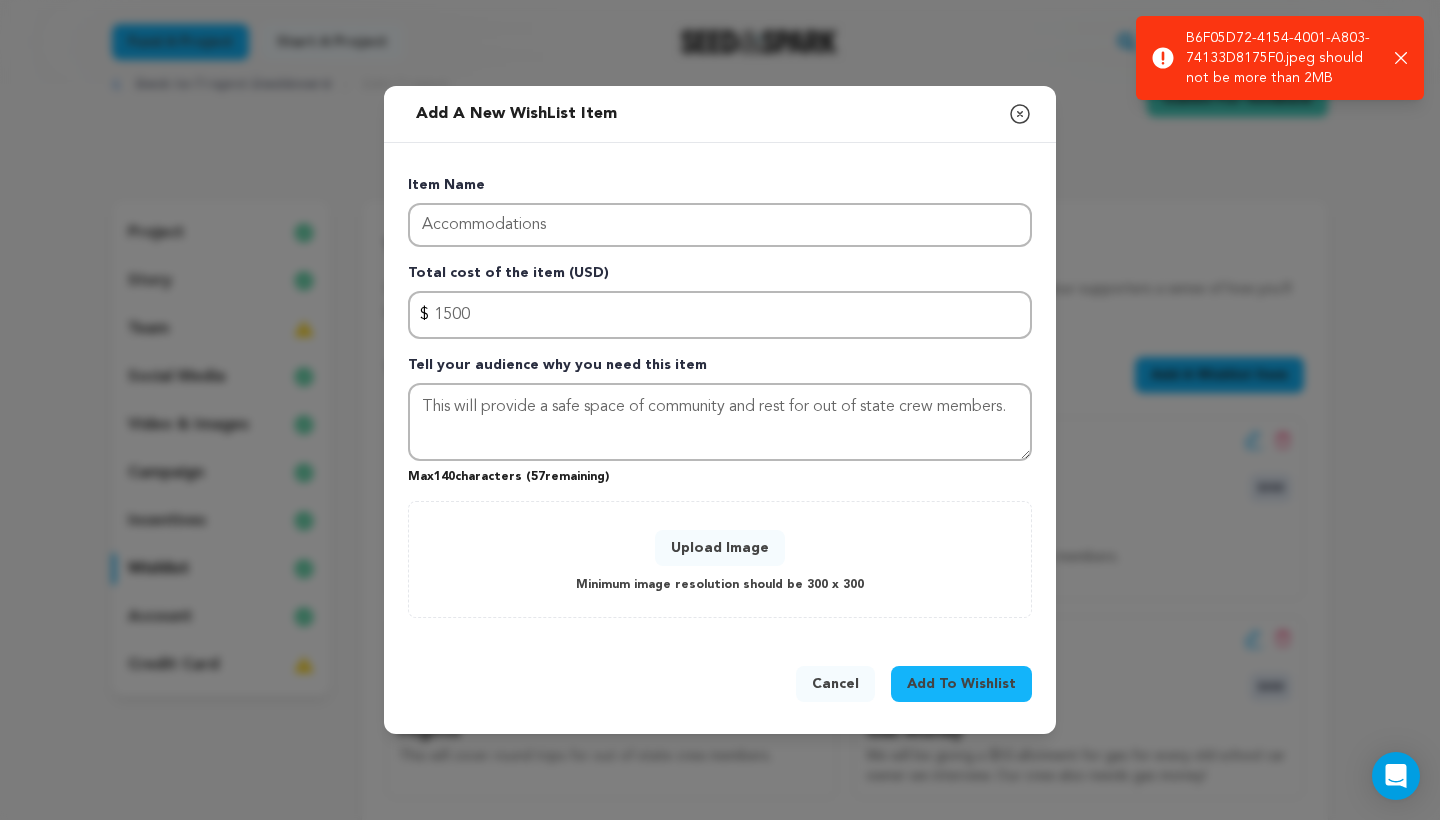 click on "Upload Image" at bounding box center (720, 548) 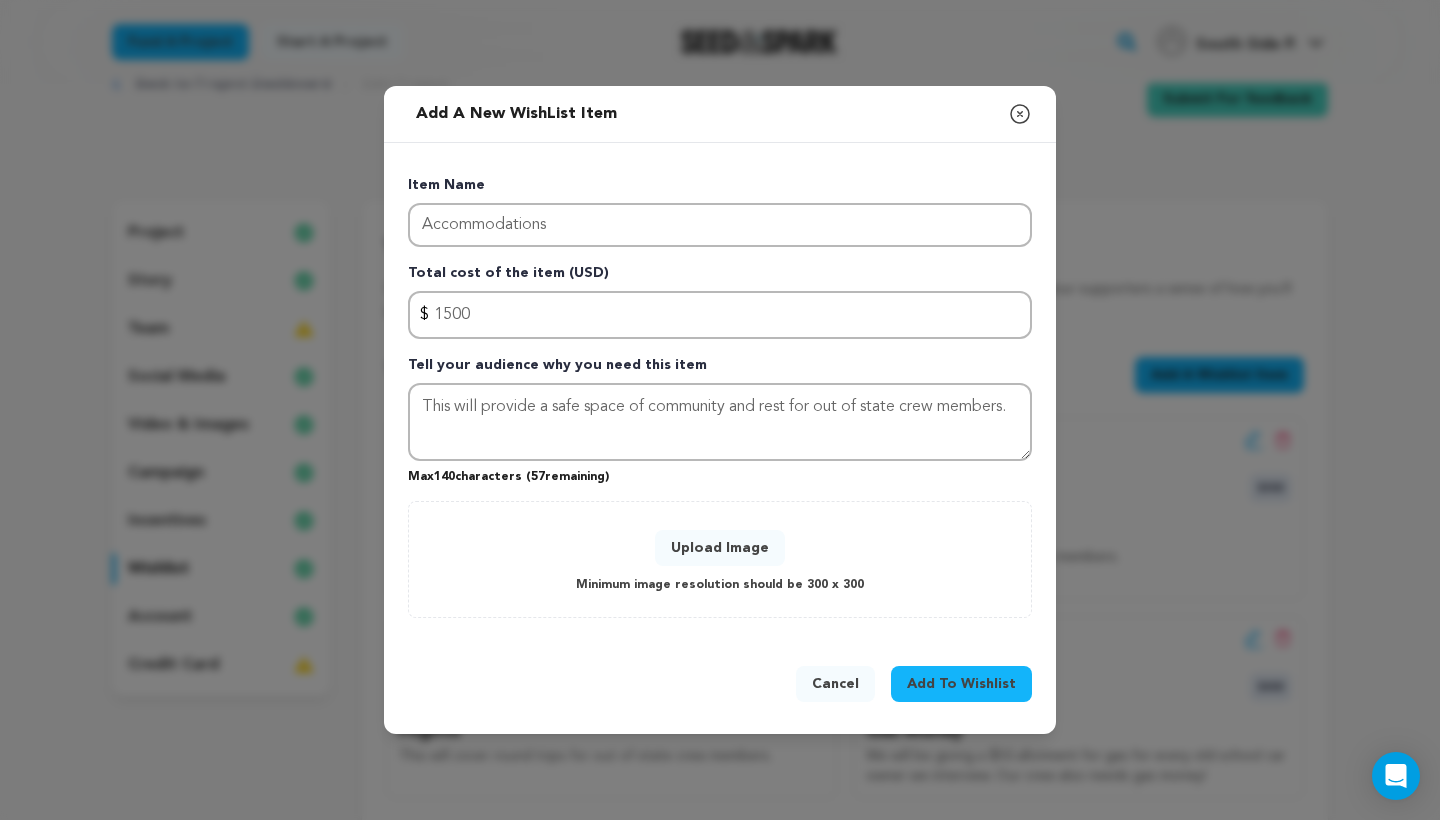 click on "Upload Image" at bounding box center [720, 548] 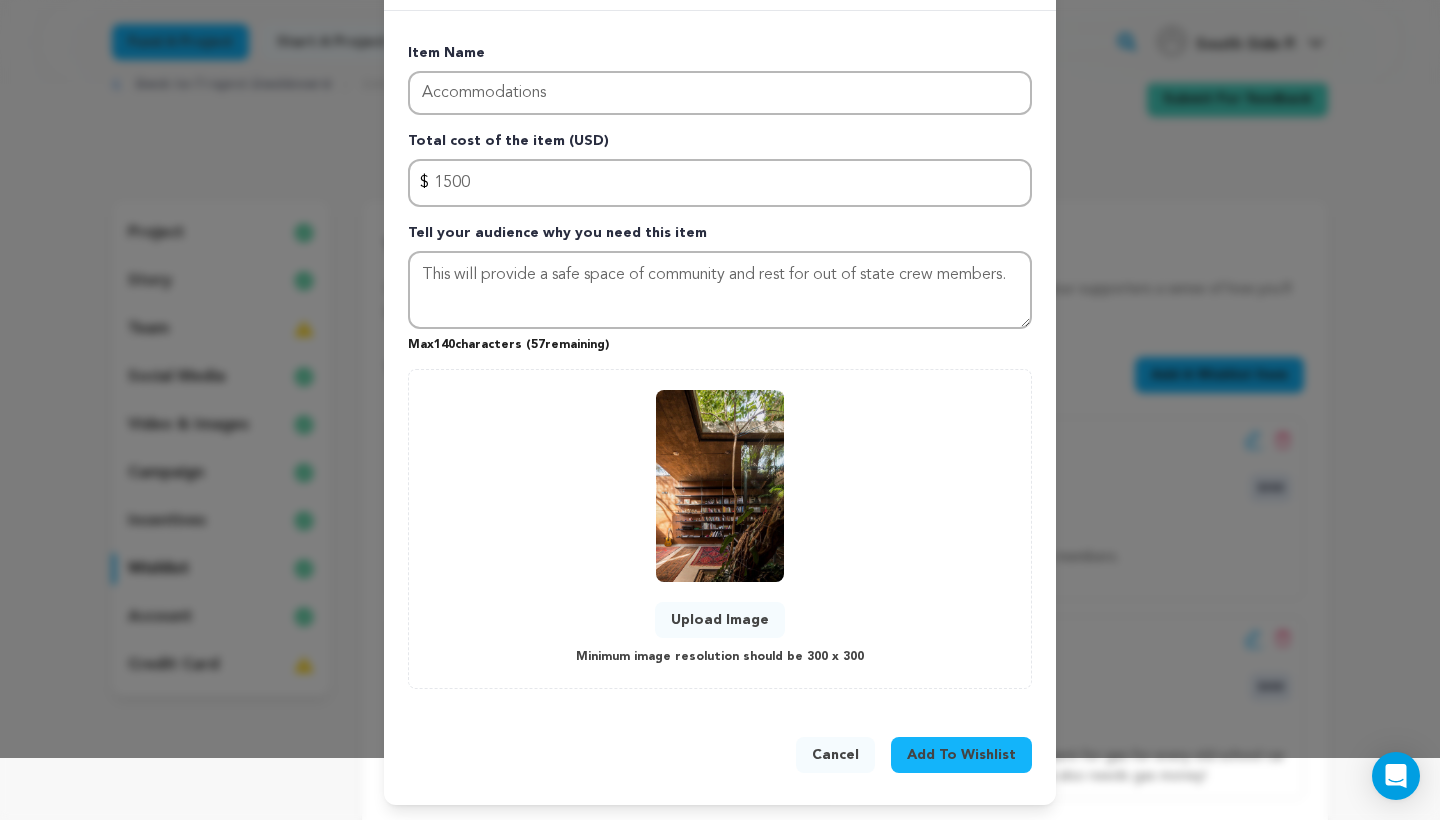 scroll, scrollTop: 61, scrollLeft: 0, axis: vertical 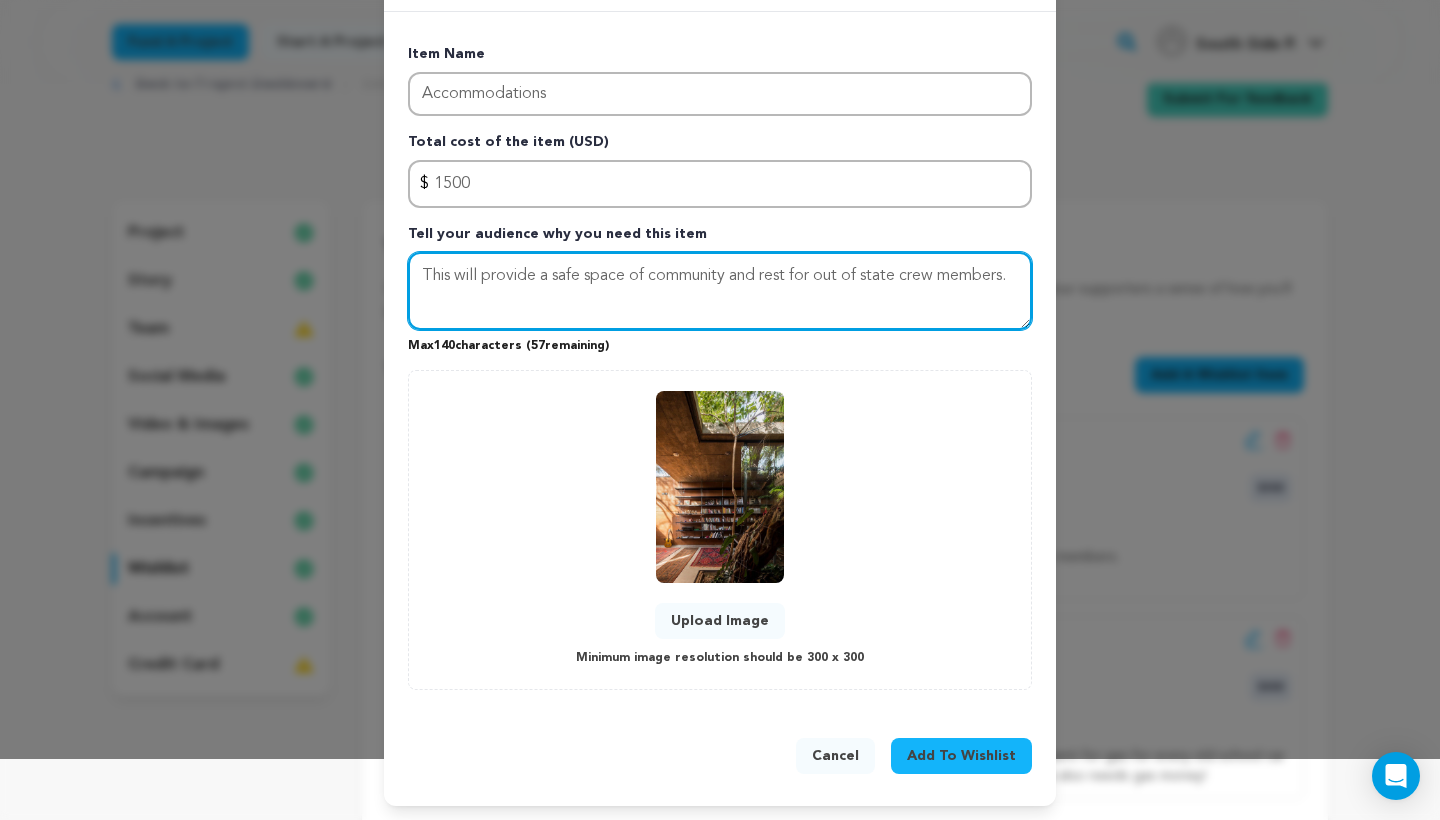 click on "This will provide a safe space of community and rest for out of state crew members." at bounding box center (720, 291) 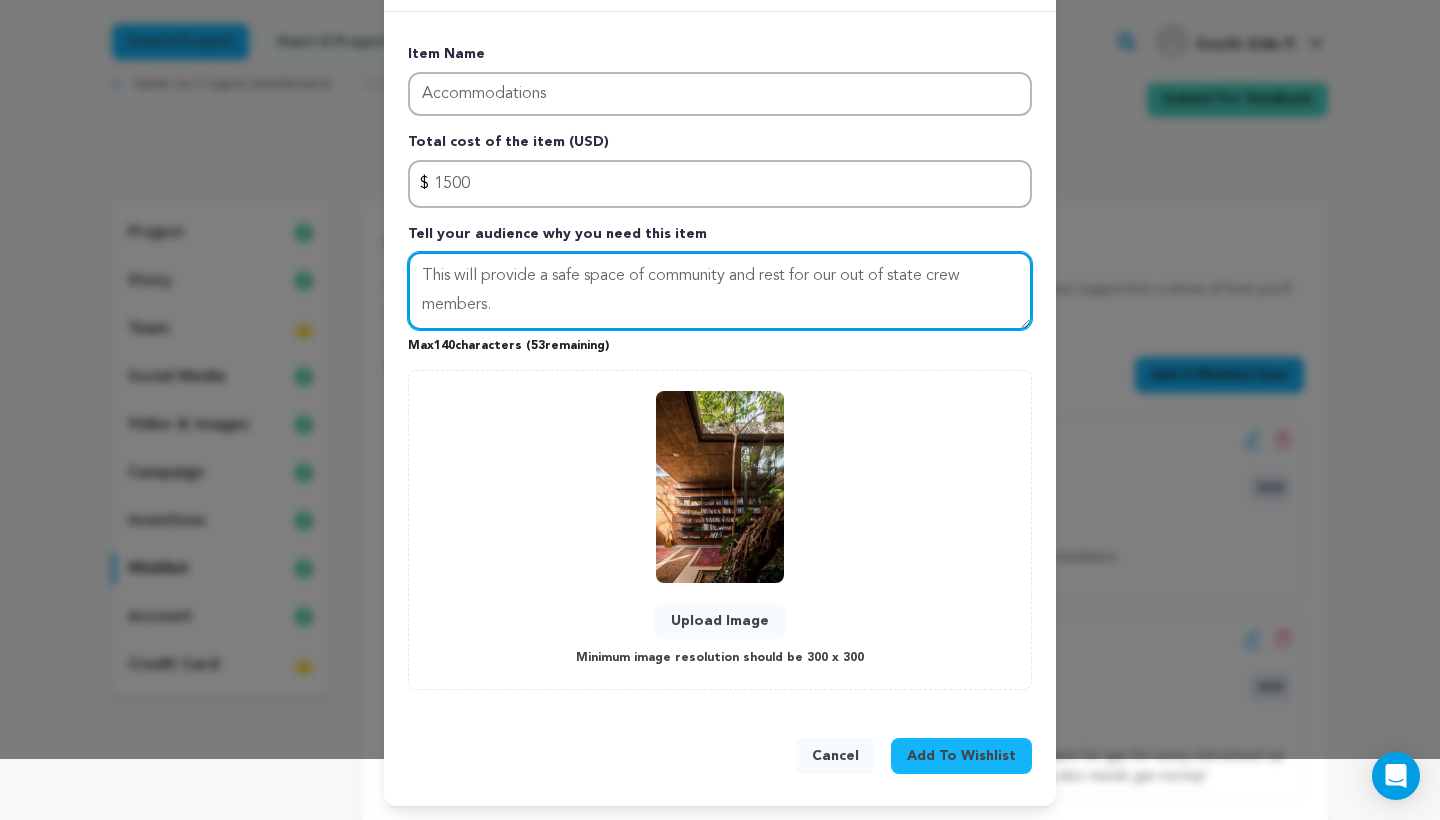 type on "This will provide a safe space of community and rest for our out of state crew members." 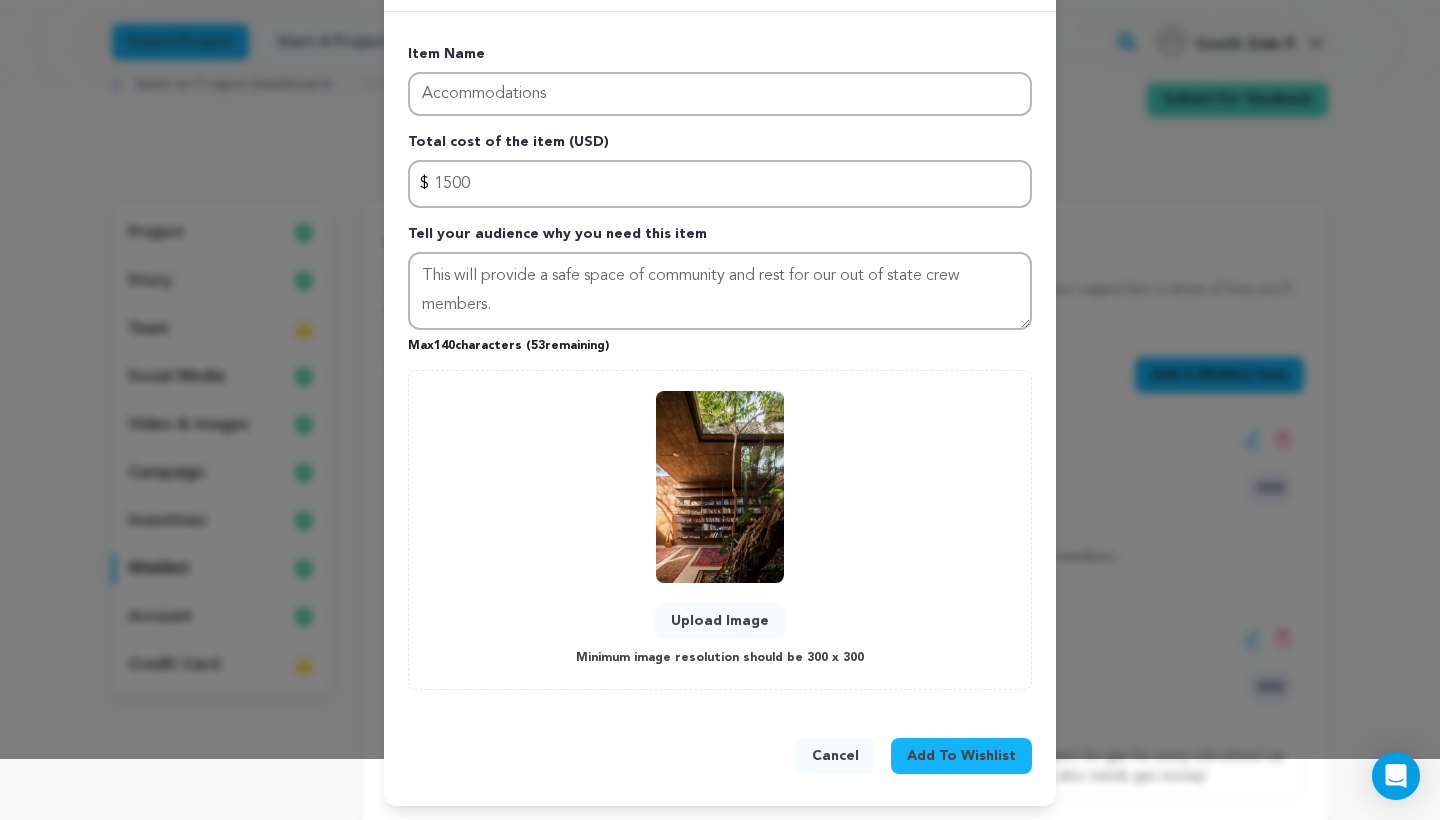 click on "Add To Wishlist" at bounding box center [961, 756] 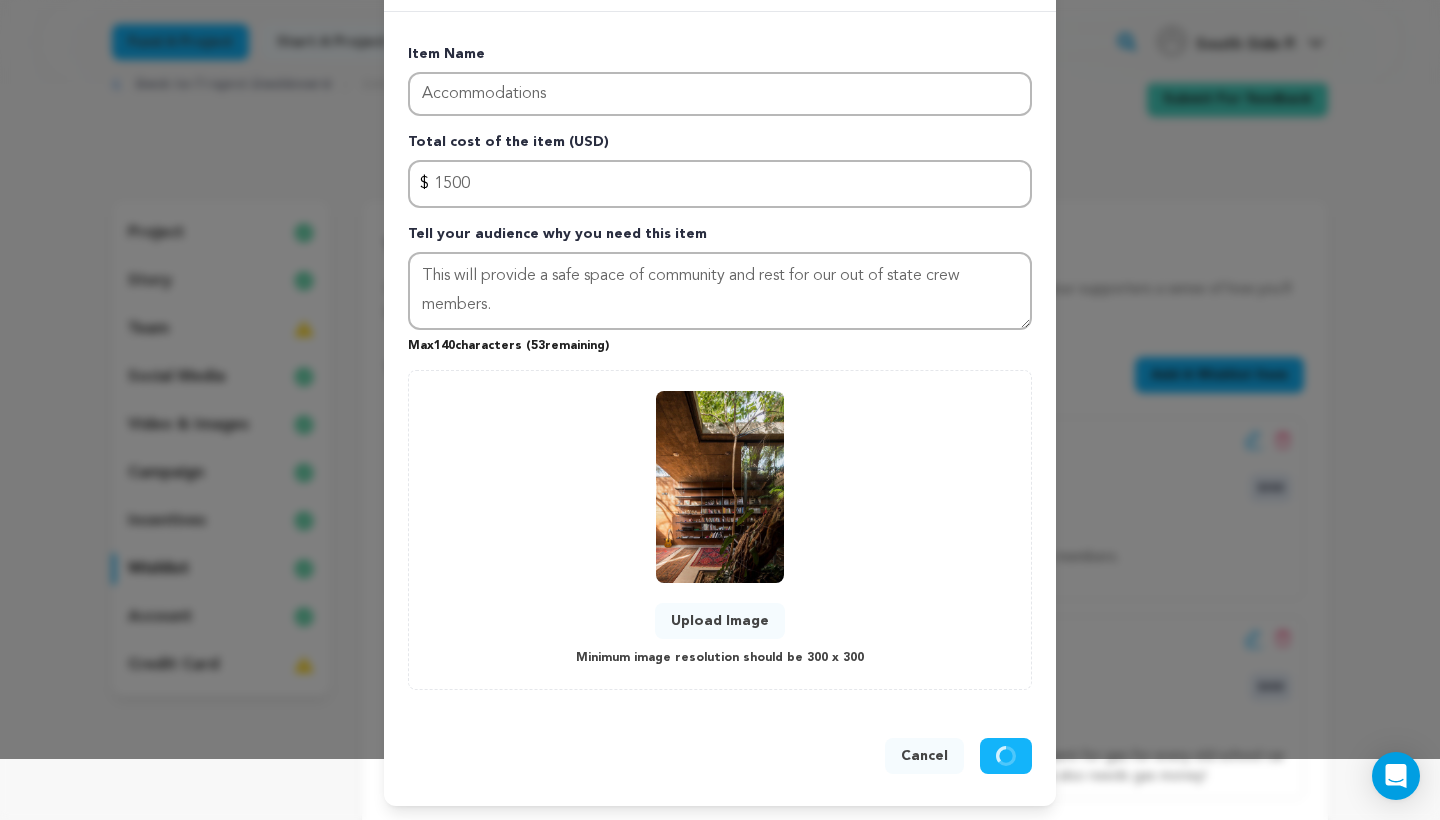 type 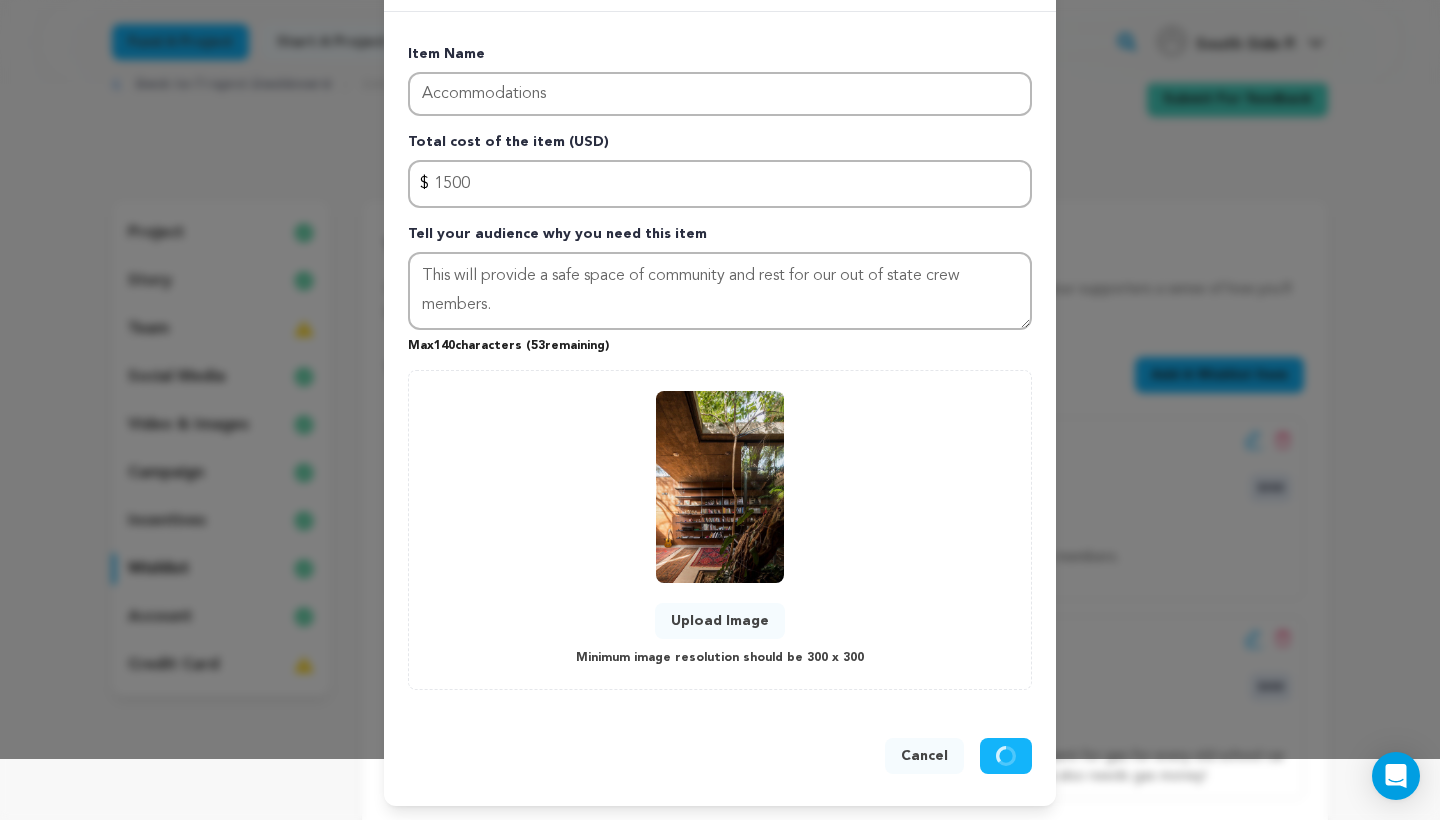 type 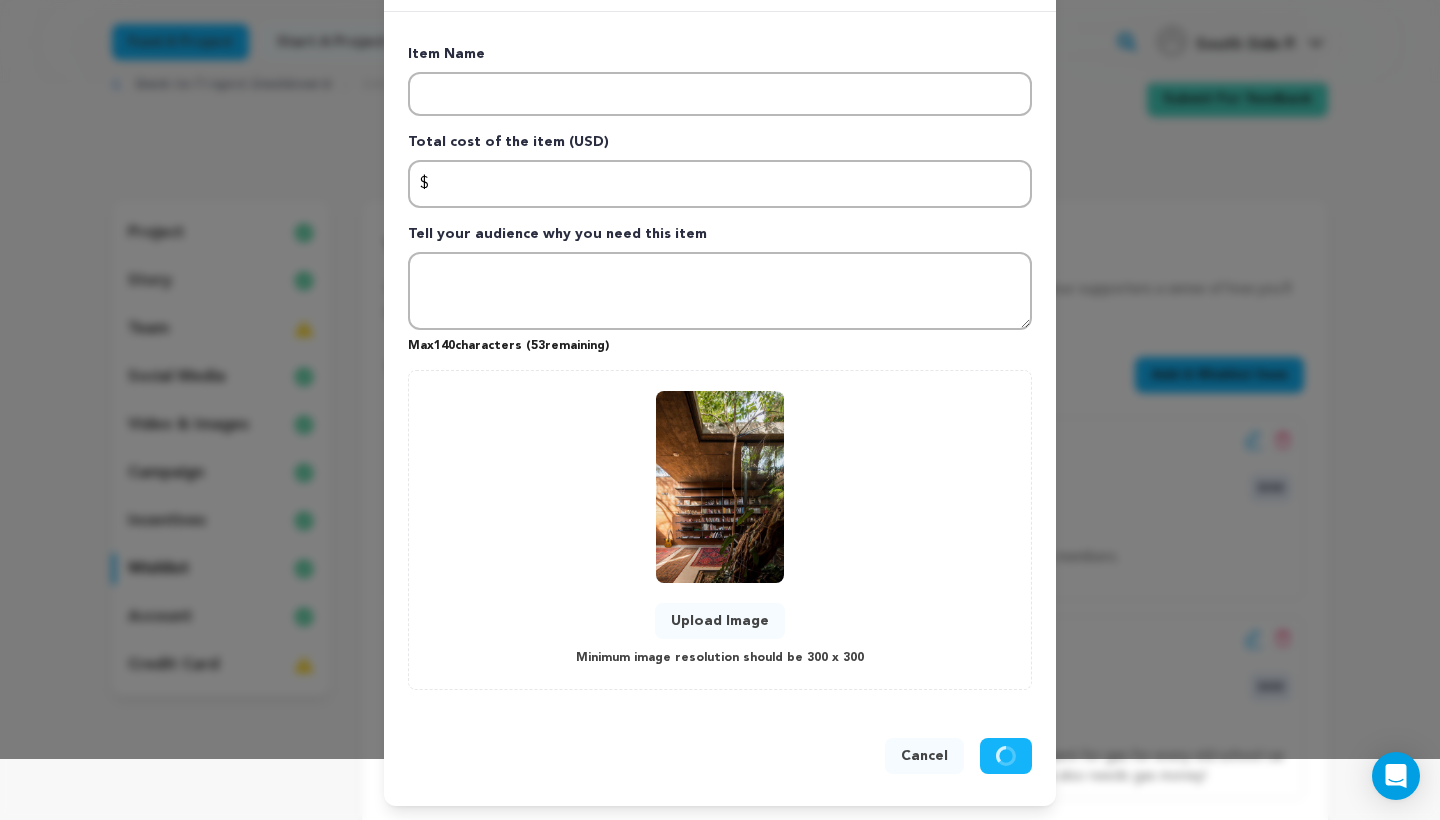scroll, scrollTop: 0, scrollLeft: 0, axis: both 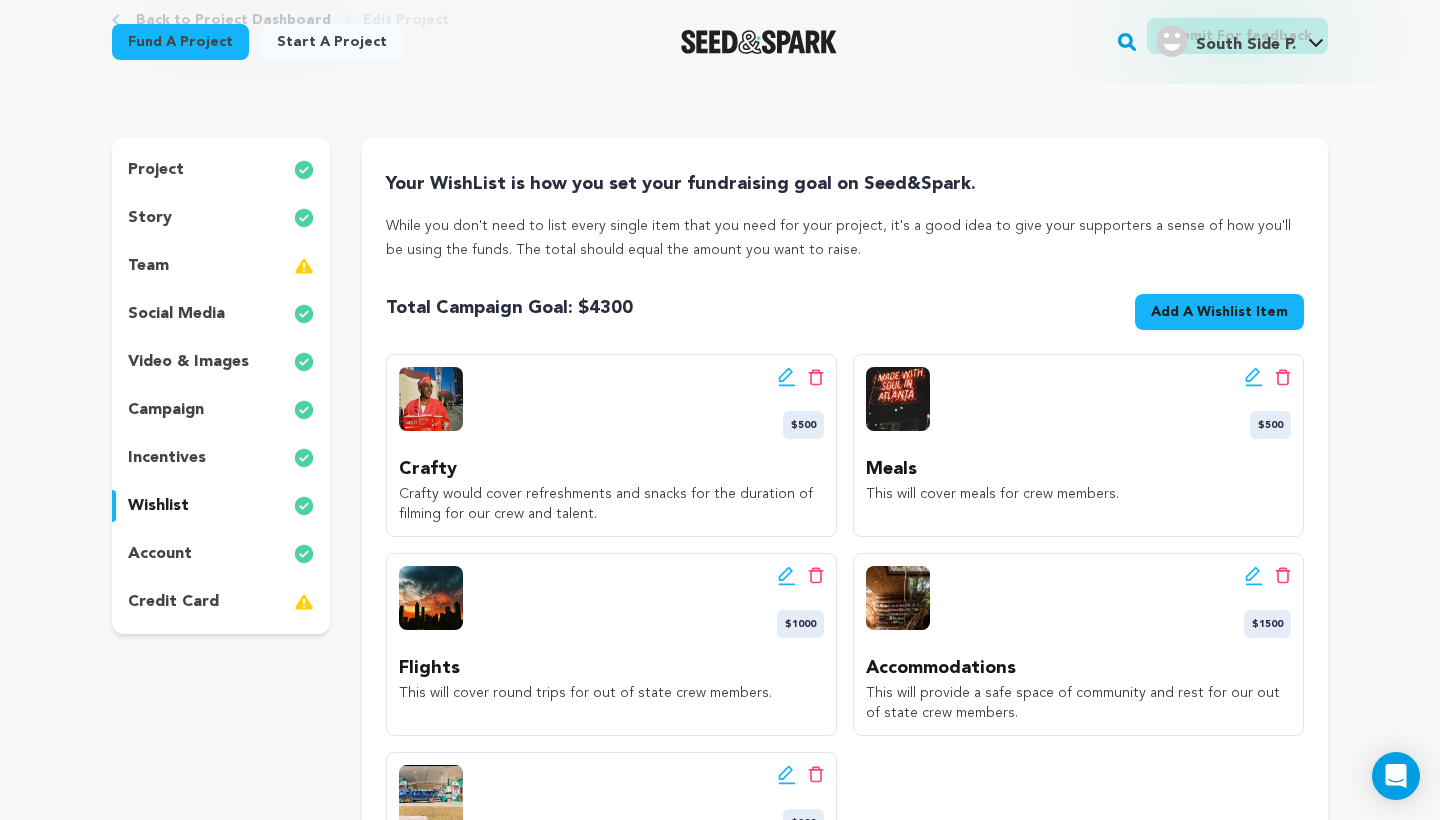 click on "Add A Wishlist Item" at bounding box center (1219, 312) 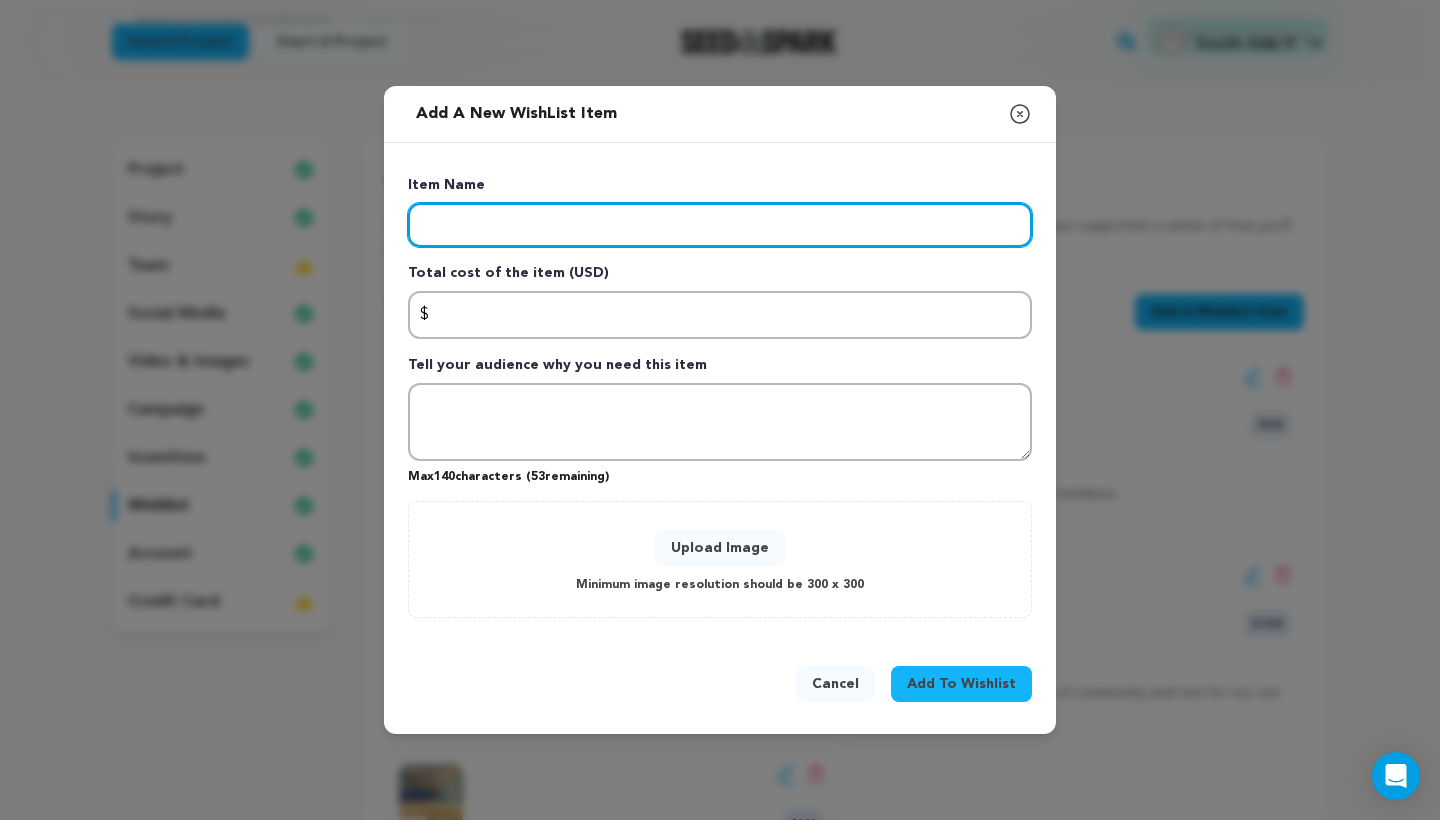 click at bounding box center (720, 225) 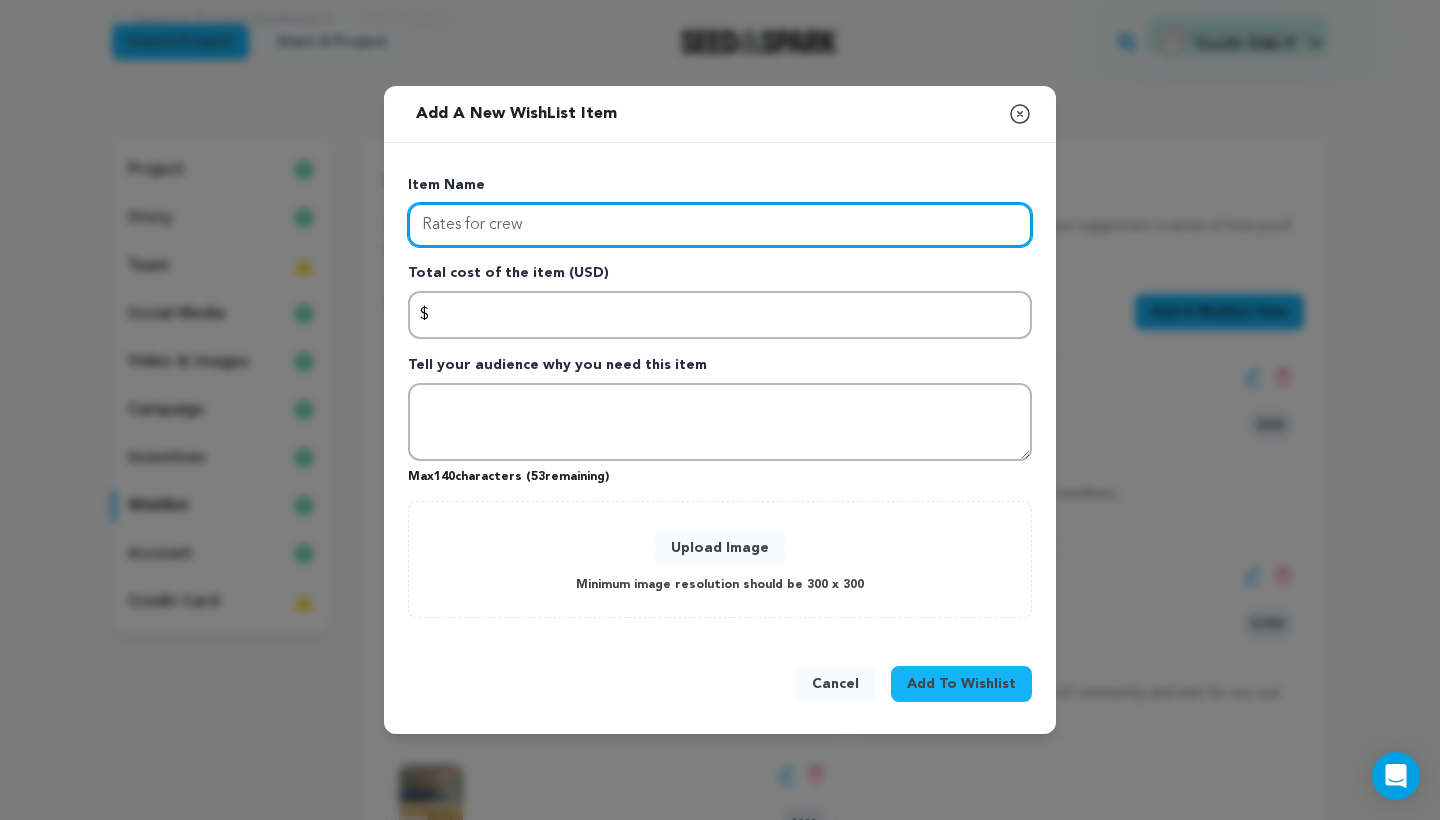 type on "Rates for crew" 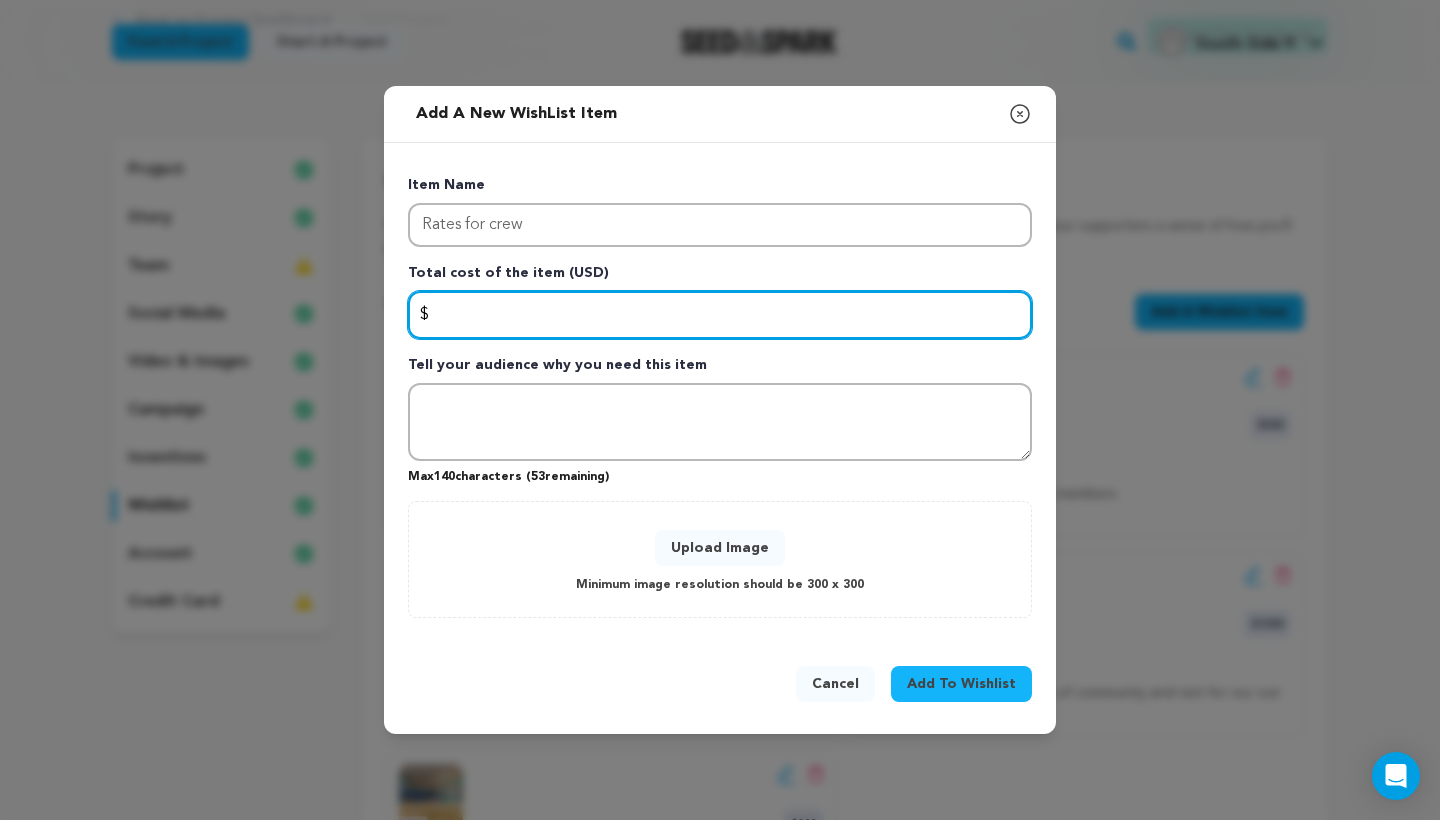 click at bounding box center [720, 315] 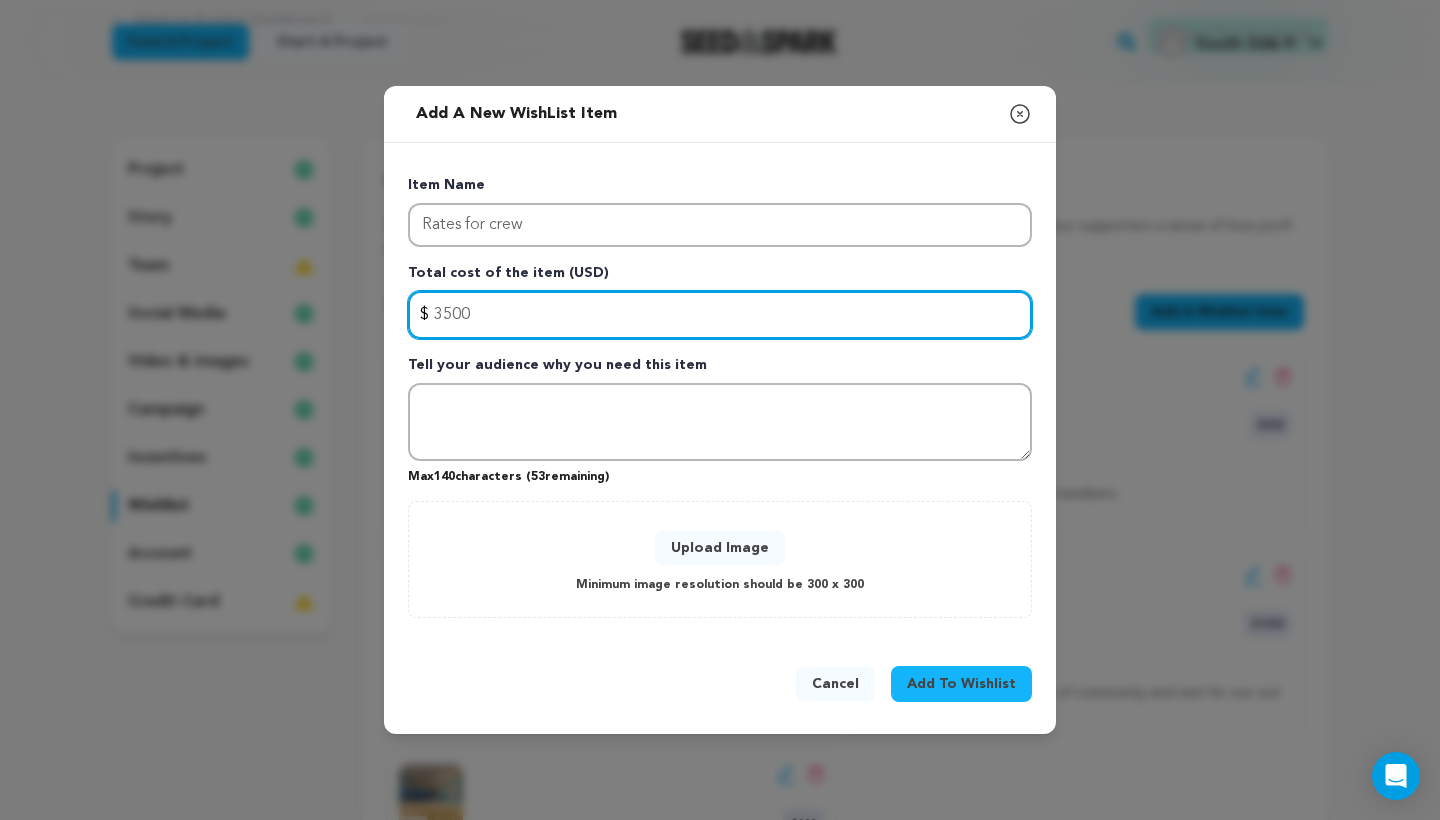 type on "3500" 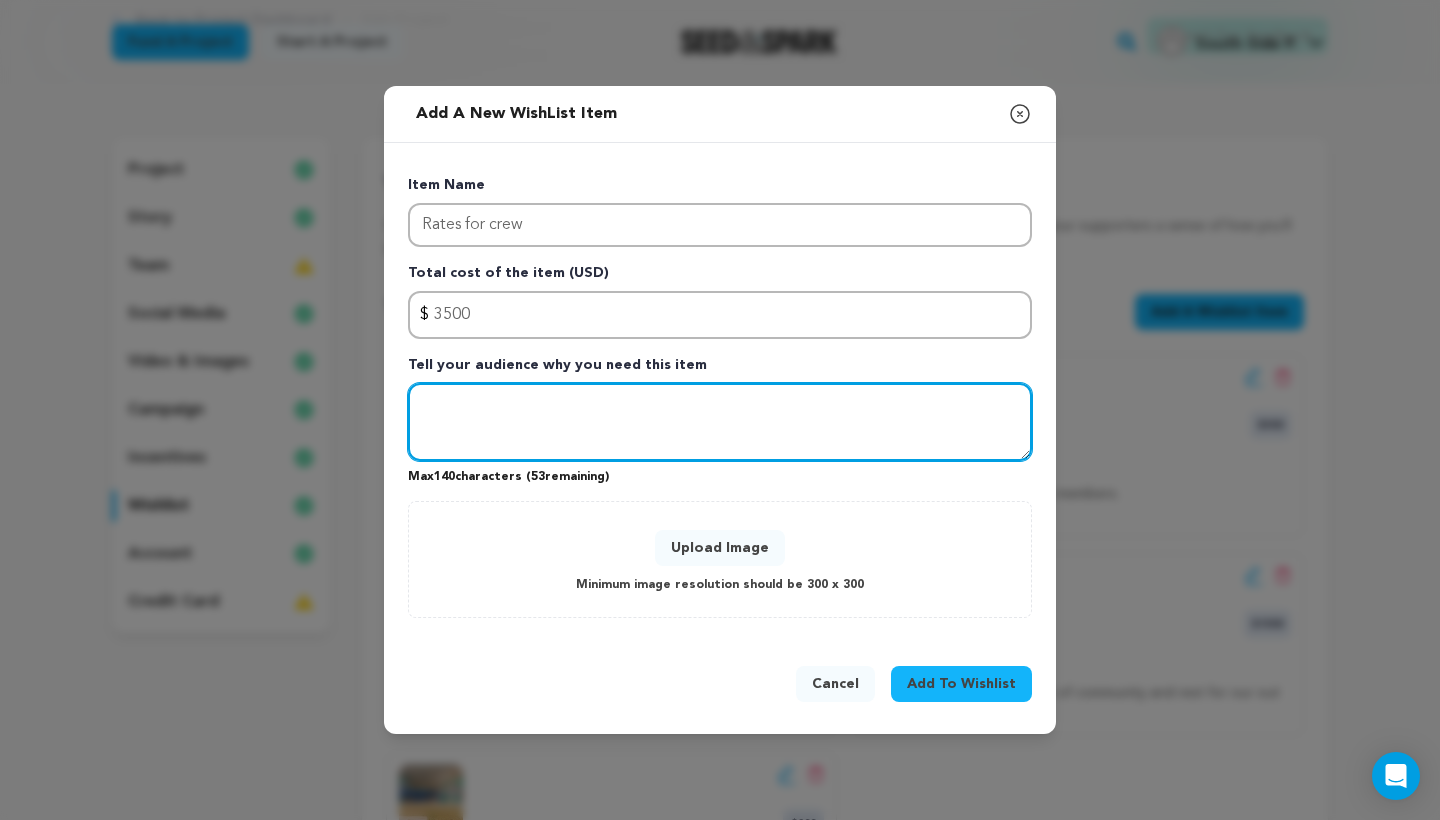 click at bounding box center (720, 422) 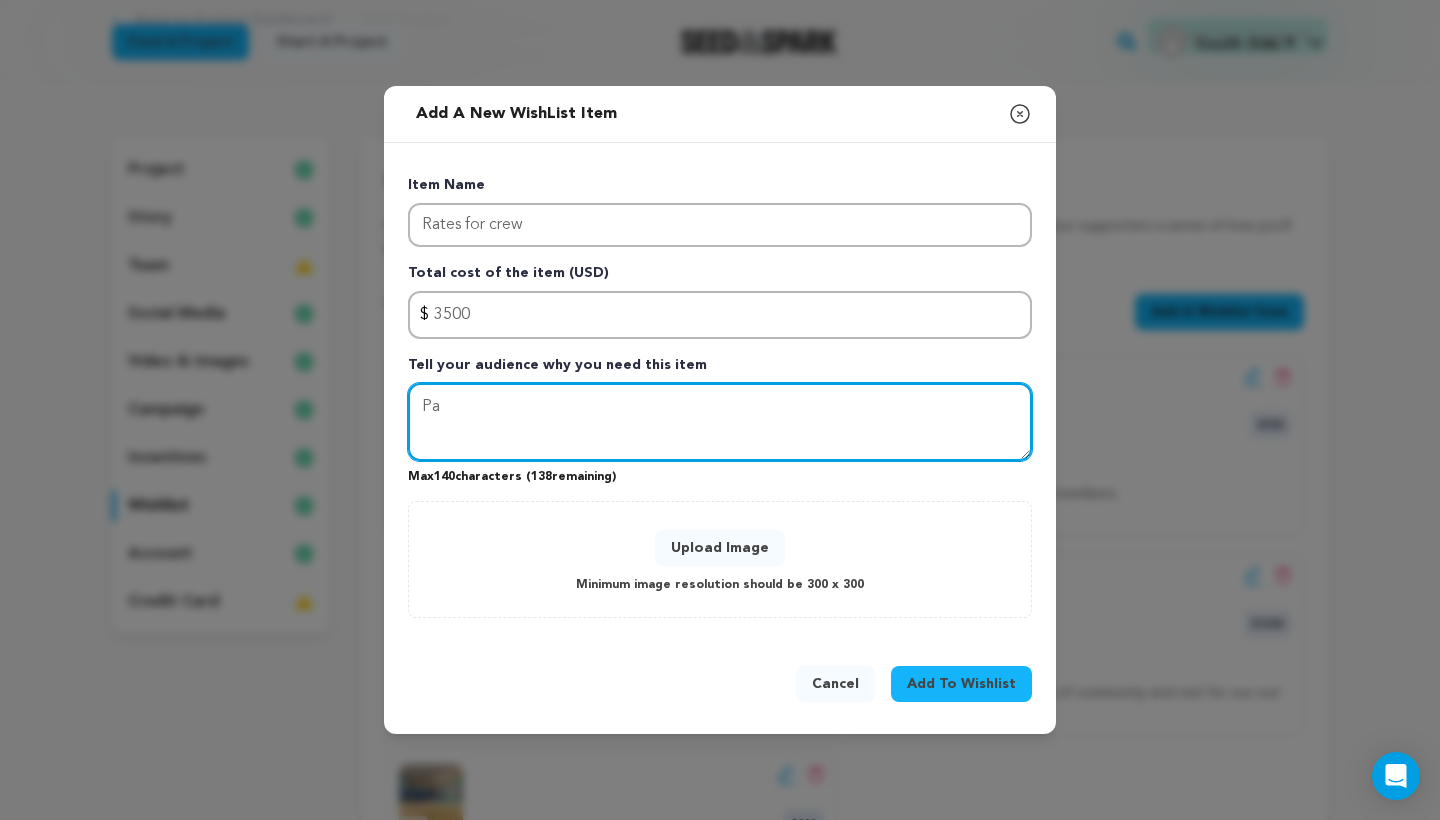 type on "P" 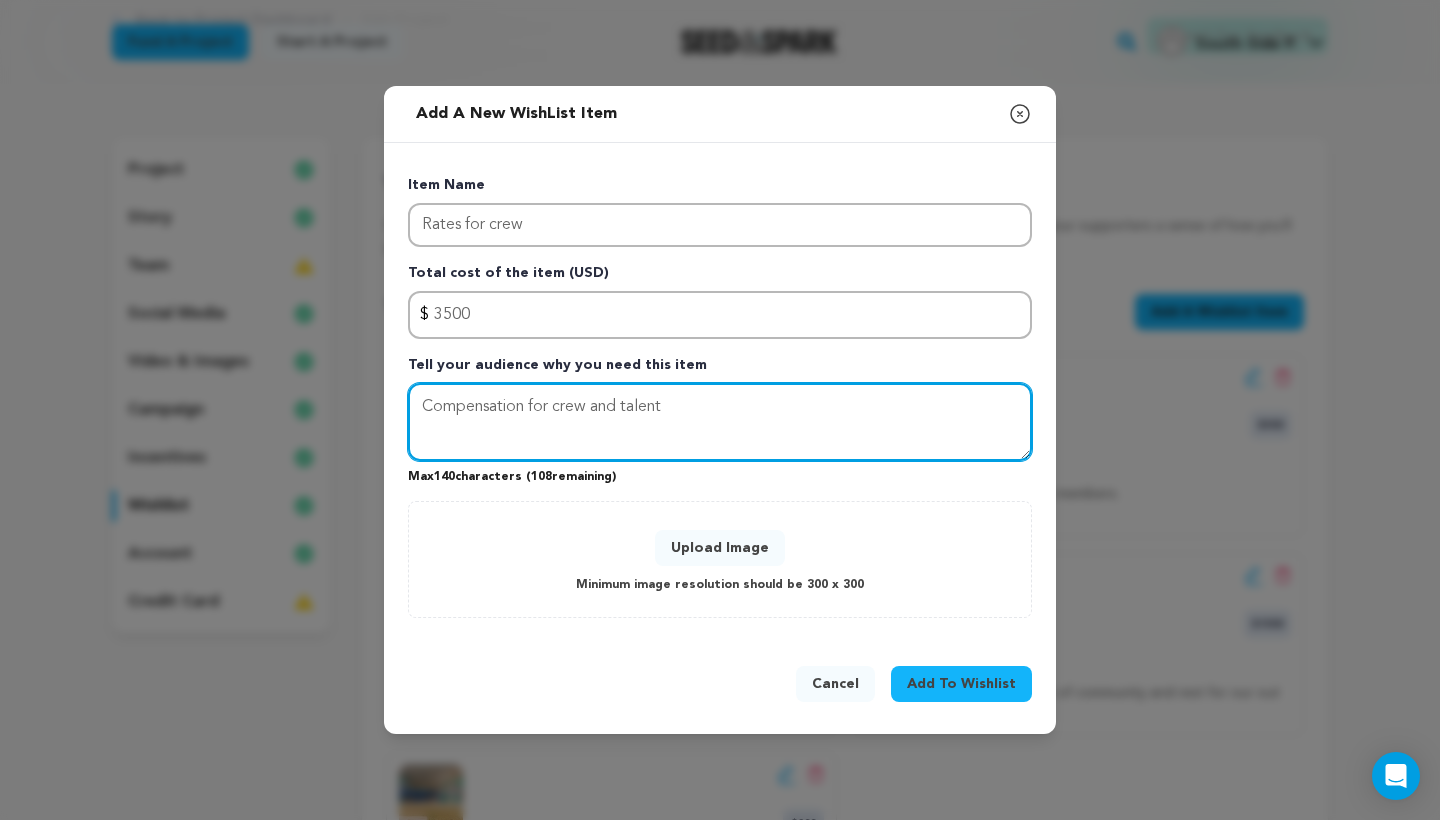 type on "Compensation for crew and talent" 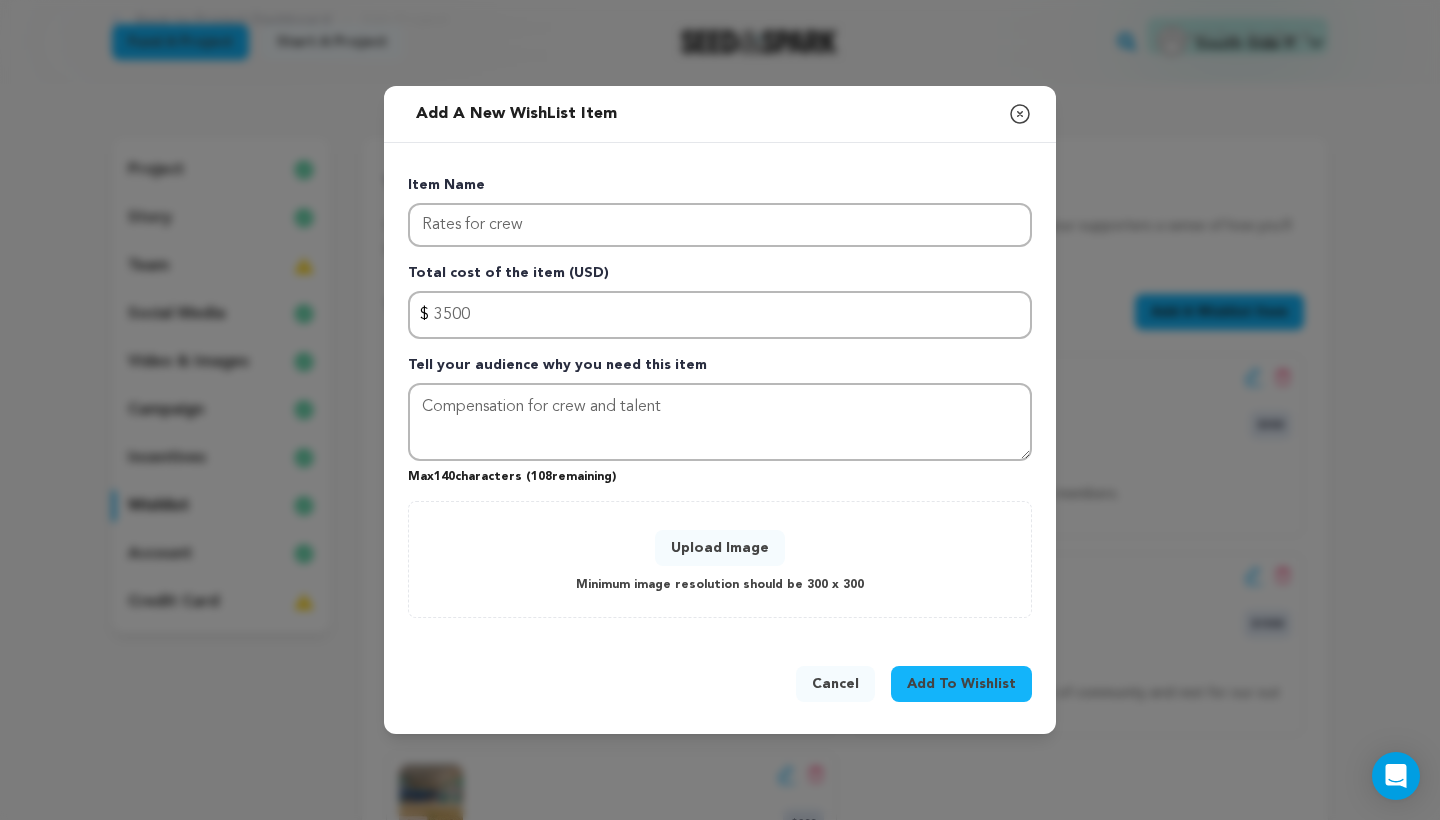 click on "Upload Image" at bounding box center [720, 548] 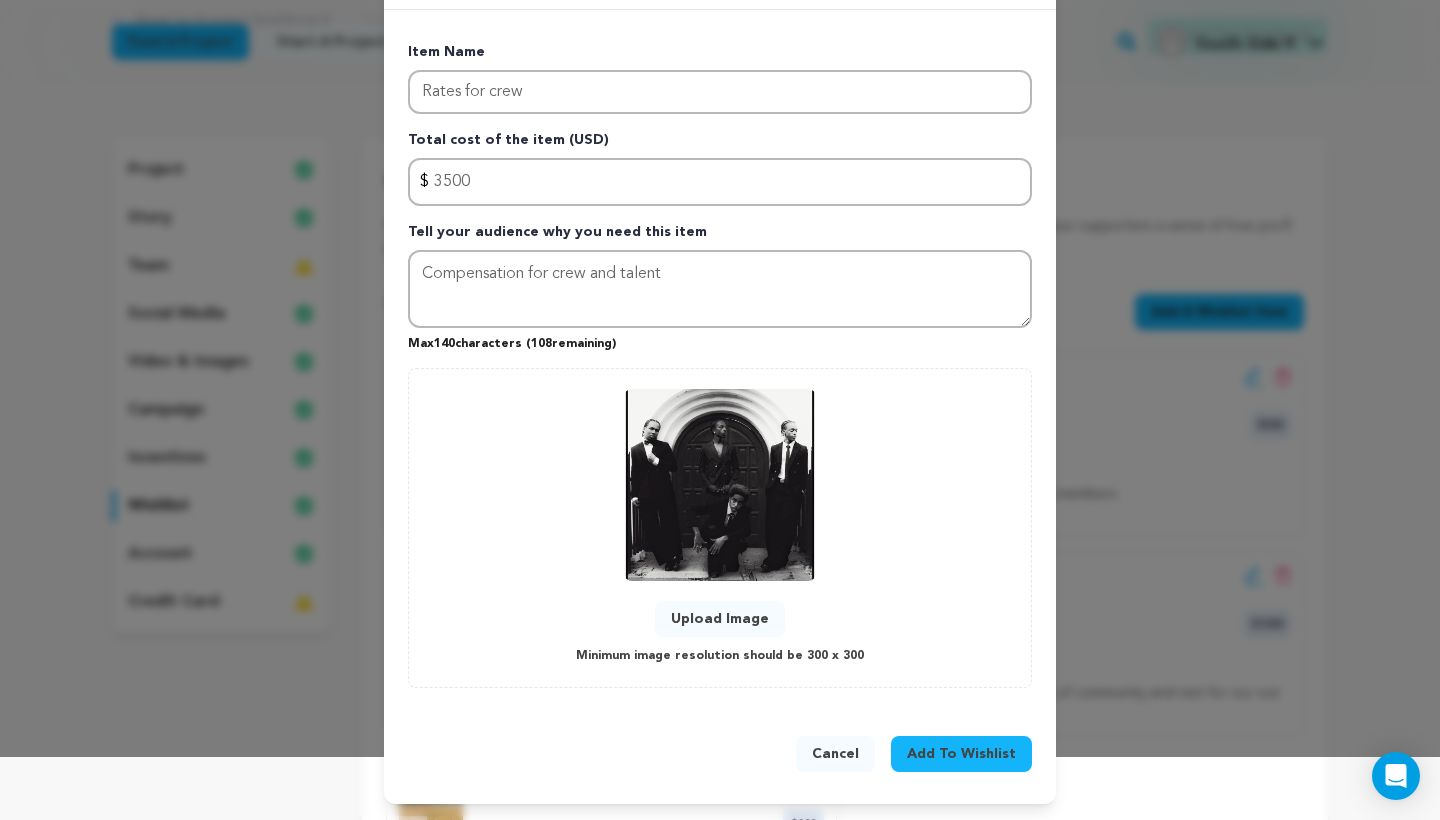 scroll, scrollTop: 61, scrollLeft: 0, axis: vertical 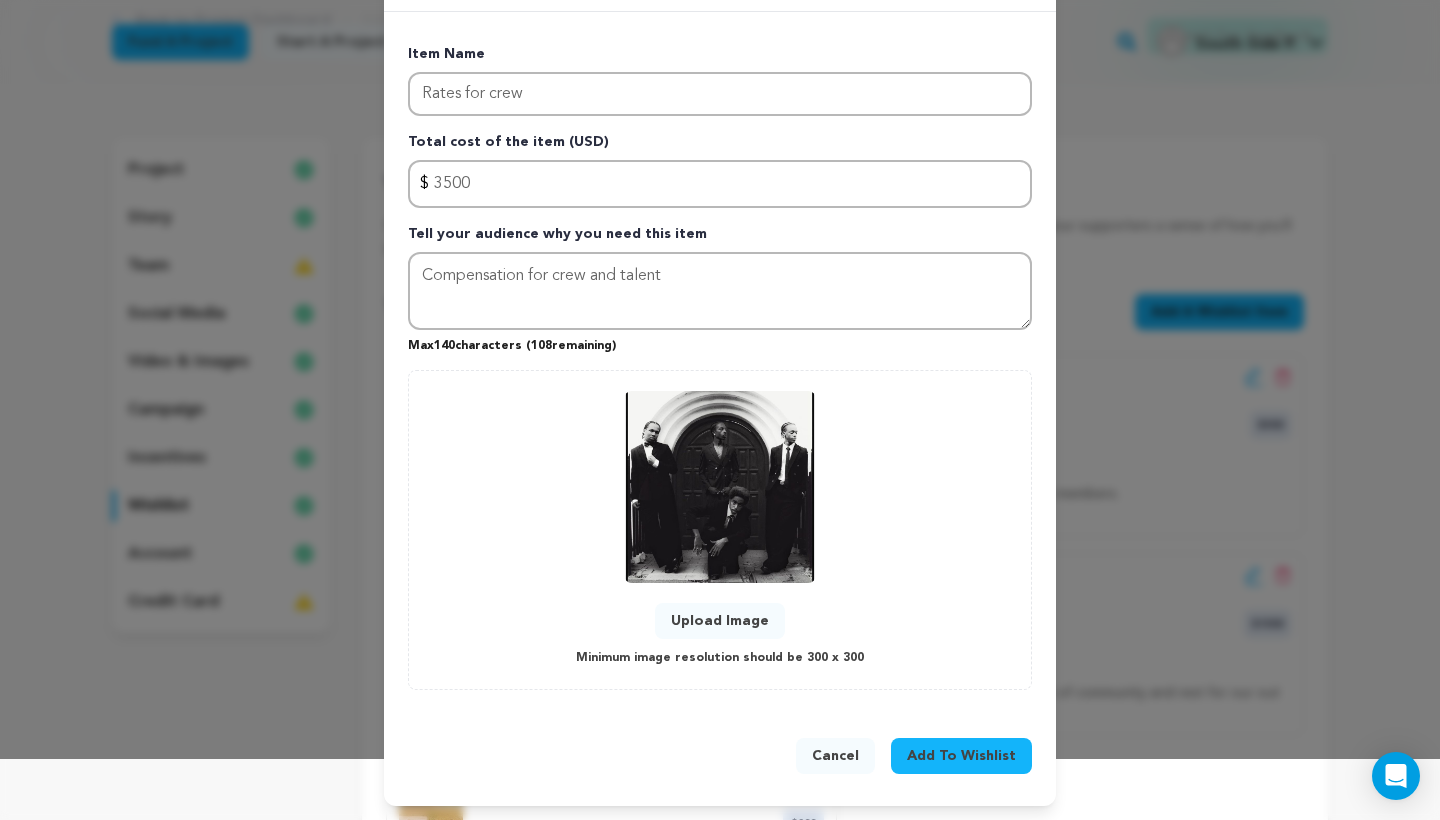 click on "Add To Wishlist" at bounding box center [961, 756] 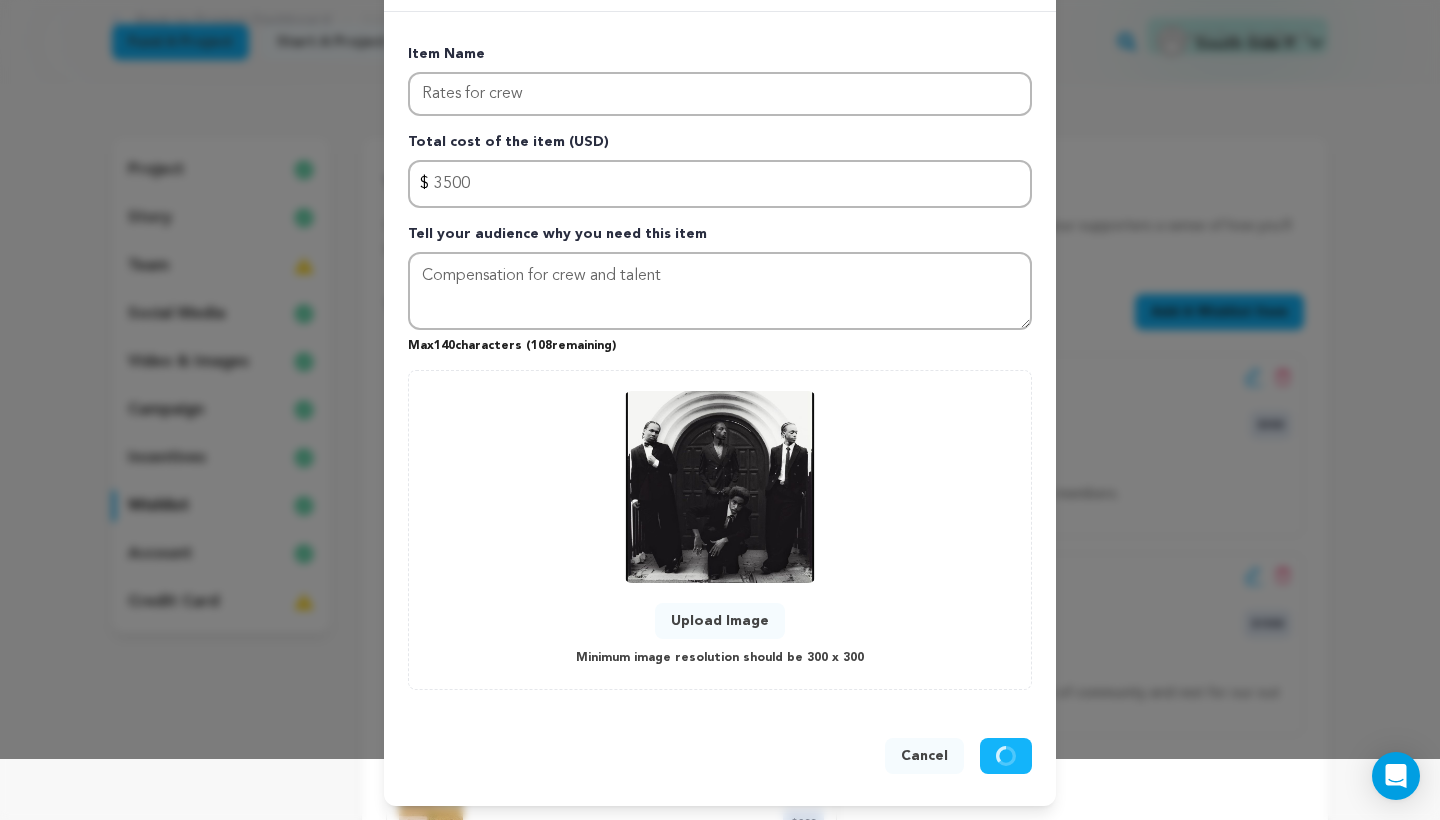 type 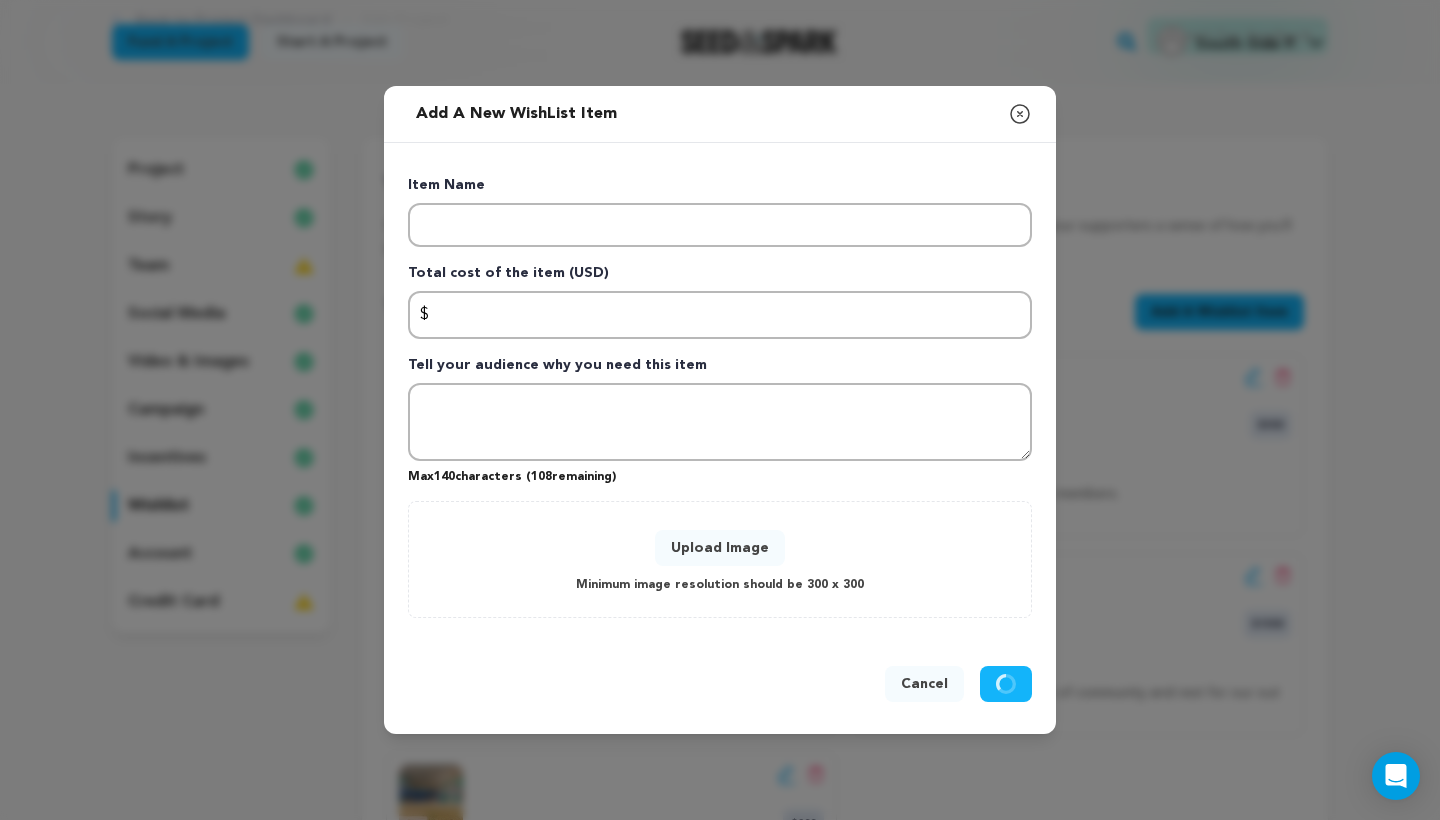 scroll, scrollTop: 0, scrollLeft: 0, axis: both 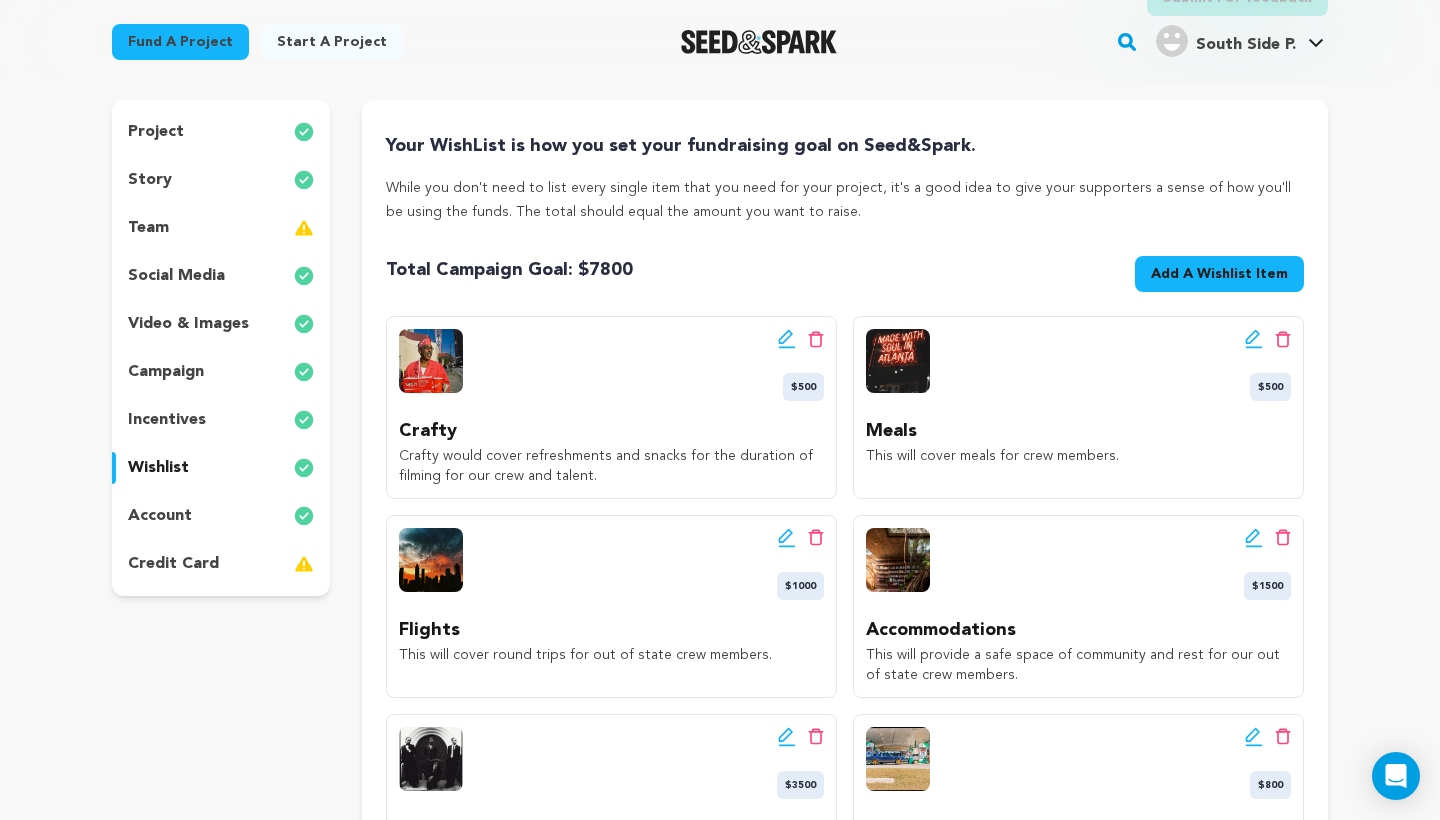 click on "Add A Wishlist Item" at bounding box center [1219, 274] 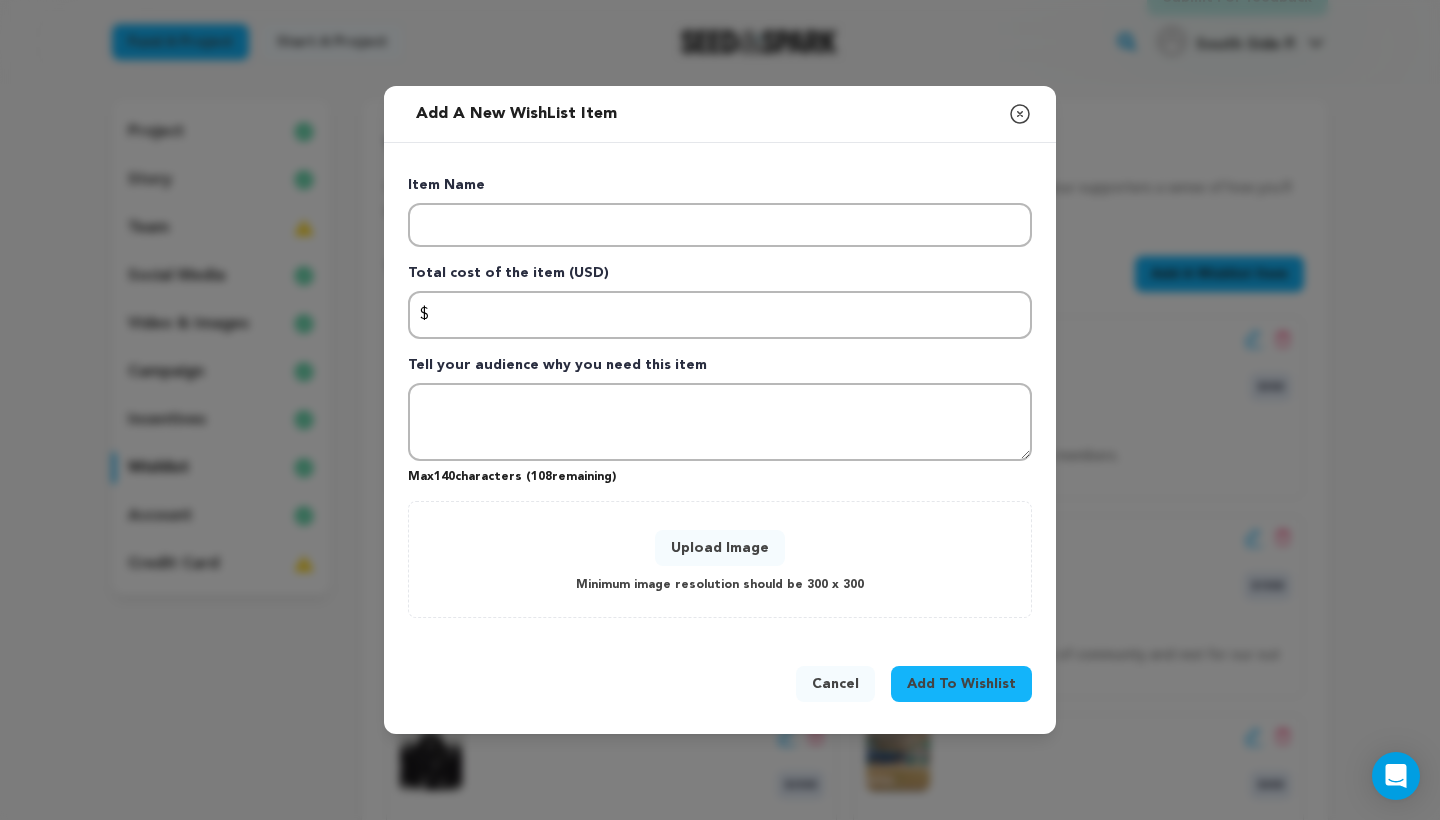 click 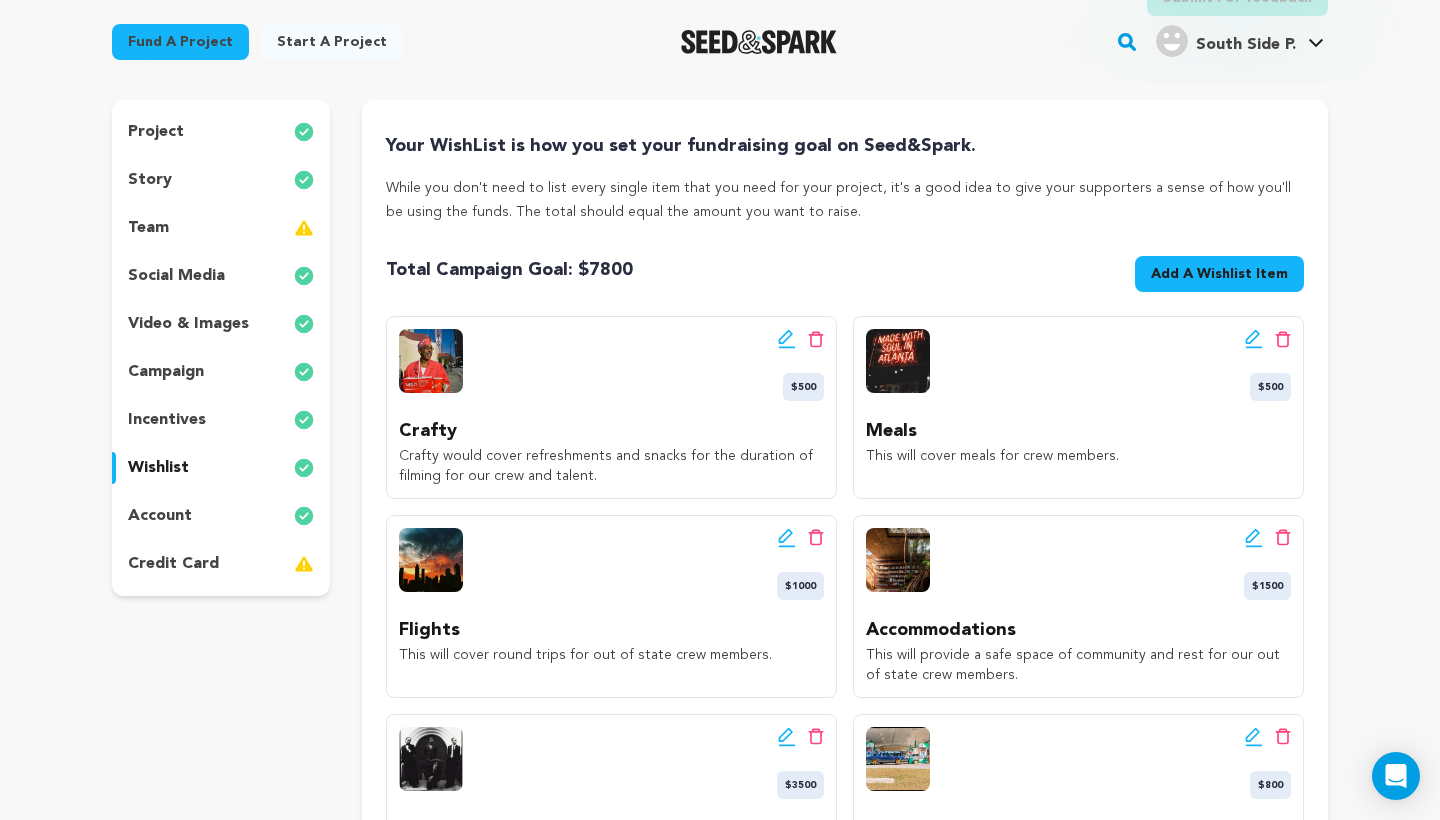 click on "Add A Wishlist Item" at bounding box center [1219, 274] 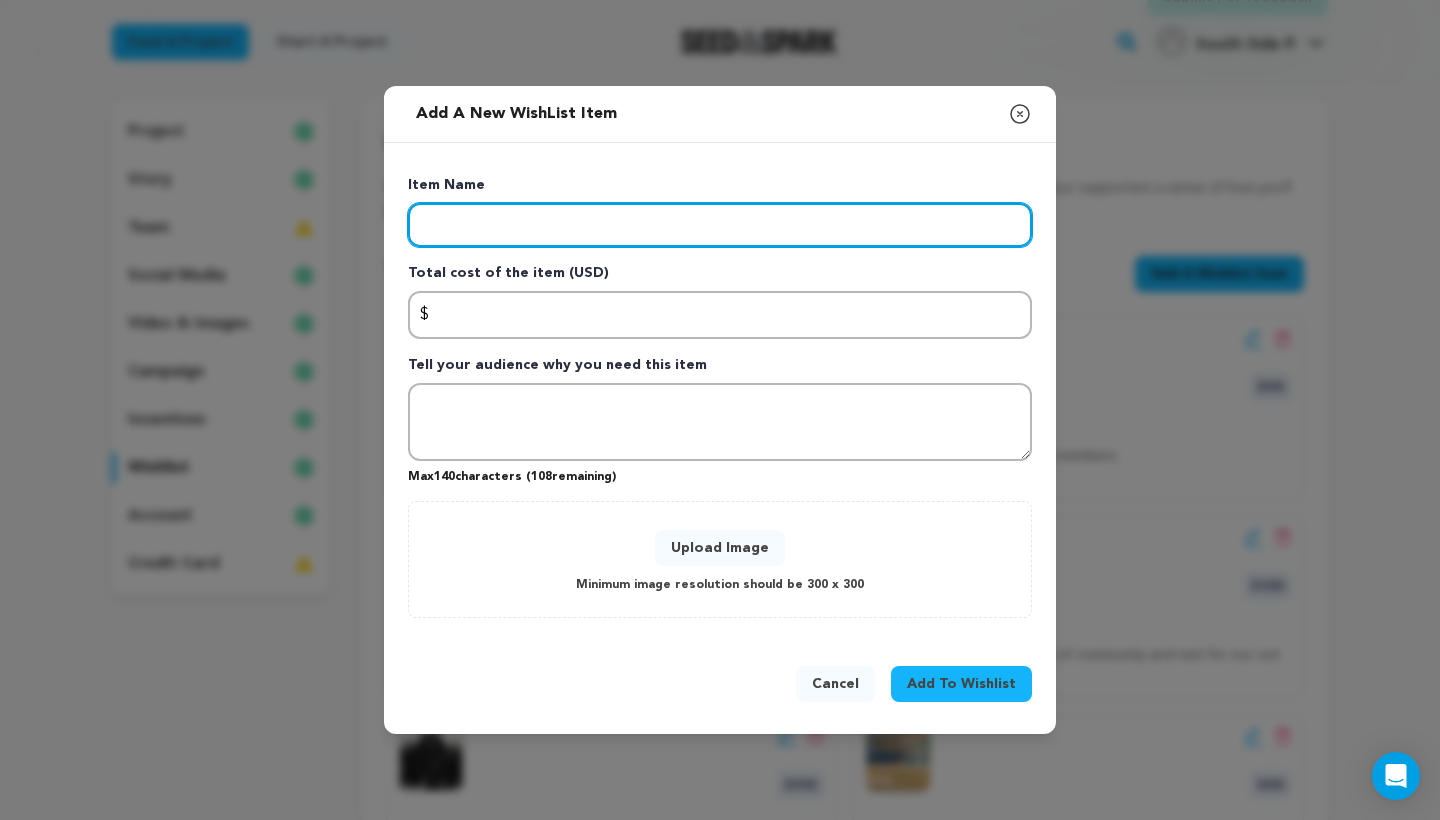 click at bounding box center [720, 225] 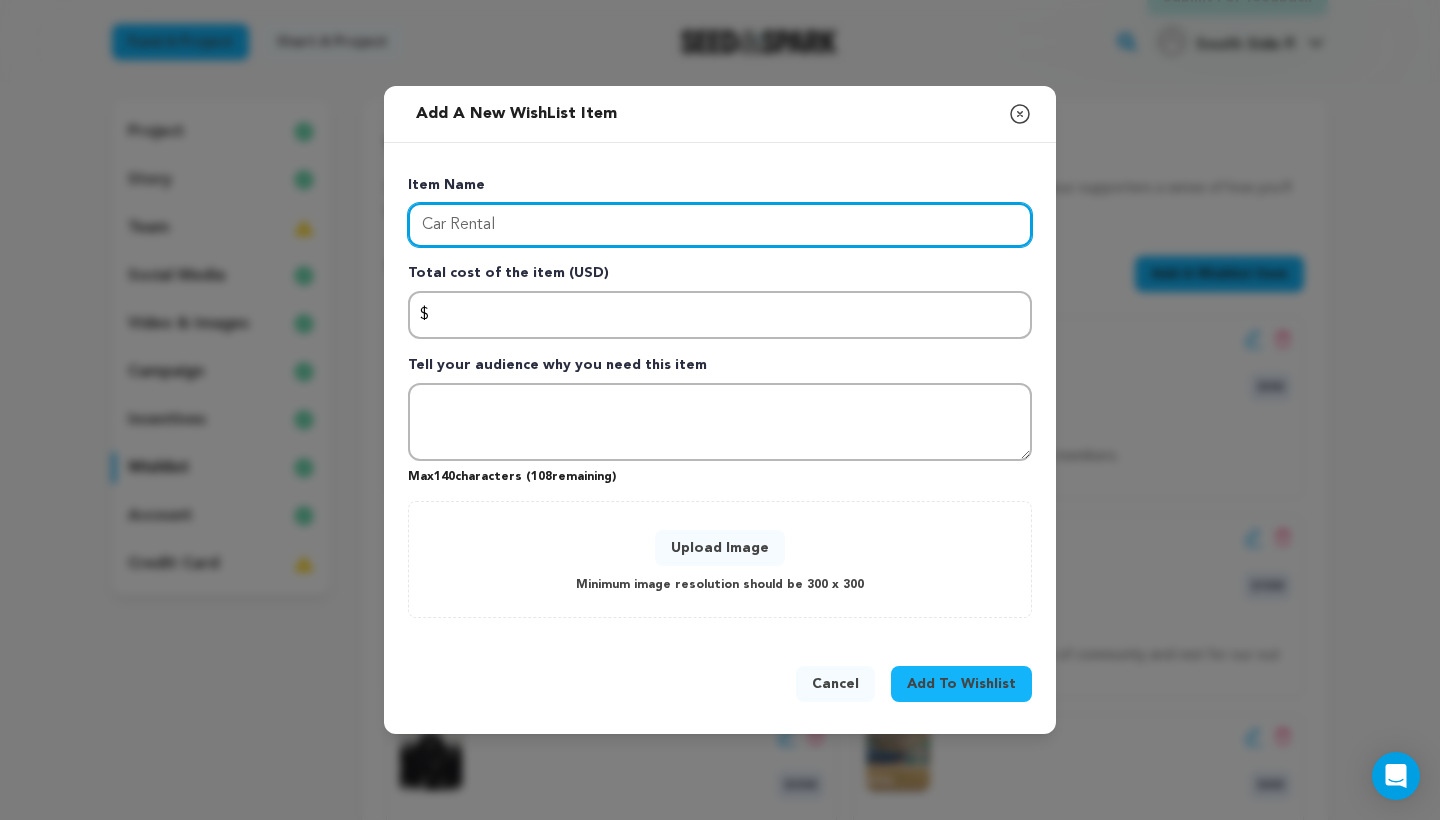 type on "Car Rental" 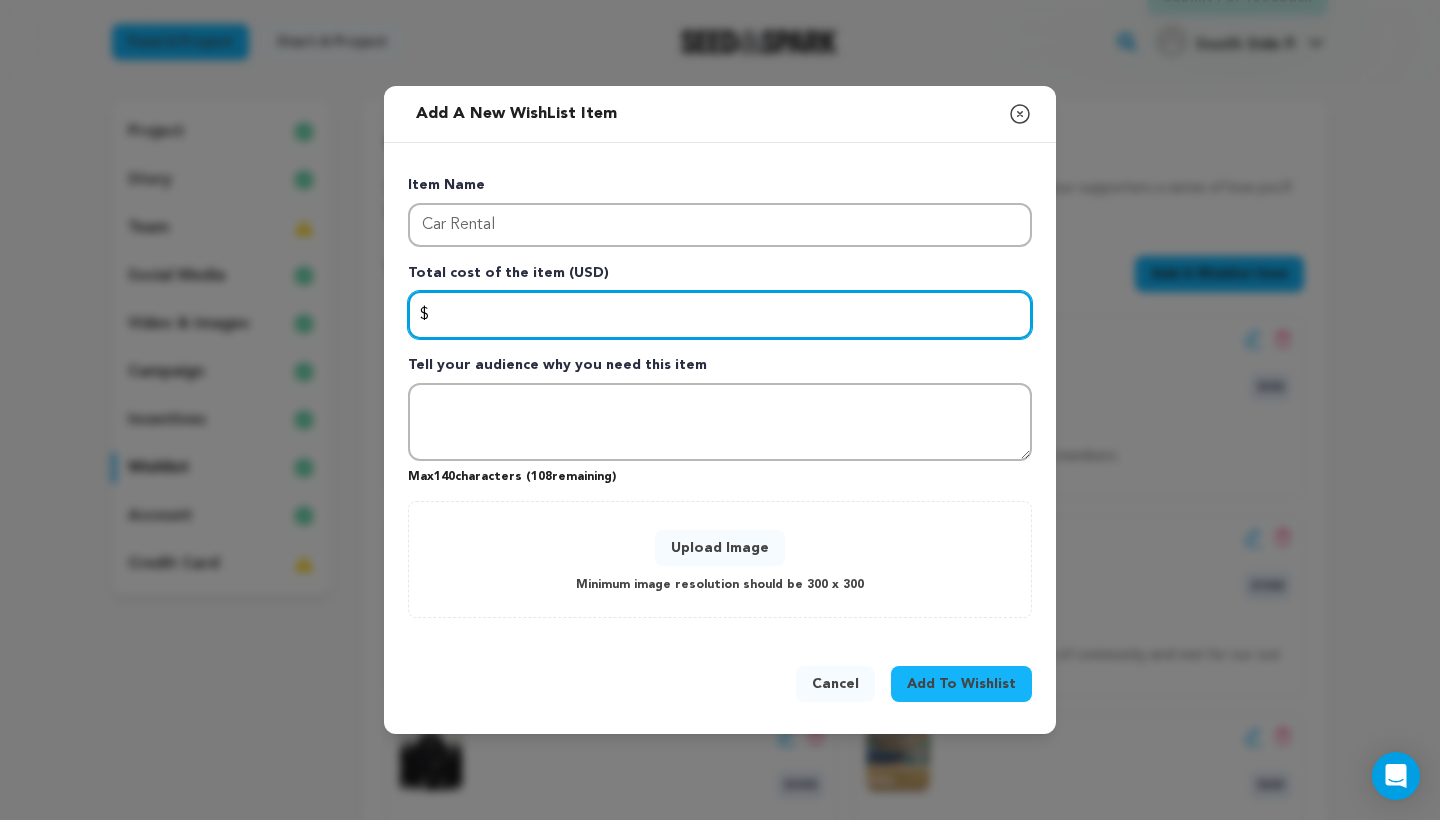 click at bounding box center [720, 315] 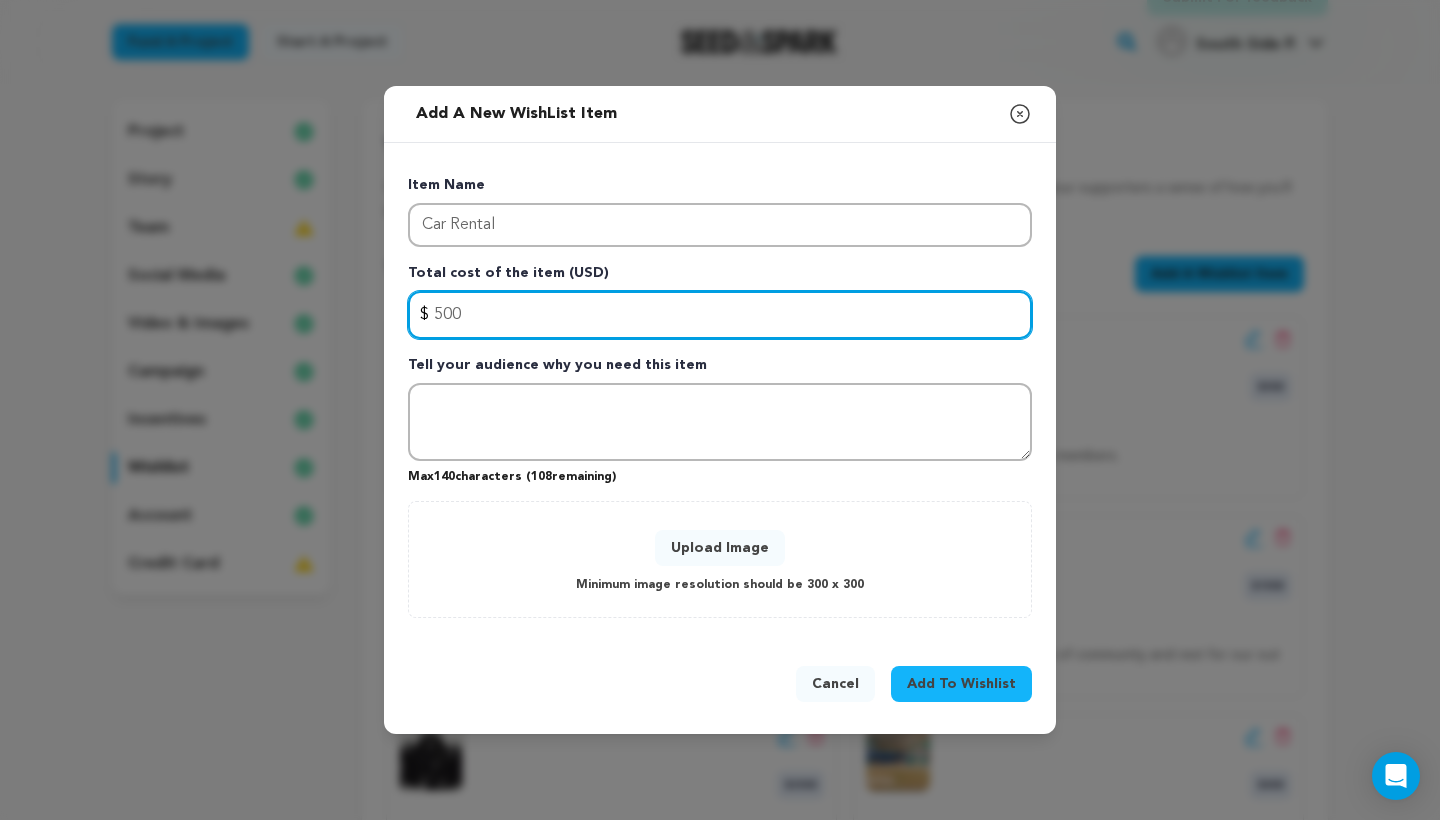 type on "500" 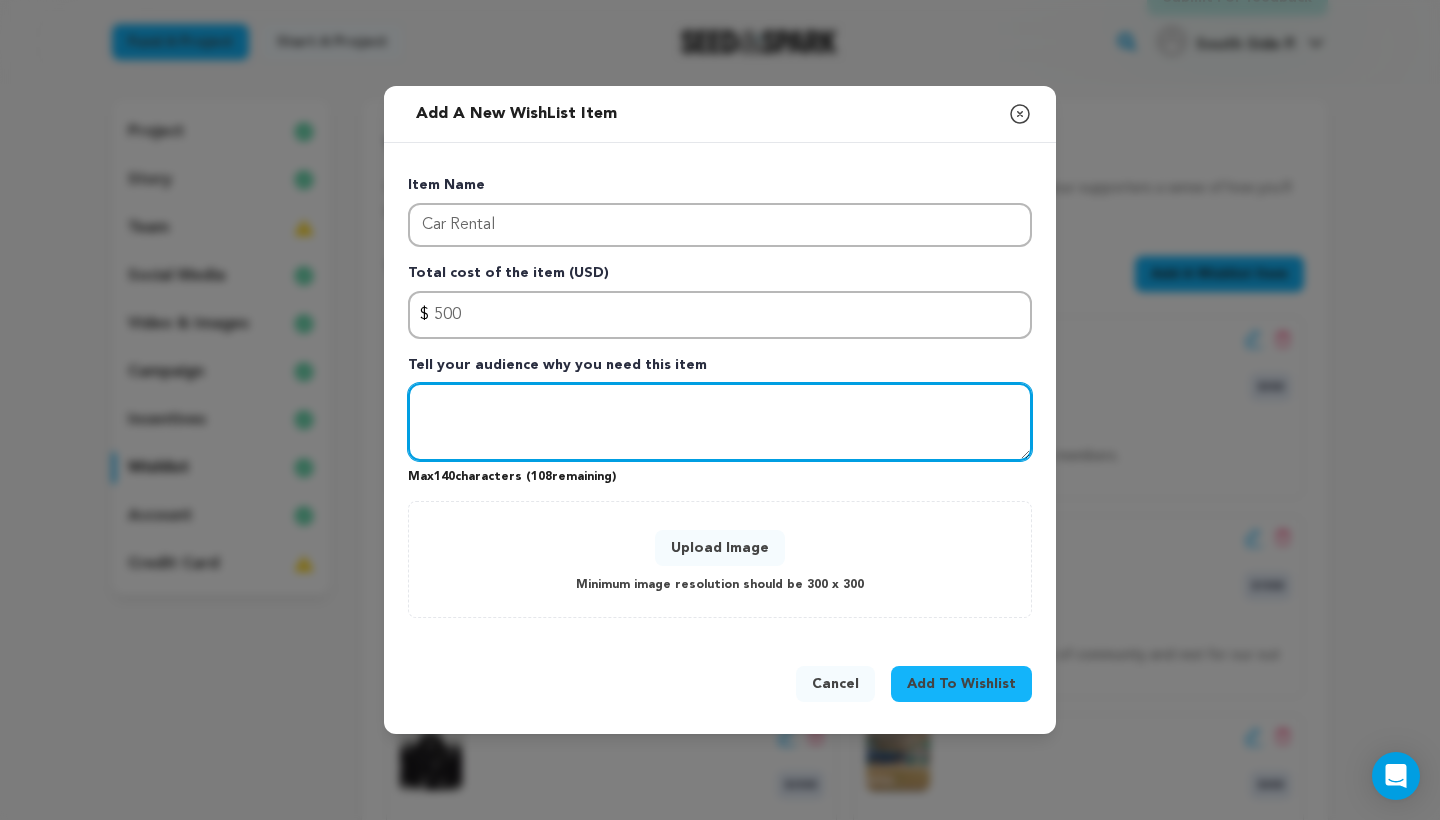 click at bounding box center [720, 422] 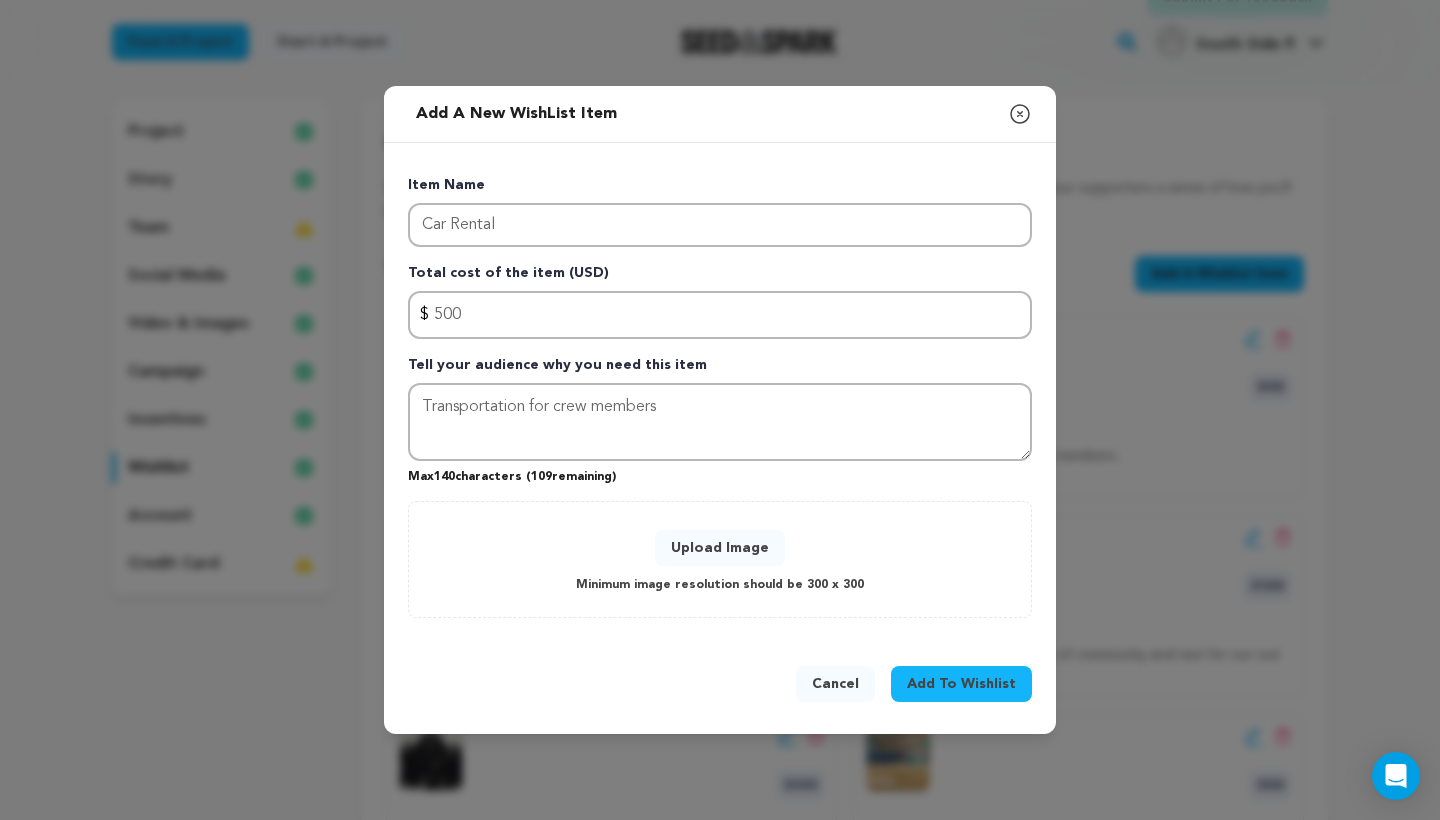 click on "Upload Image" at bounding box center (720, 548) 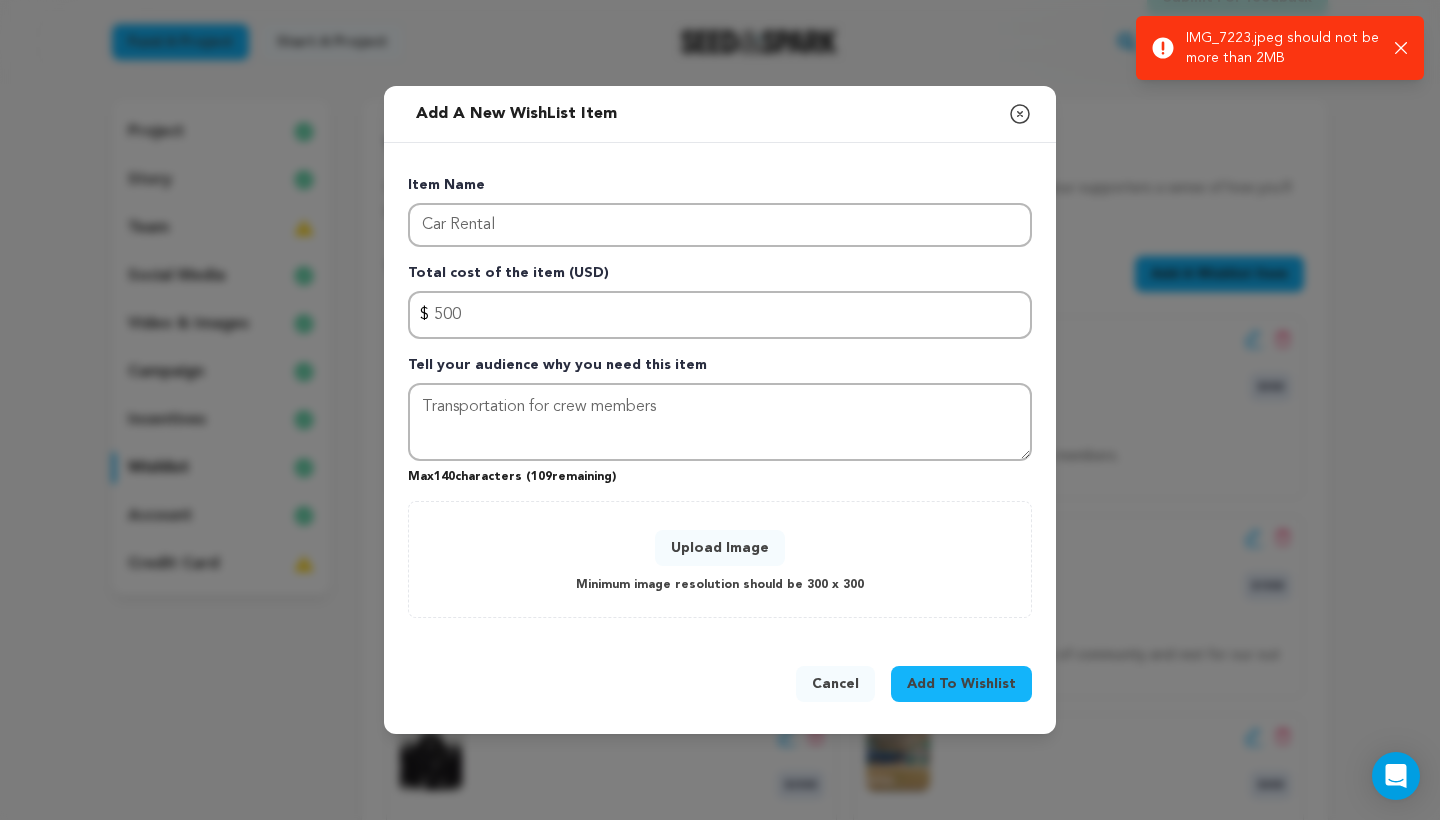 click on "Upload Image
Minimum image resolution should be 300 x 300" at bounding box center [720, 559] 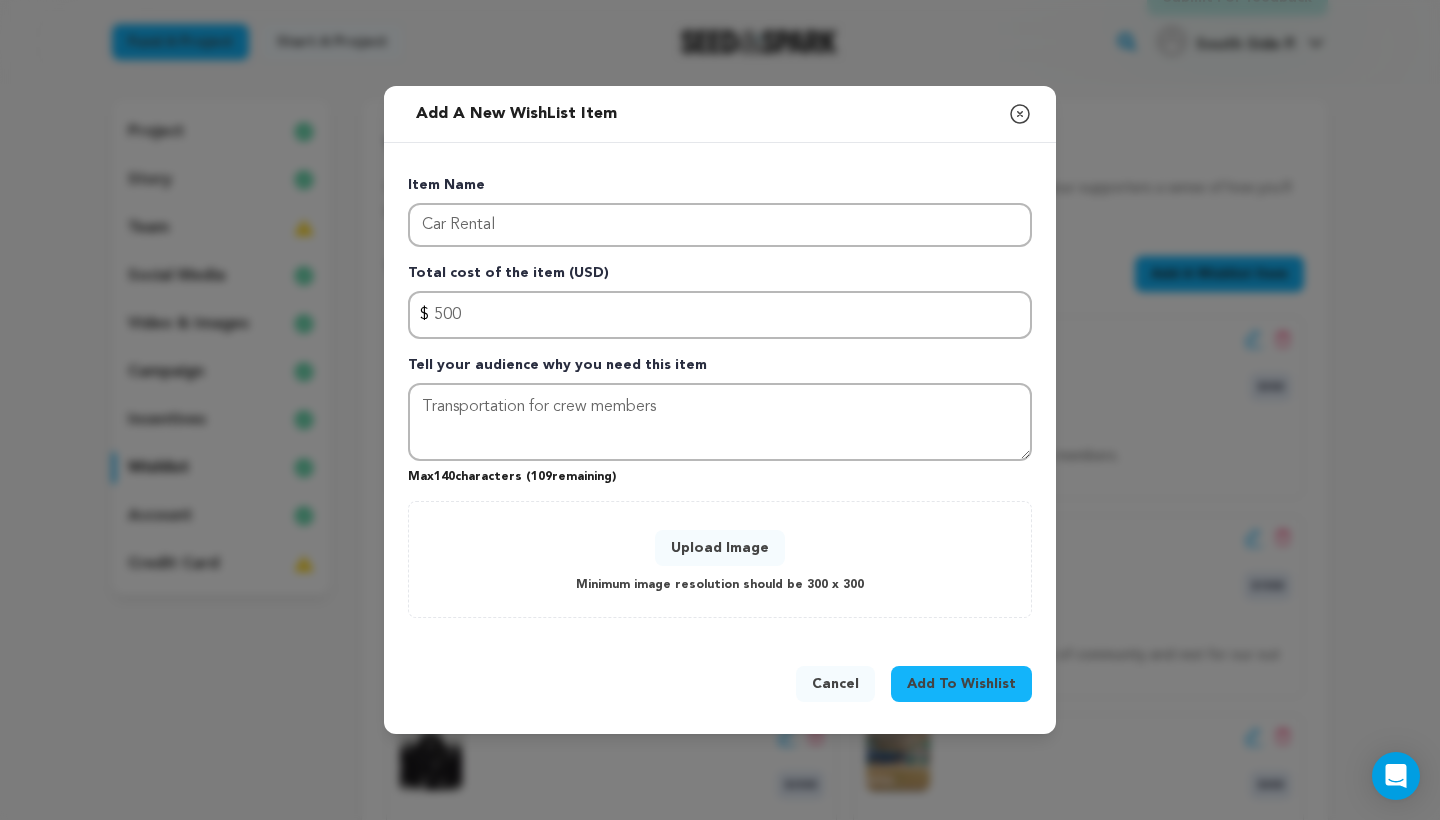 click on "Upload Image" at bounding box center (720, 548) 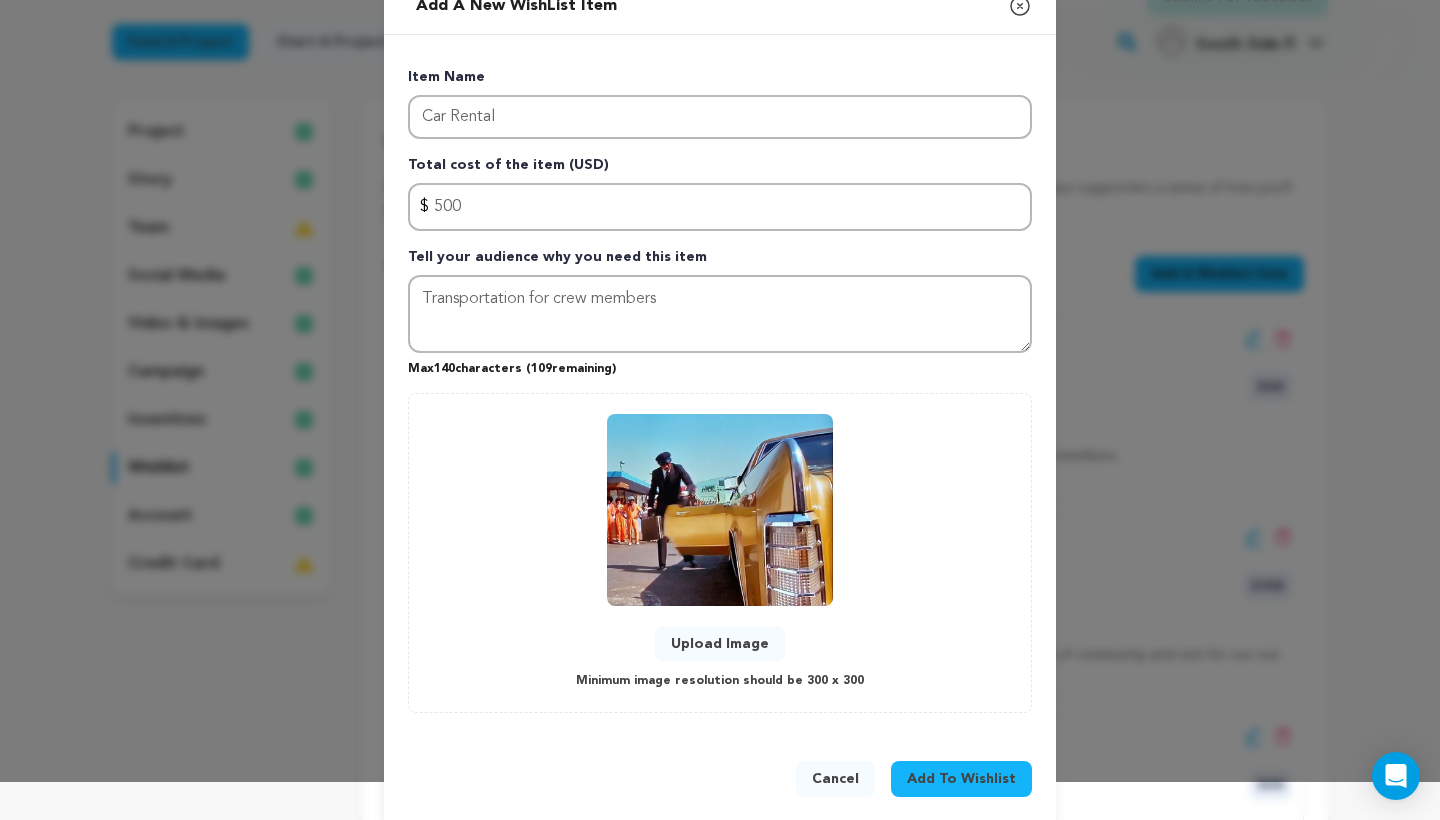 scroll, scrollTop: 40, scrollLeft: 0, axis: vertical 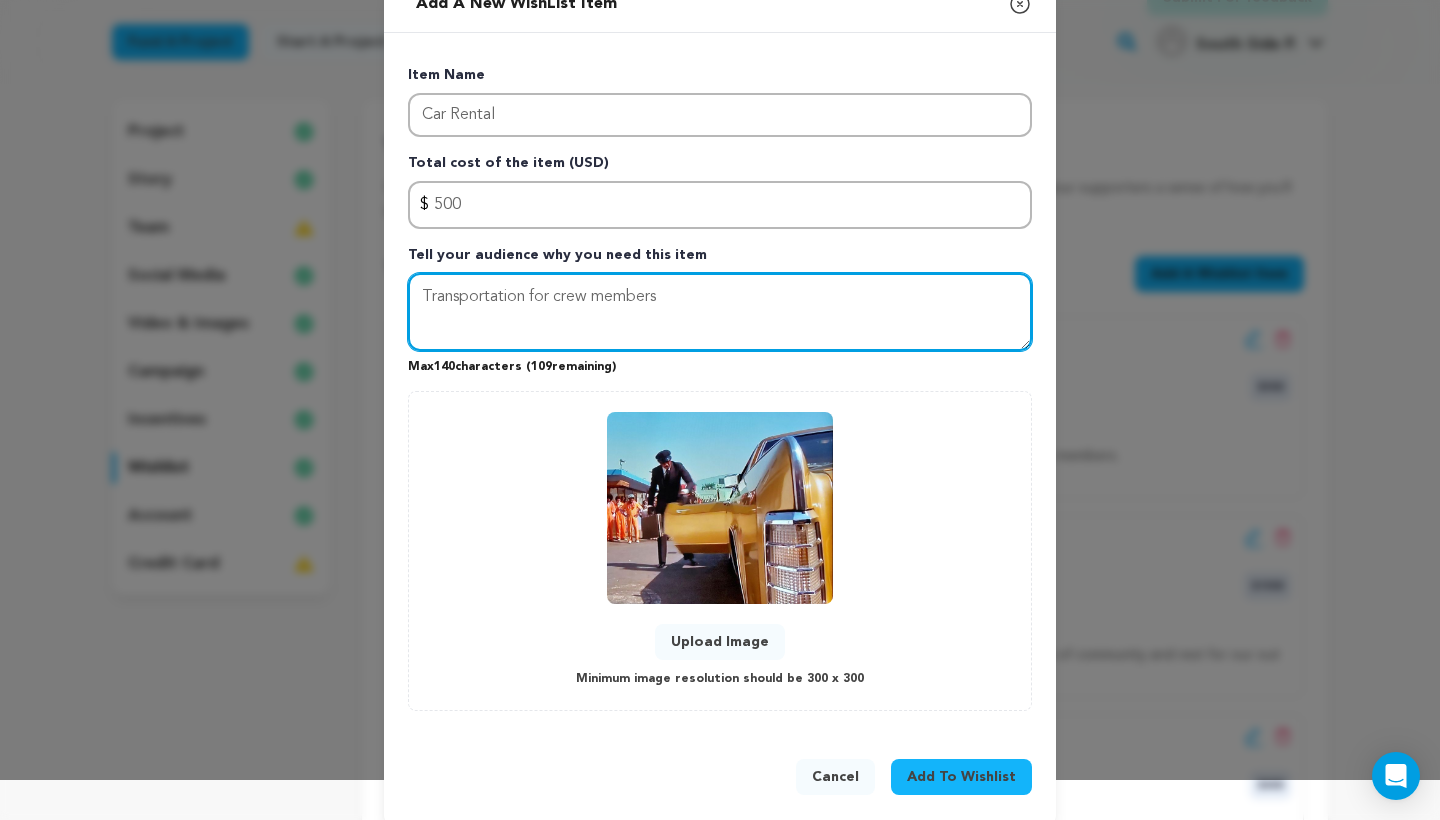 click on "Transportation for crew members" at bounding box center (720, 312) 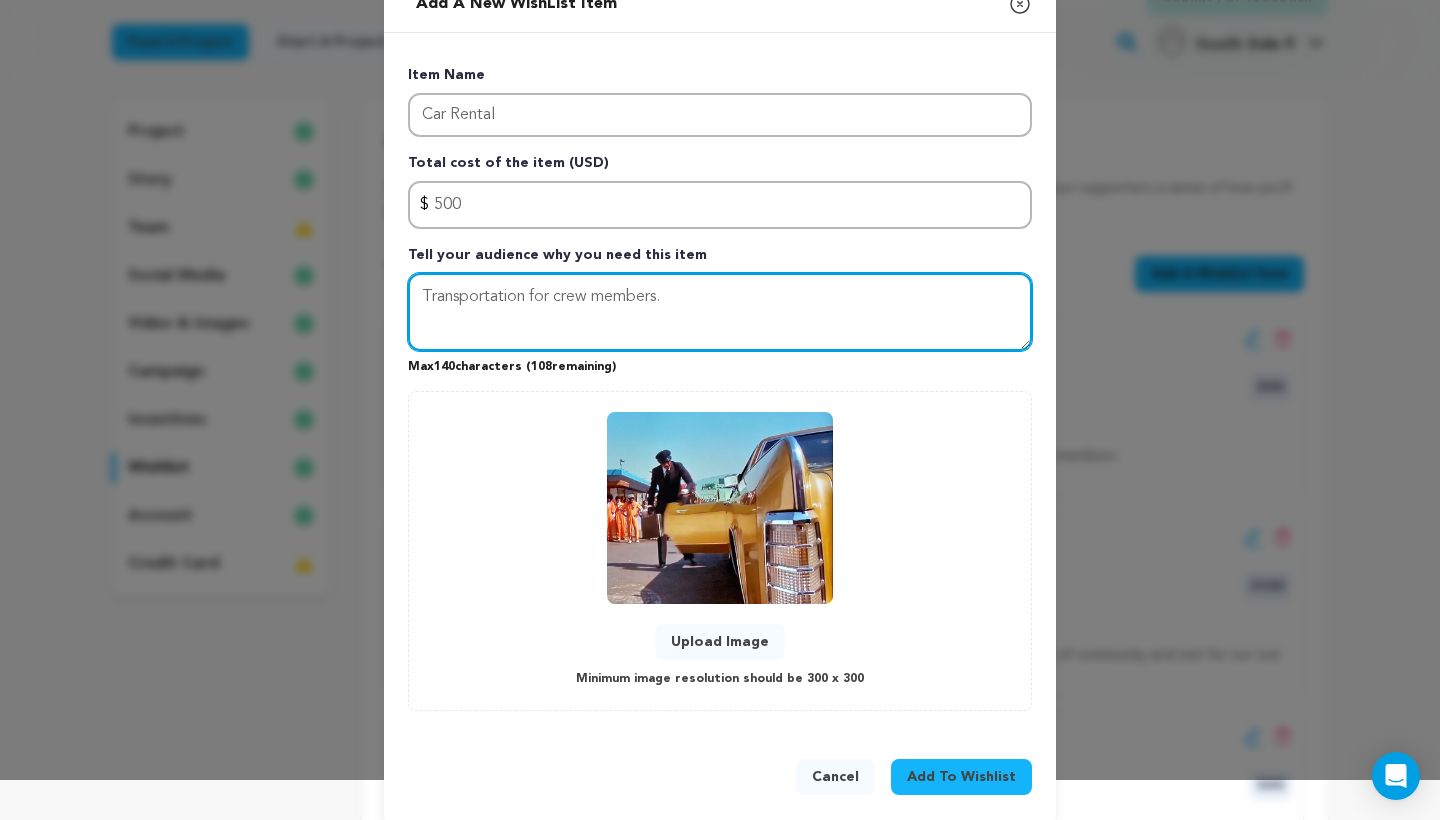 type on "Transportation for crew members." 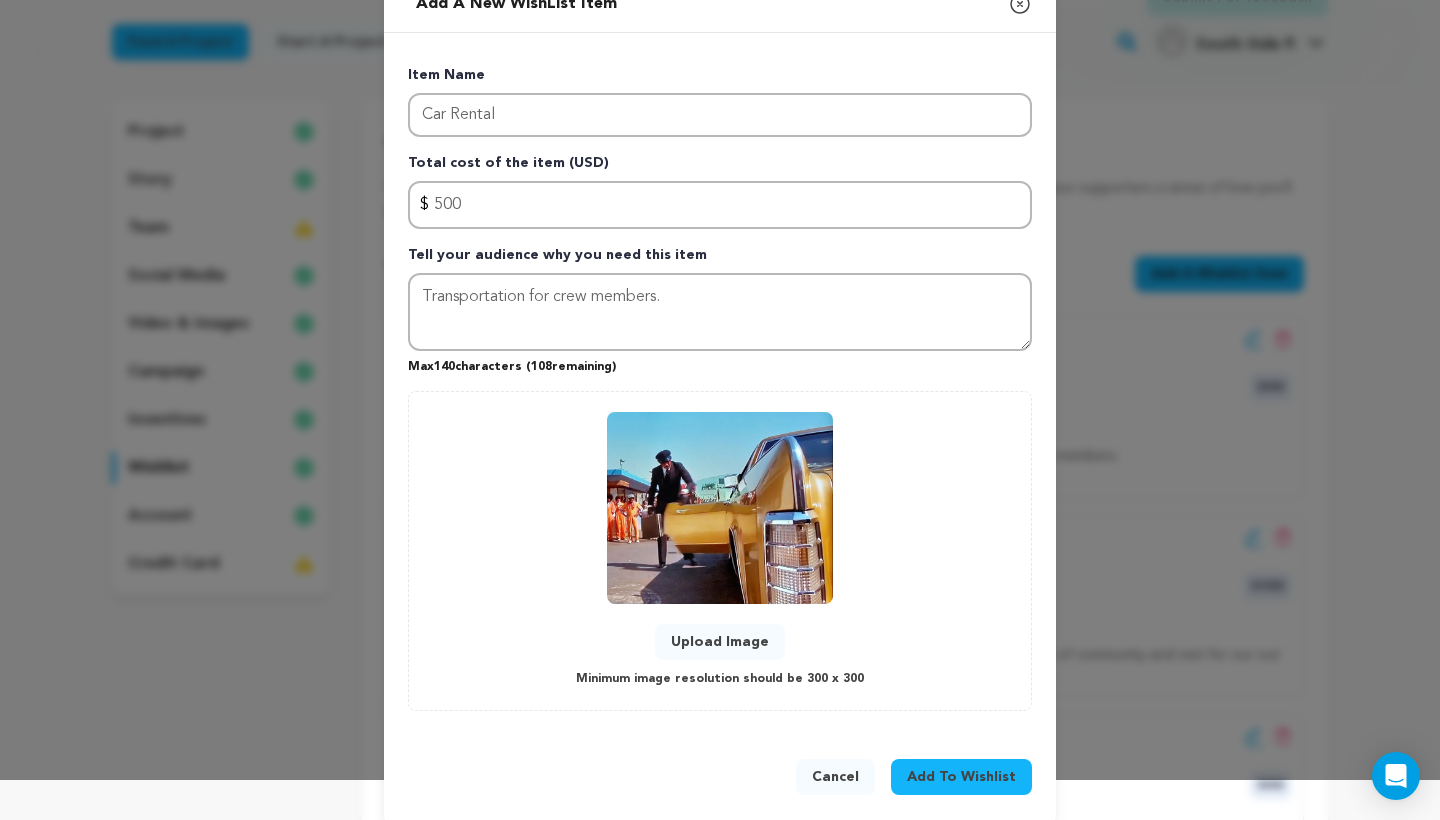 click on "Add To Wishlist" at bounding box center (961, 777) 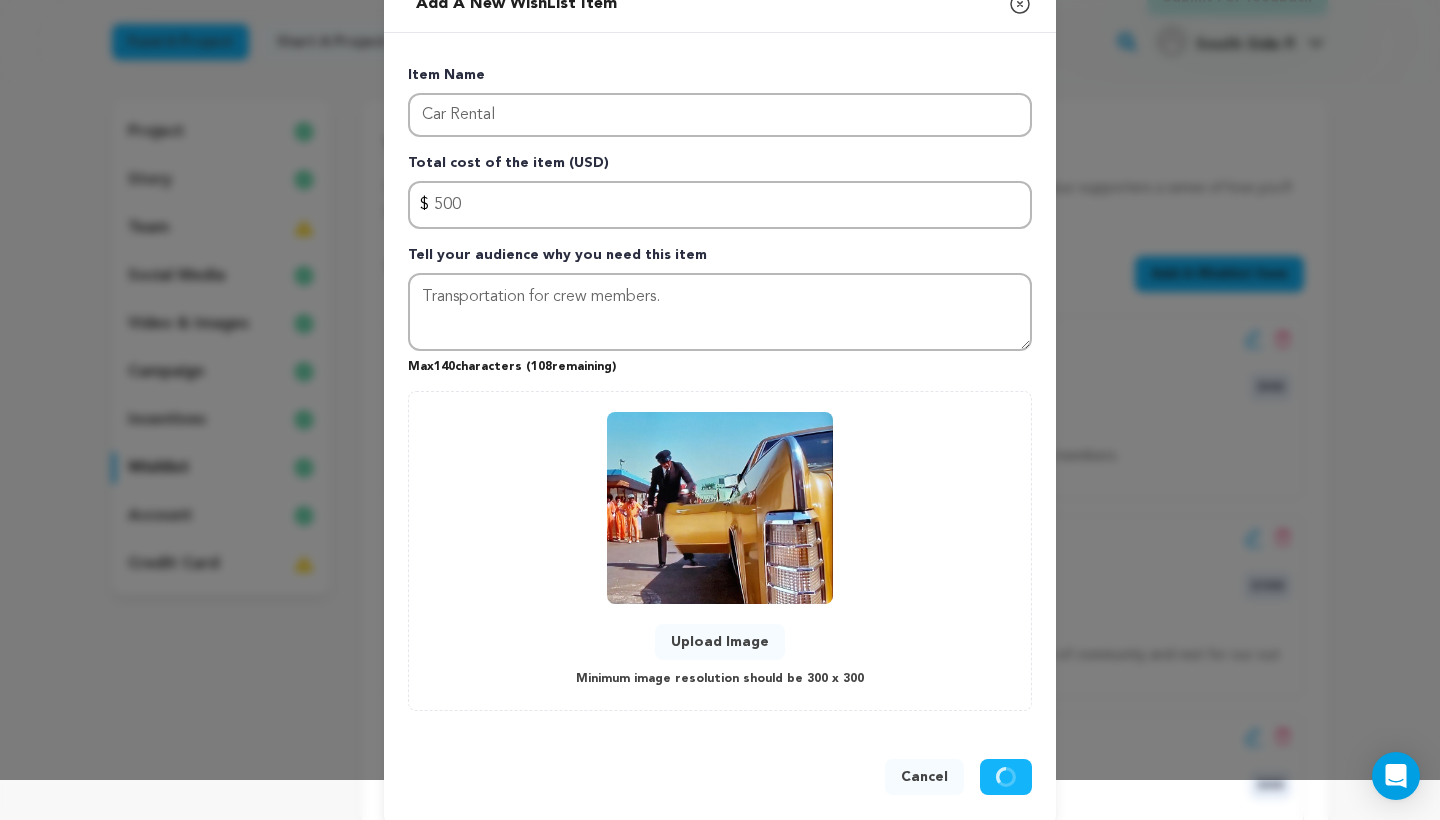 type 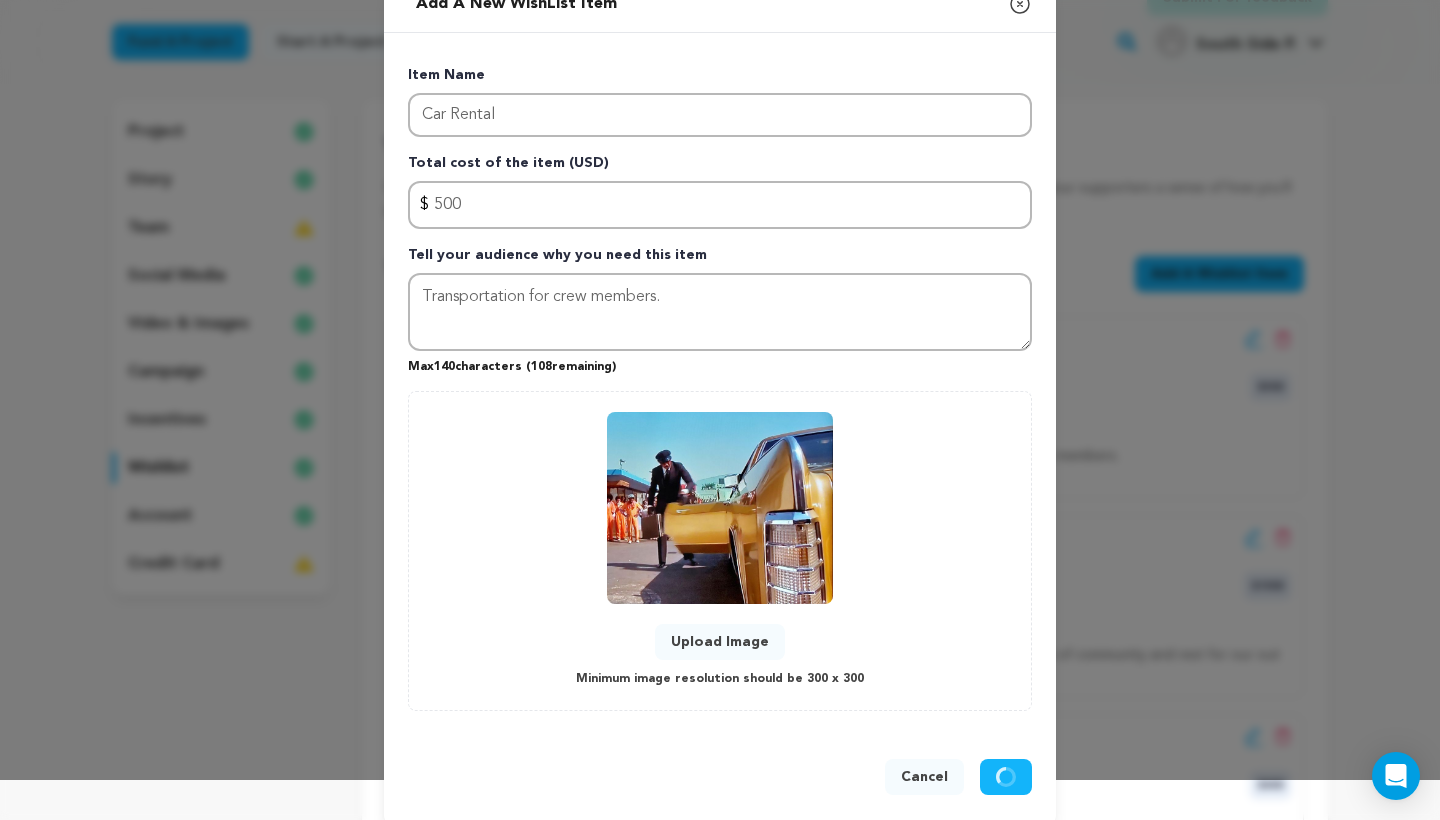 type 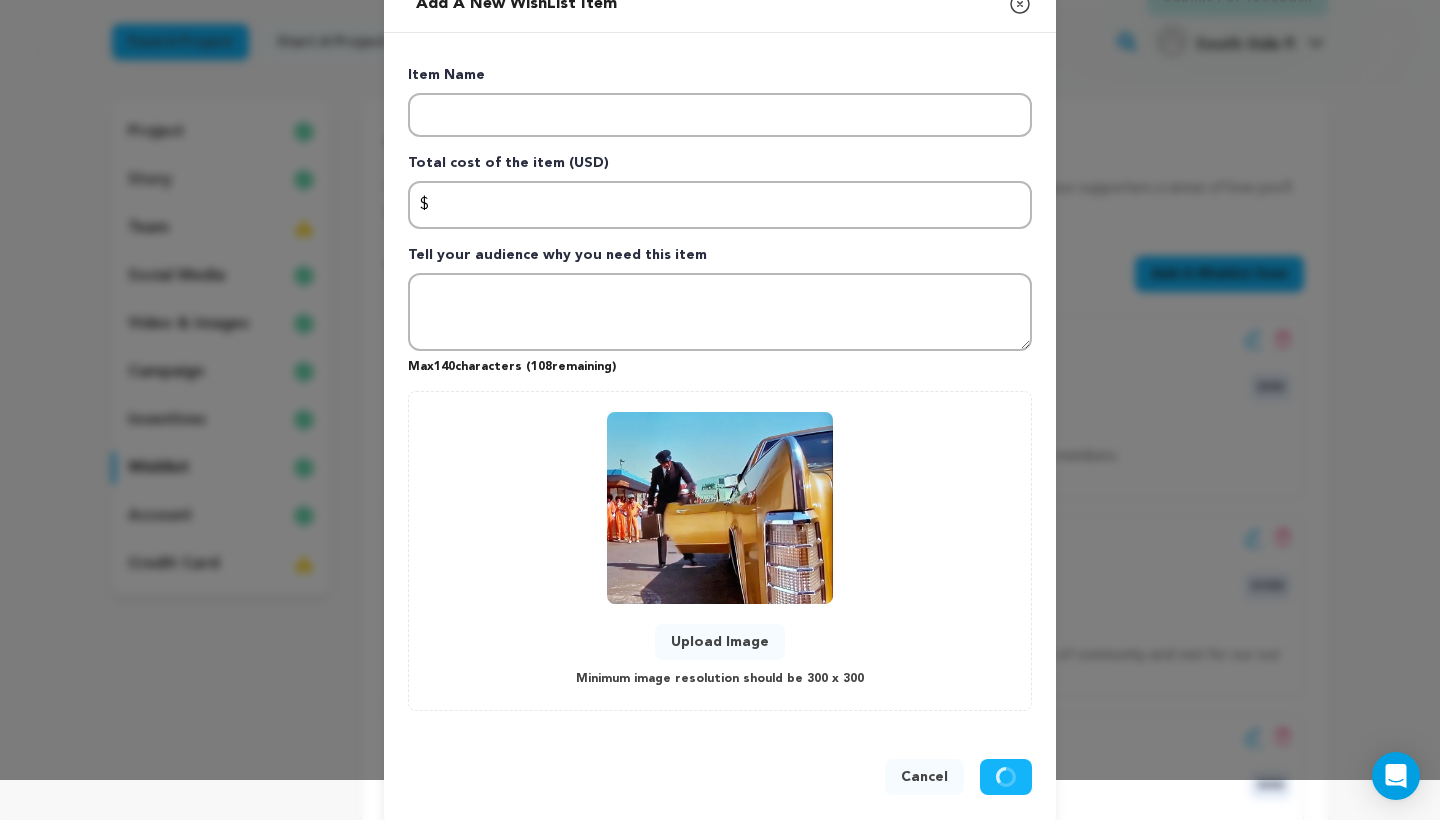 scroll, scrollTop: 0, scrollLeft: 0, axis: both 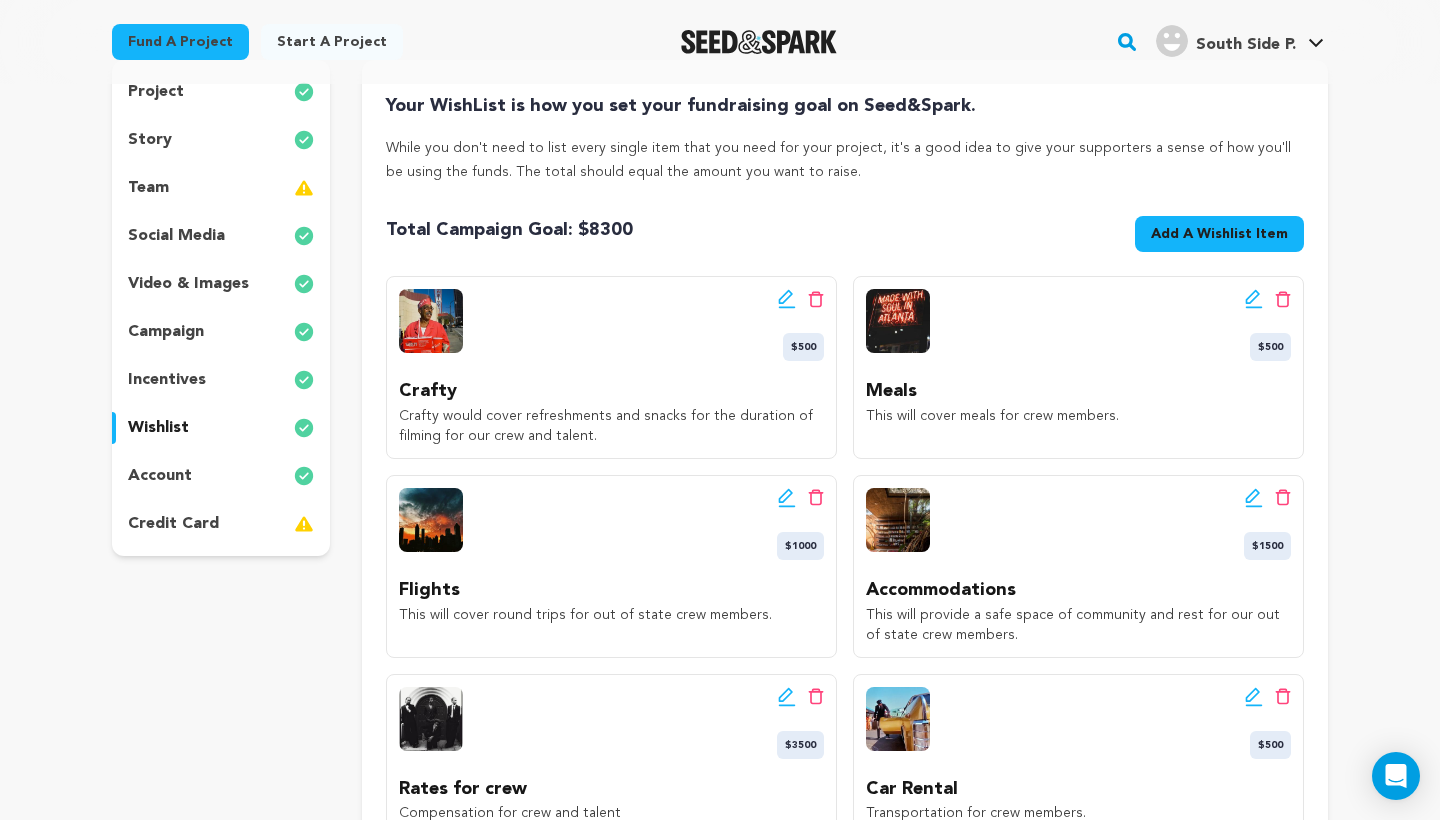 click on "Add A Wishlist Item" at bounding box center (1219, 234) 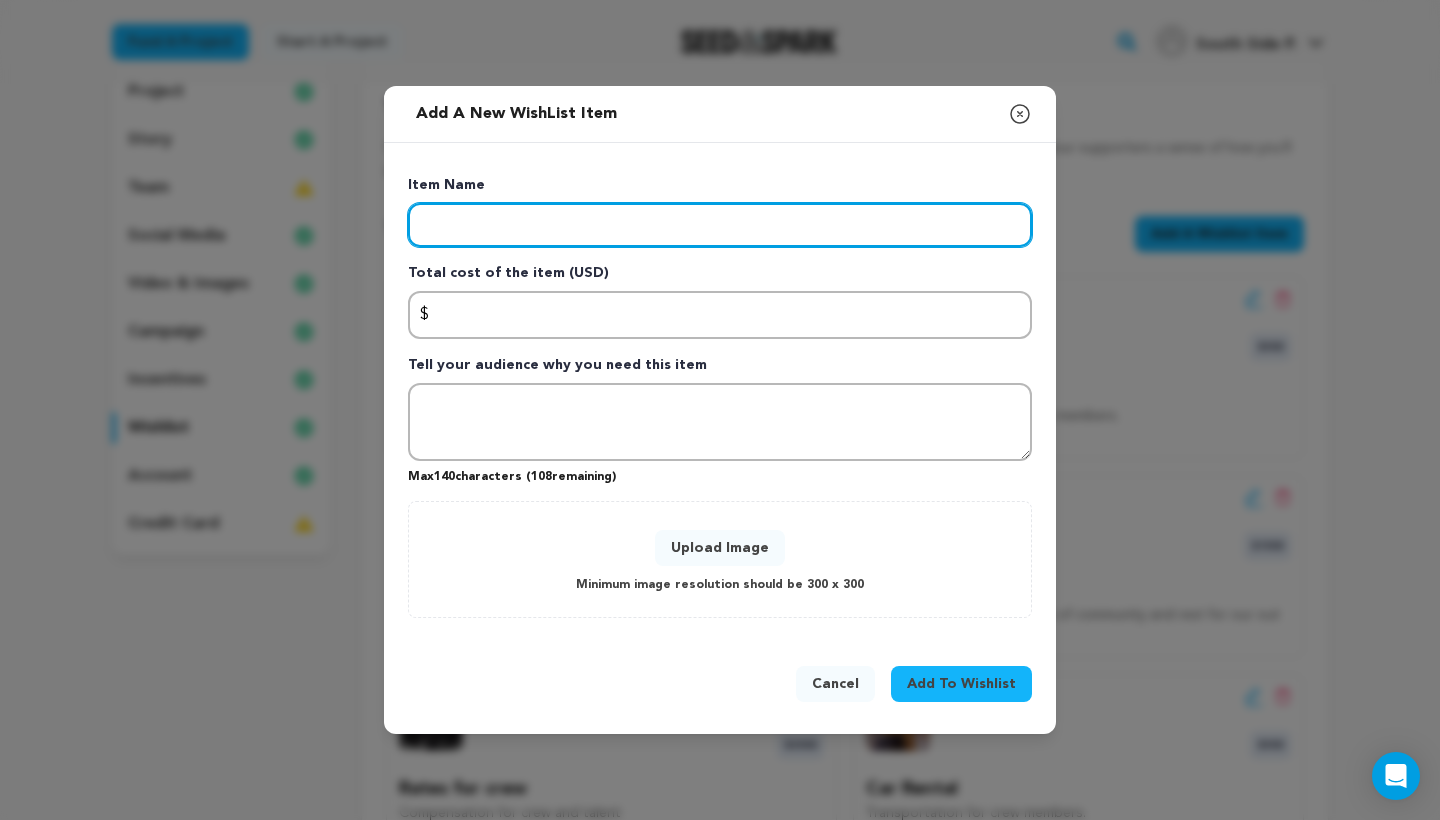 click at bounding box center [720, 225] 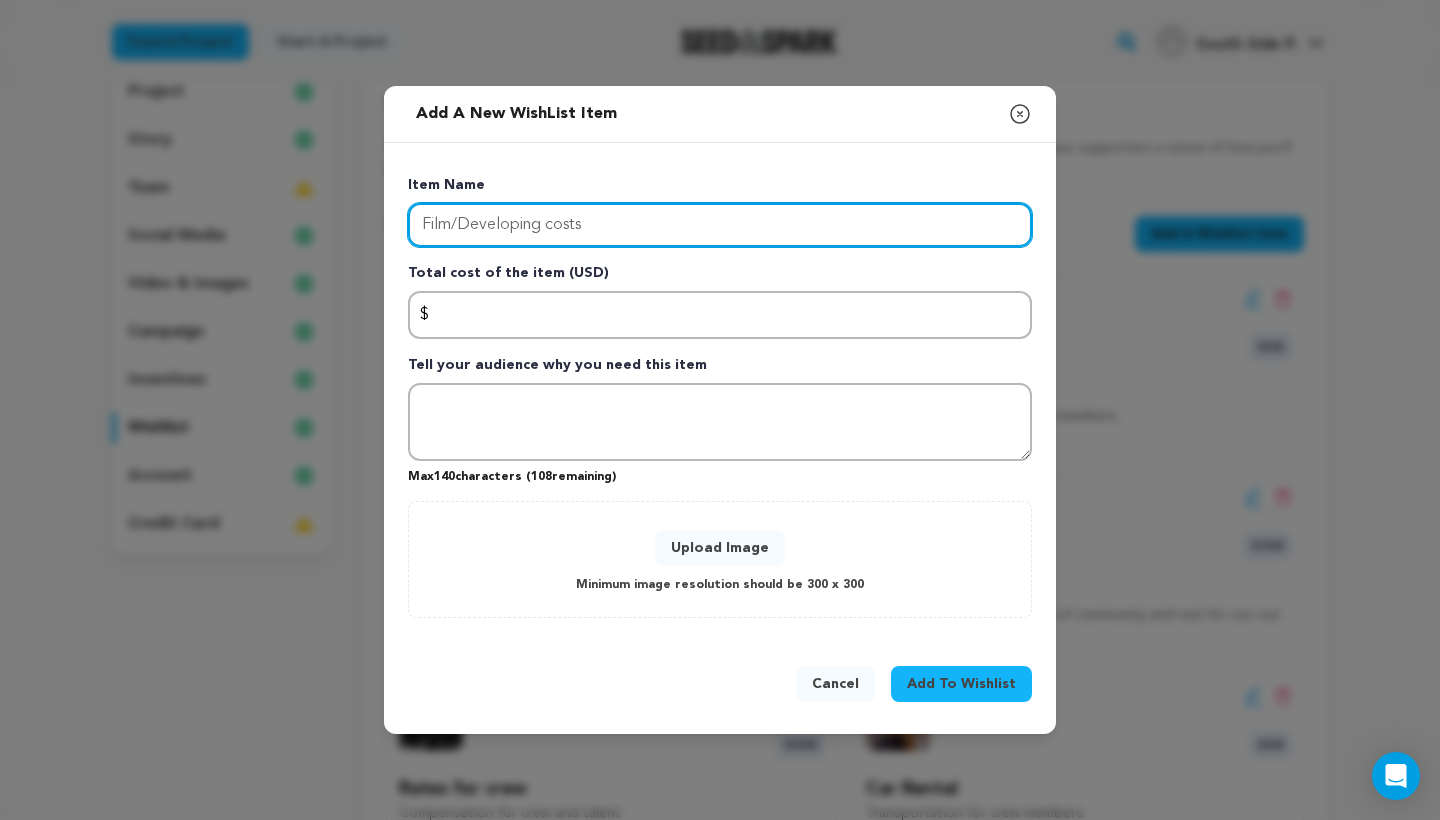 type on "Film/Developing costs" 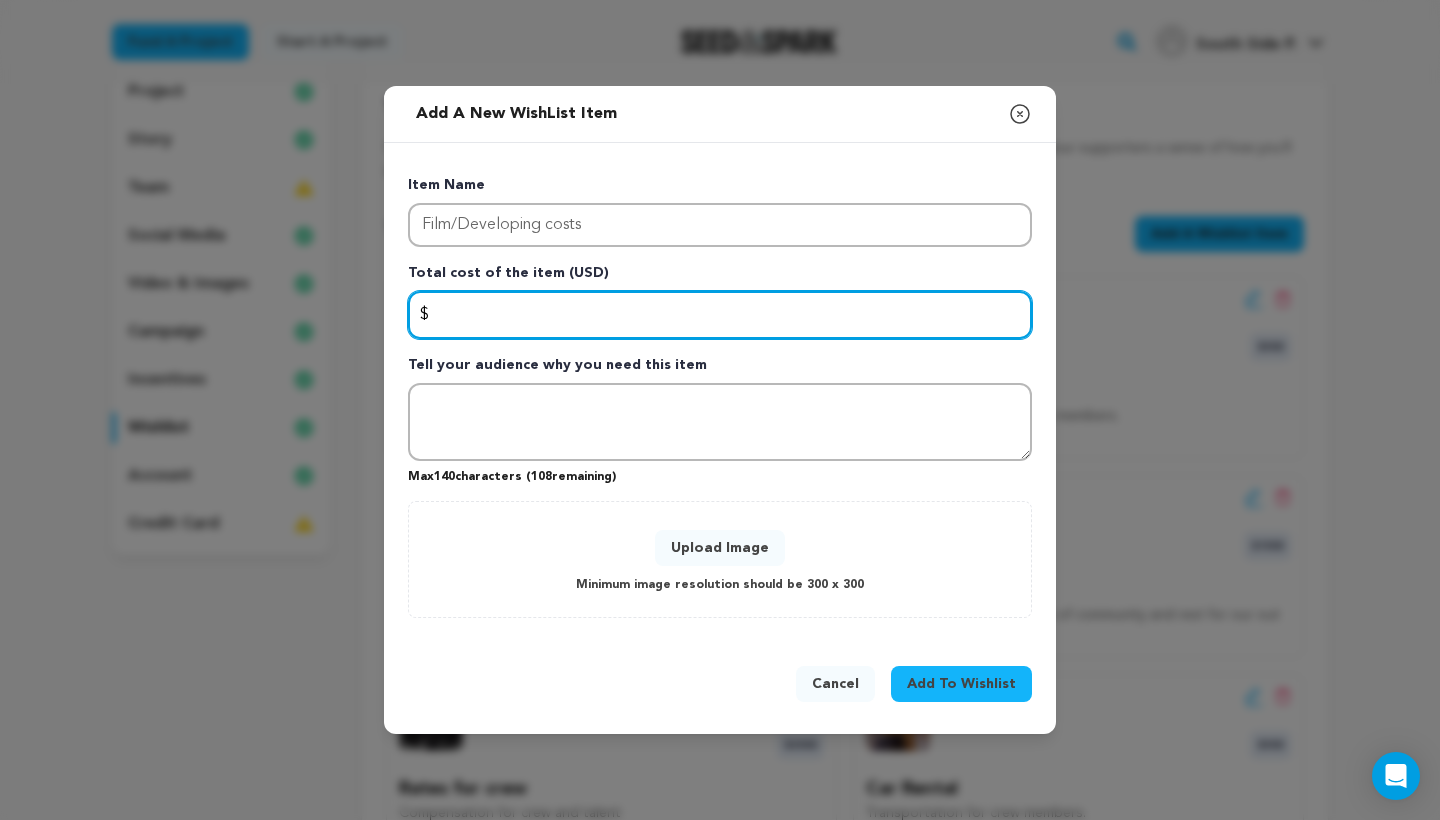 click at bounding box center [720, 315] 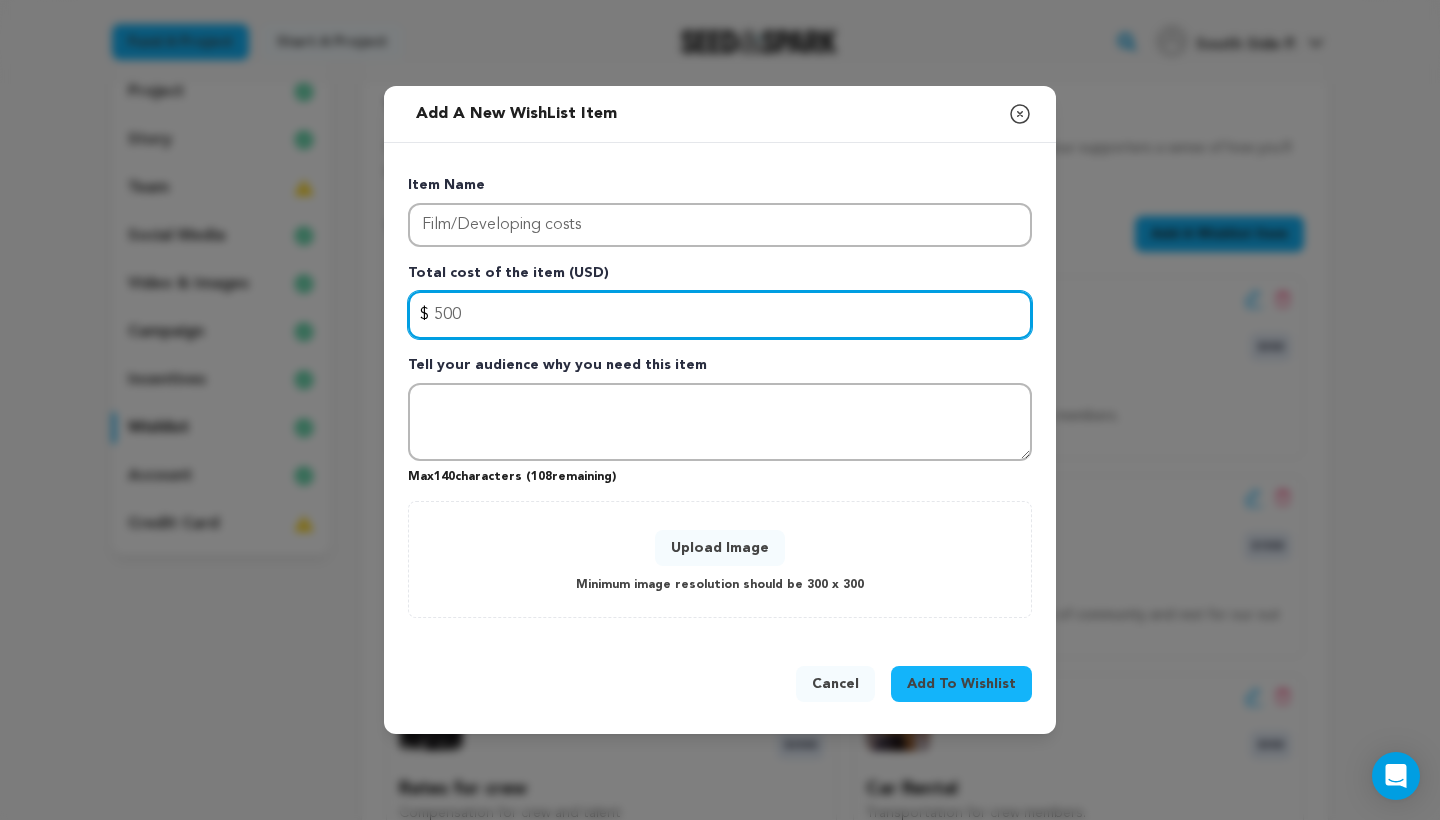 type on "500" 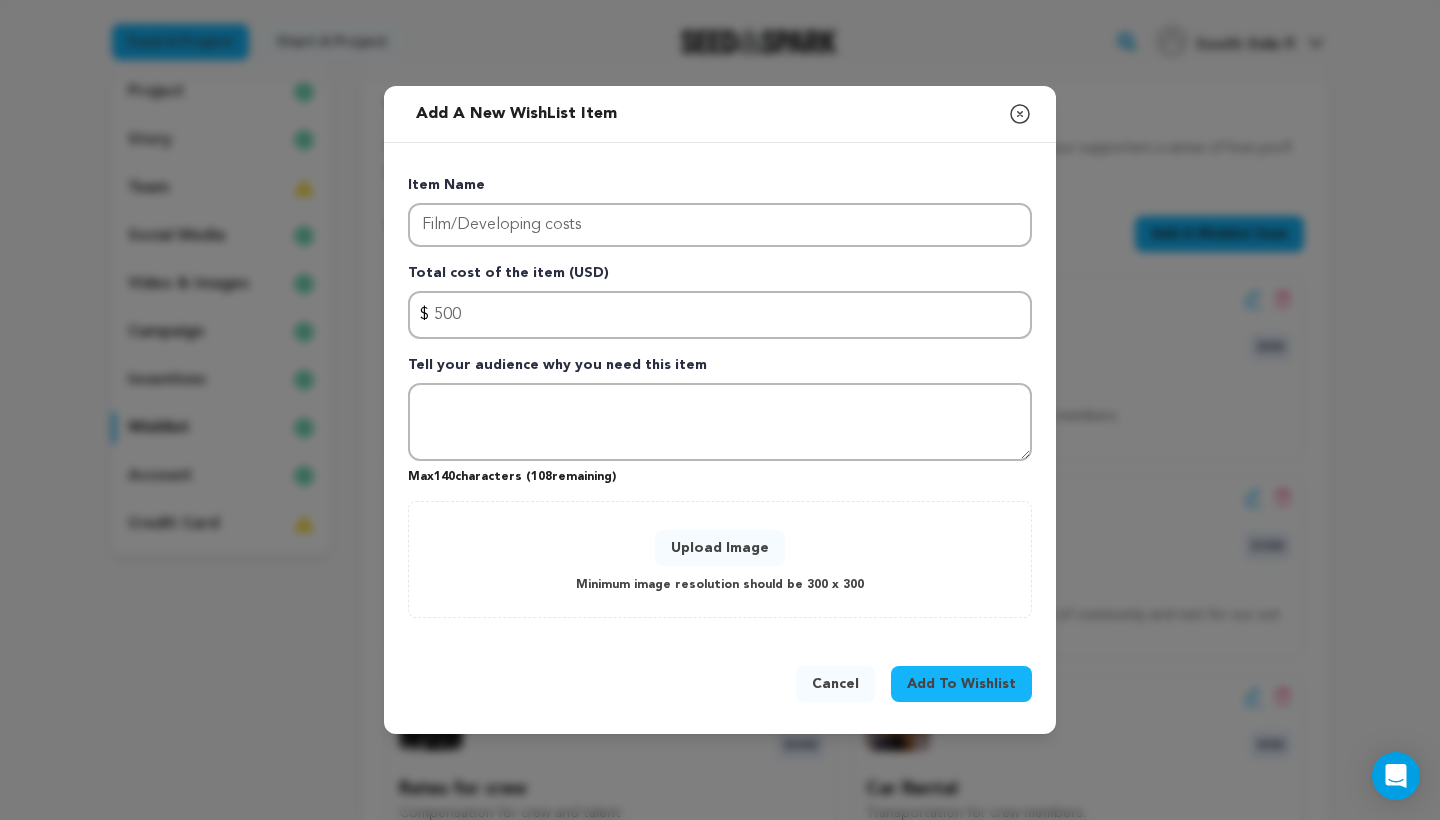 click on "Upload Image" at bounding box center (720, 548) 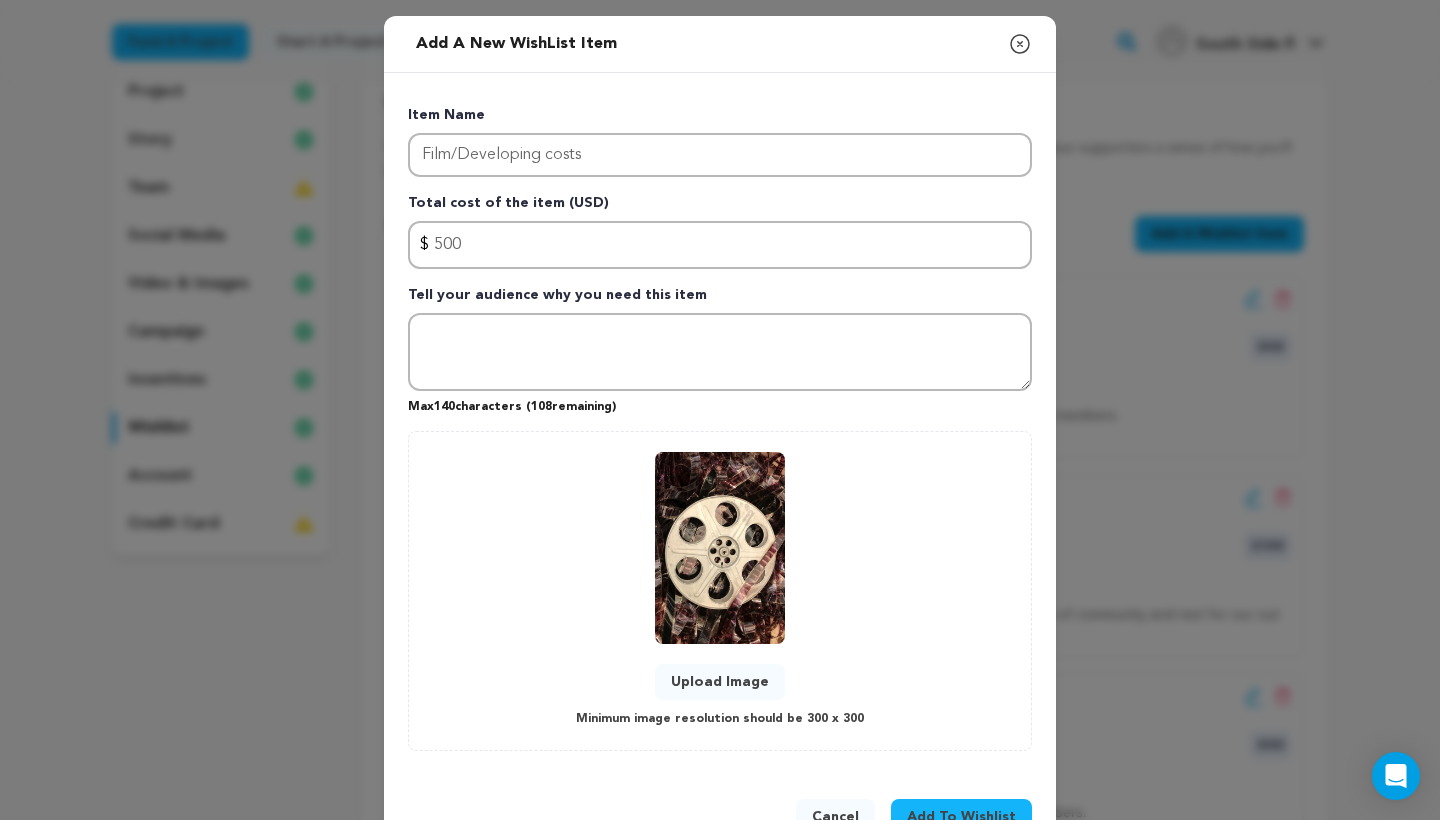 click on "Max  140  characters
( 108  remaining)" at bounding box center [720, 403] 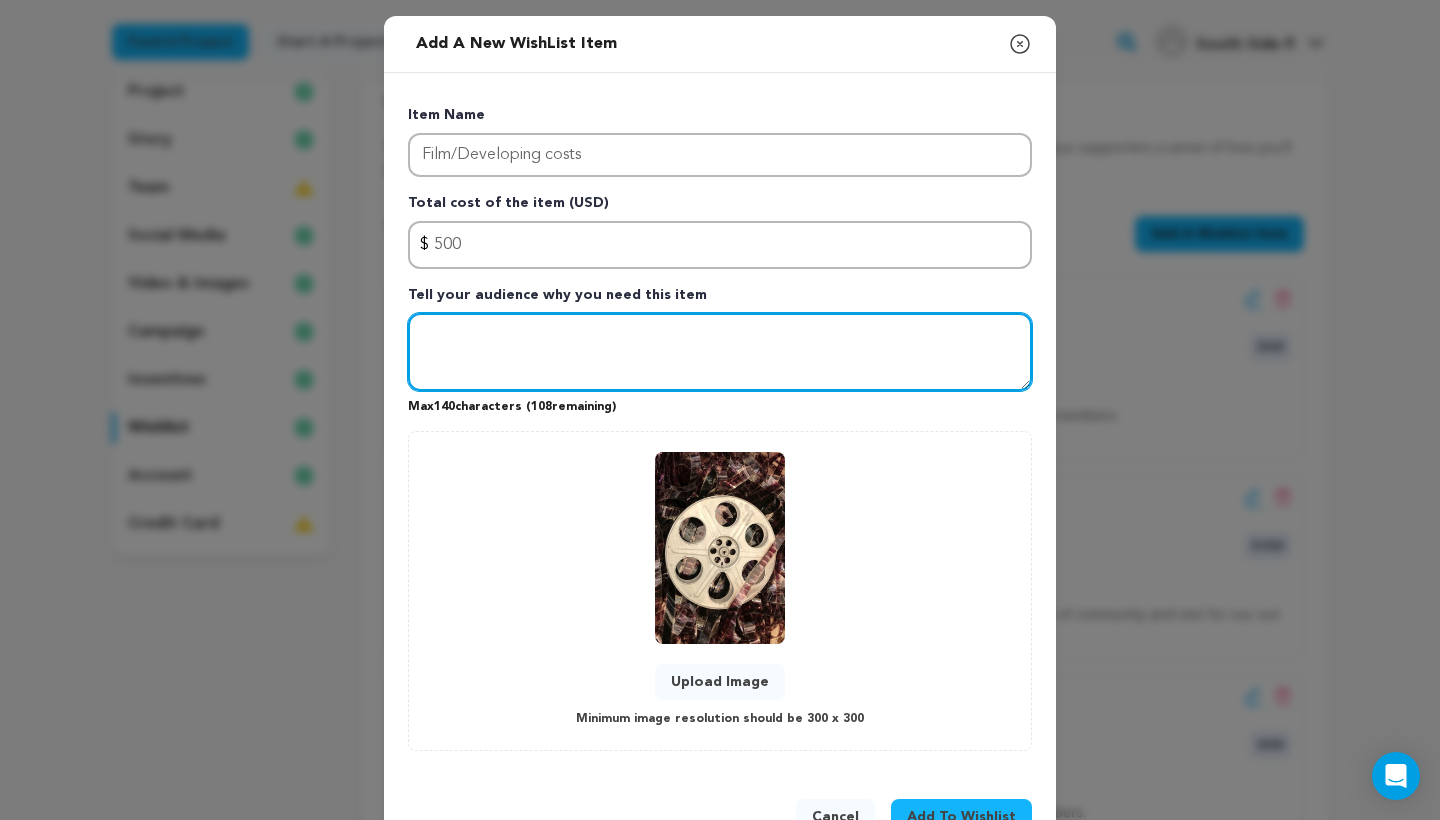 click at bounding box center [720, 352] 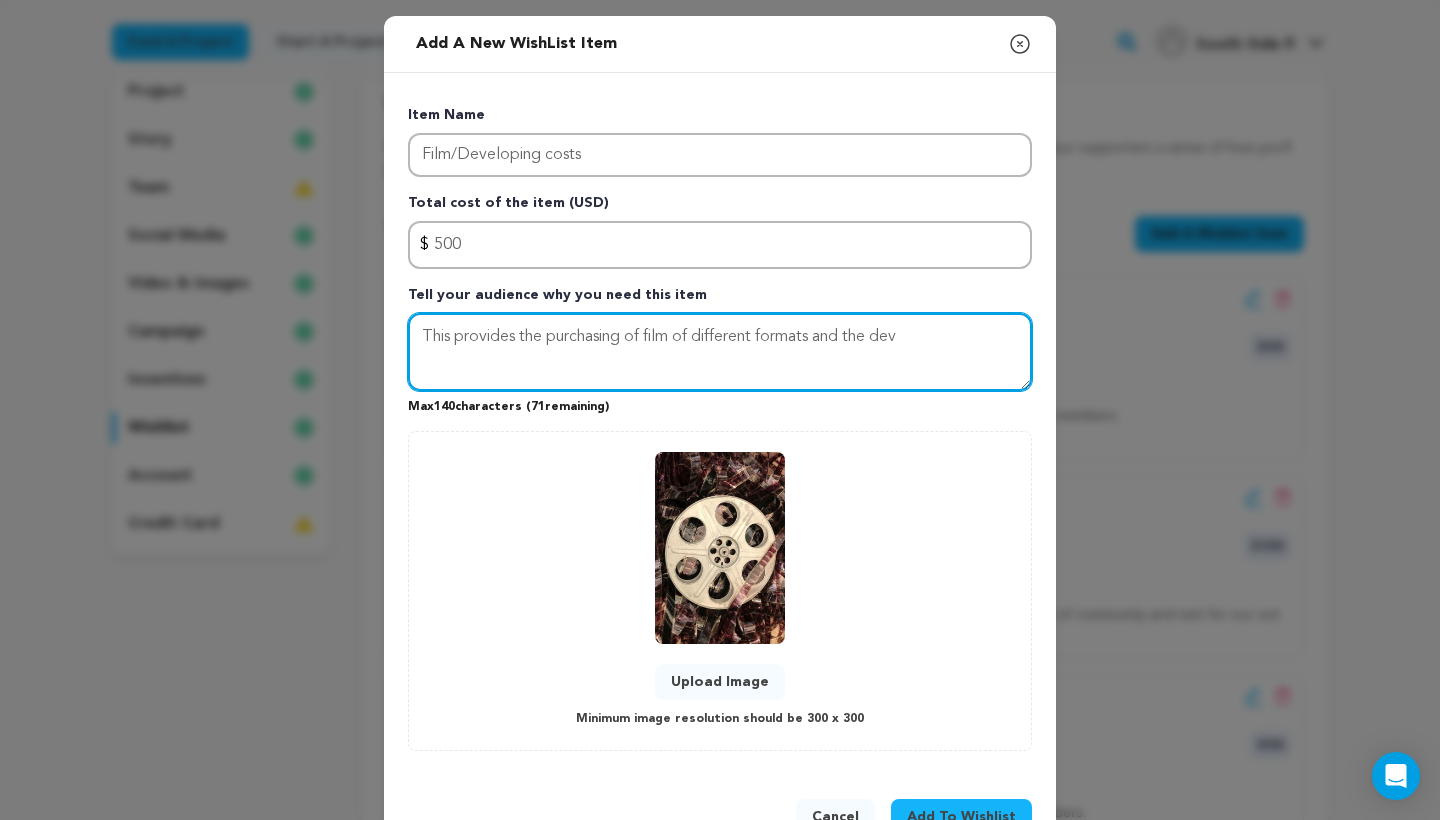 click on "This provides the purchasing of film of different formats and the dev" at bounding box center (720, 352) 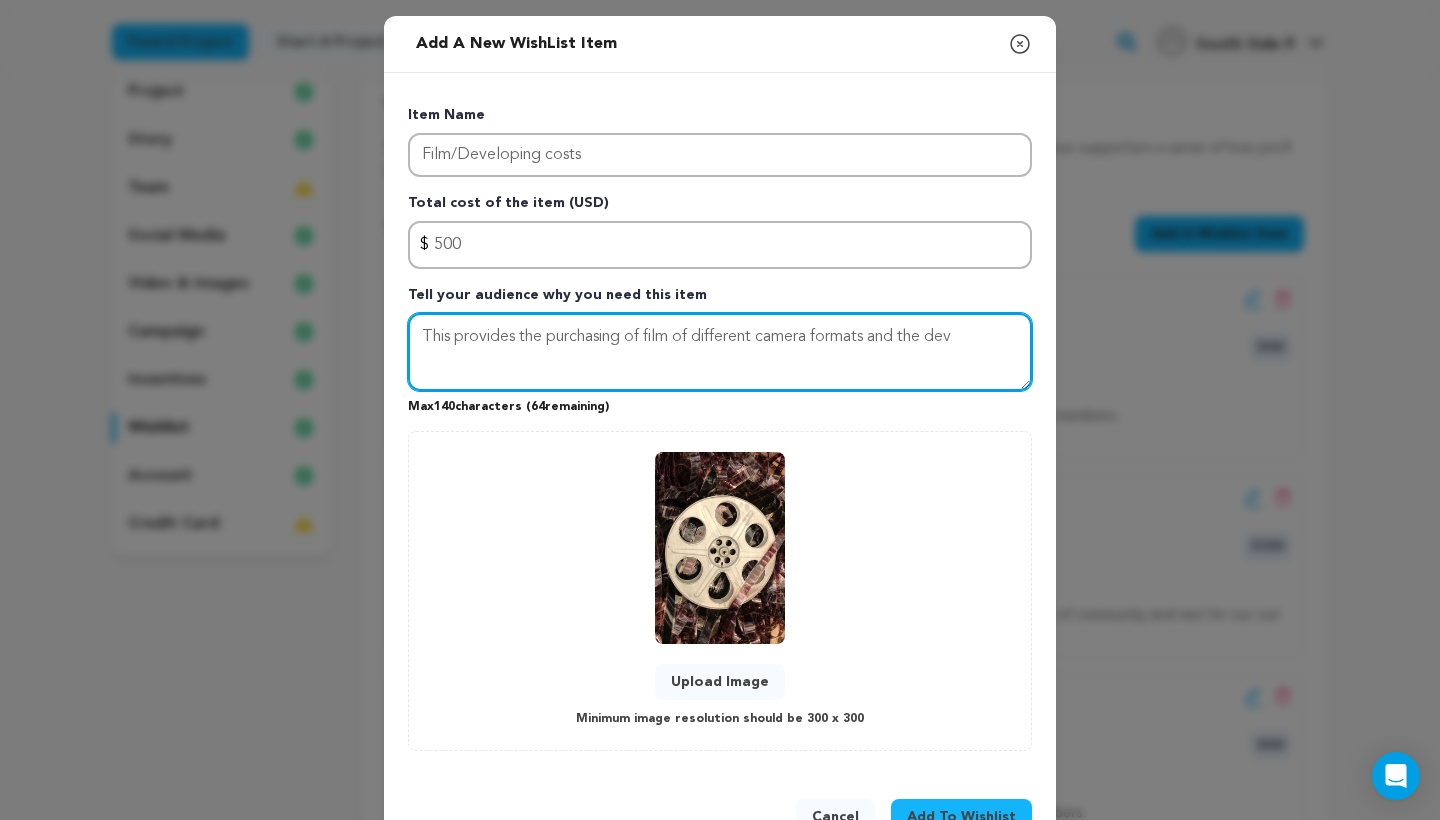 click on "This provides the purchasing of film of different camera formats and the dev" at bounding box center [720, 352] 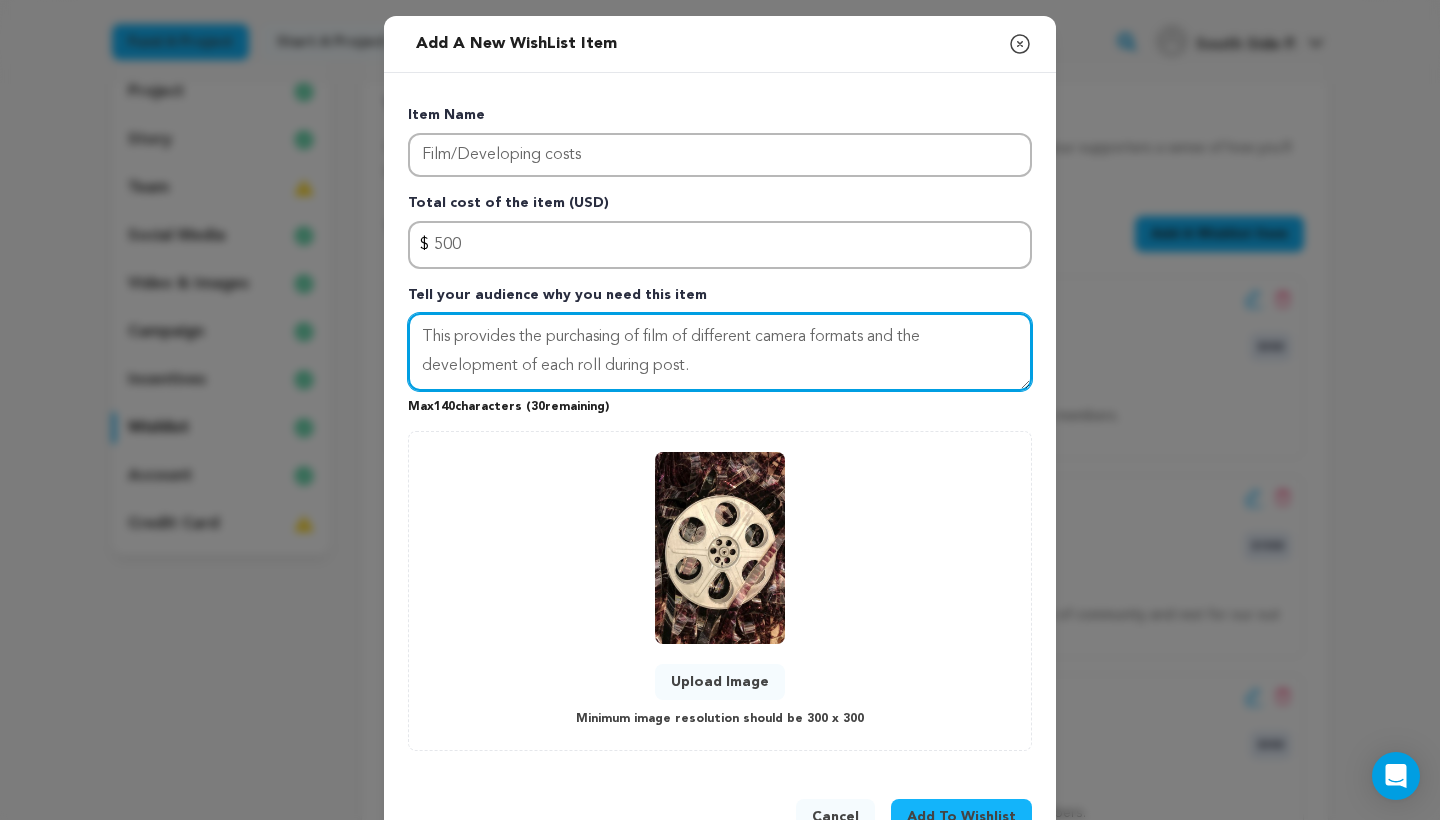 scroll, scrollTop: 61, scrollLeft: 0, axis: vertical 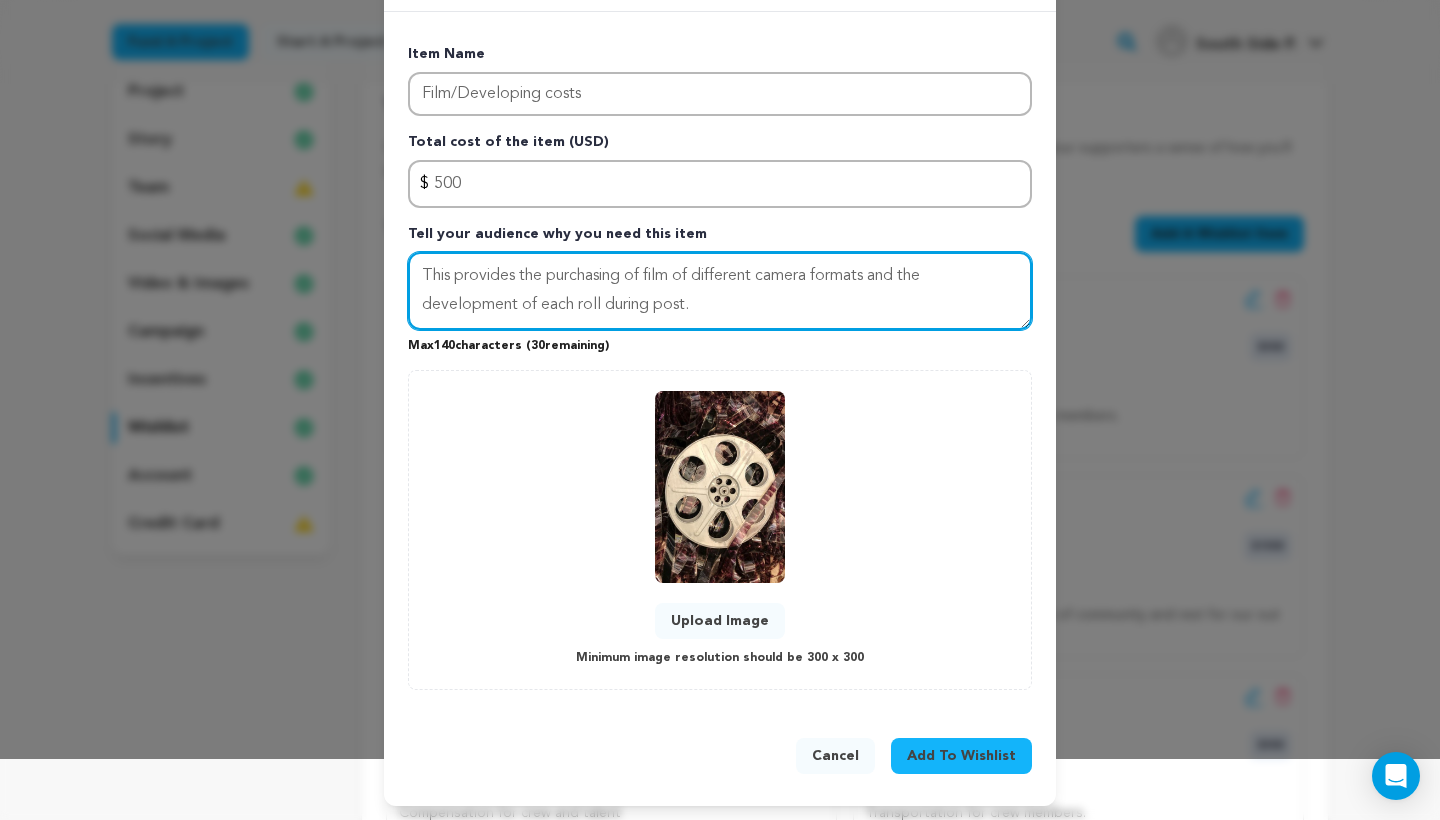 type on "This provides the purchasing of film of different camera formats and the development of each roll during post." 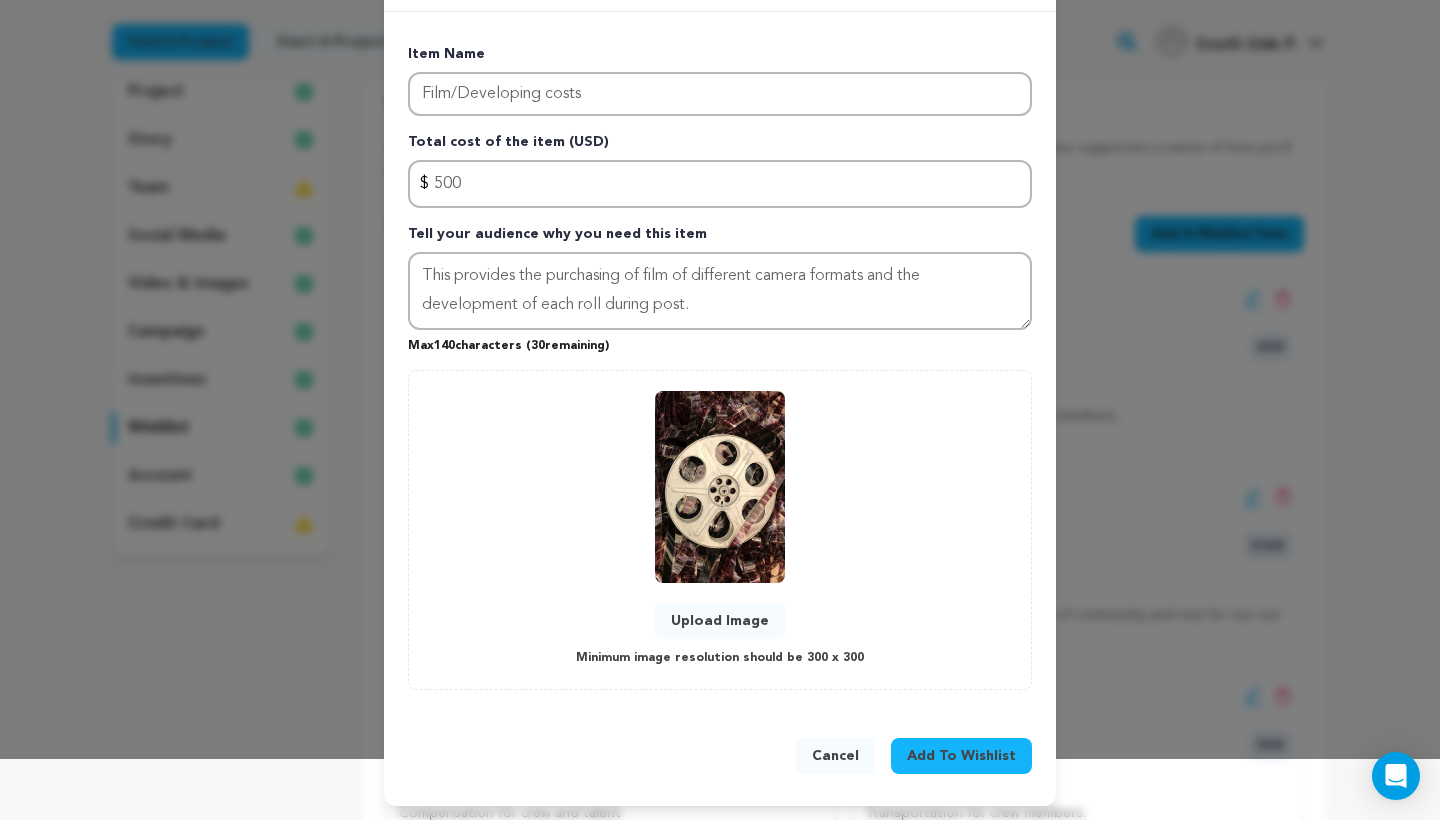 click on "Add To Wishlist" at bounding box center (961, 756) 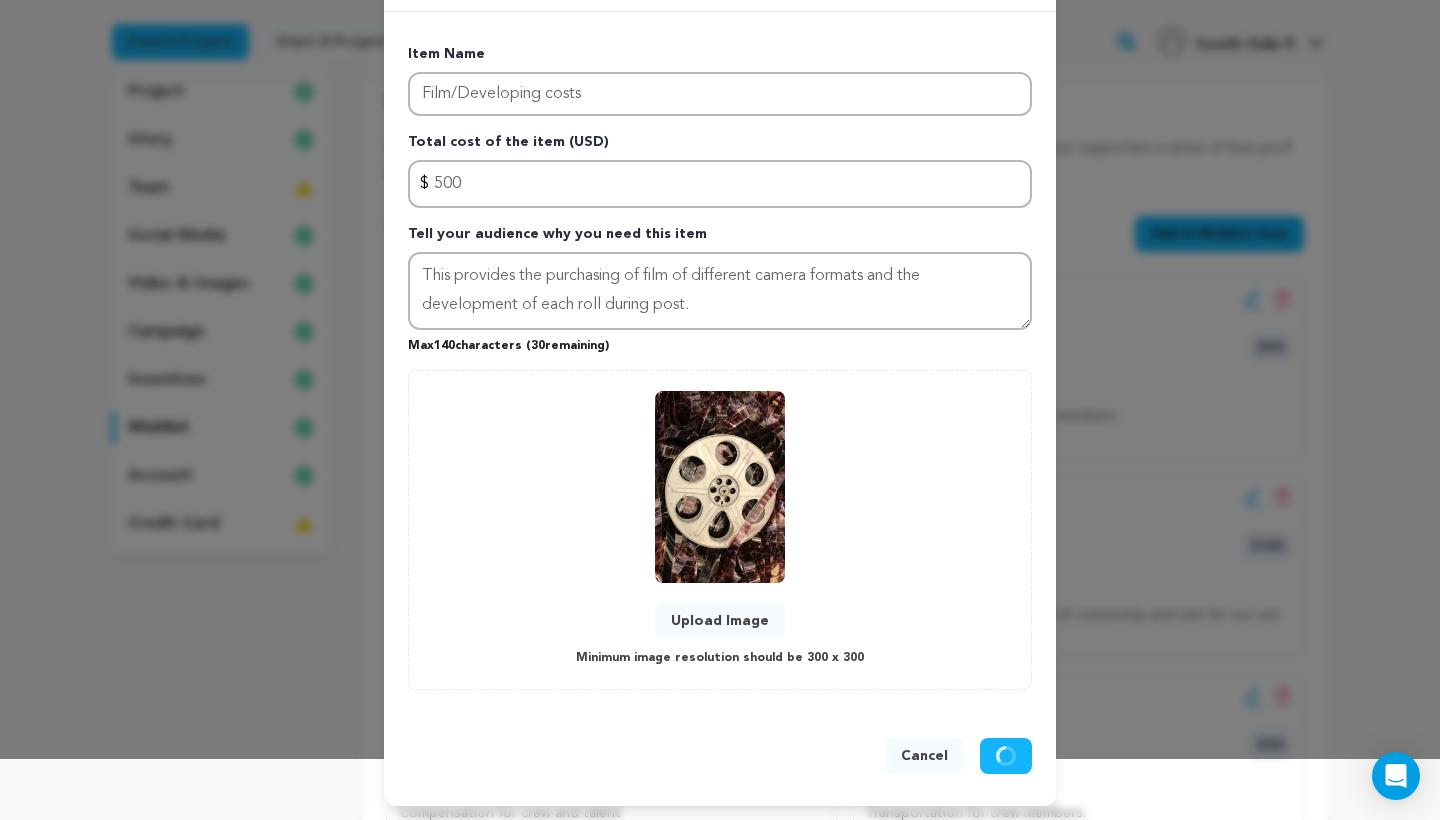 type 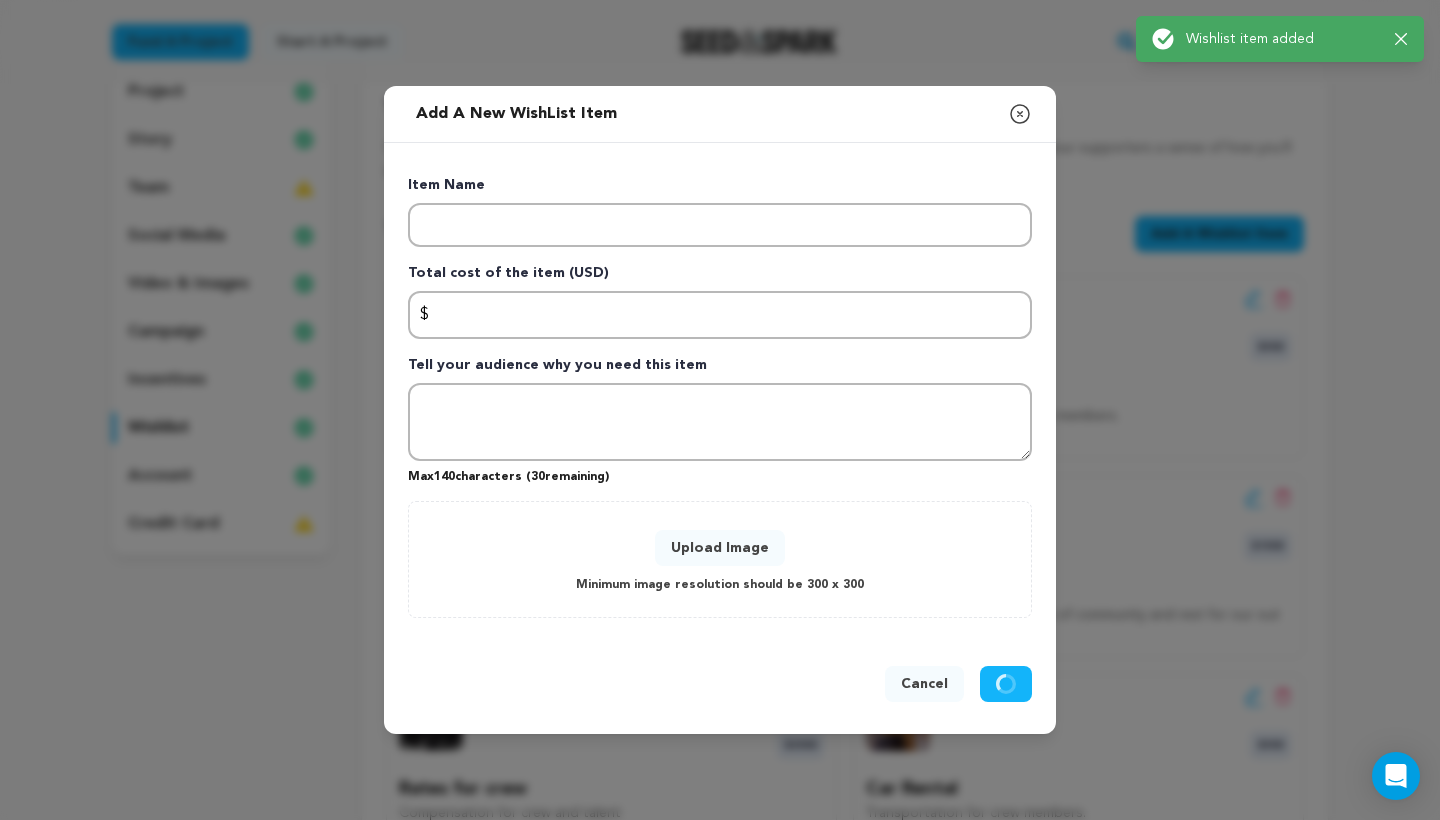 scroll, scrollTop: 0, scrollLeft: 0, axis: both 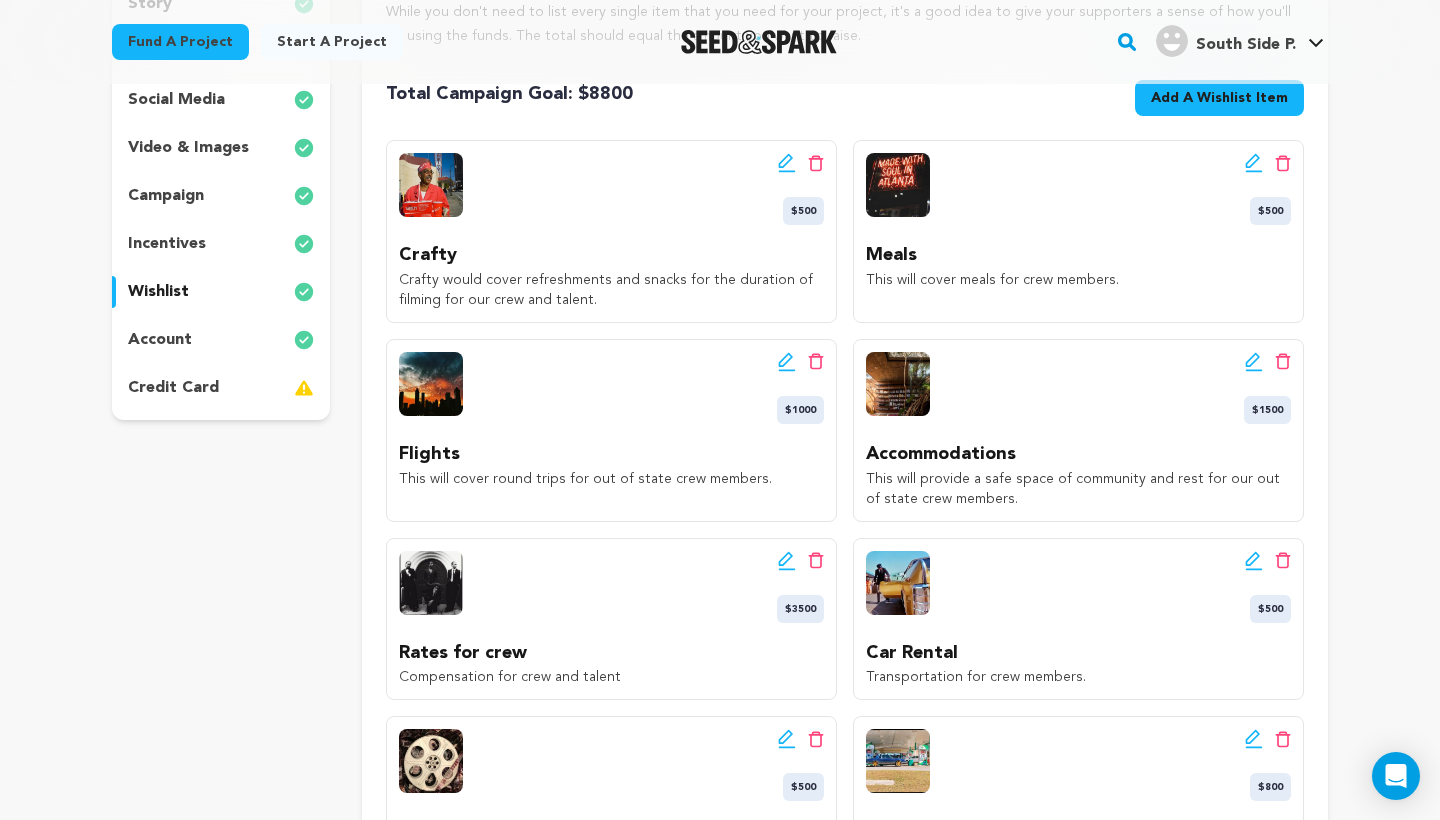 click 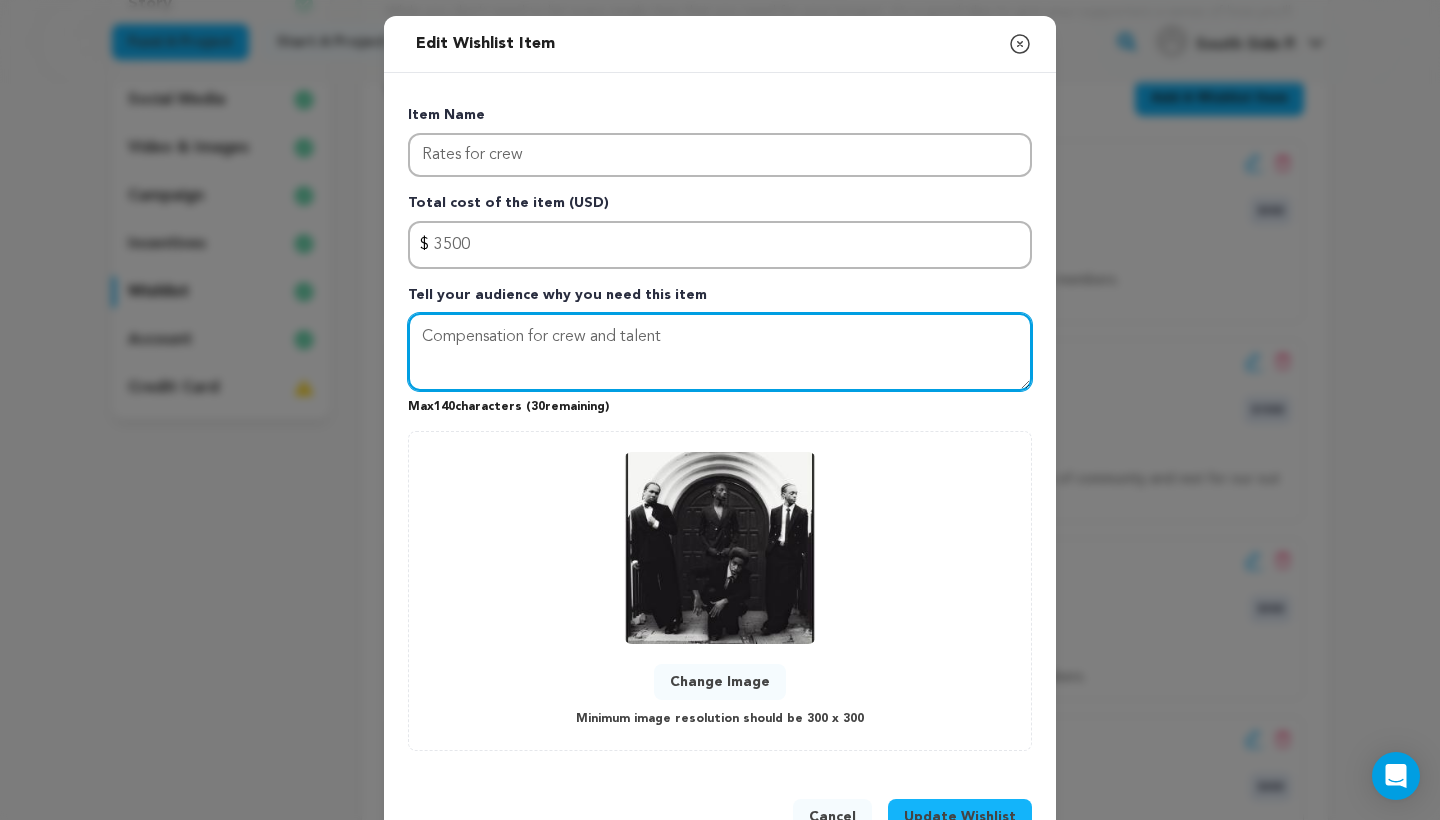 click on "Compensation for crew and talent" at bounding box center (720, 352) 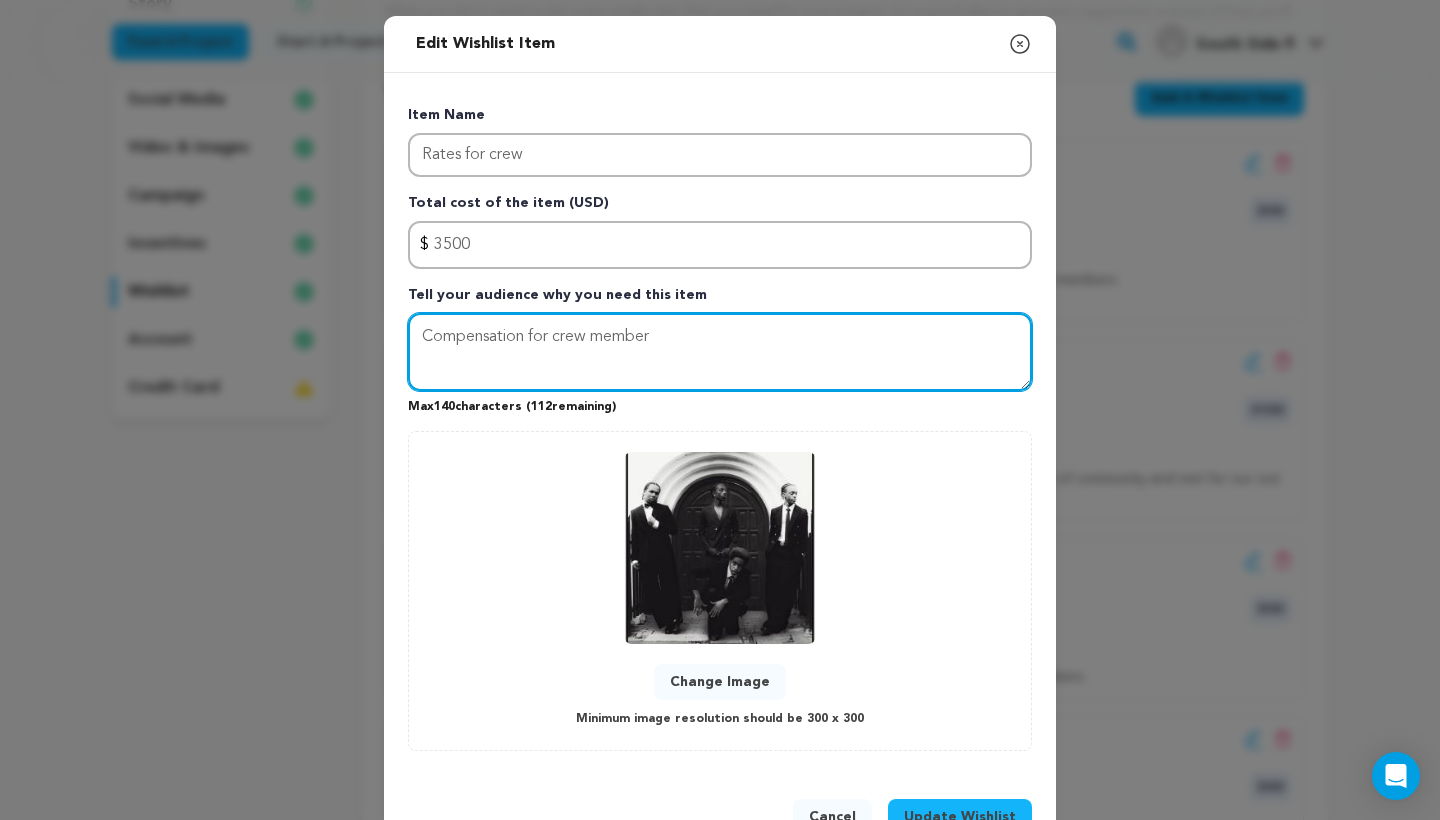 click on "Compensation for crew member" at bounding box center (720, 352) 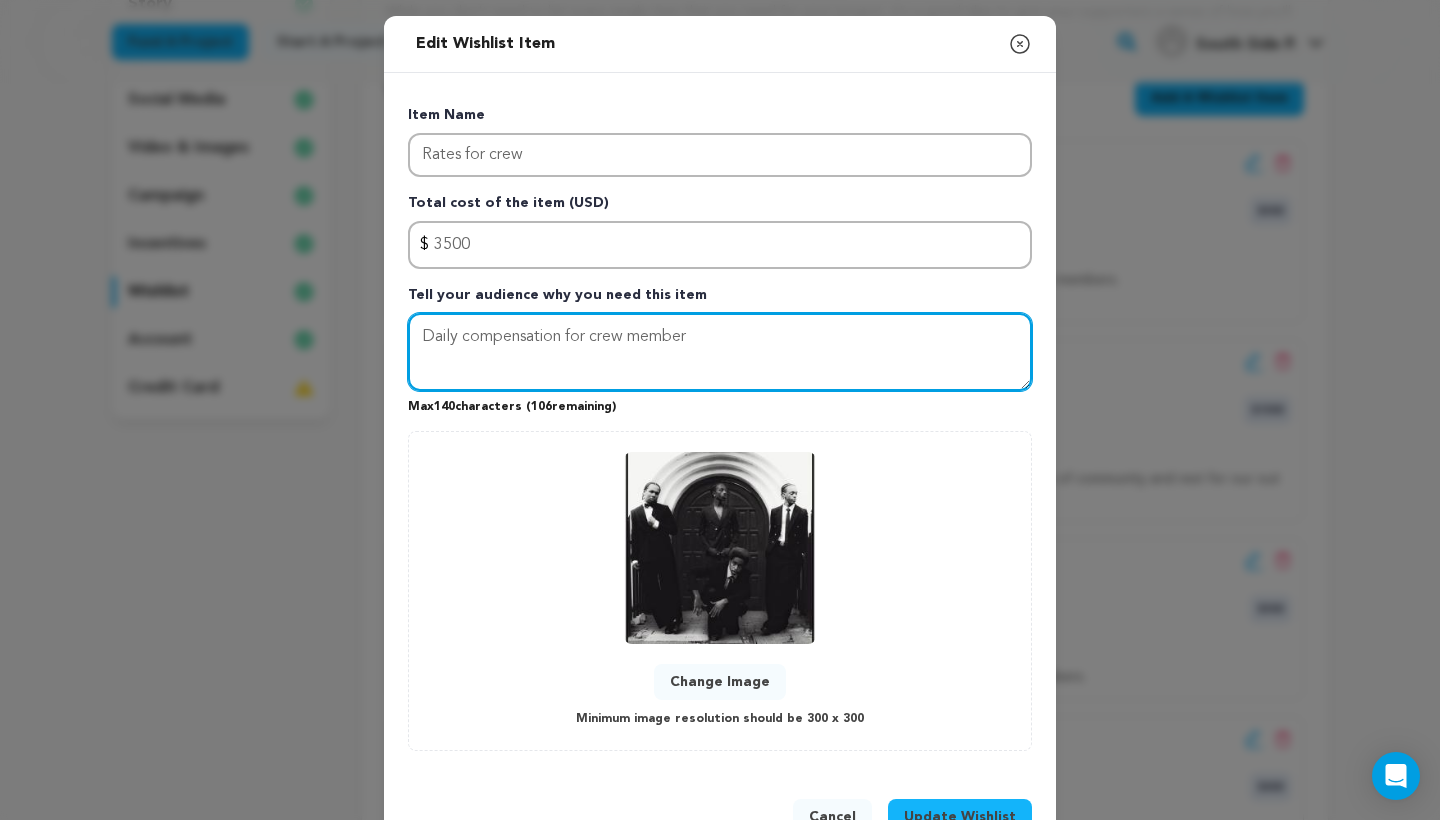 click on "Daily compensation for crew member" at bounding box center [720, 352] 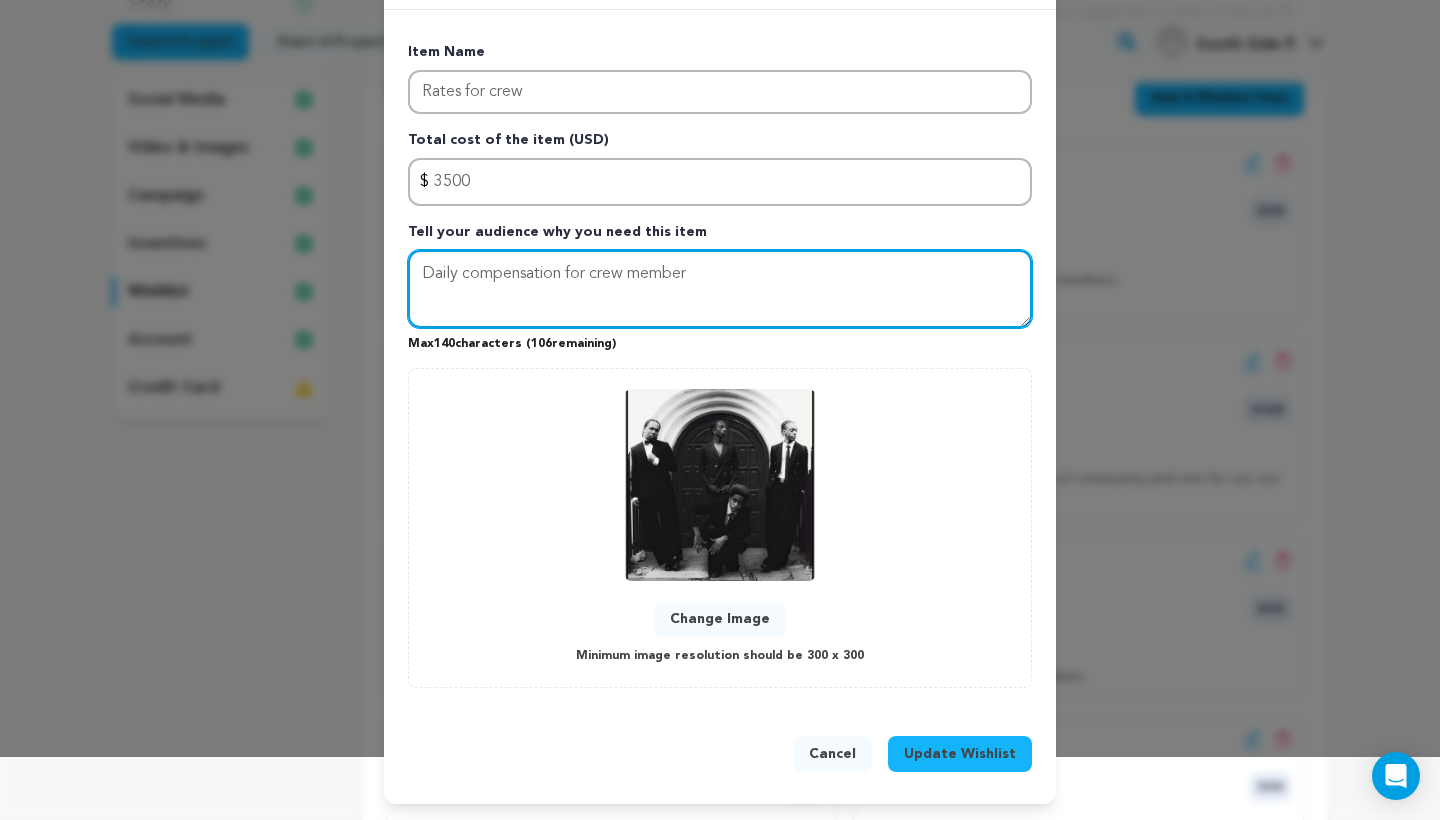 scroll, scrollTop: 61, scrollLeft: 0, axis: vertical 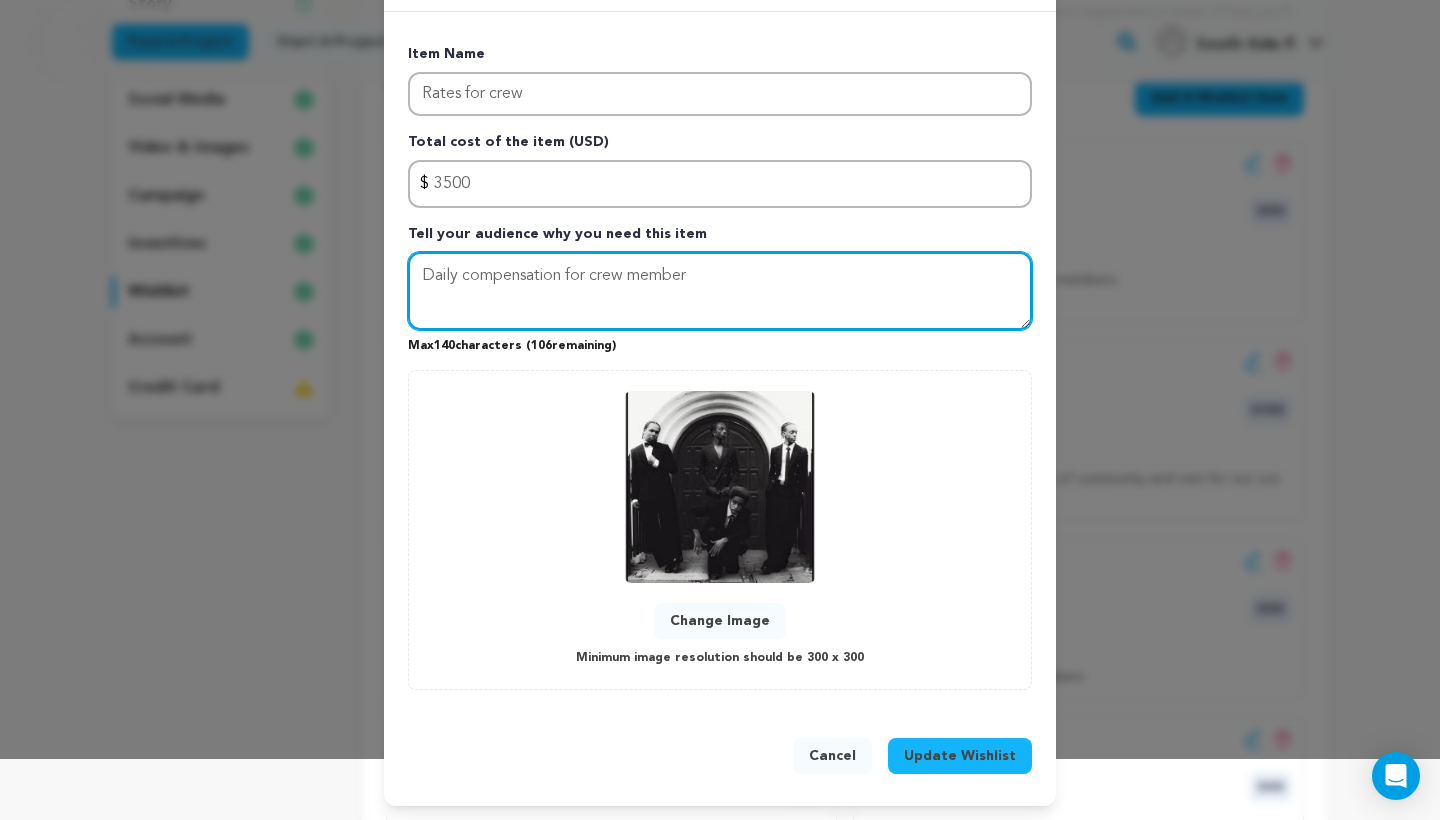click on "Daily compensation for crew member" at bounding box center (720, 291) 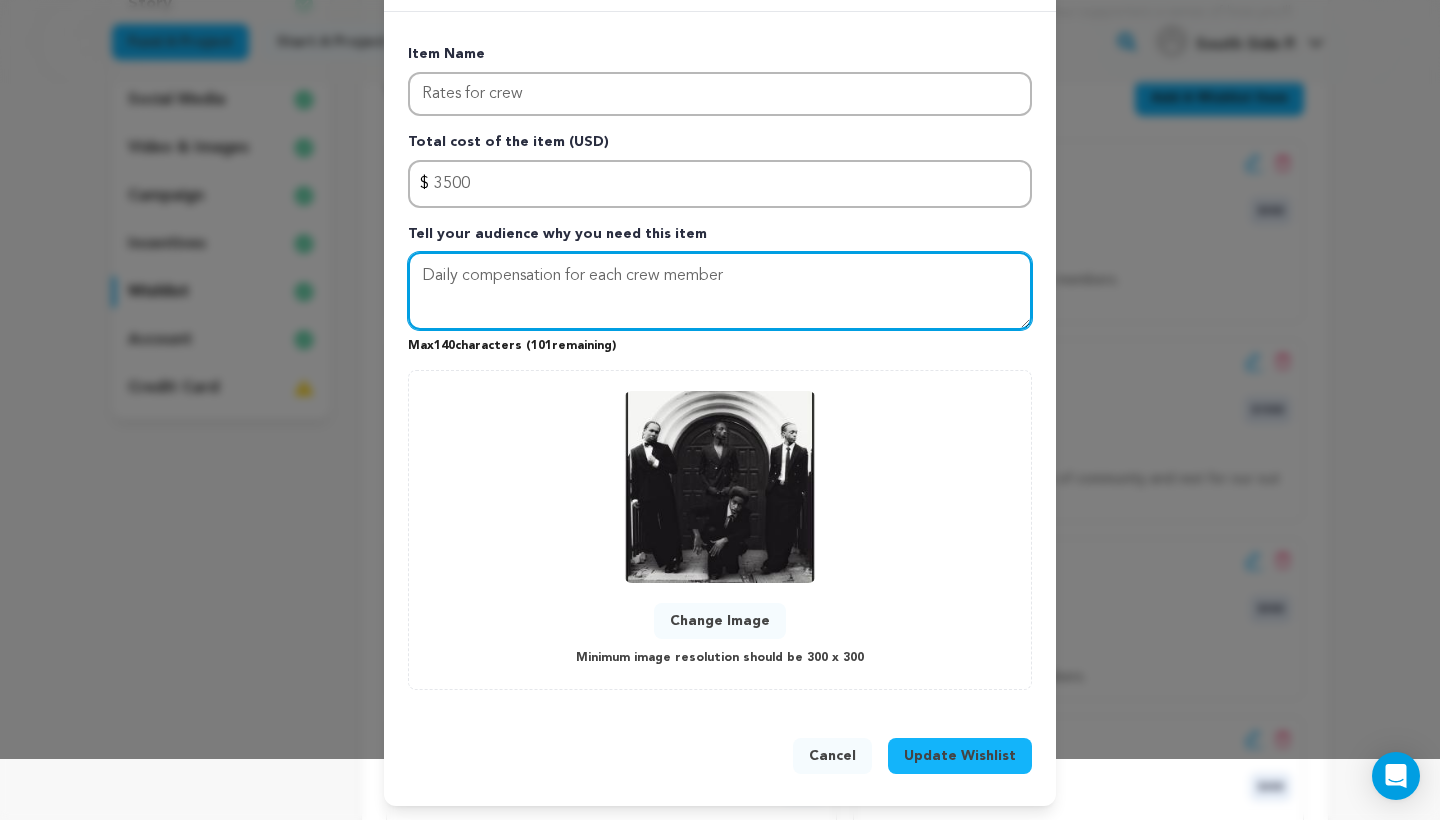 click on "Daily compensation for each crew member" at bounding box center [720, 291] 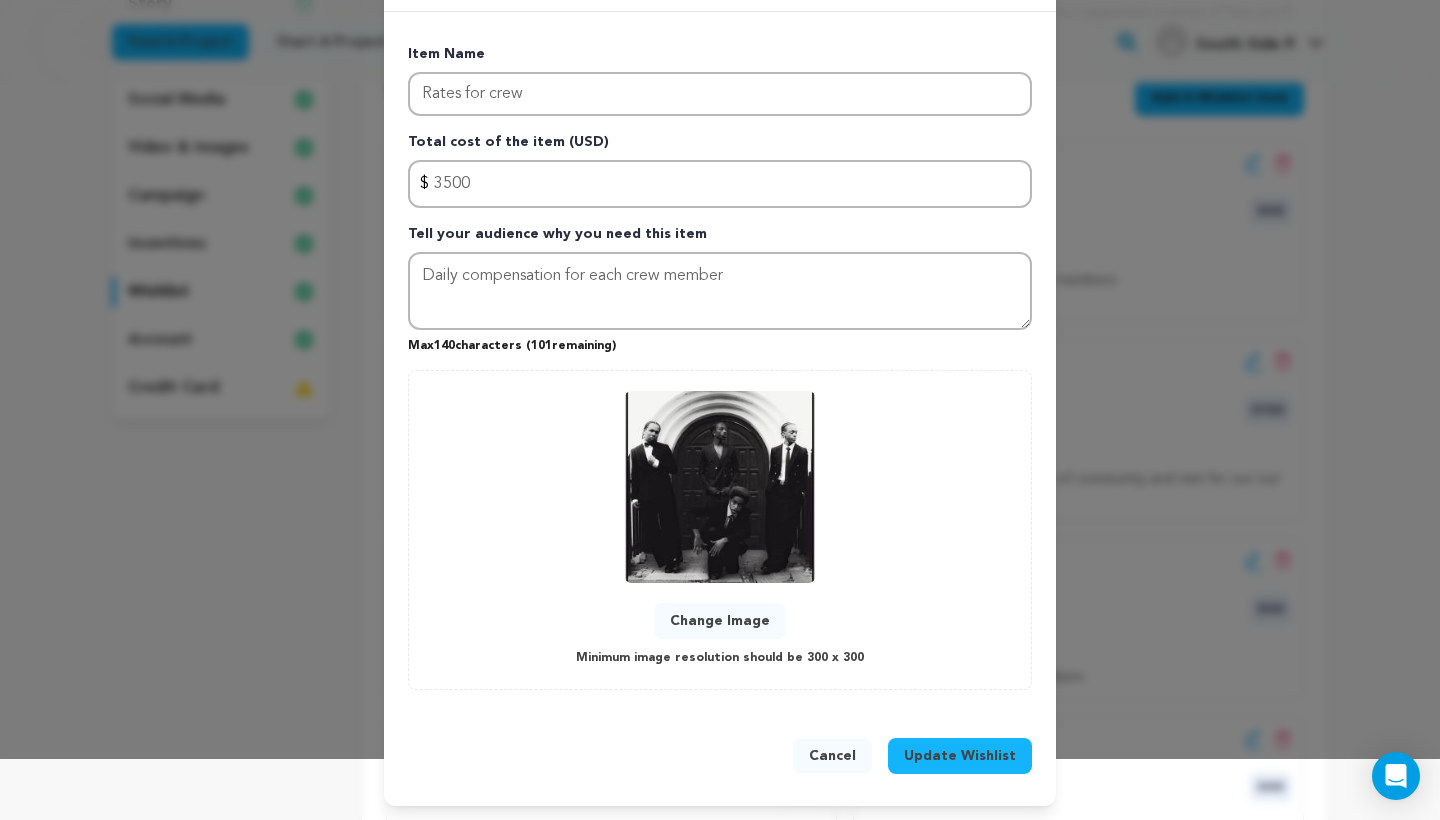 click on "Update Wishlist" at bounding box center (960, 756) 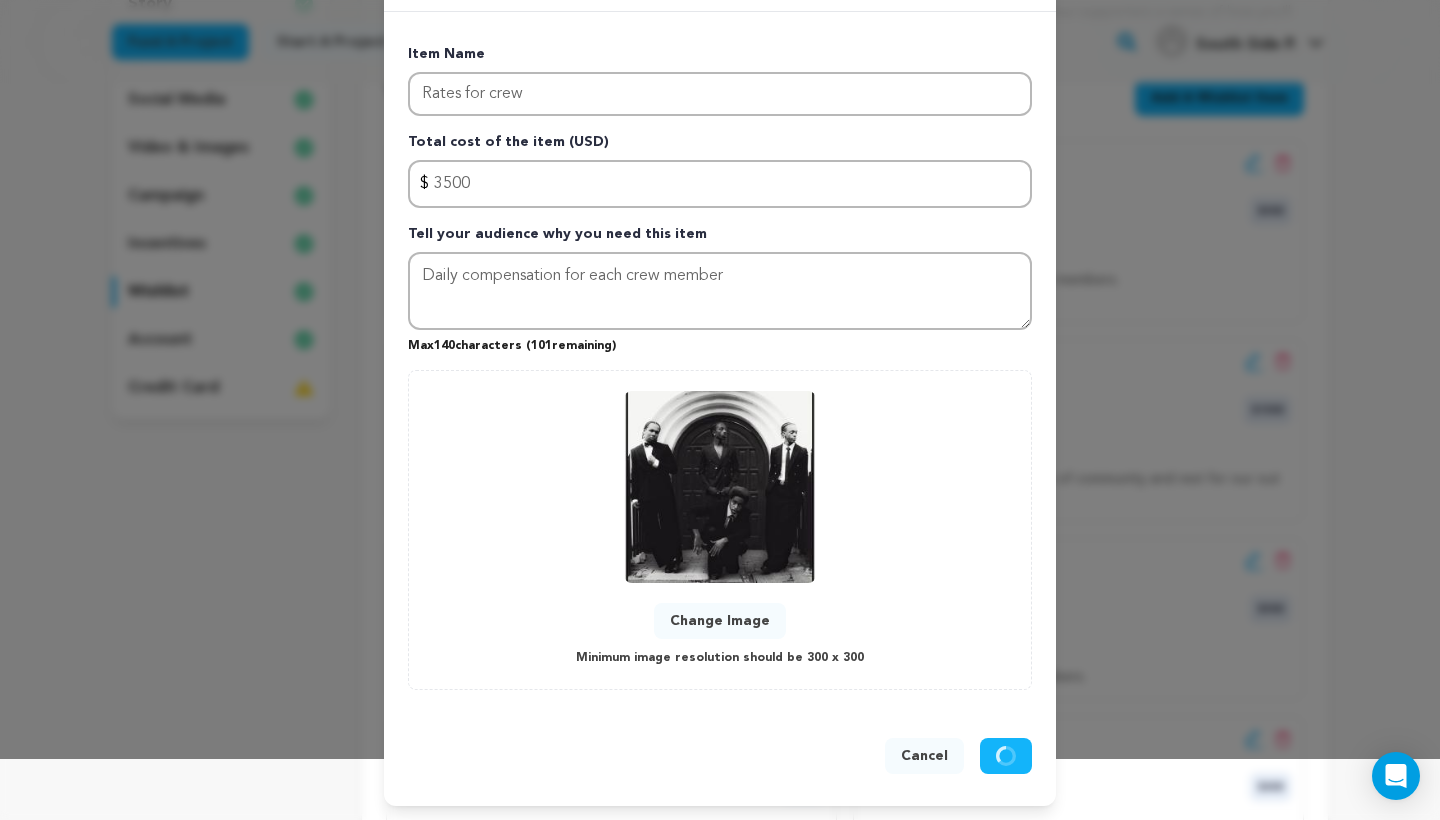type 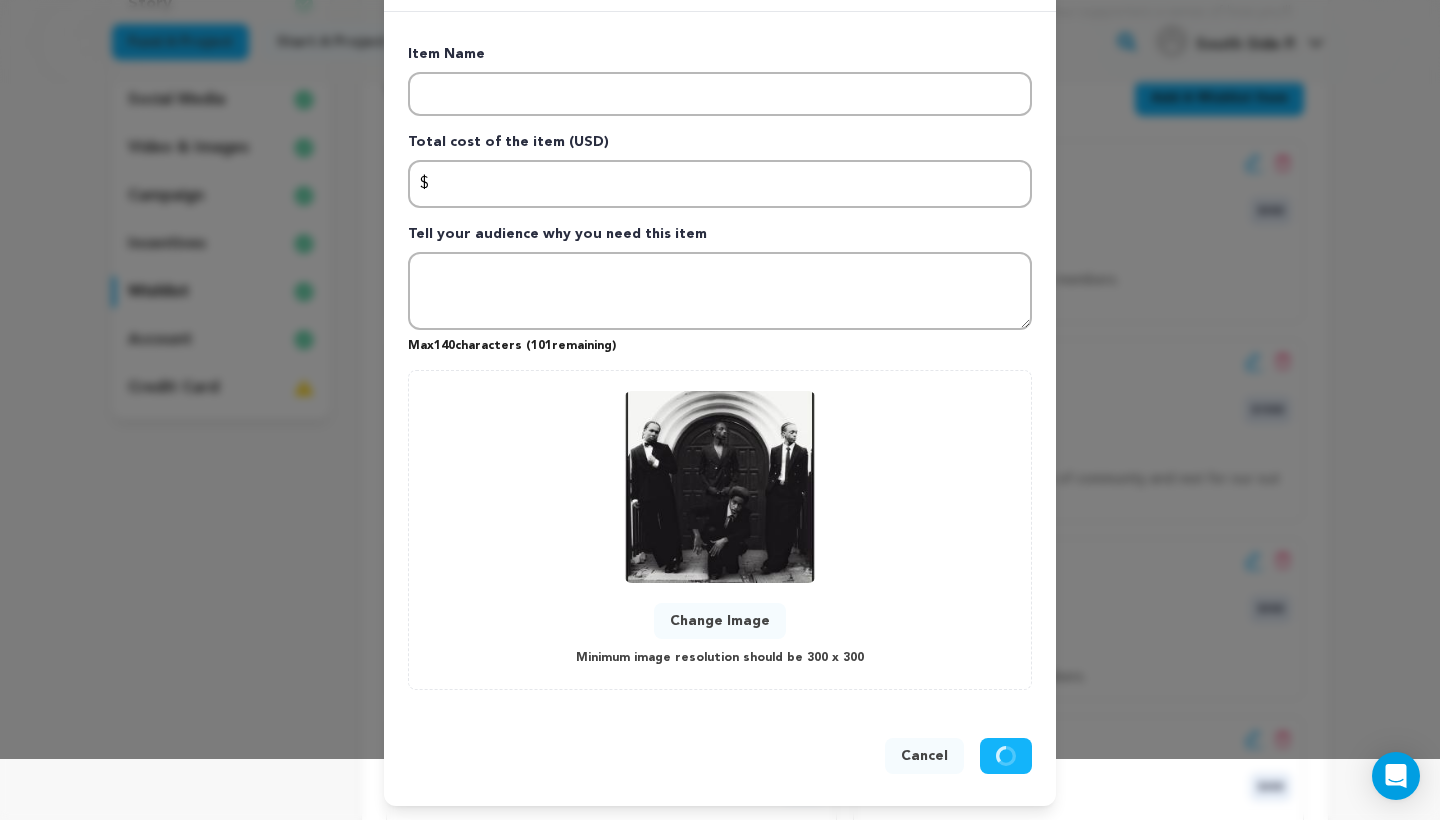scroll, scrollTop: 0, scrollLeft: 0, axis: both 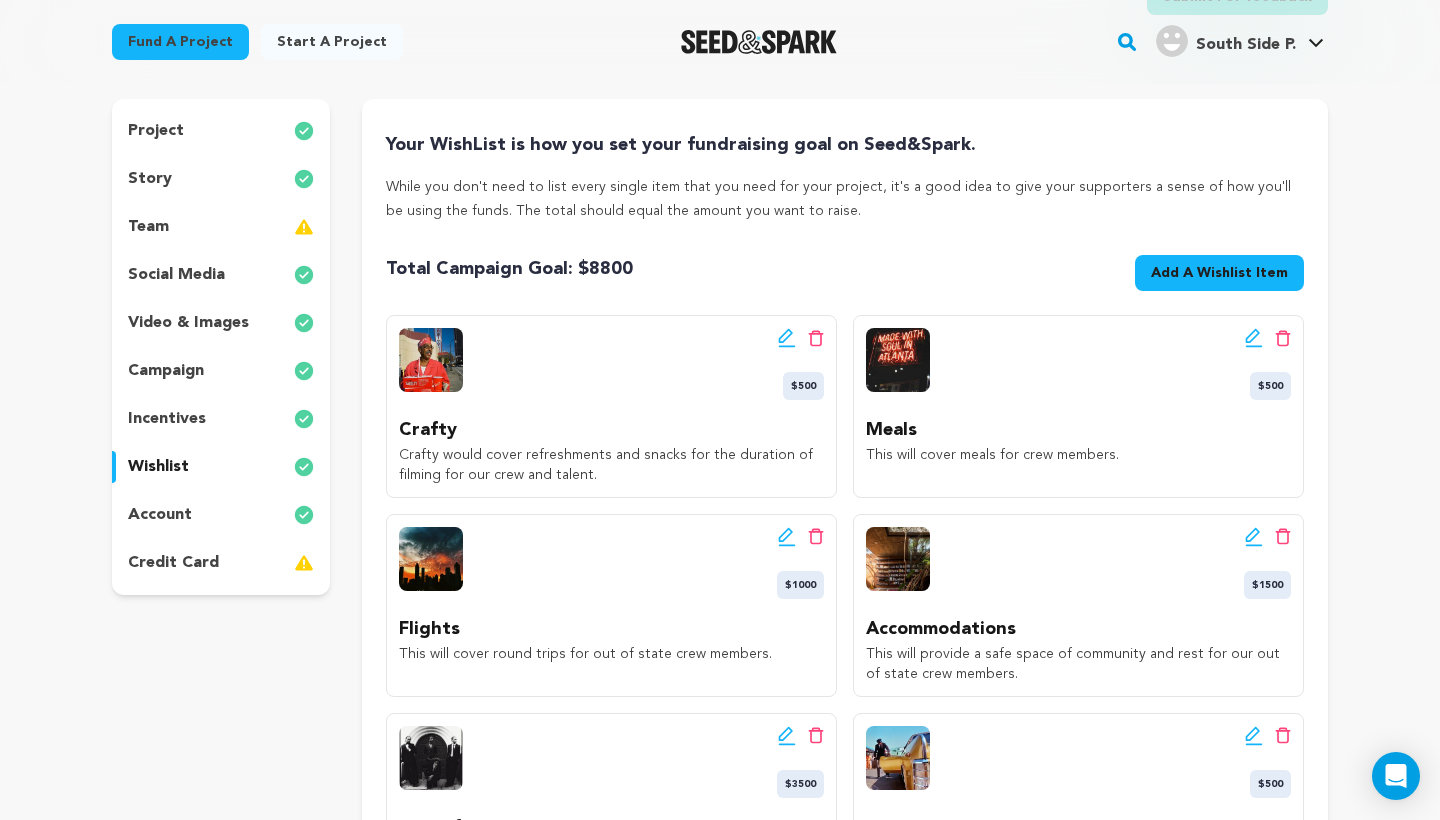 click on "Add A Wishlist Item
New Wishlist Item" at bounding box center [1219, 273] 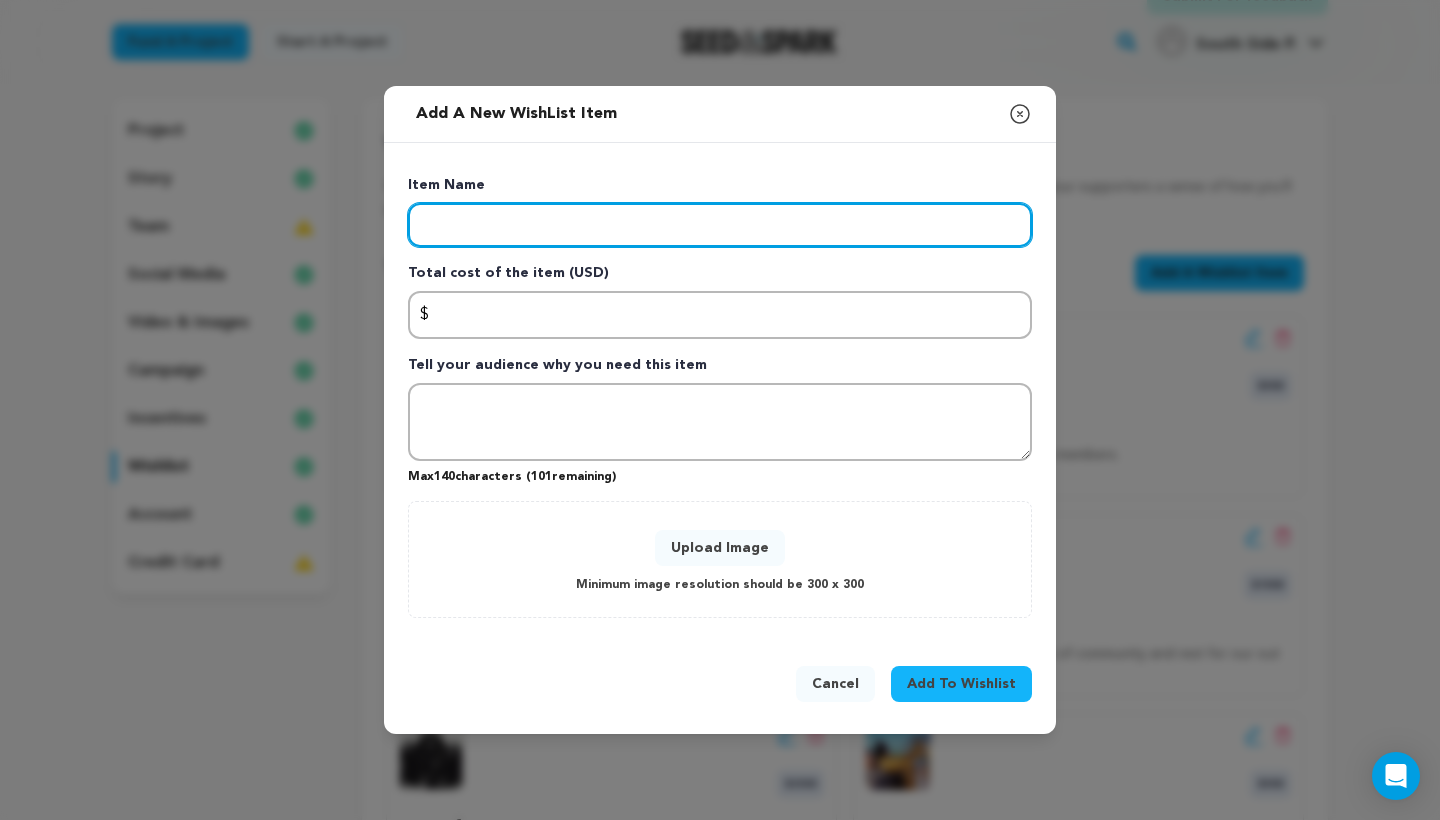 click at bounding box center (720, 225) 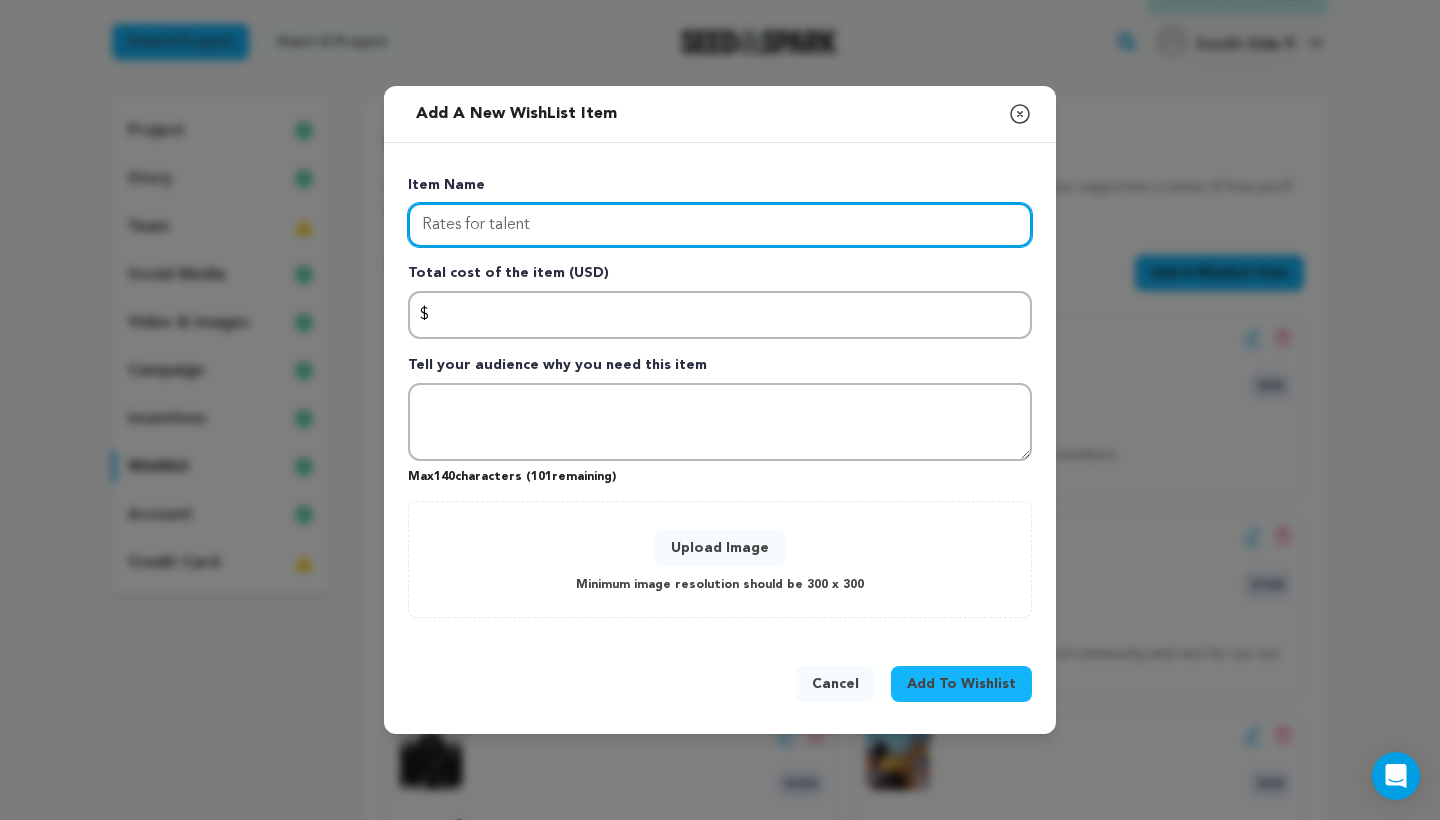 type on "Rates for talent" 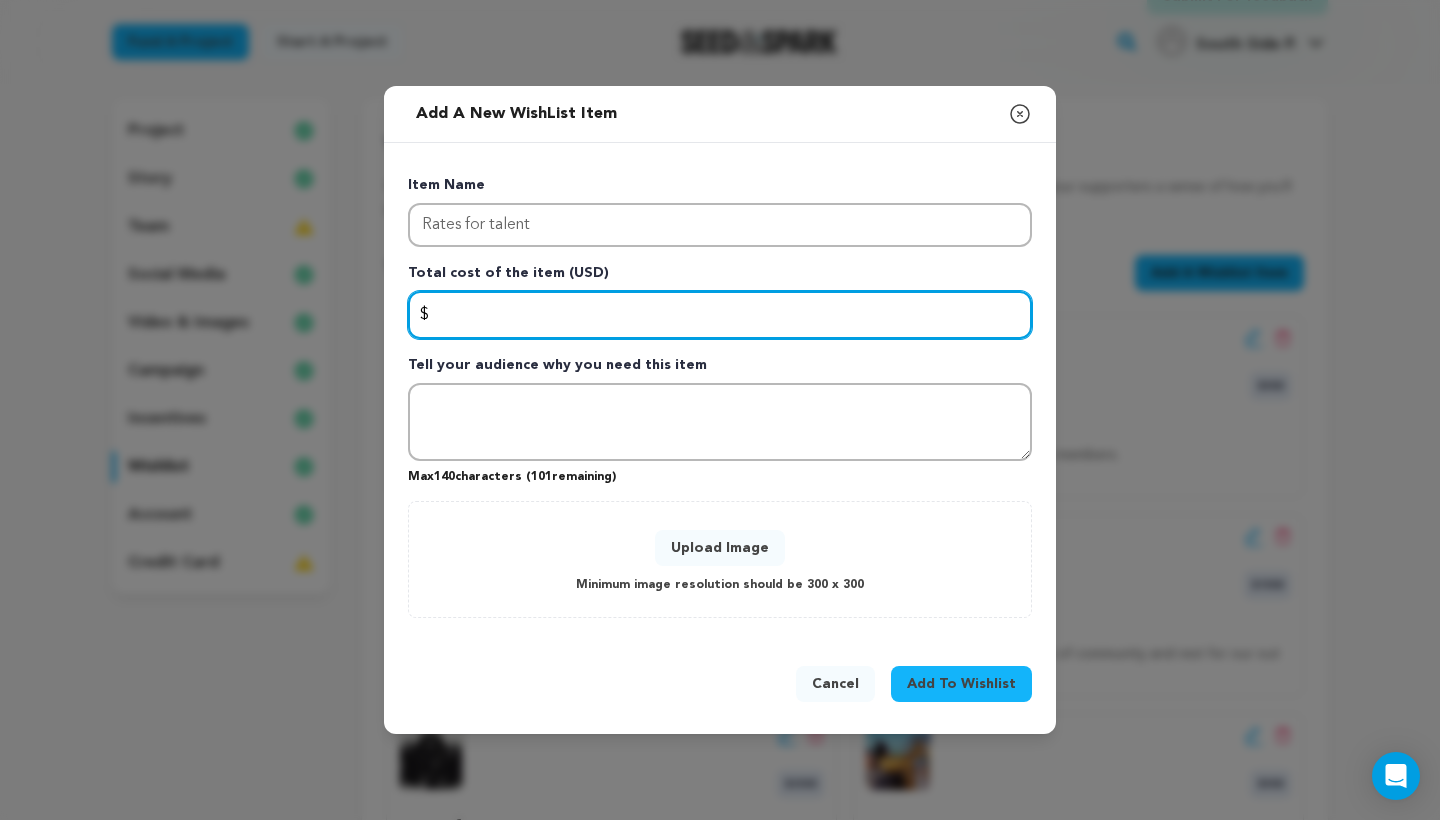 click at bounding box center (720, 315) 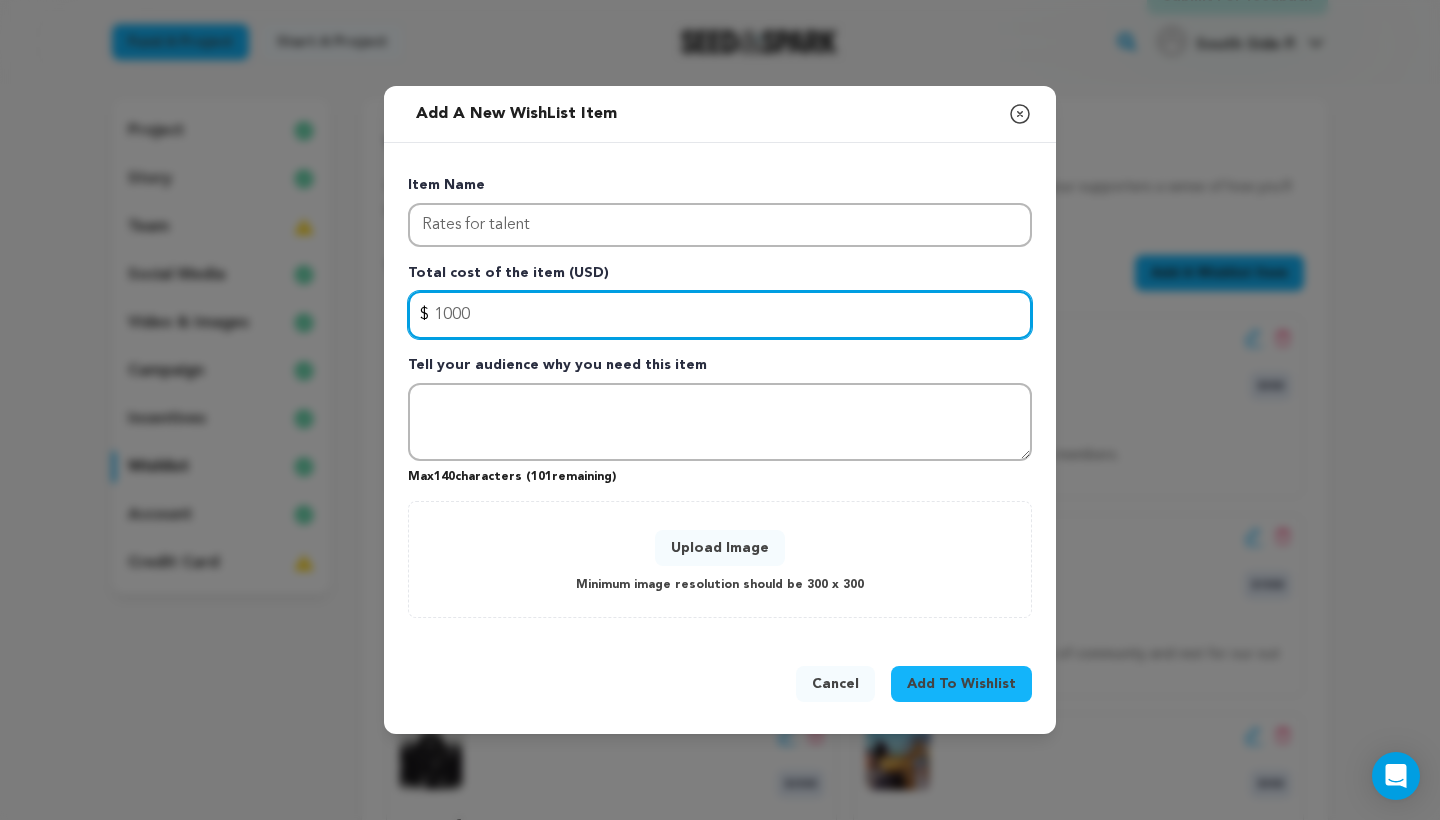type on "1000" 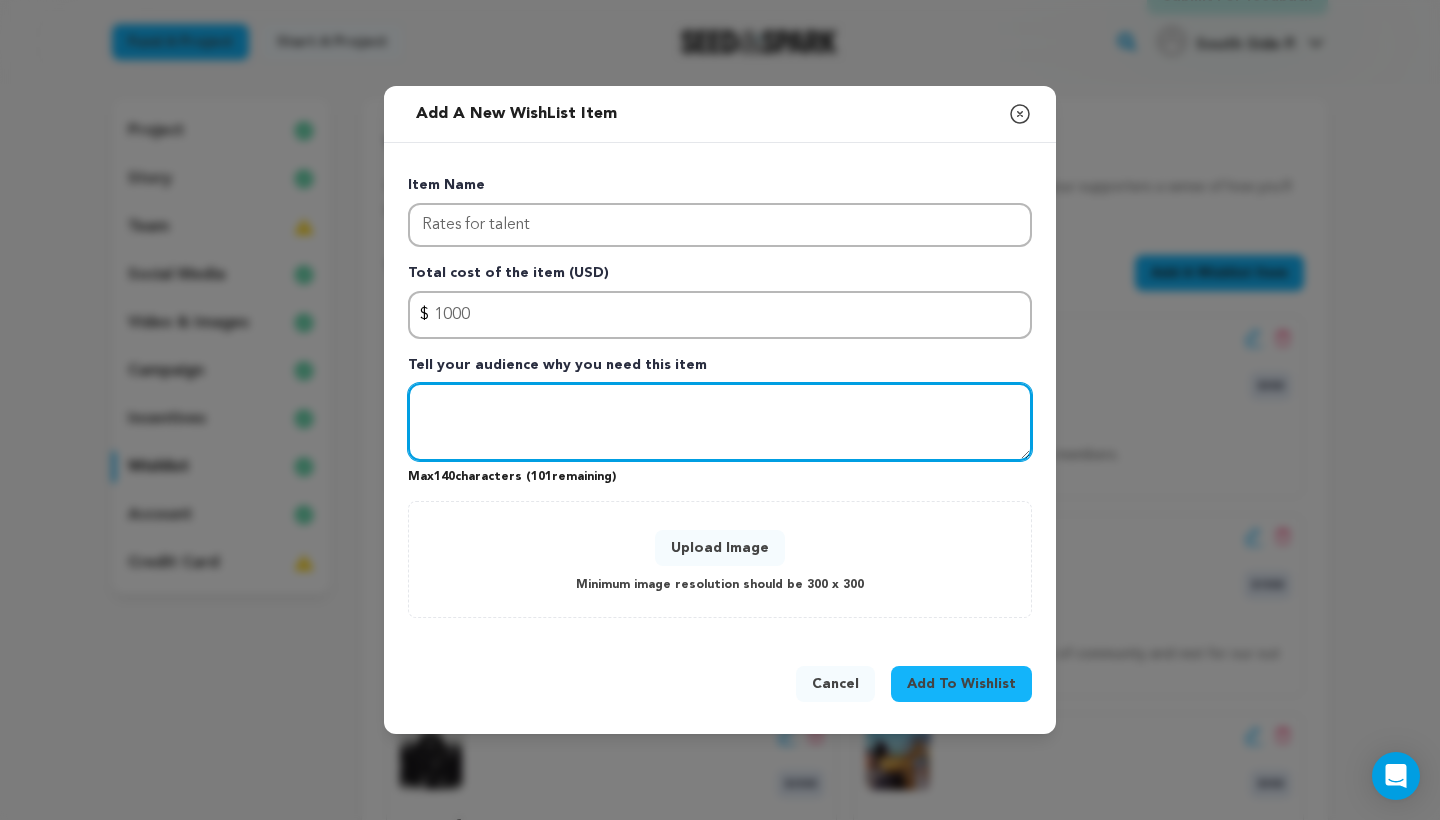 click at bounding box center (720, 422) 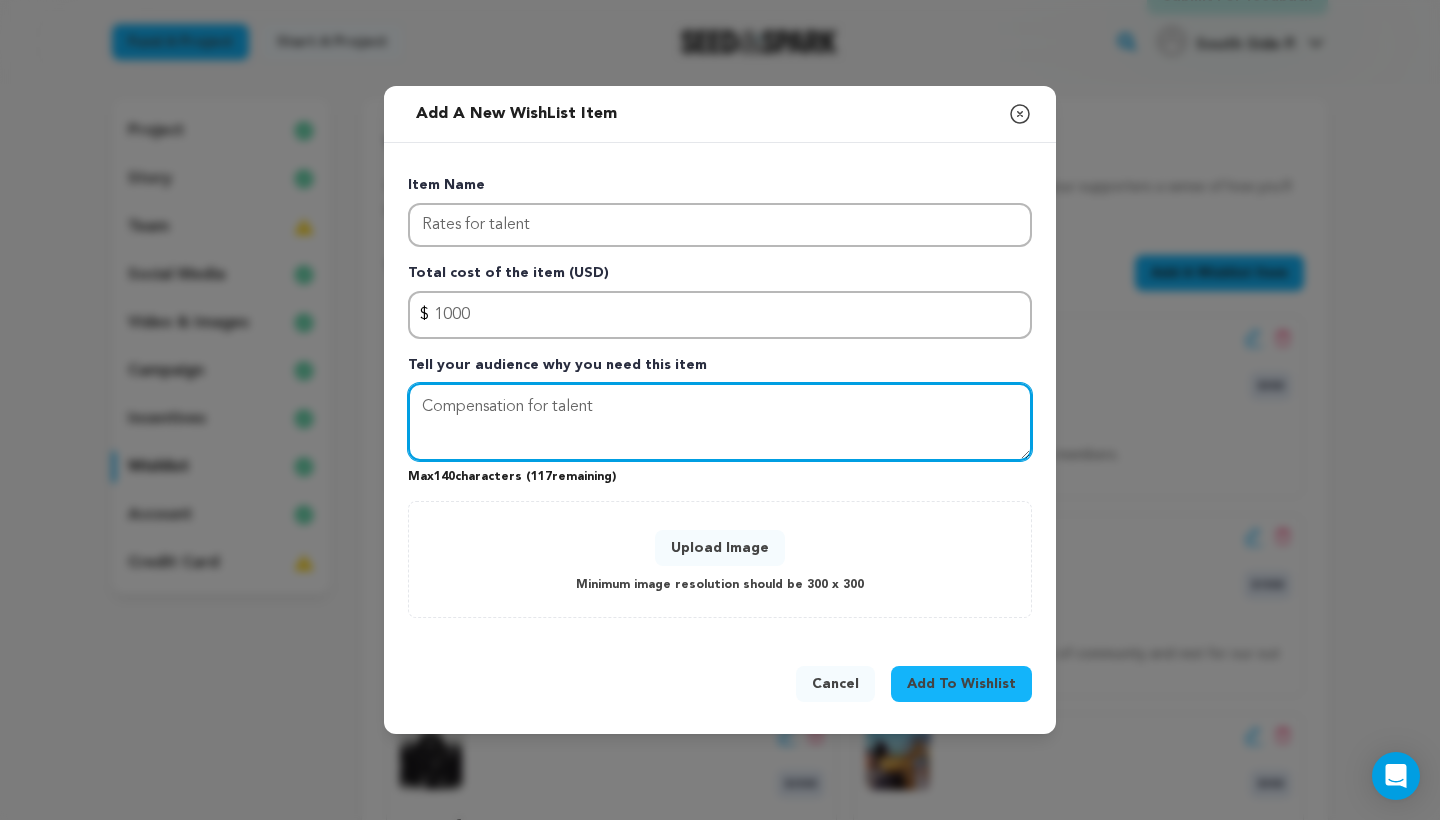 type on "Compensation for talent" 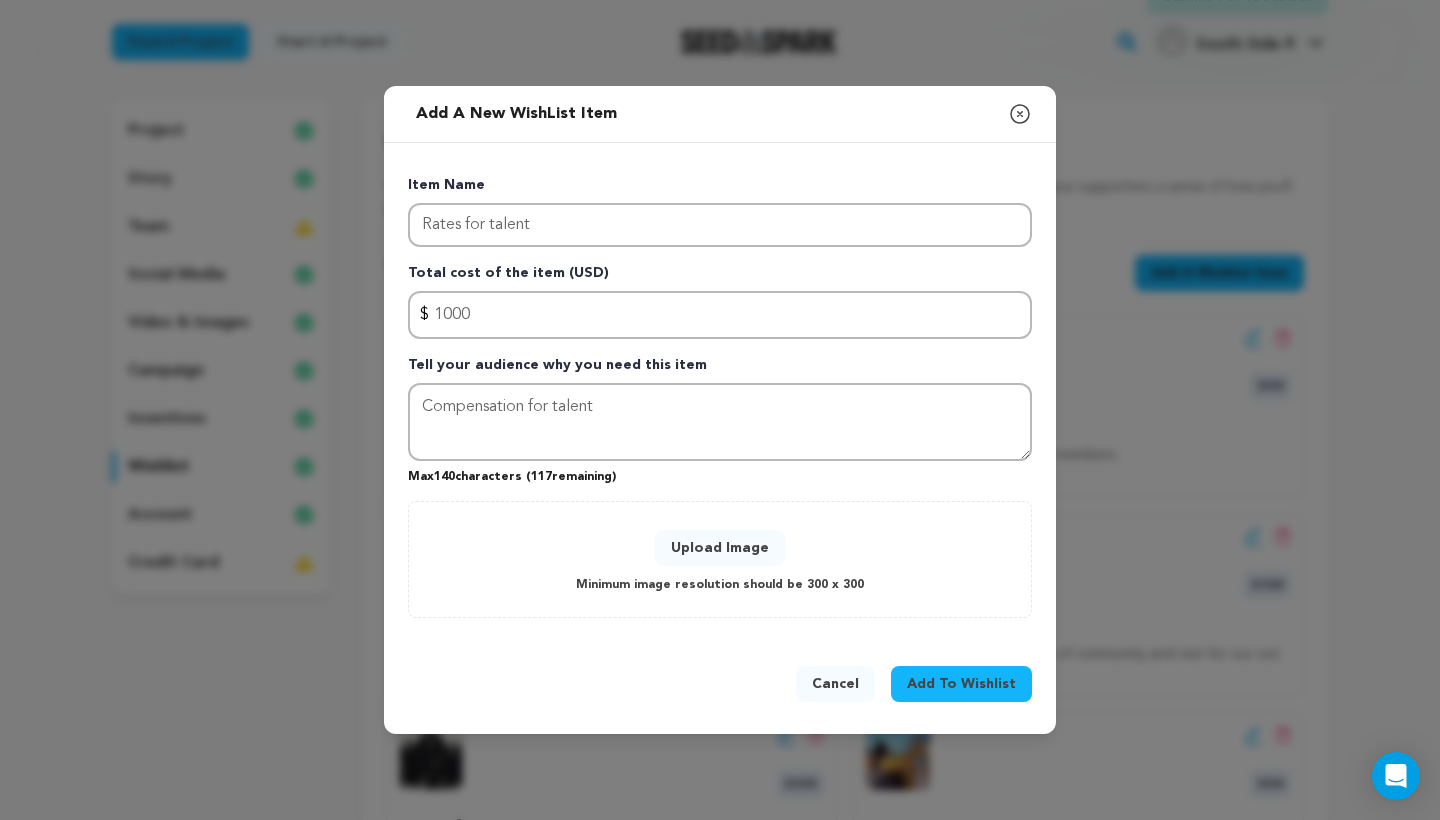 click on "Upload Image" at bounding box center (720, 548) 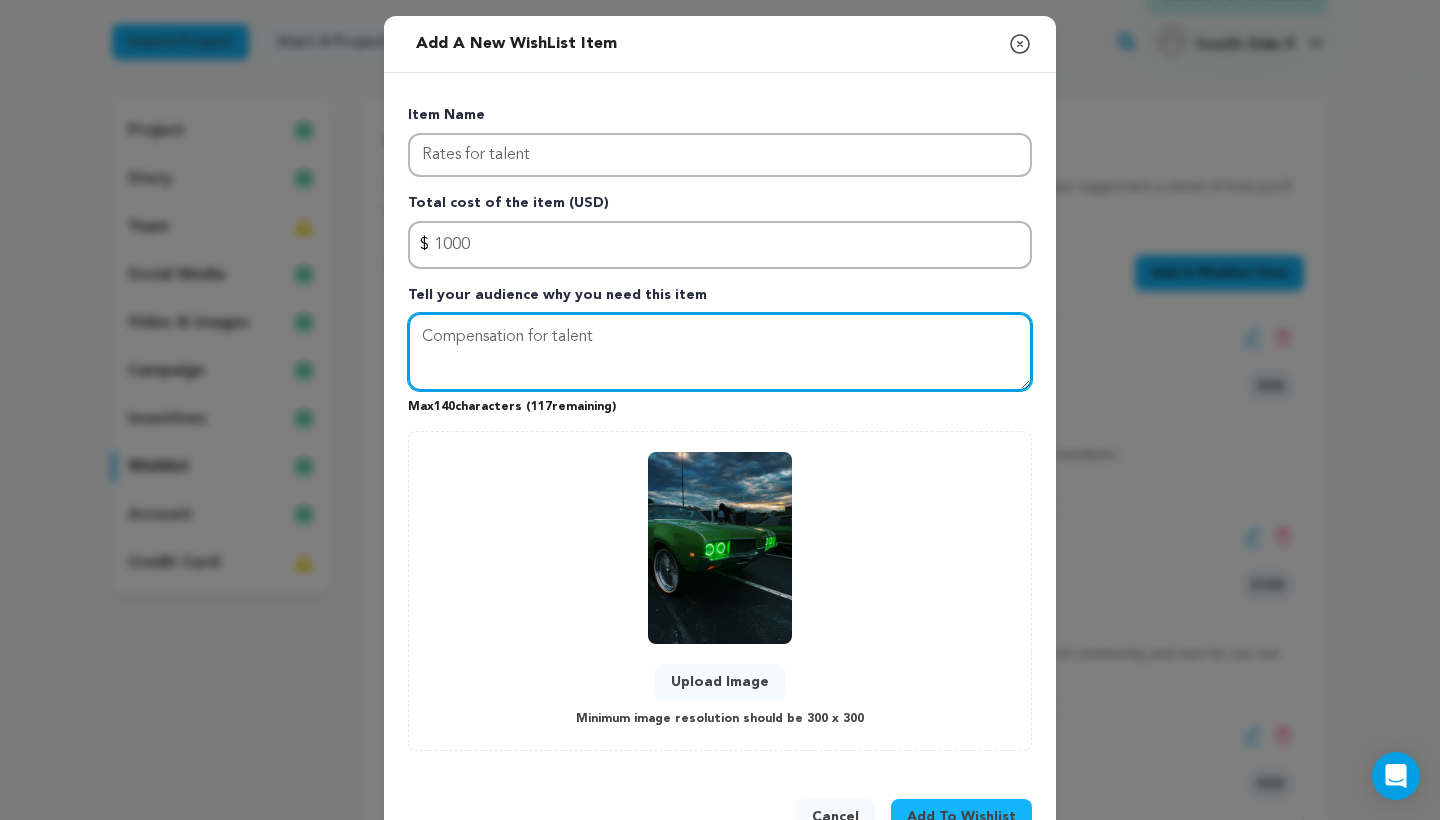 click on "Compensation for talent" at bounding box center (720, 352) 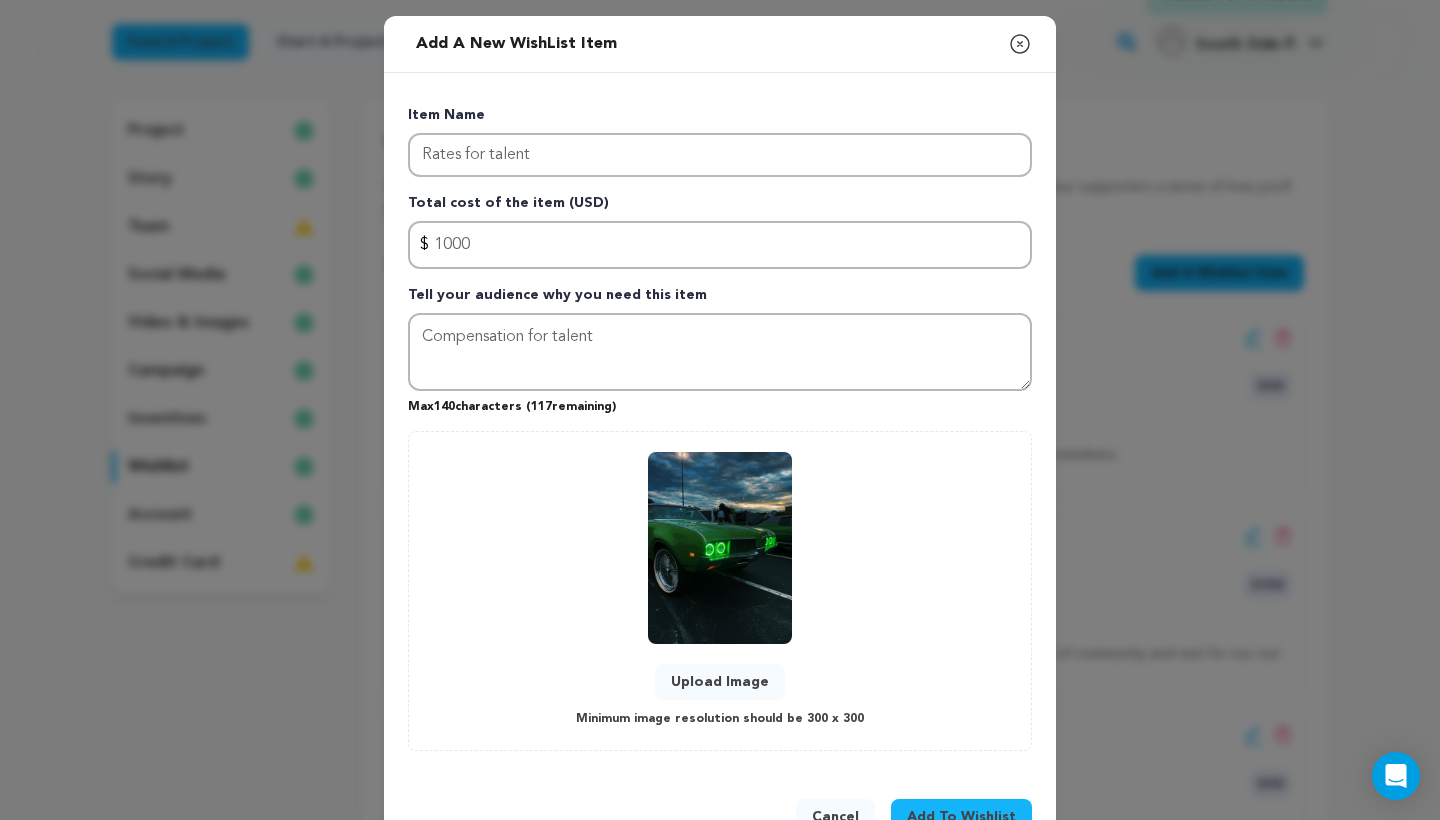 click on "Add To Wishlist" at bounding box center [961, 817] 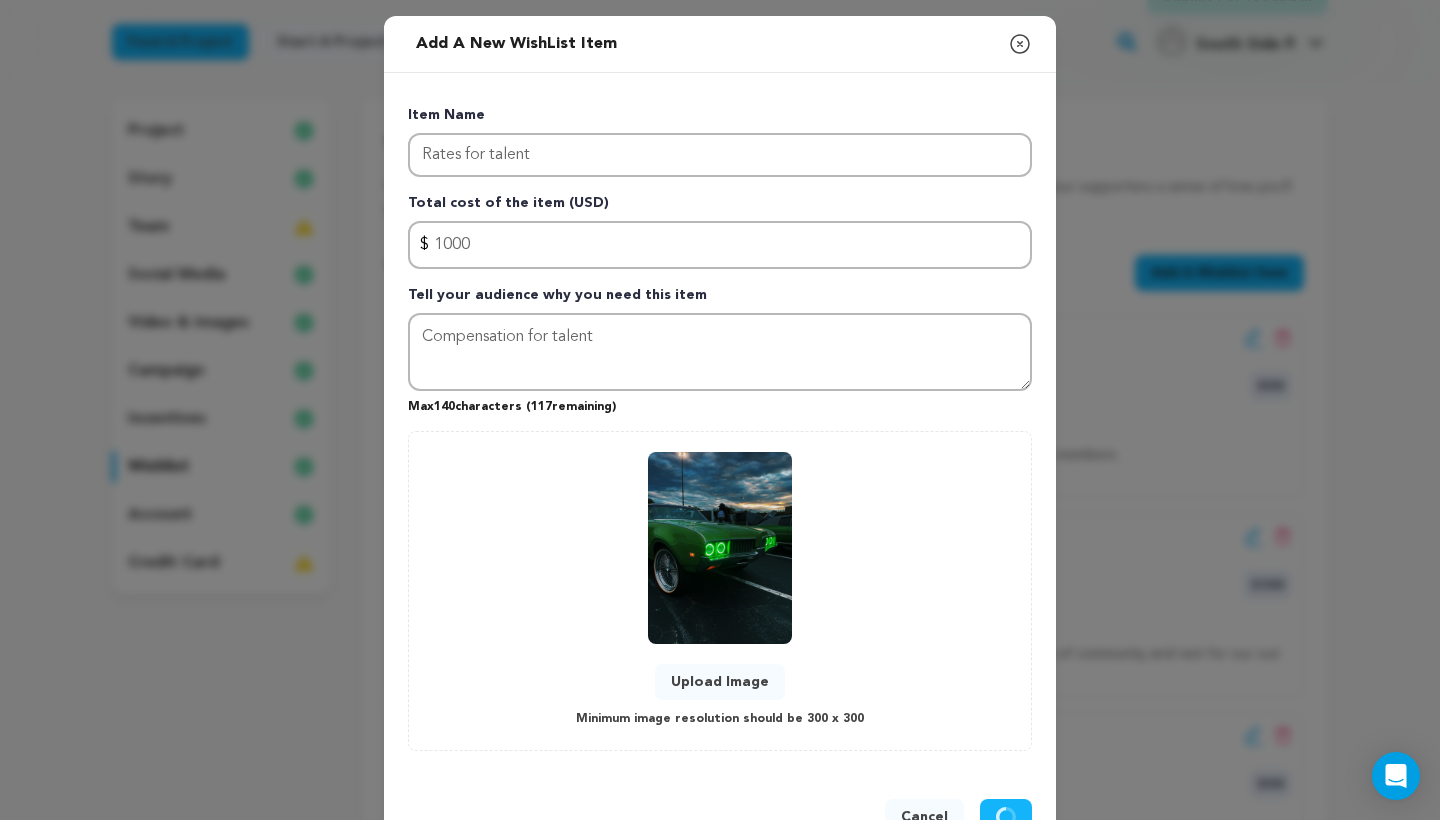 type 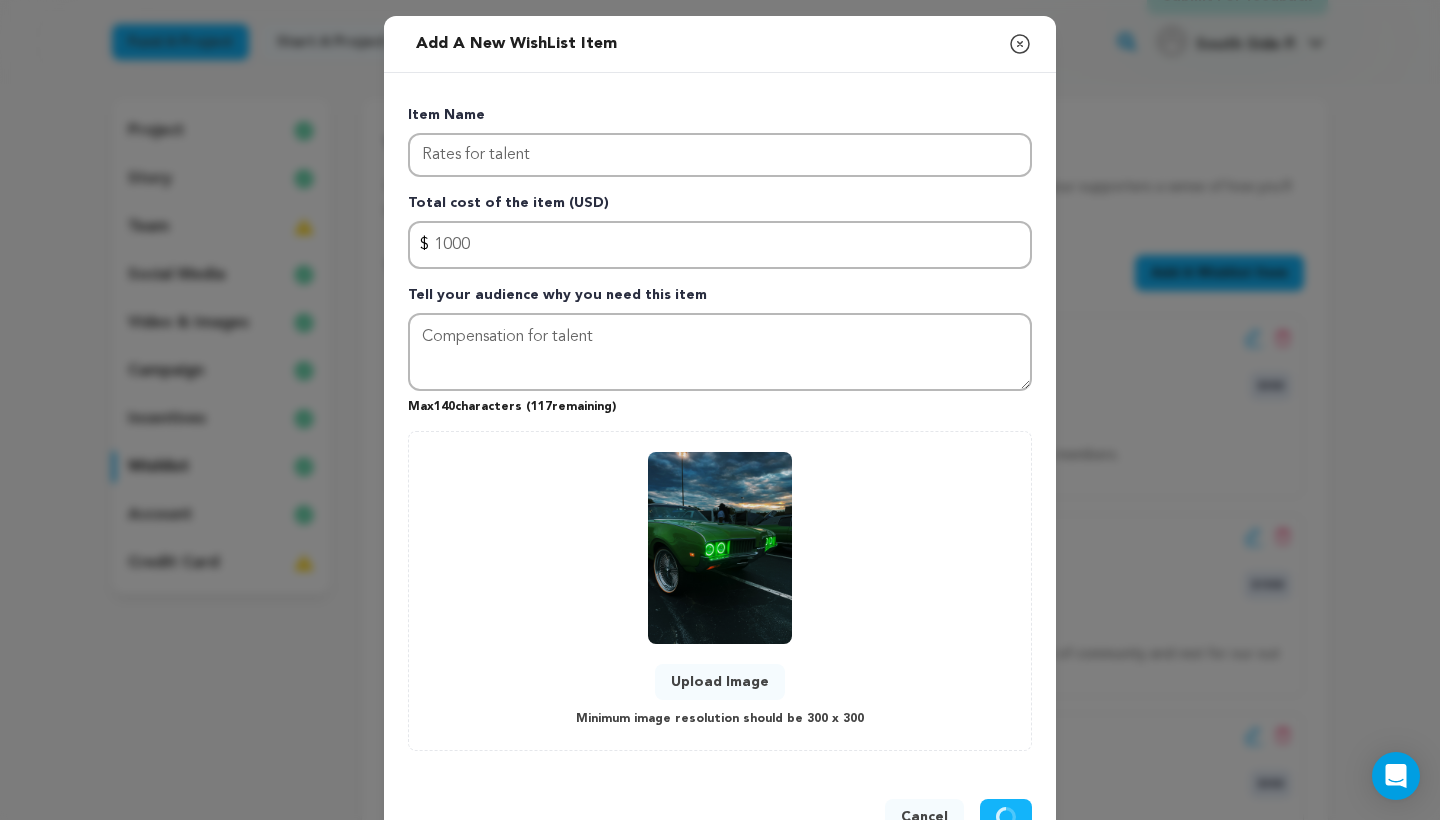 type 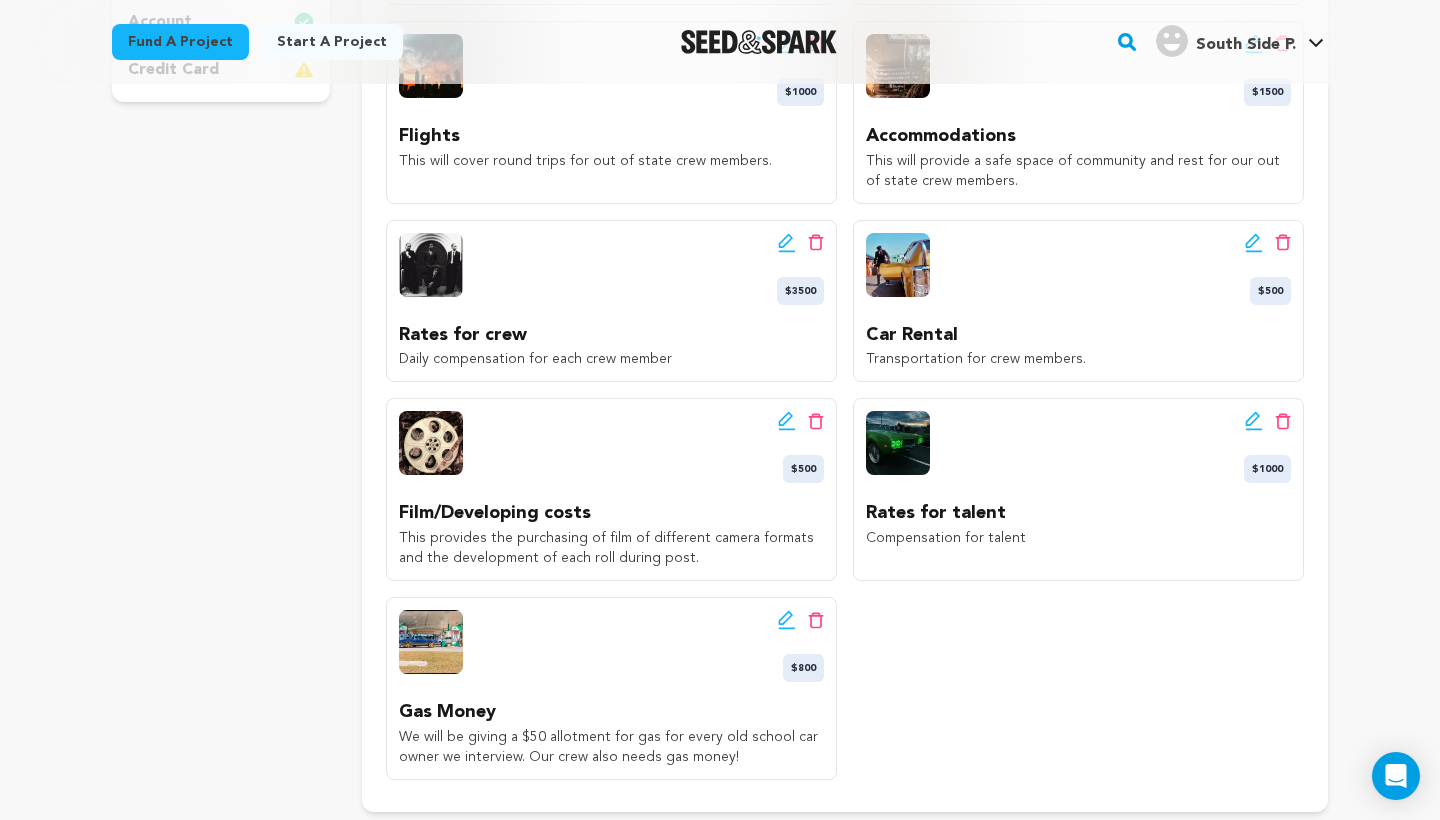 scroll, scrollTop: 657, scrollLeft: 0, axis: vertical 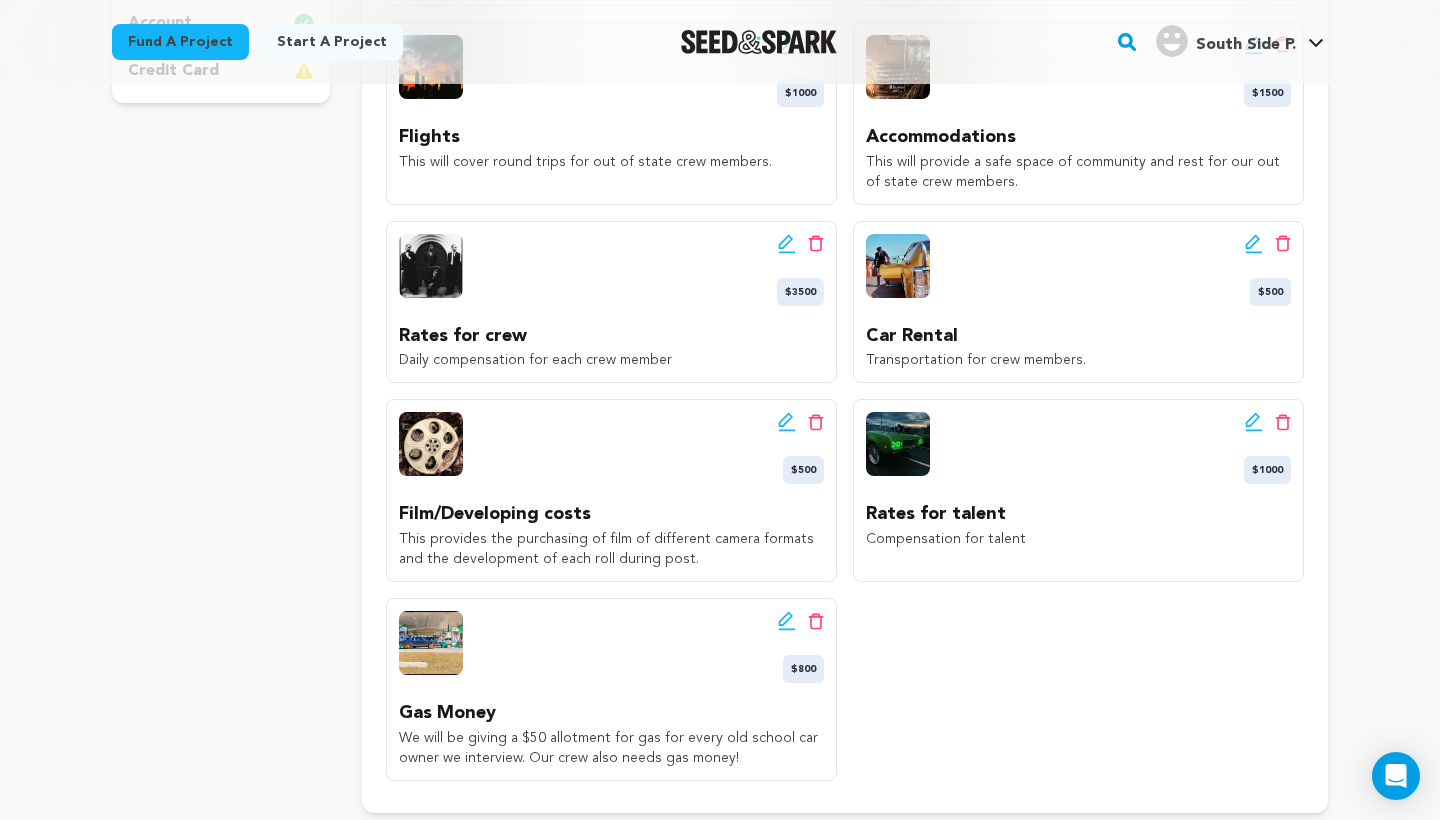 click 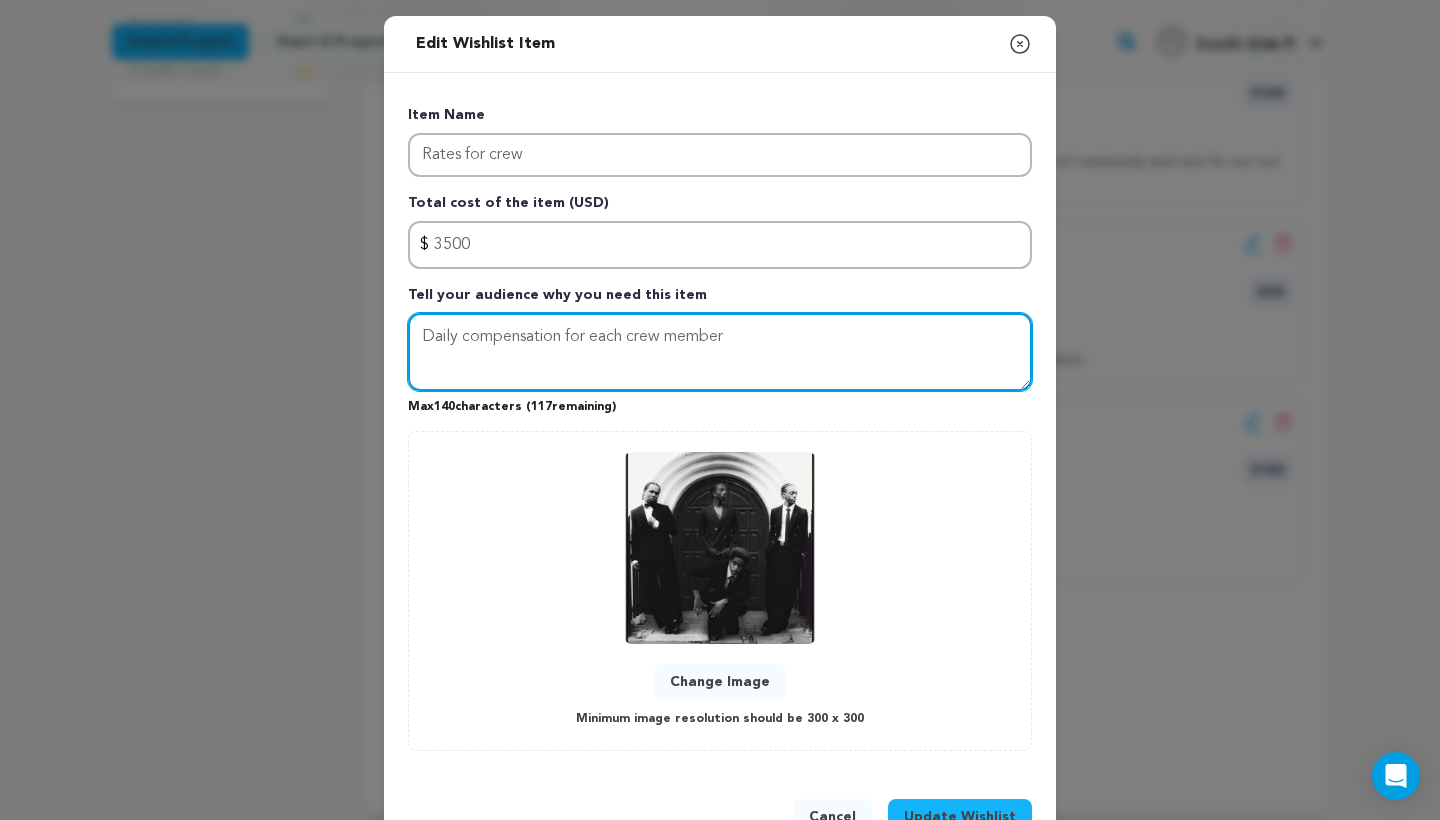 click on "Daily compensation for each crew member" at bounding box center [720, 352] 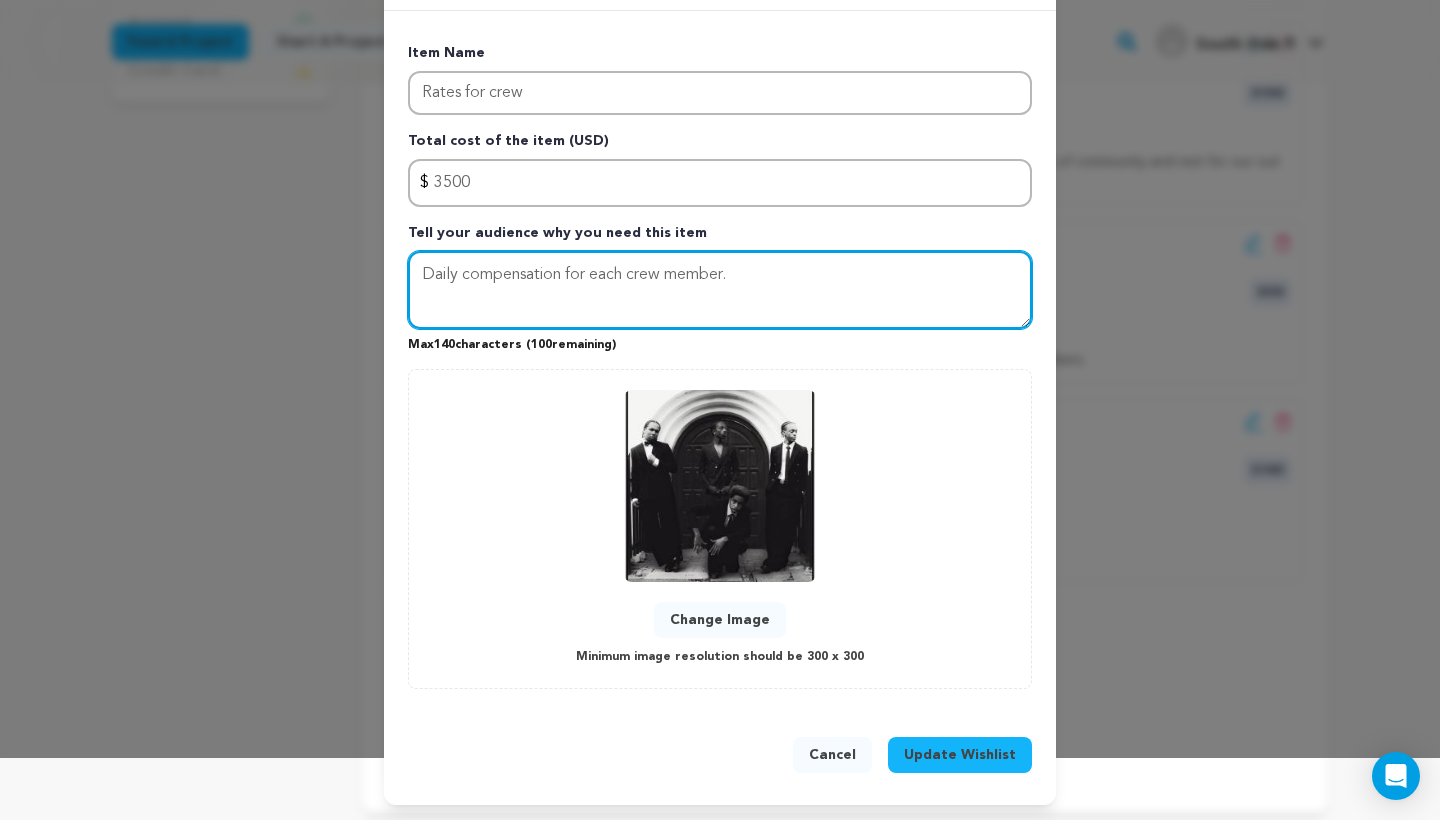 scroll, scrollTop: 61, scrollLeft: 0, axis: vertical 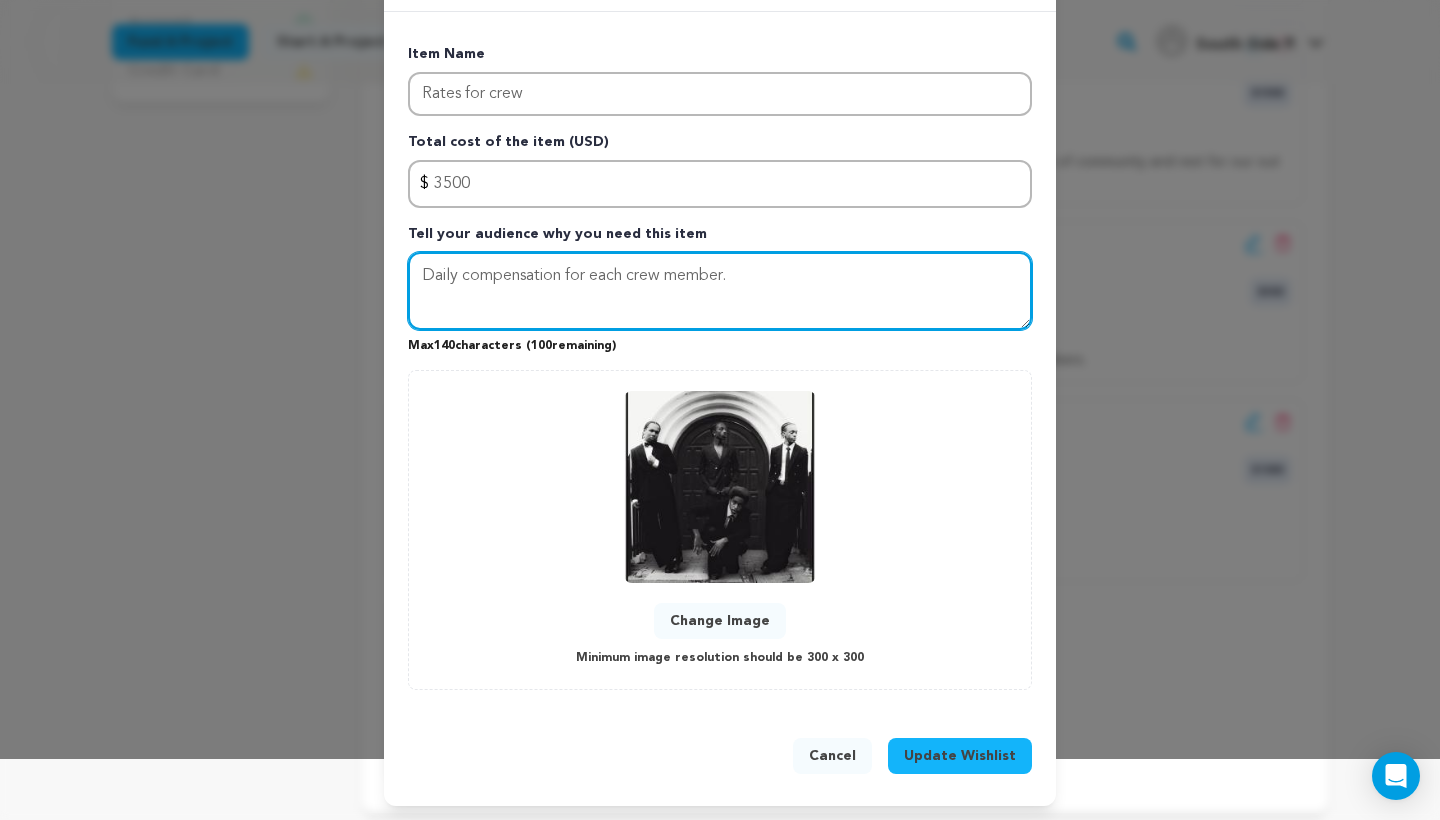 type on "Daily compensation for each crew member." 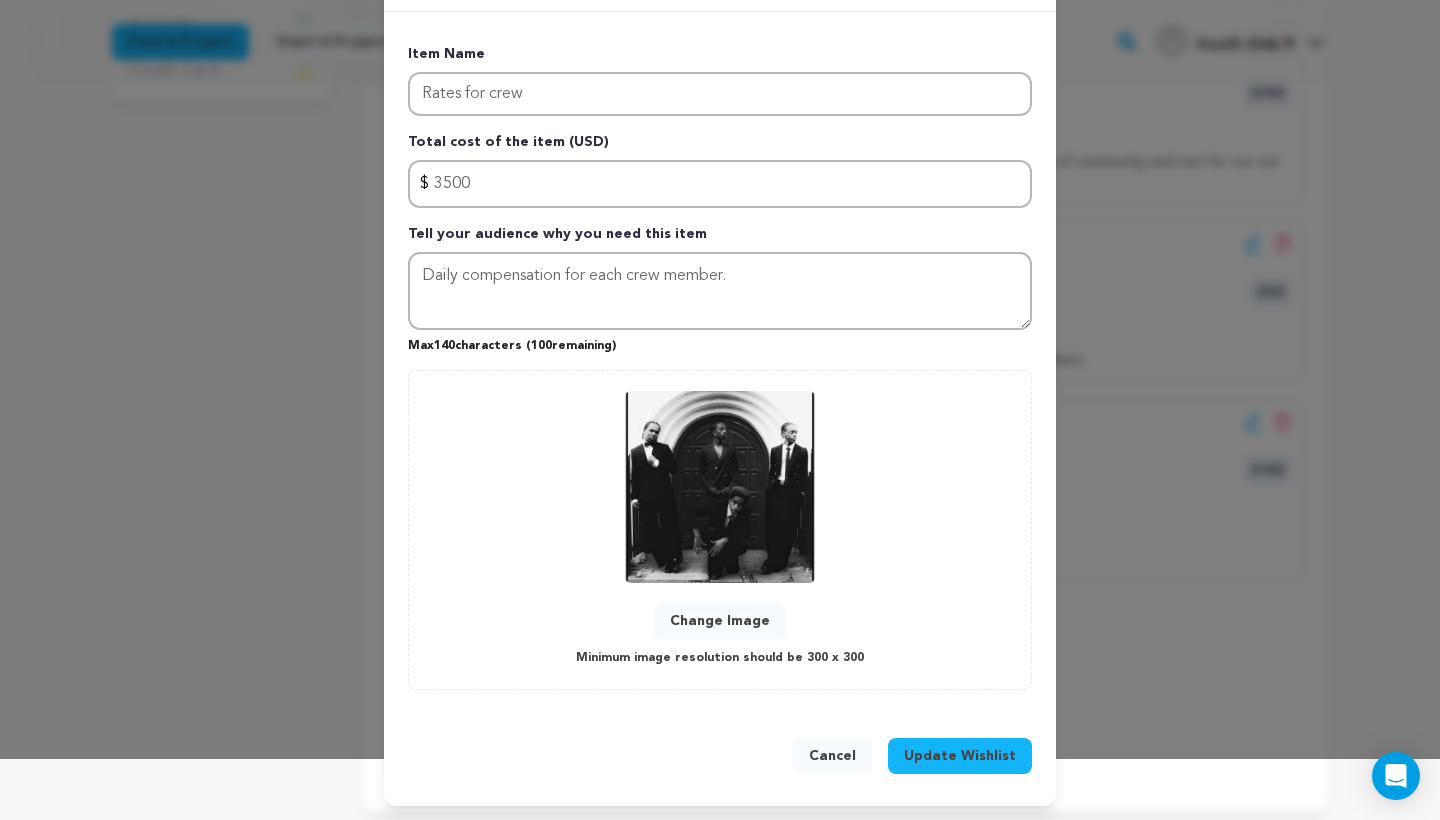 click on "Update Wishlist" at bounding box center [960, 756] 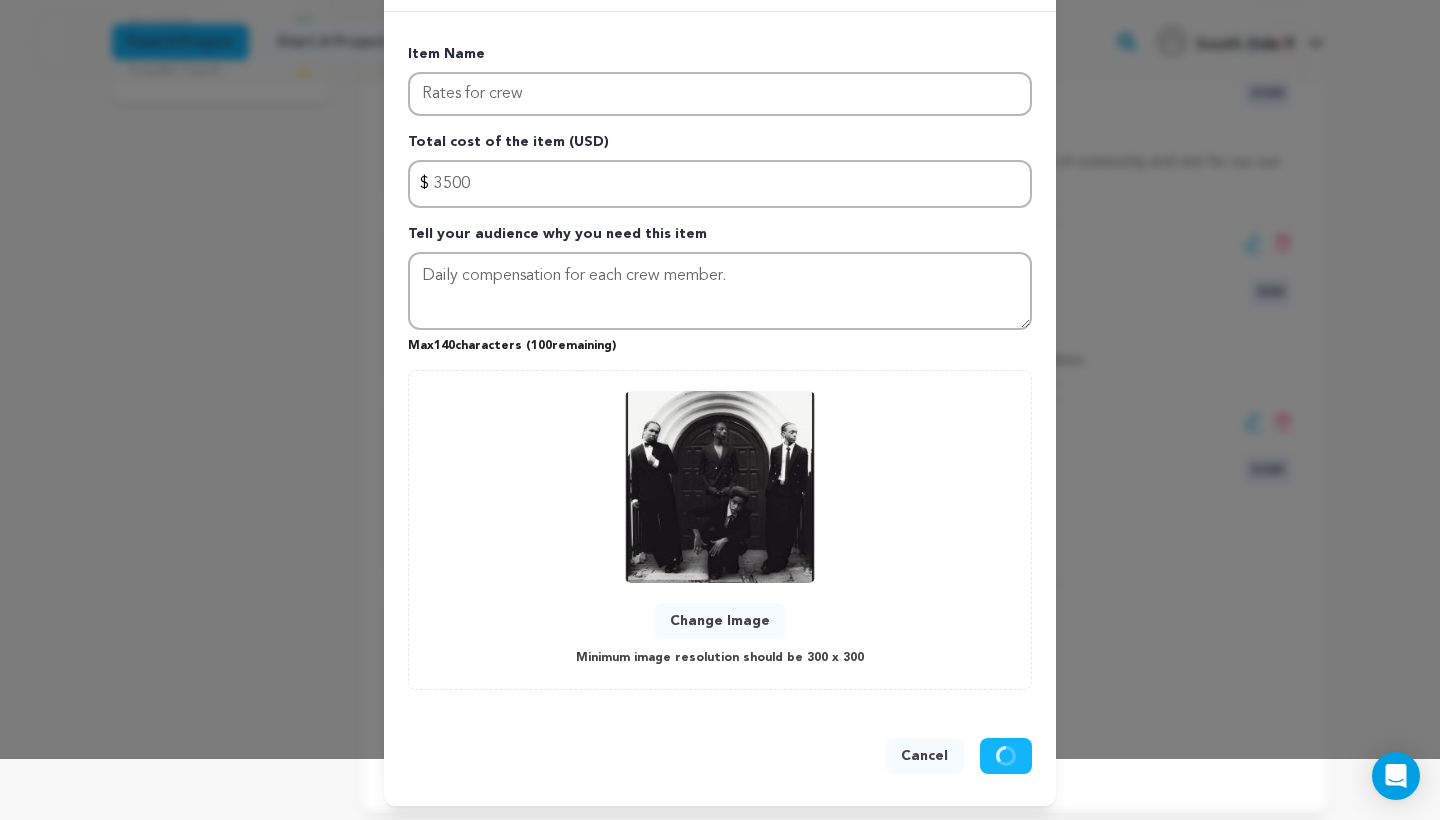 type 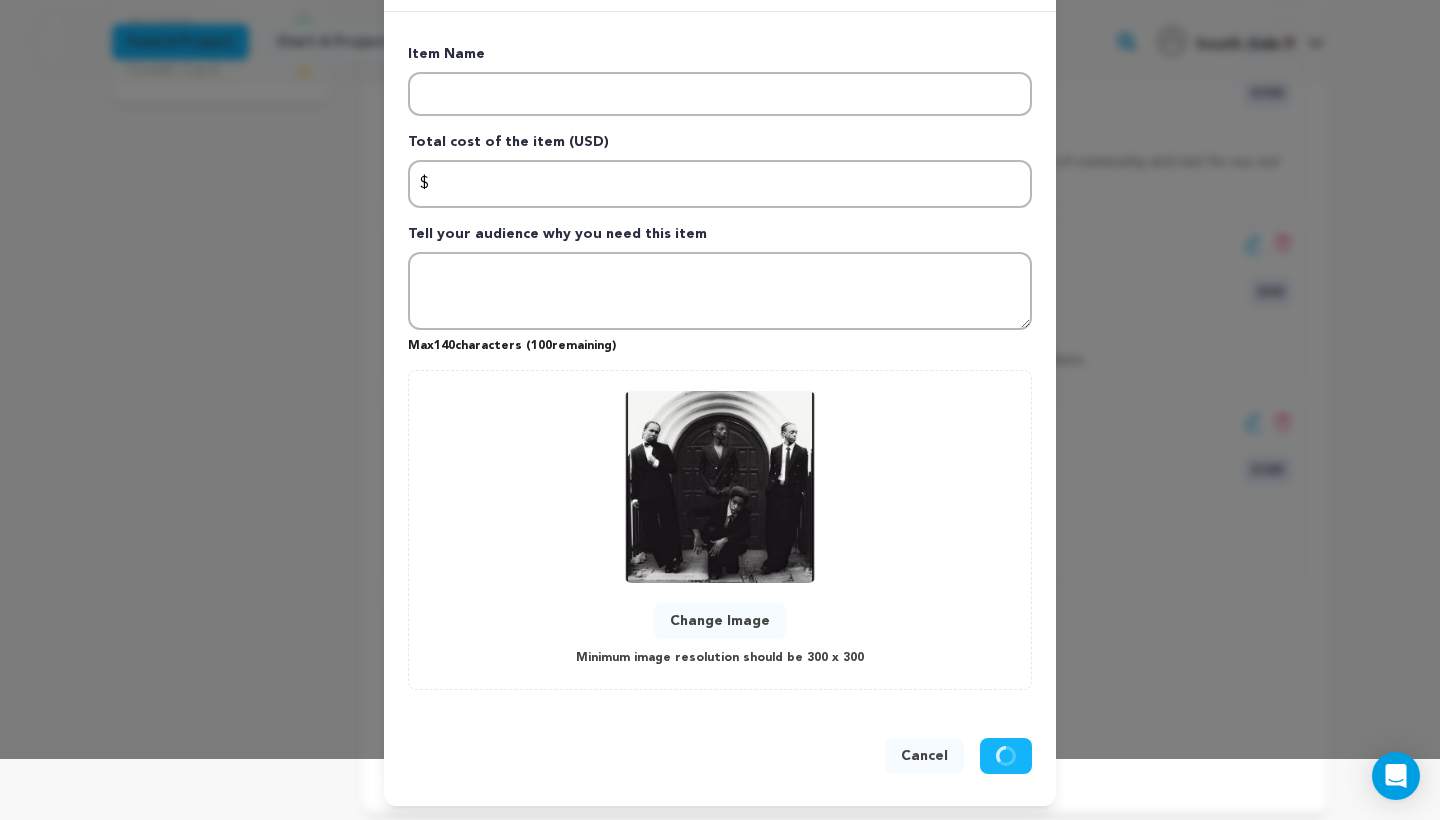 scroll, scrollTop: 0, scrollLeft: 0, axis: both 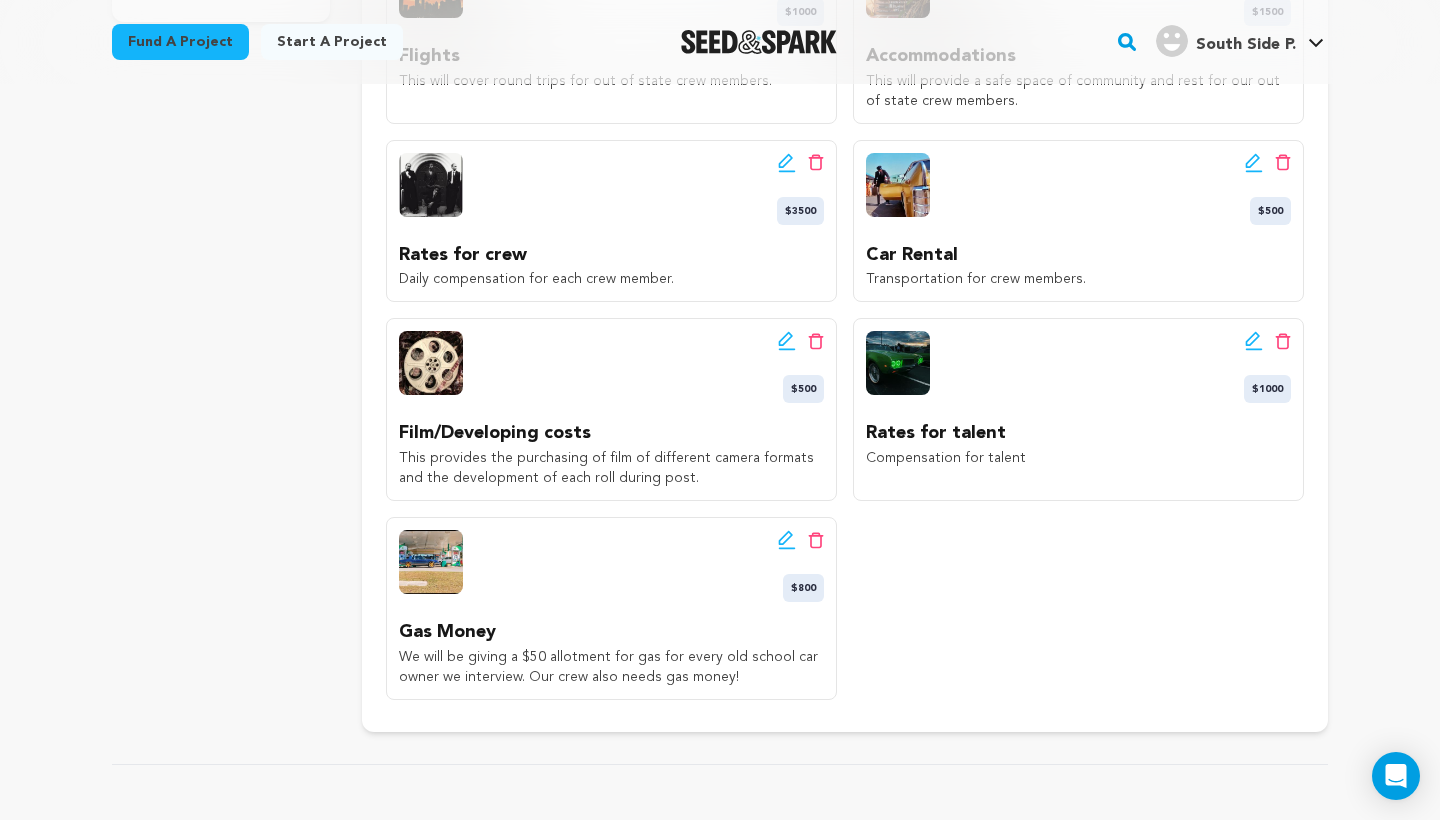 click 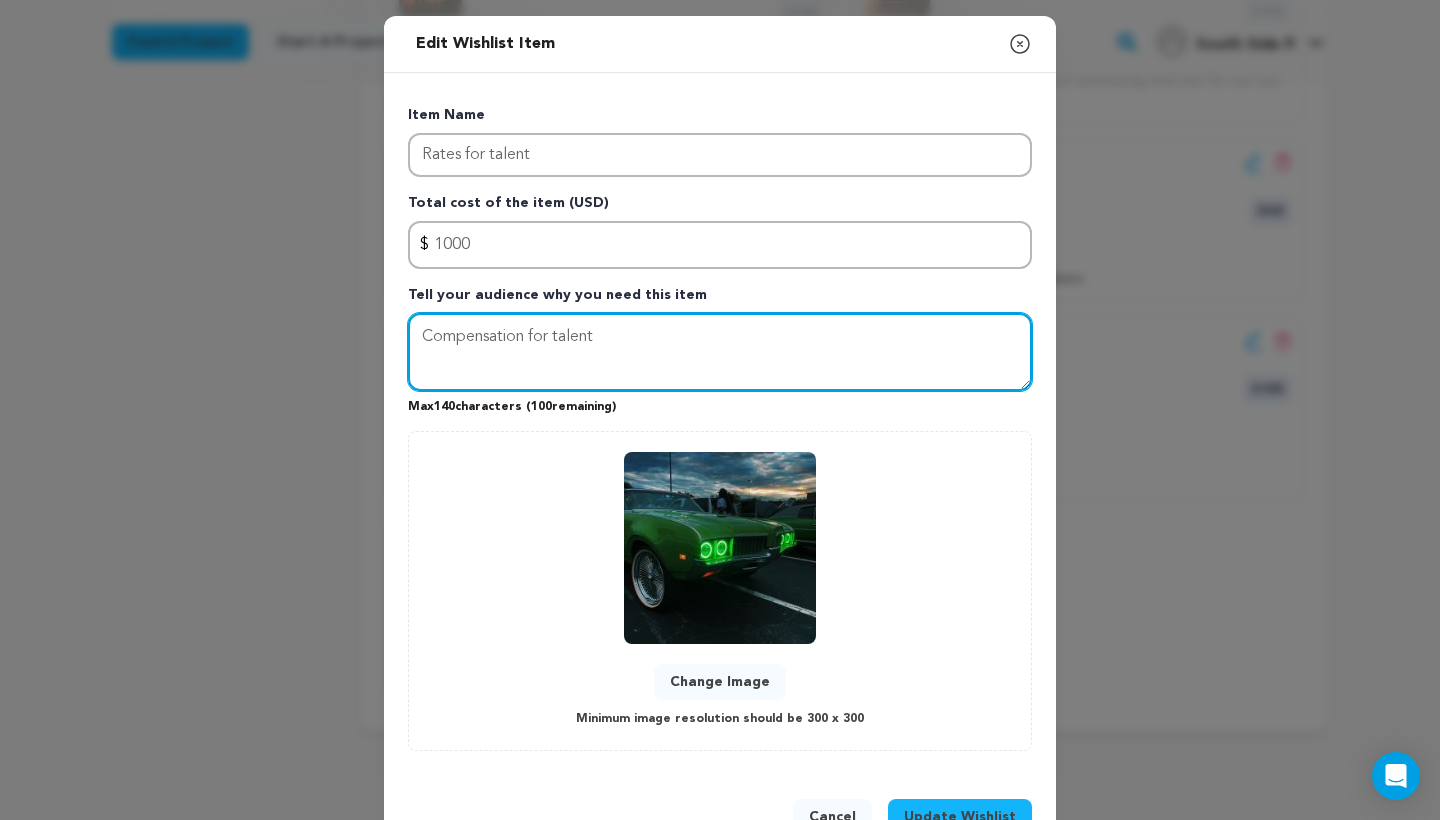 click on "Compensation for talent" at bounding box center [720, 352] 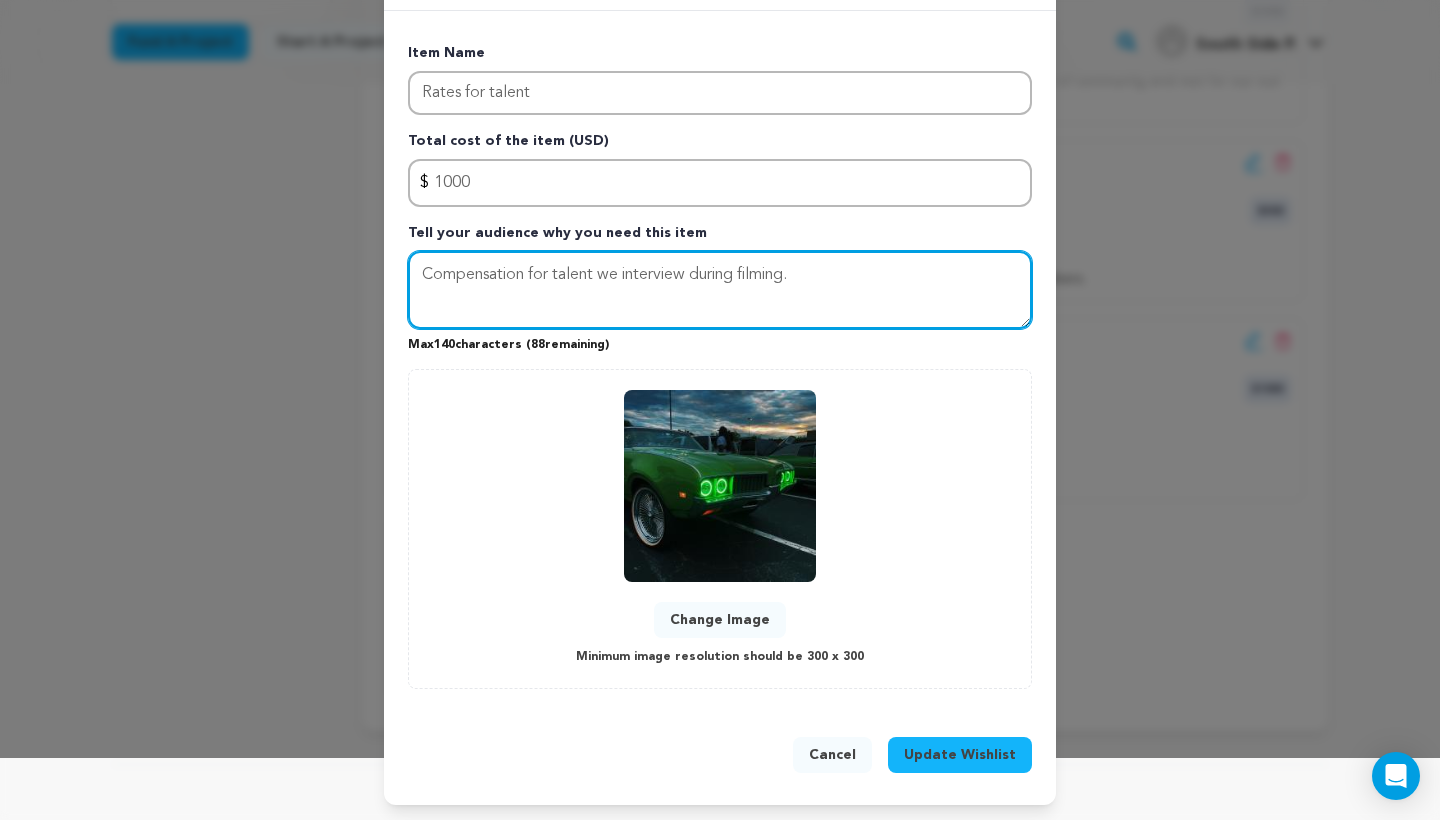 scroll, scrollTop: 61, scrollLeft: 0, axis: vertical 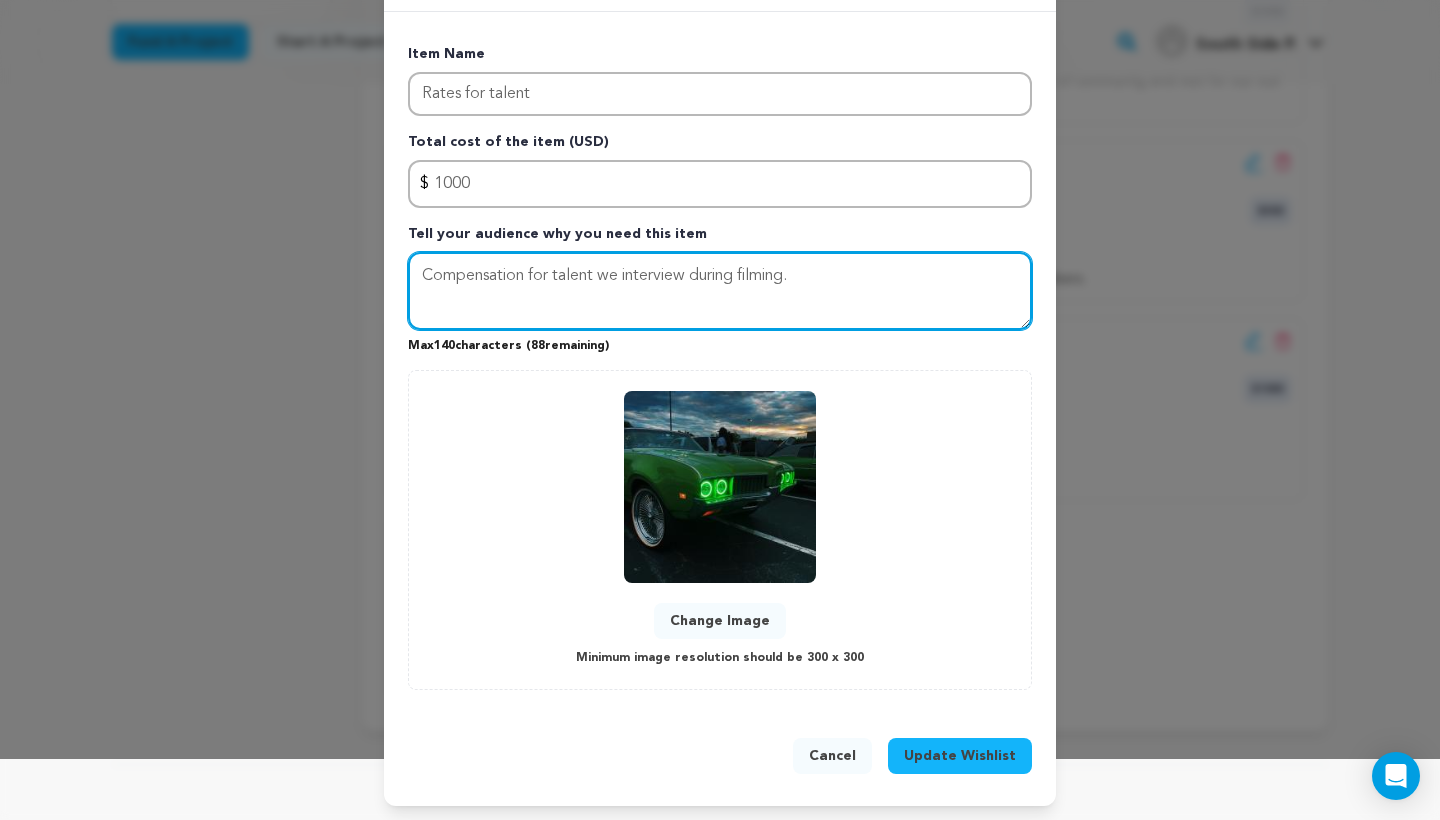 type on "Compensation for talent we interview during filming." 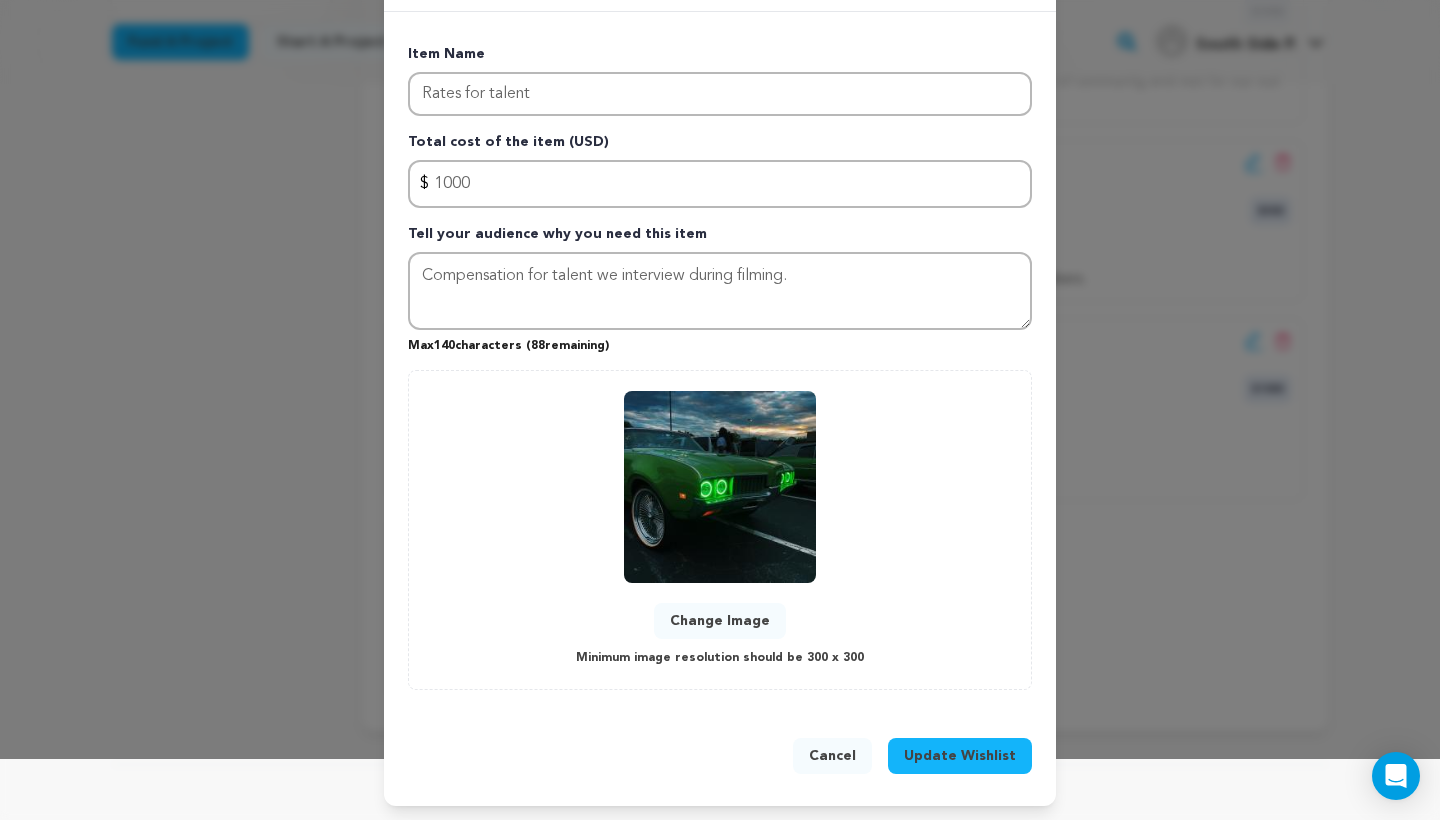 click on "Update Wishlist" at bounding box center [960, 756] 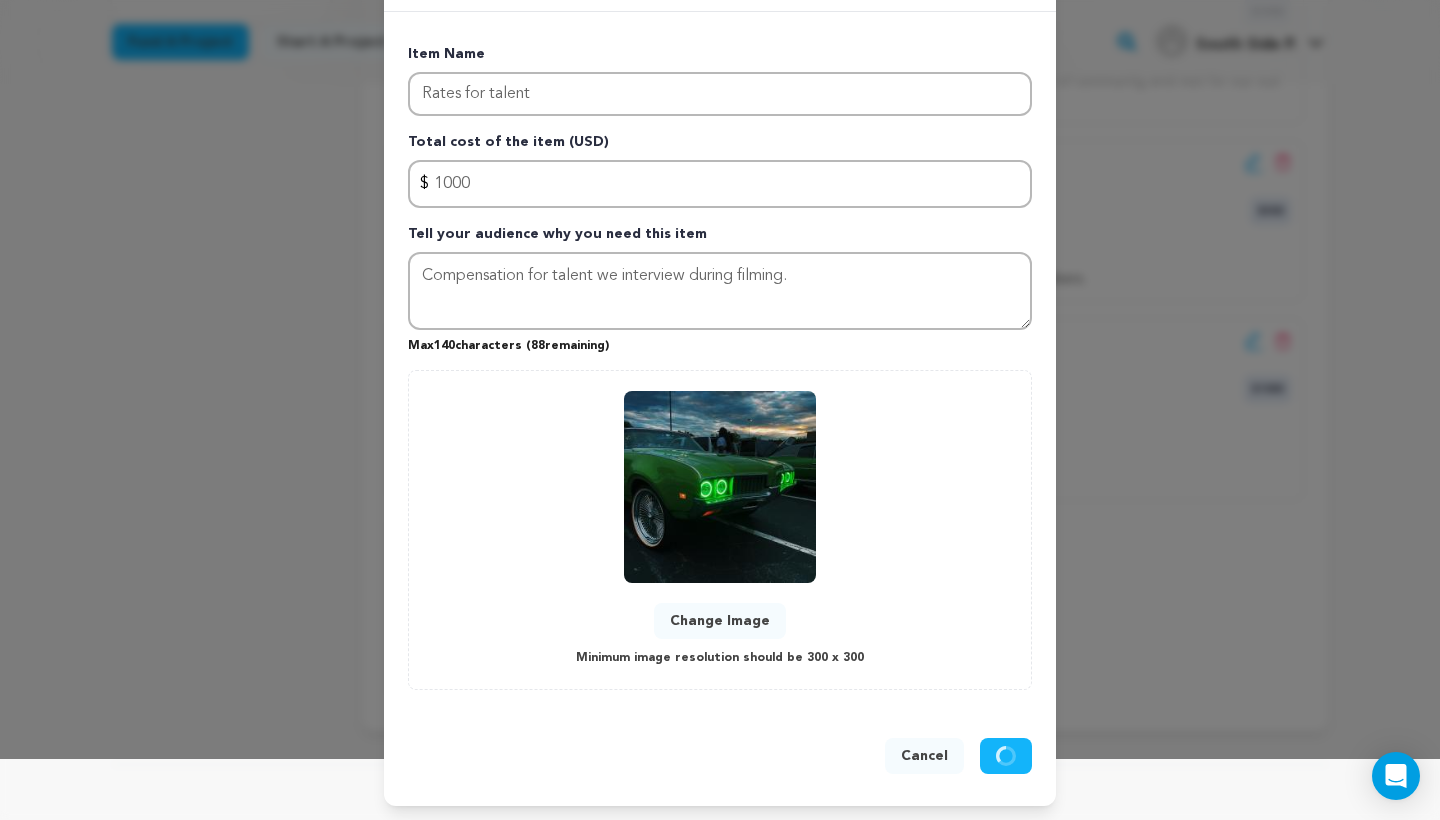type 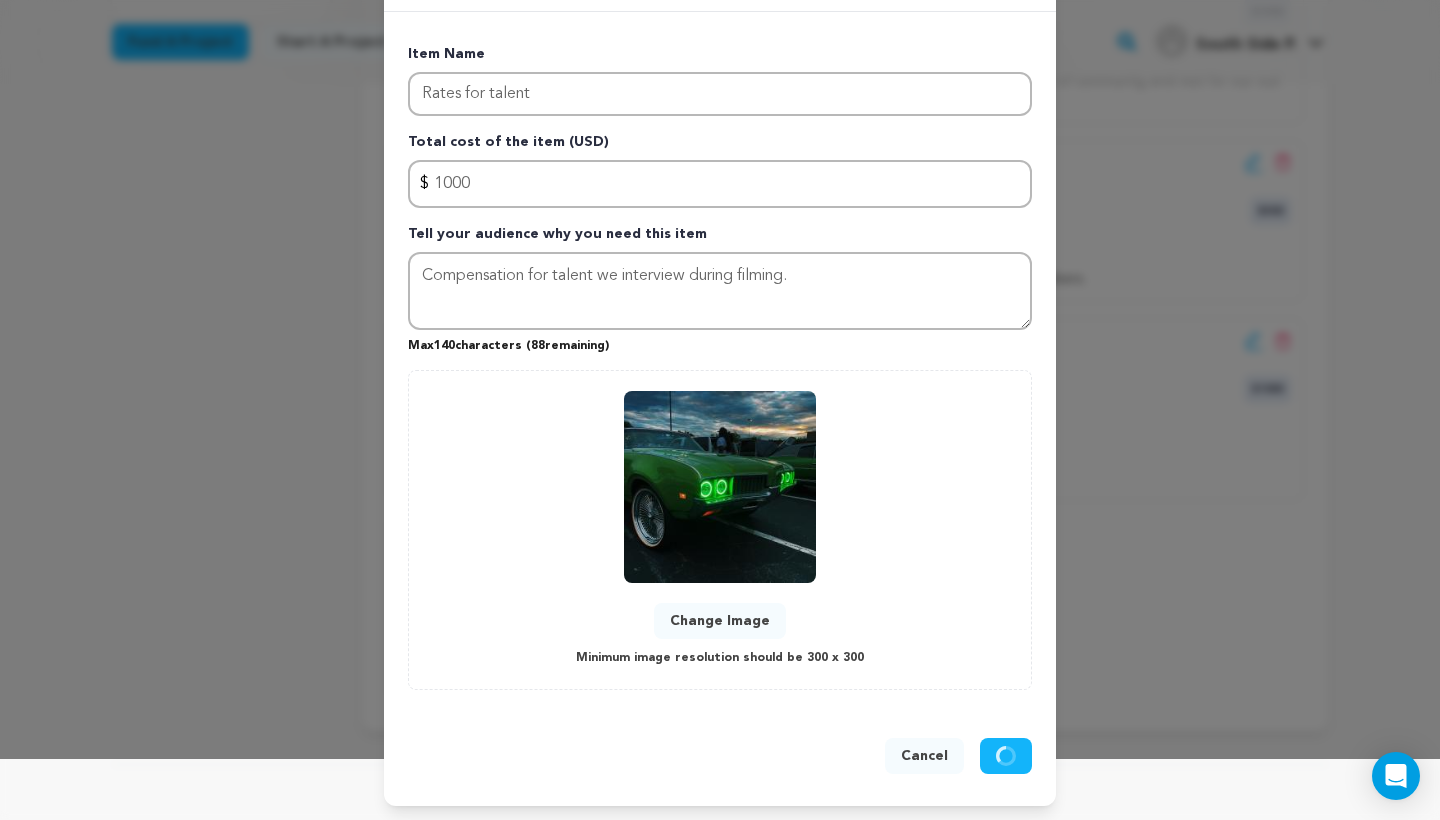type 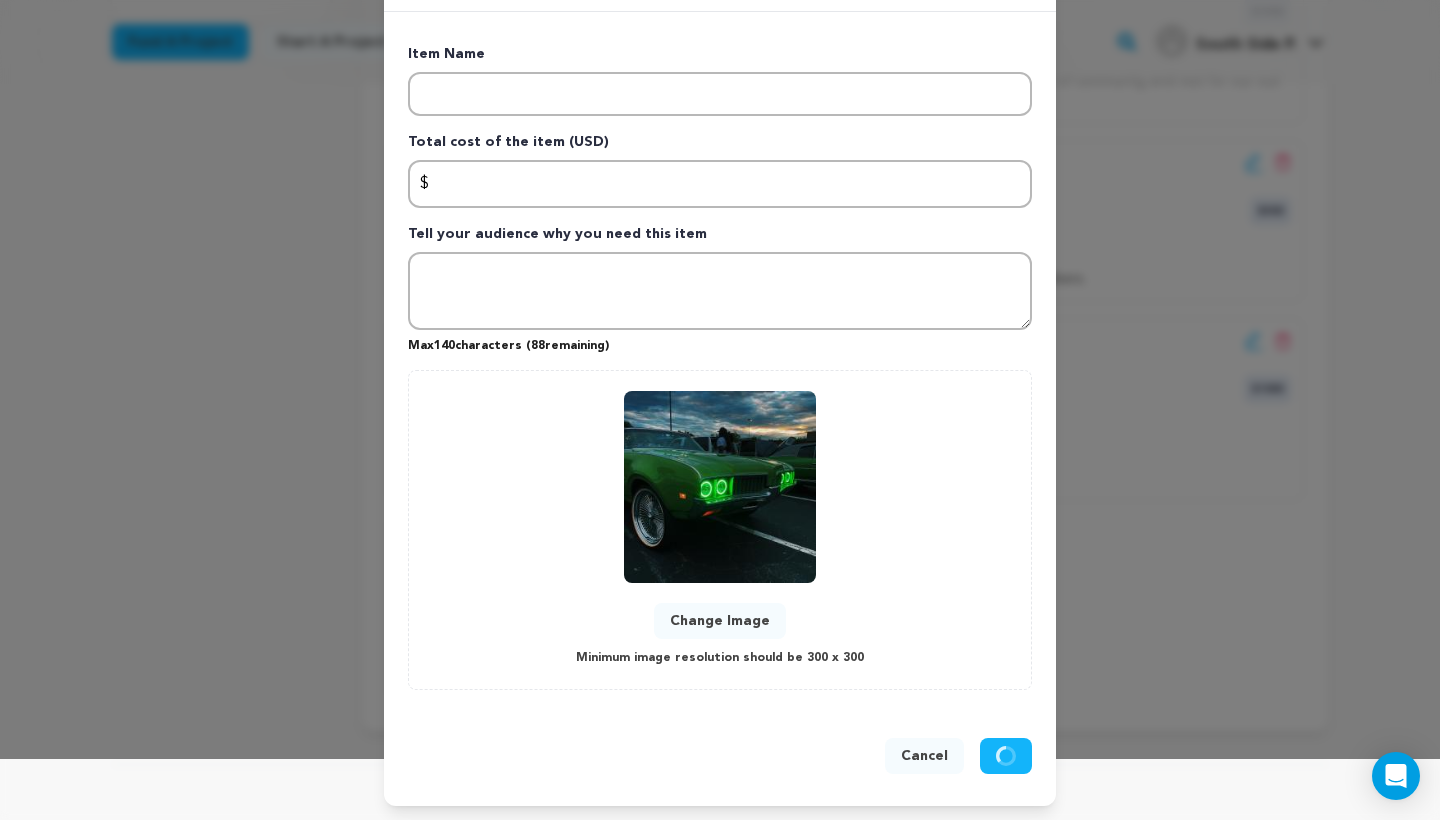 scroll, scrollTop: 0, scrollLeft: 0, axis: both 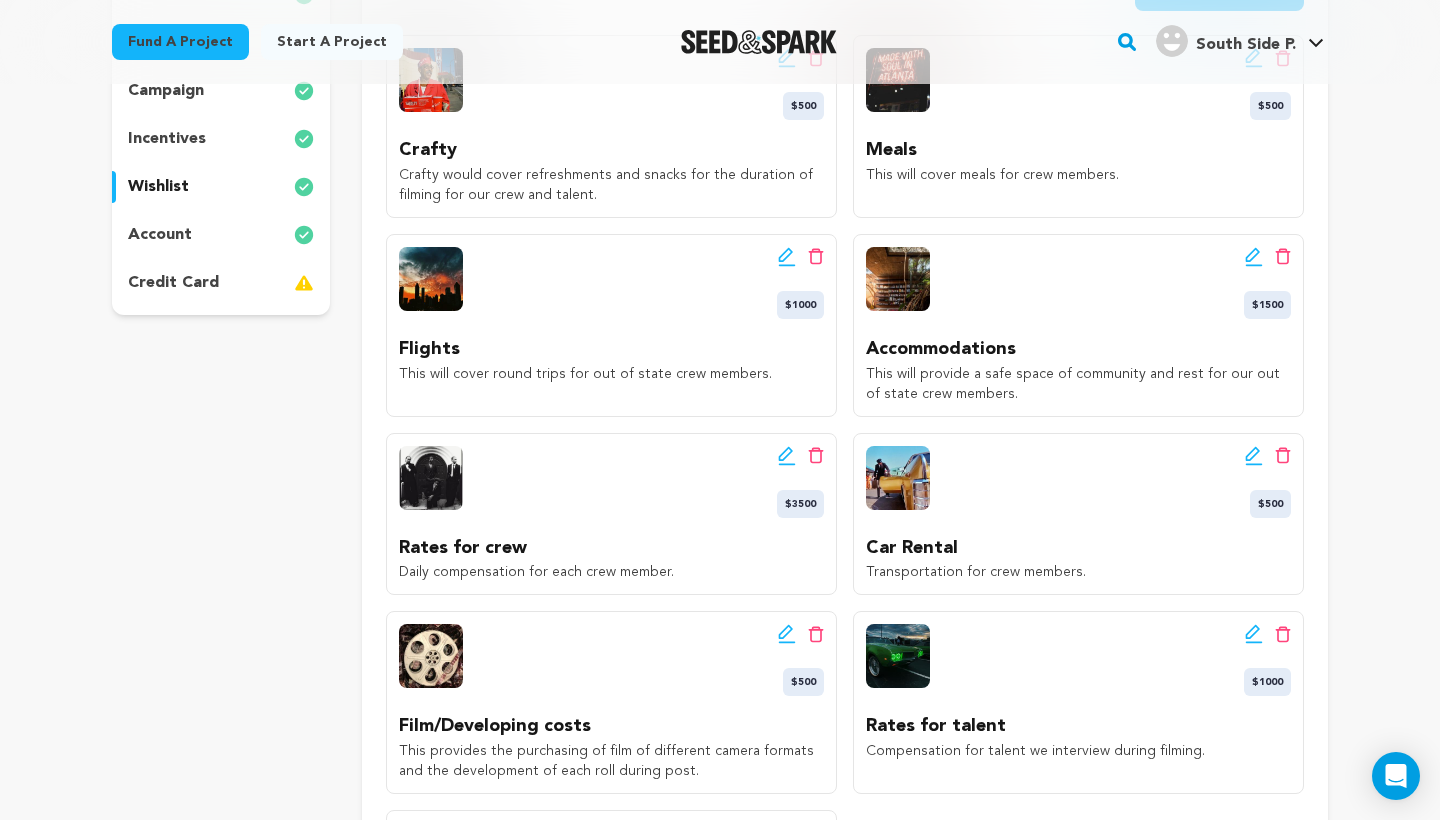 click 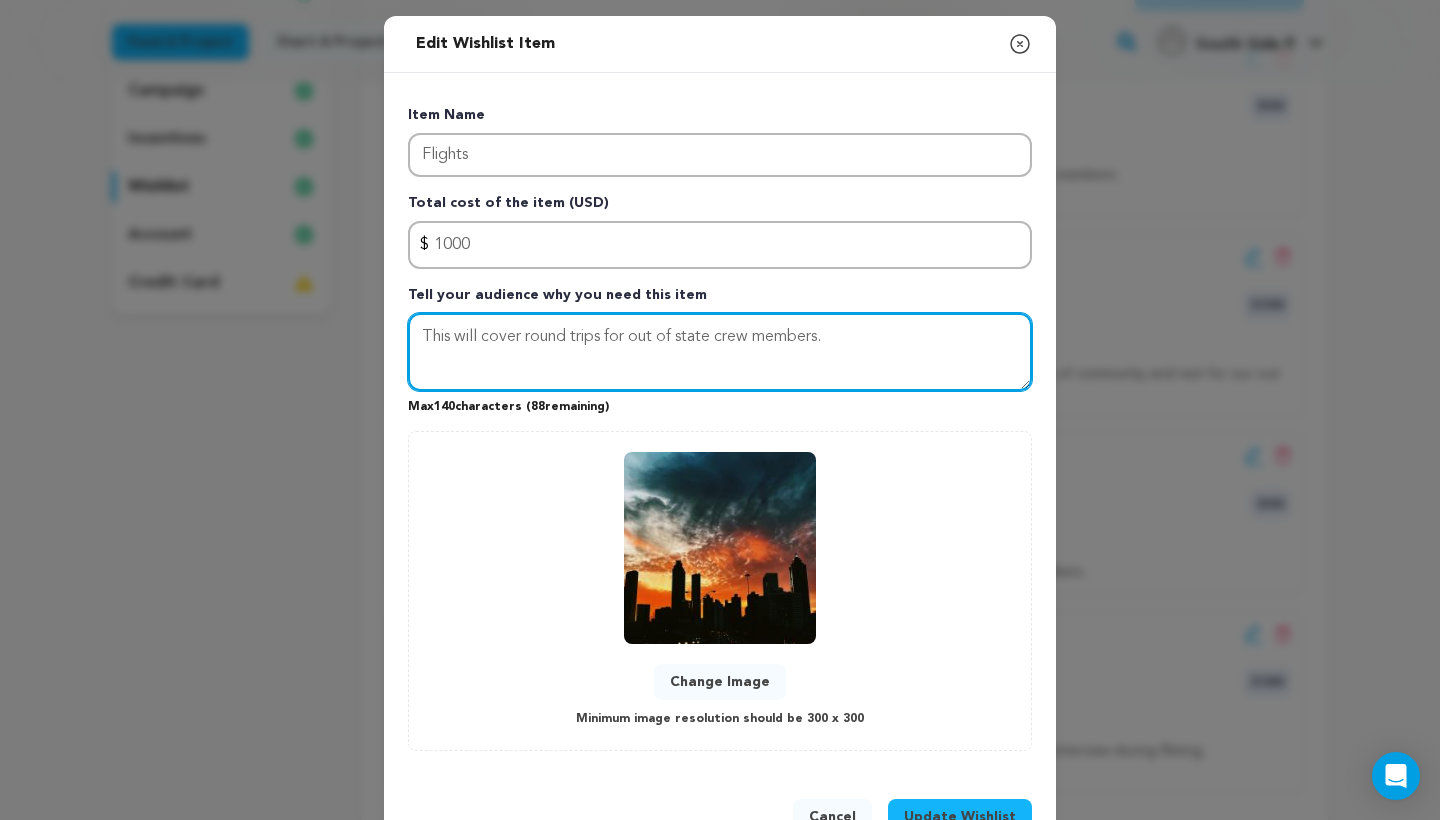 click on "This will cover round trips for out of state crew members." at bounding box center [720, 352] 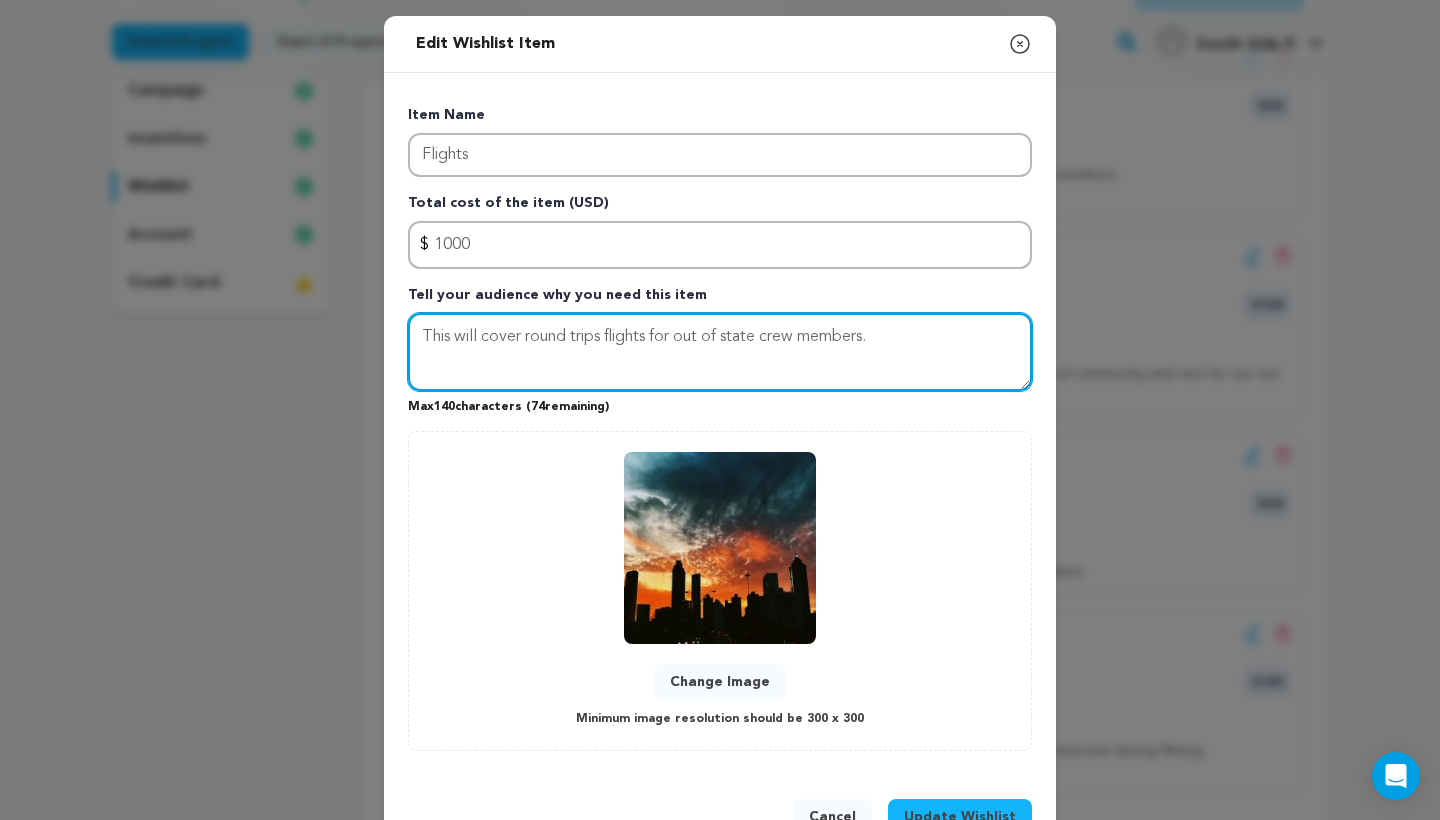 click on "This will cover round trips flights for out of state crew members." at bounding box center [720, 352] 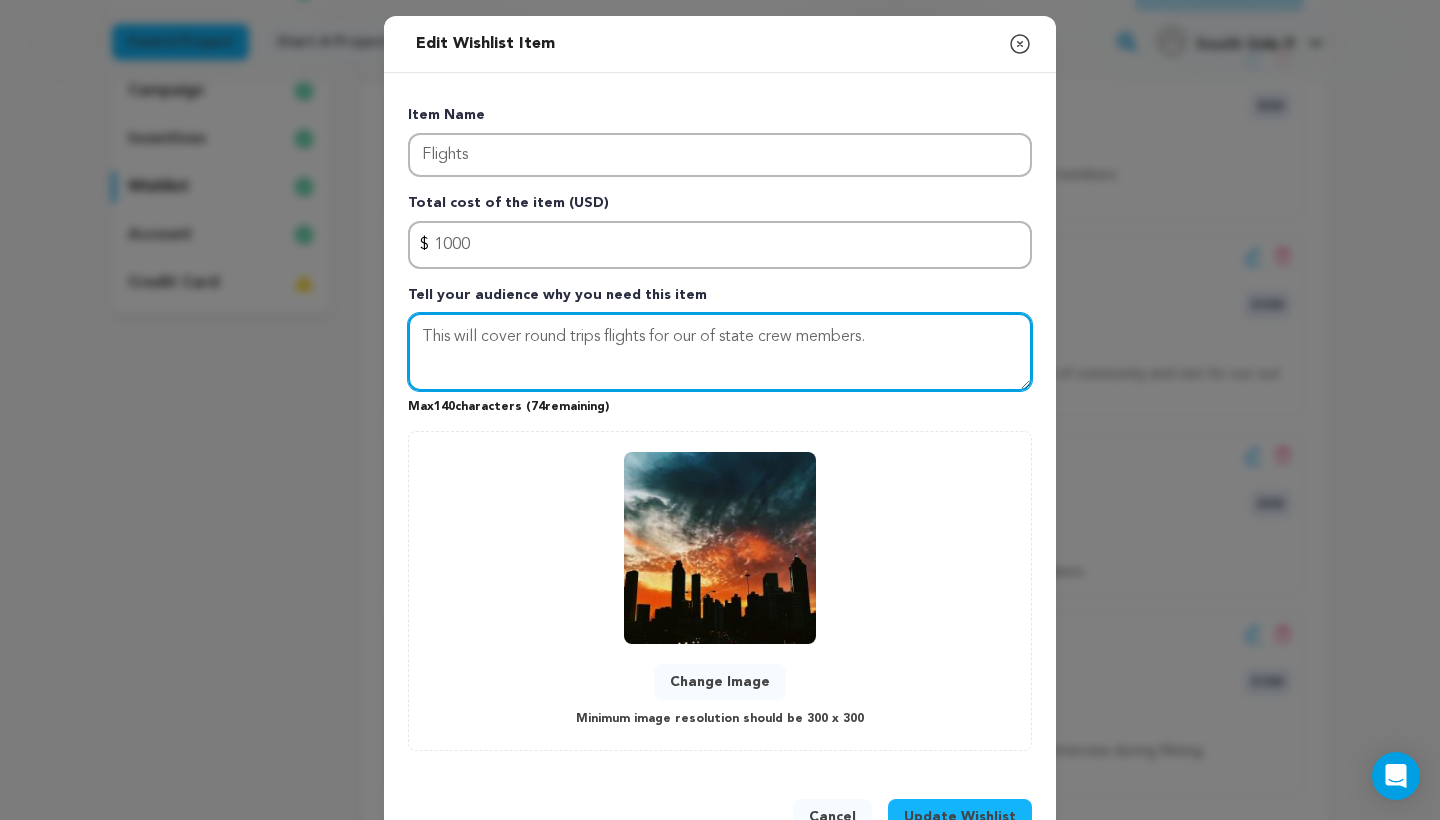 click on "This will cover round trips flights for our of state crew members." at bounding box center [720, 352] 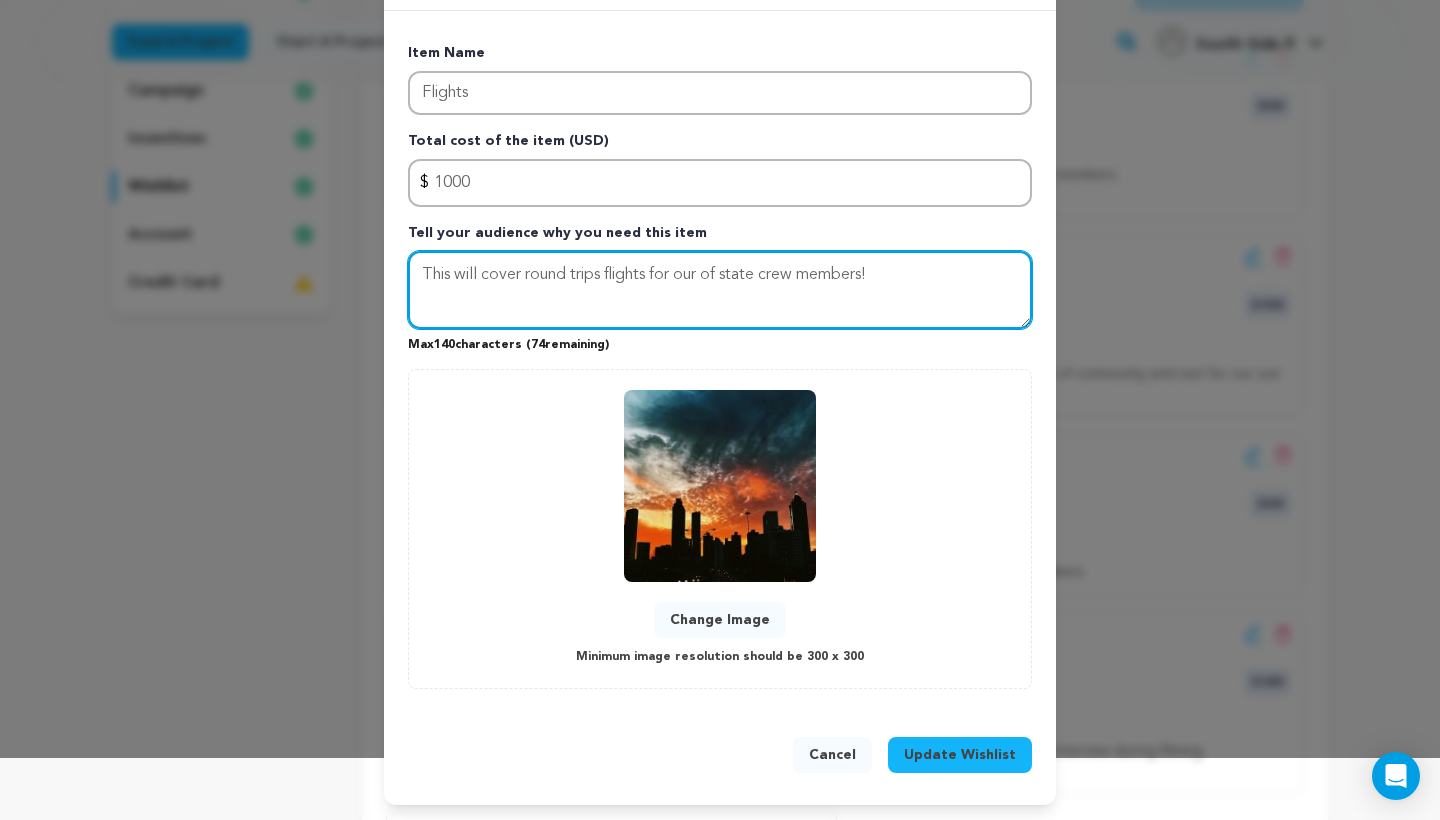 scroll, scrollTop: 61, scrollLeft: 0, axis: vertical 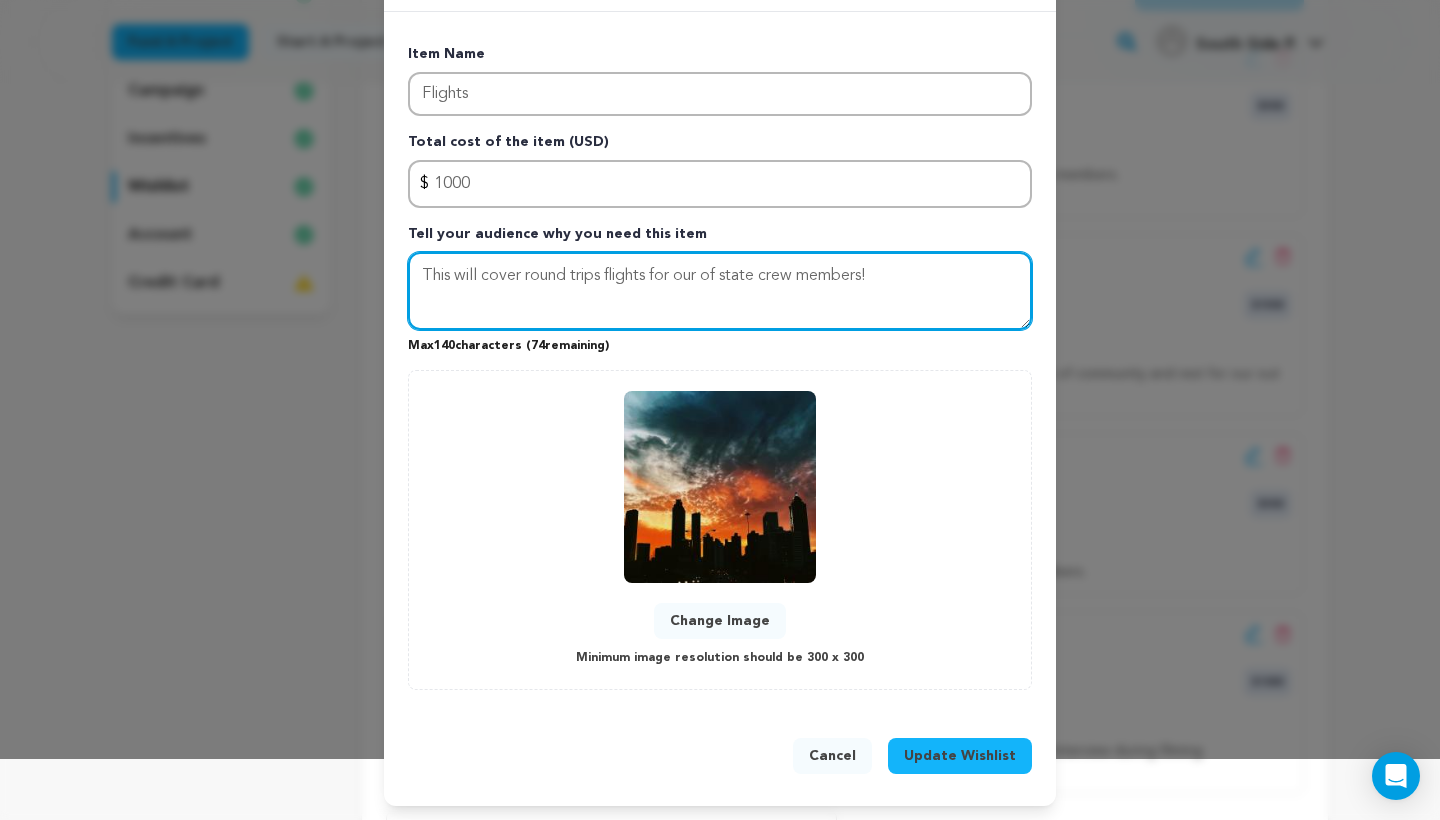 click on "This will cover round trips flights for our of state crew members!" at bounding box center (720, 291) 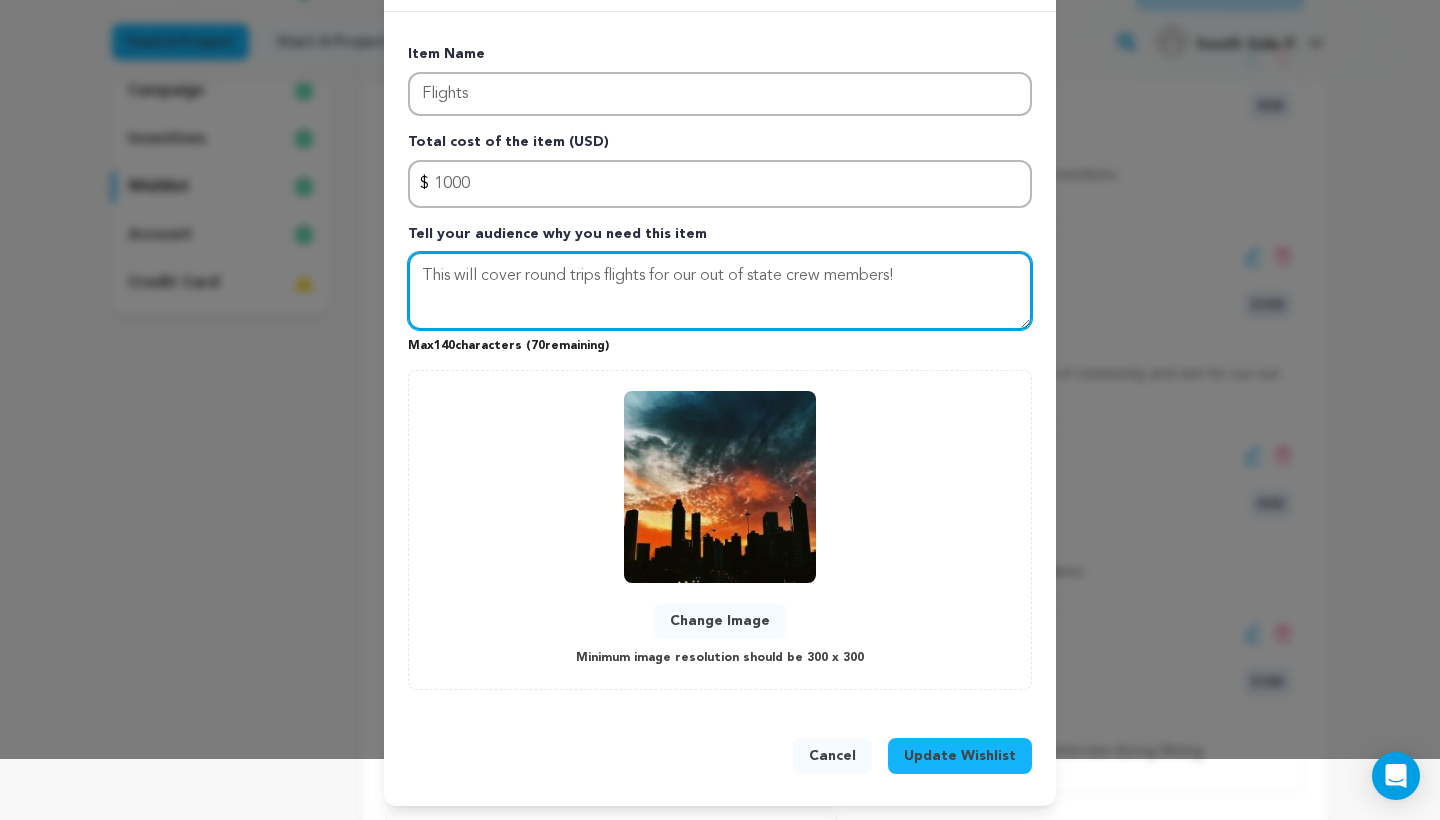 click on "This will cover round trips flights for our out of state crew members!" at bounding box center [720, 291] 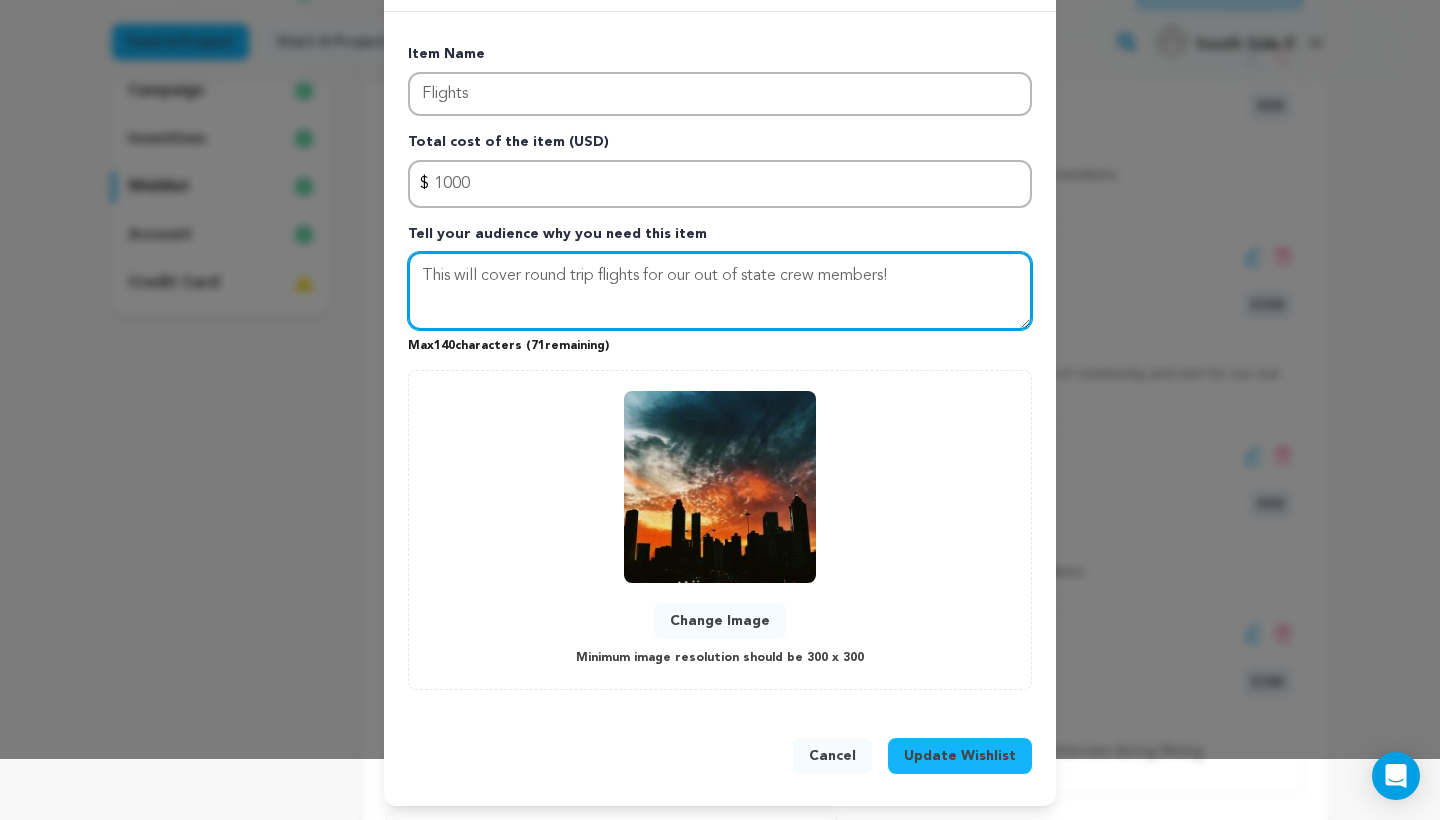 type on "This will cover round trip flights for our out of state crew members!" 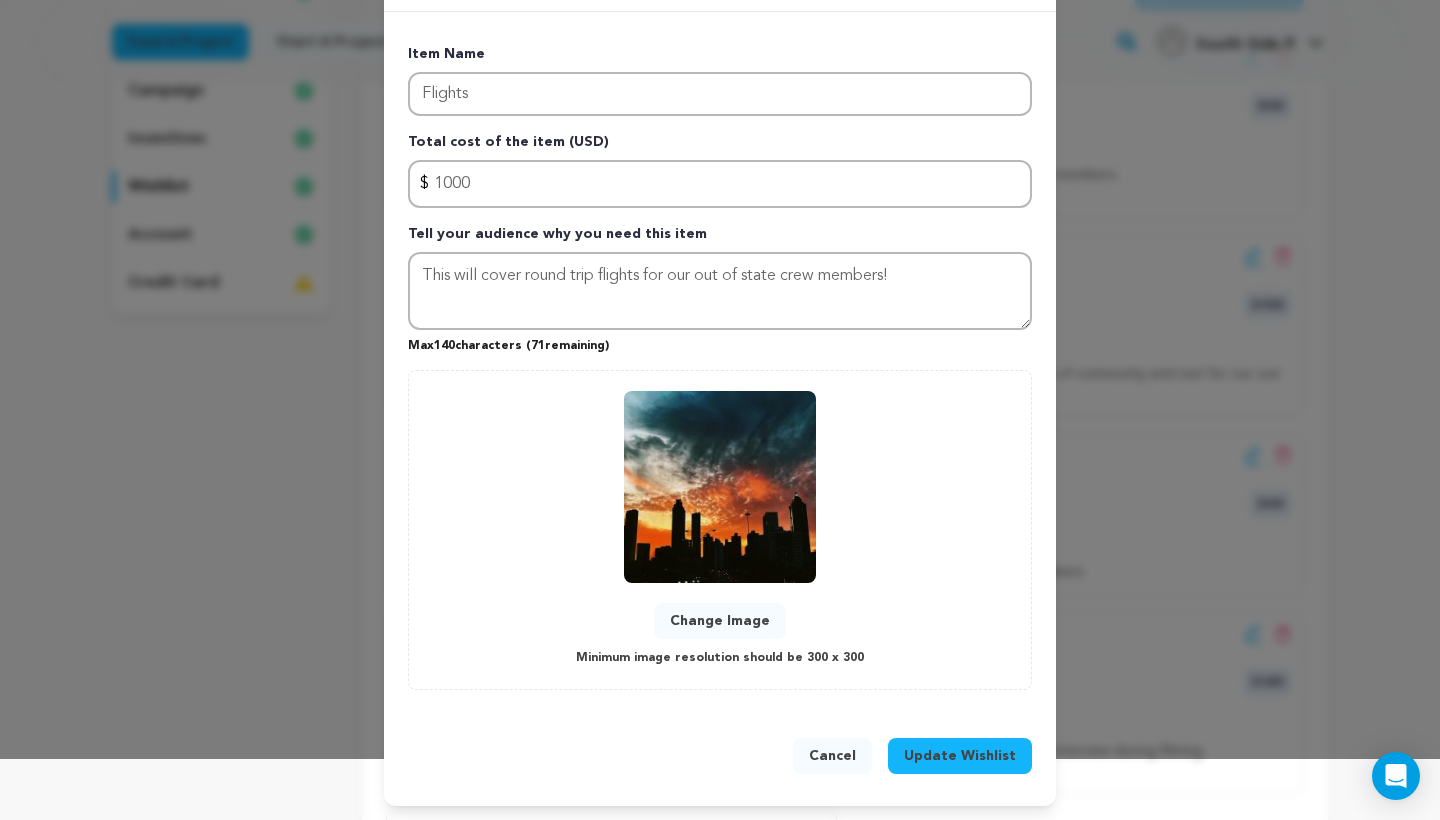 click on "Update Wishlist" at bounding box center (960, 756) 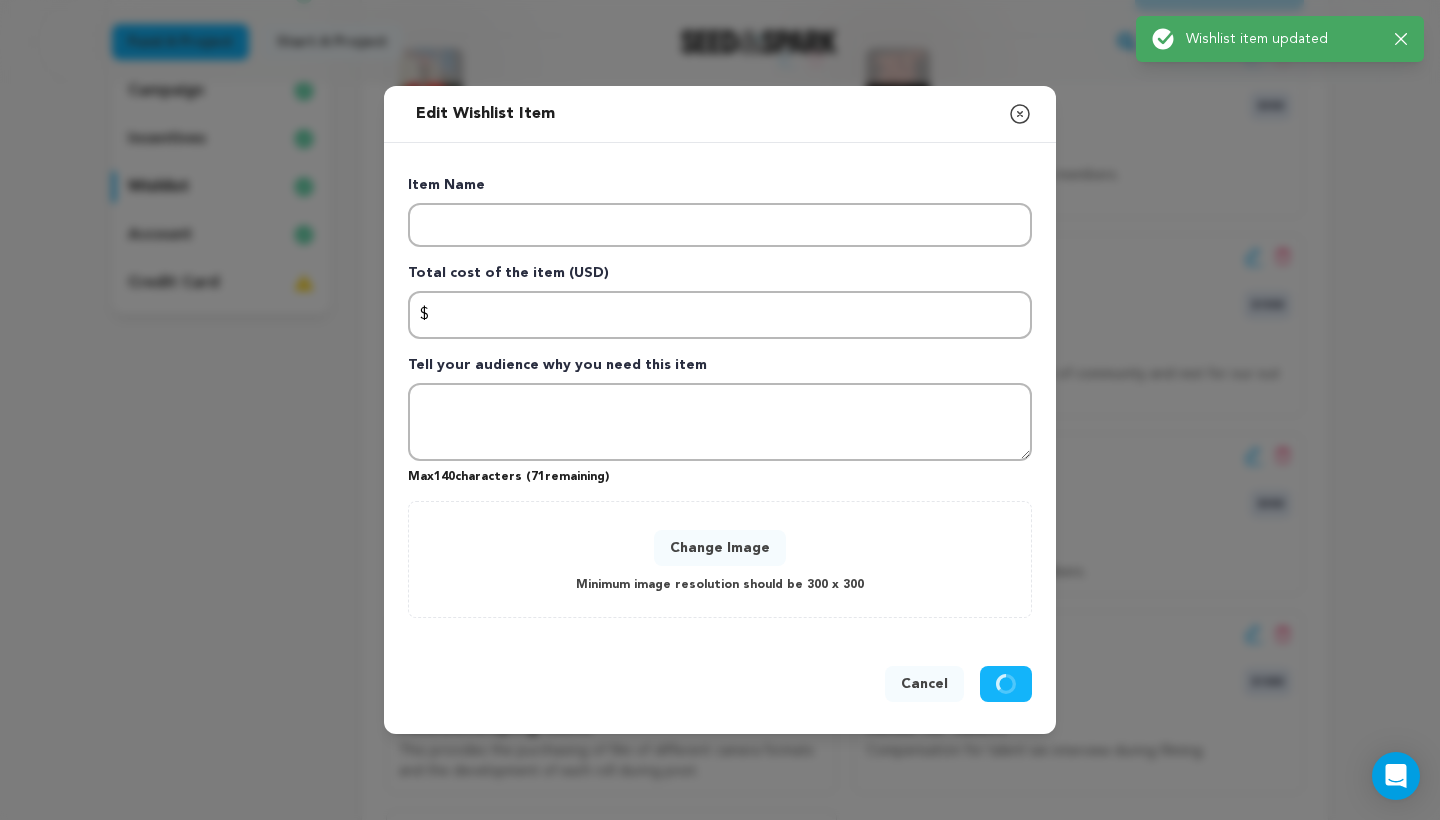 scroll, scrollTop: 0, scrollLeft: 0, axis: both 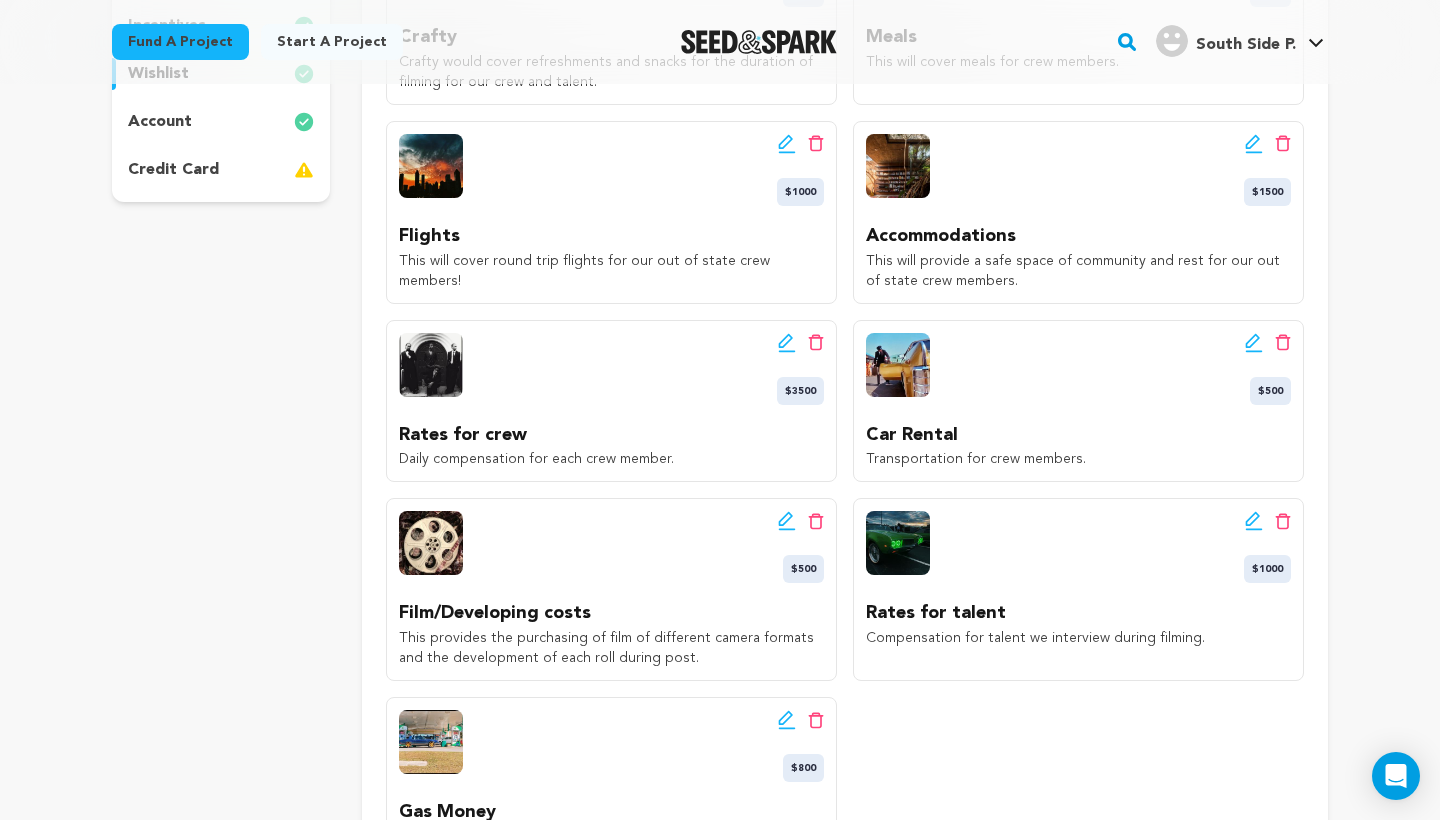 click 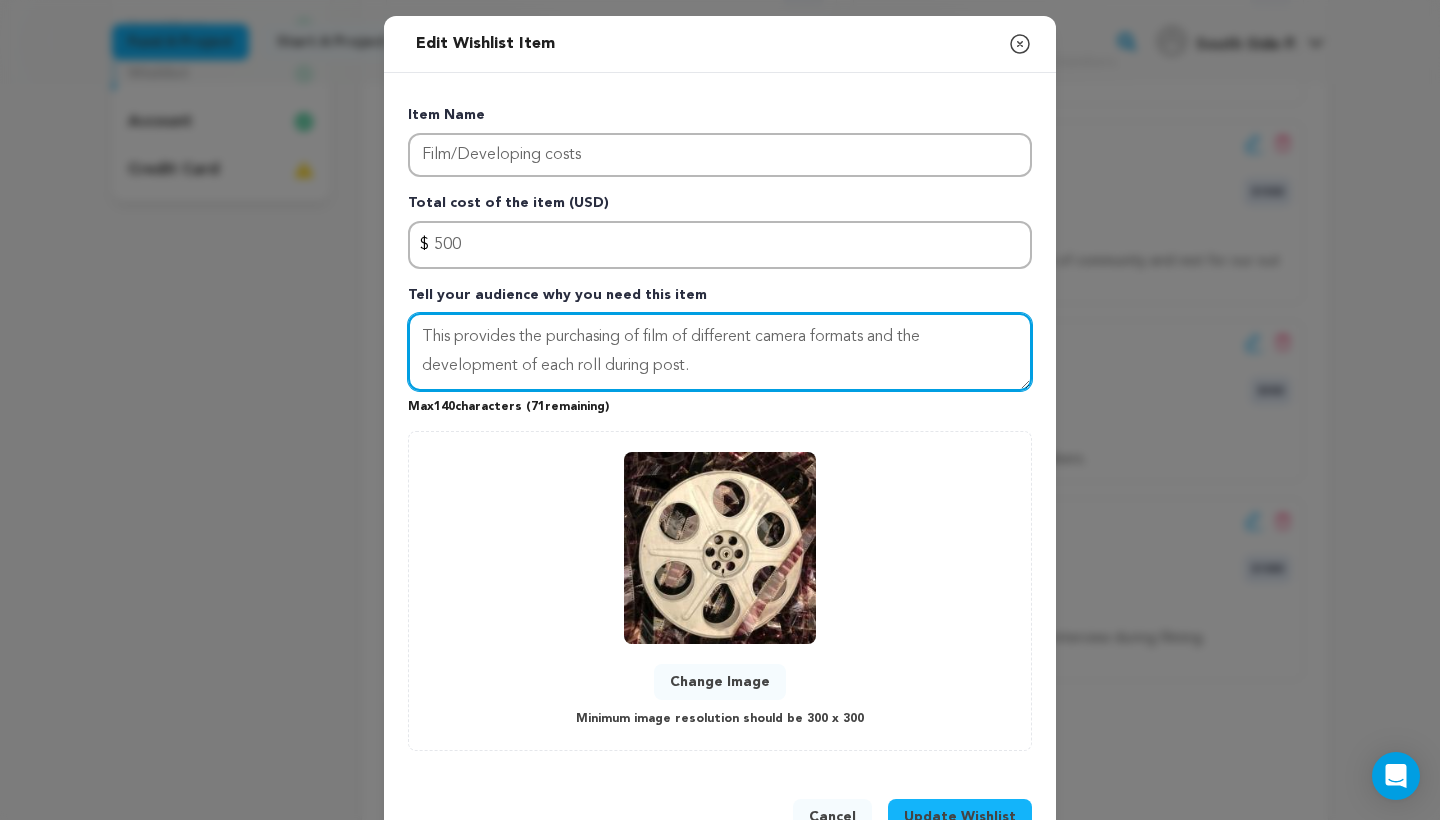 click on "This provides the purchasing of film of different camera formats and the development of each roll during post." at bounding box center [720, 352] 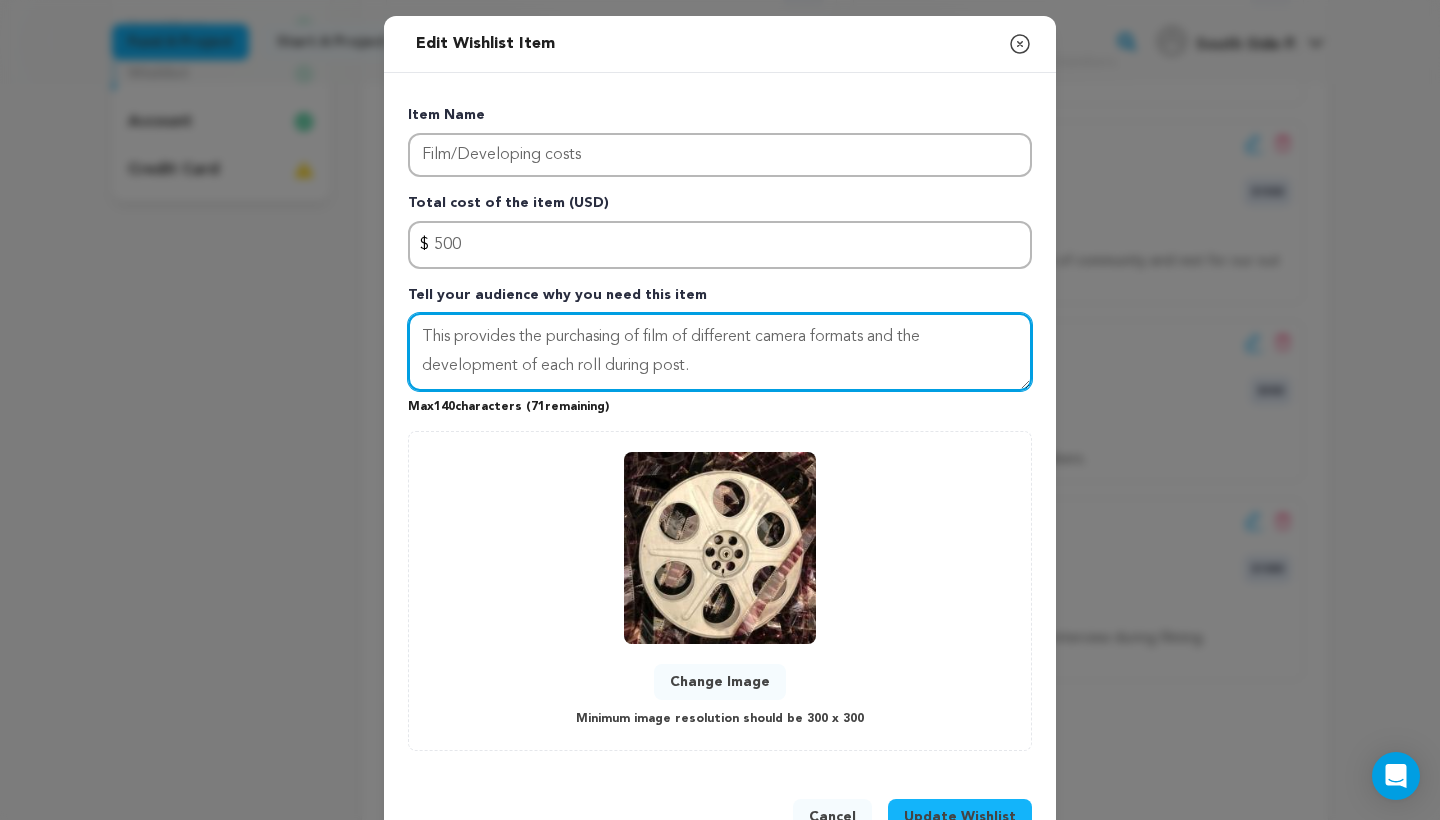 drag, startPoint x: 517, startPoint y: 332, endPoint x: 407, endPoint y: 329, distance: 110.0409 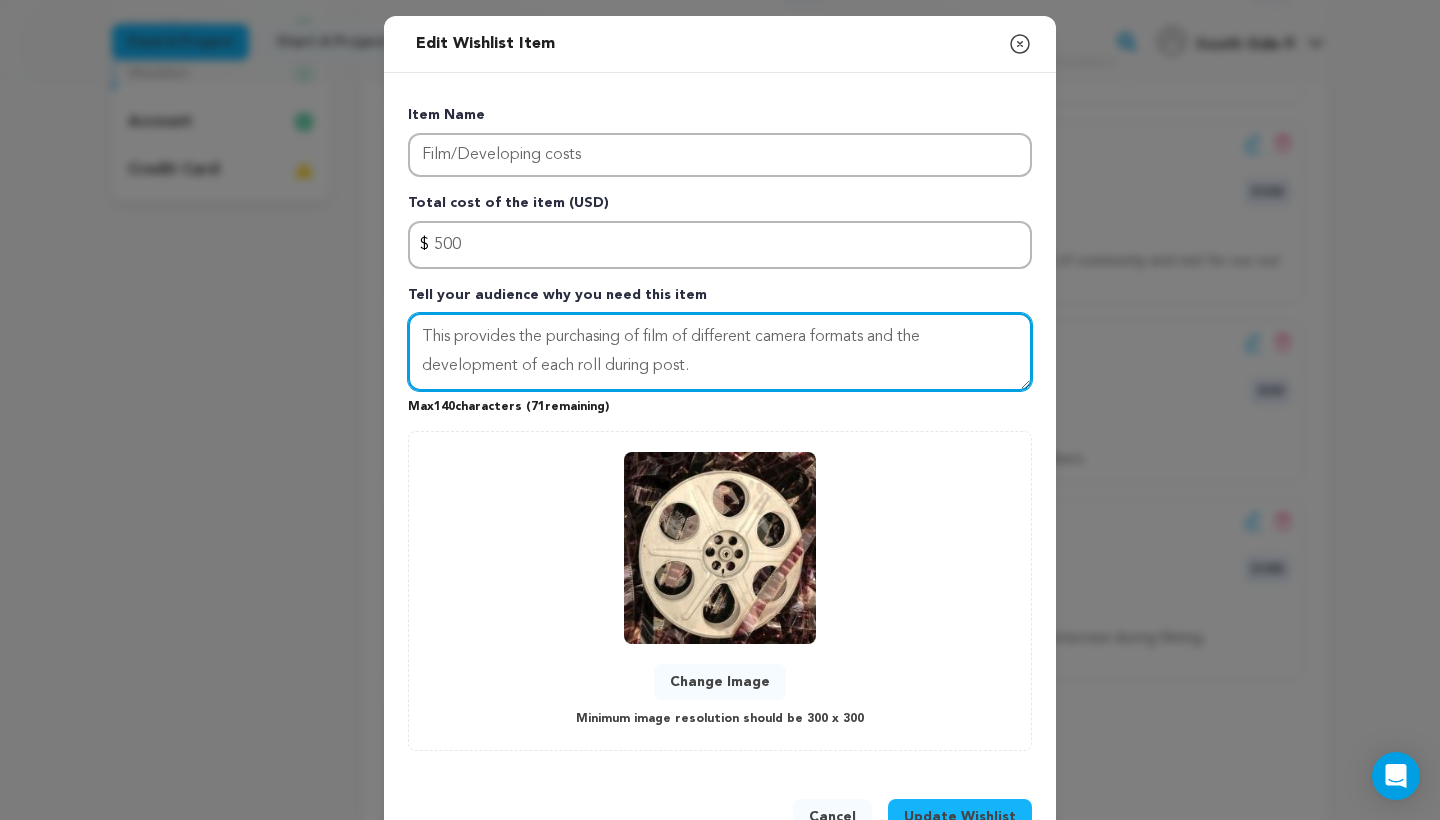click on "Item Name
Film/Developing costs
Total cost of the item (USD)
$
Amount
500
Tell your audience why you need this item
This provides the purchasing of film of different camera formats and the development of each roll during post.
Max  140  characters
( 71  remaining)
0 %
0" at bounding box center (720, 424) 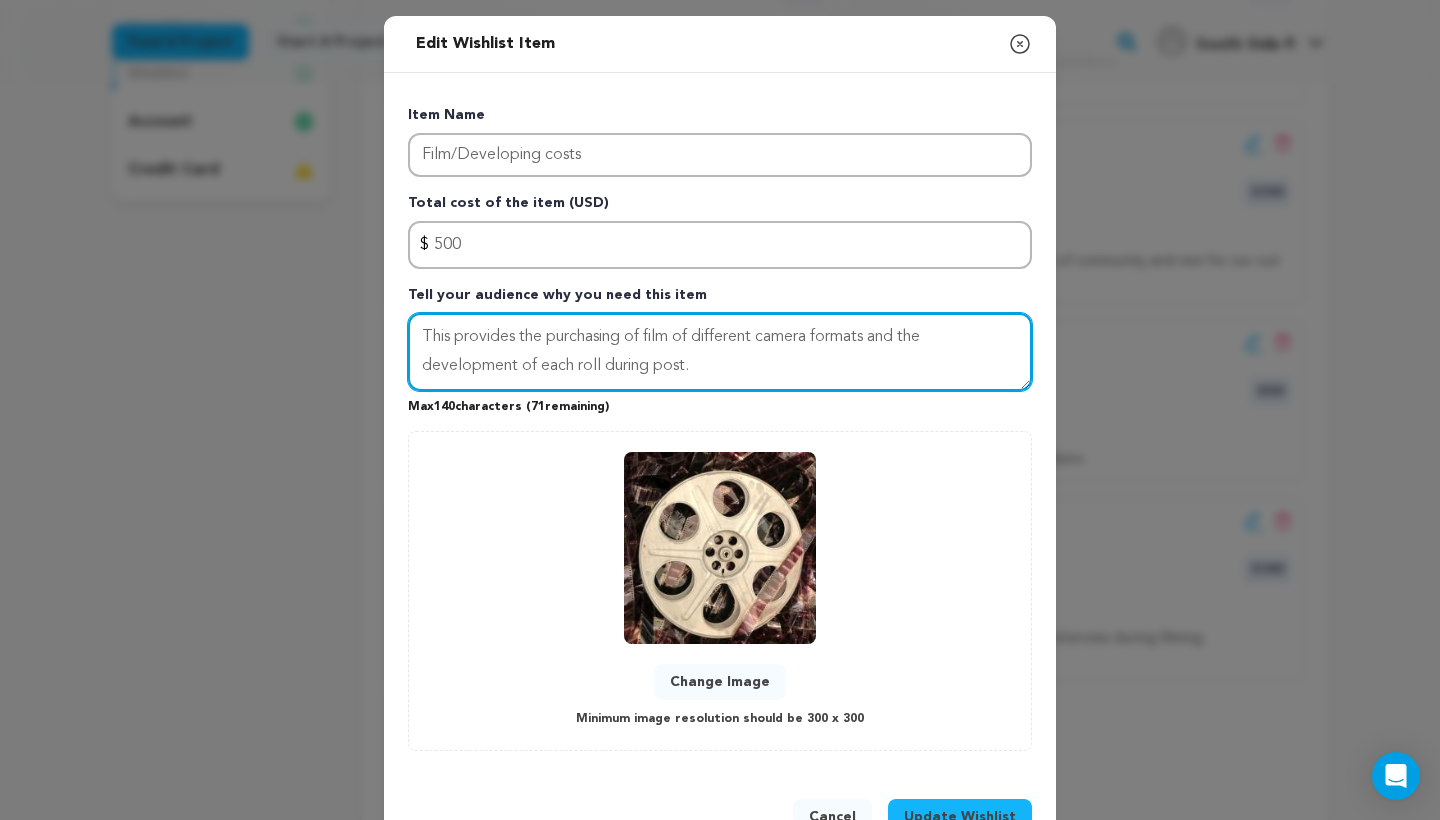 drag, startPoint x: 721, startPoint y: 358, endPoint x: 401, endPoint y: 327, distance: 321.49805 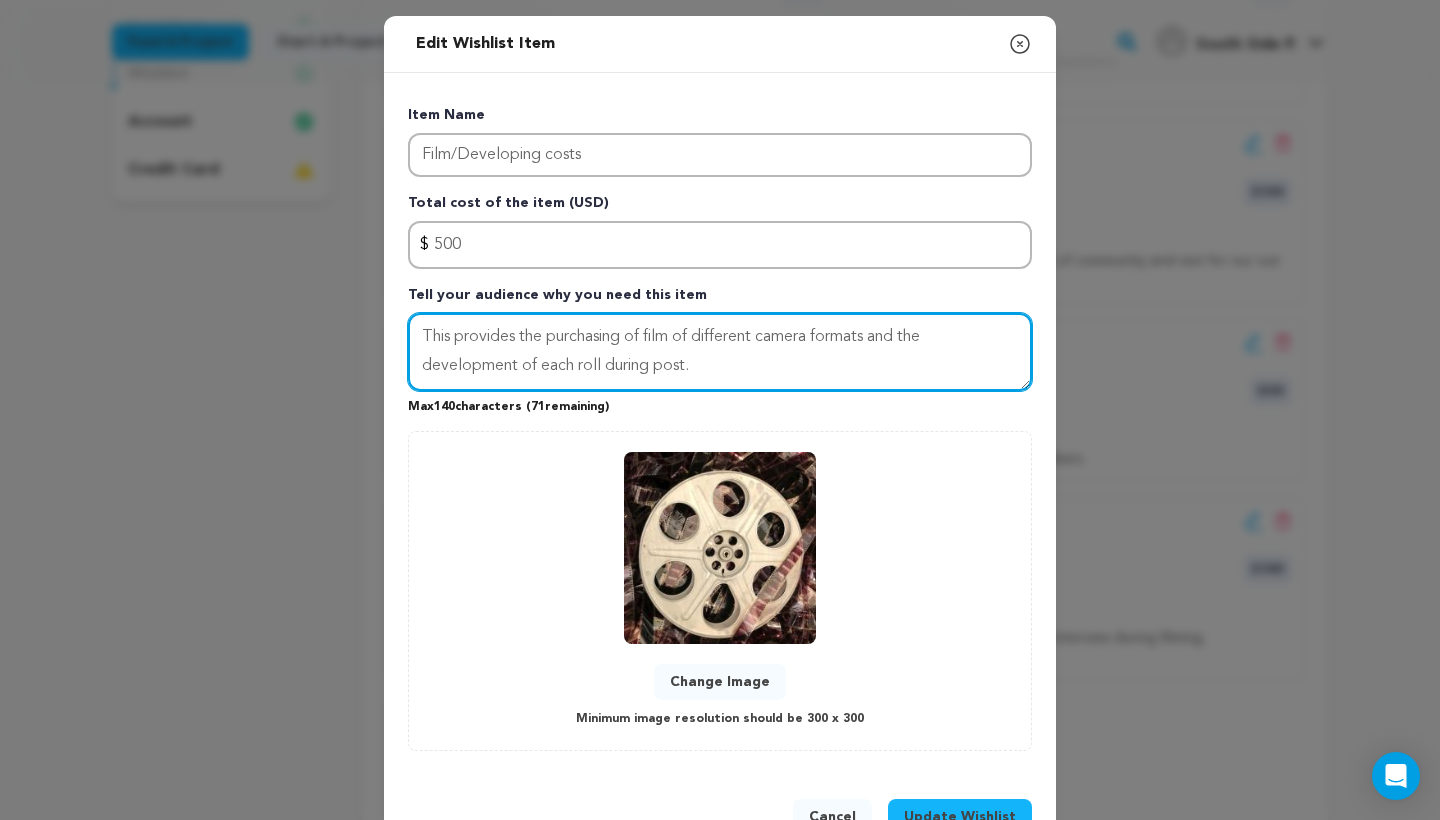 click on "Item Name
Film/Developing costs
Total cost of the item (USD)
$
Amount
500
Tell your audience why you need this item
This provides the purchasing of film of different camera formats and the development of each roll during post.
Max  140  characters
( 71  remaining)
0 %
0" at bounding box center (720, 424) 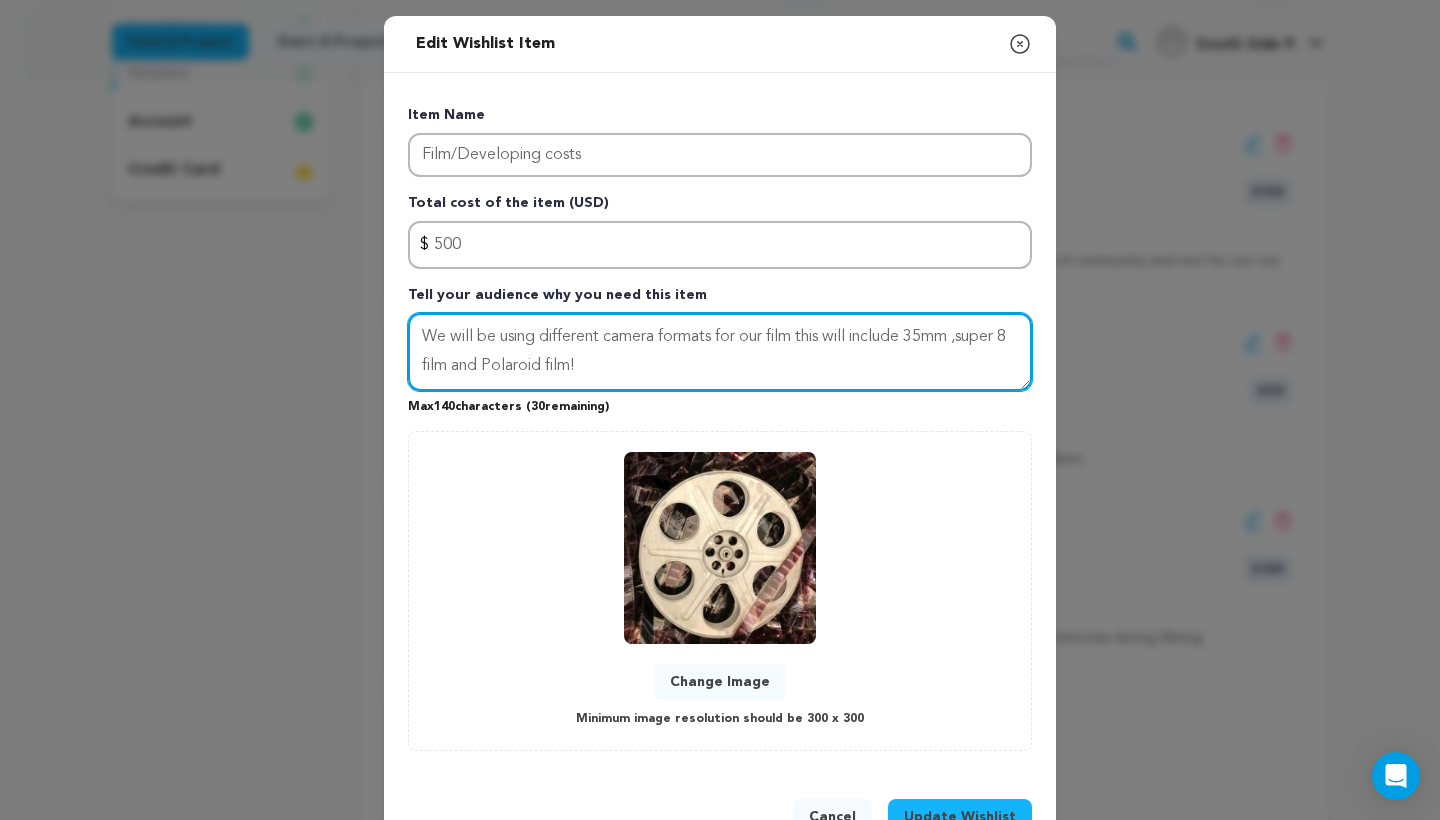 click on "We will be using different camera formats for our film this will include 35mm ,super 8 film and Polaroid film!" at bounding box center [720, 352] 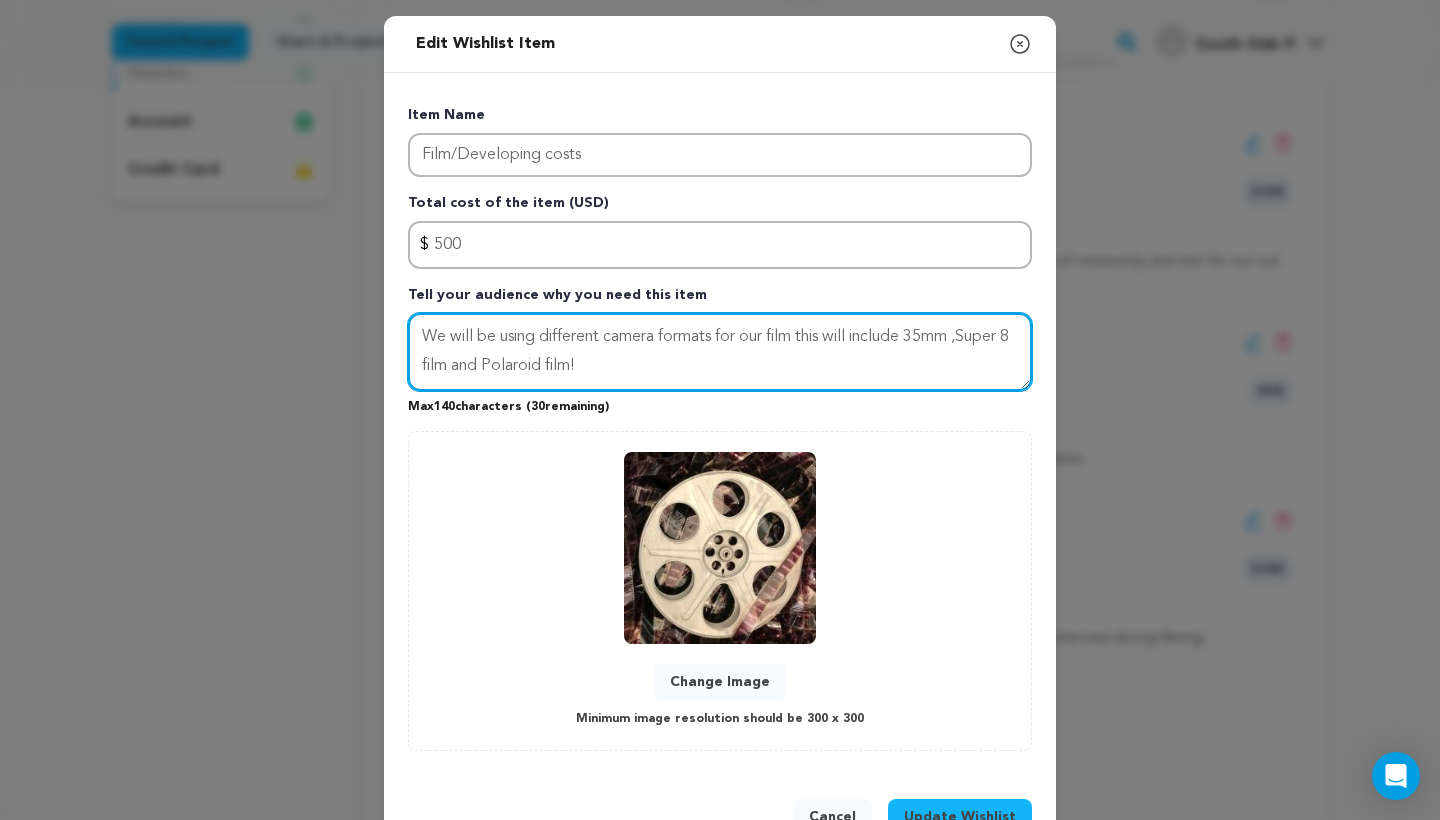 drag, startPoint x: 462, startPoint y: 362, endPoint x: 411, endPoint y: 355, distance: 51.47815 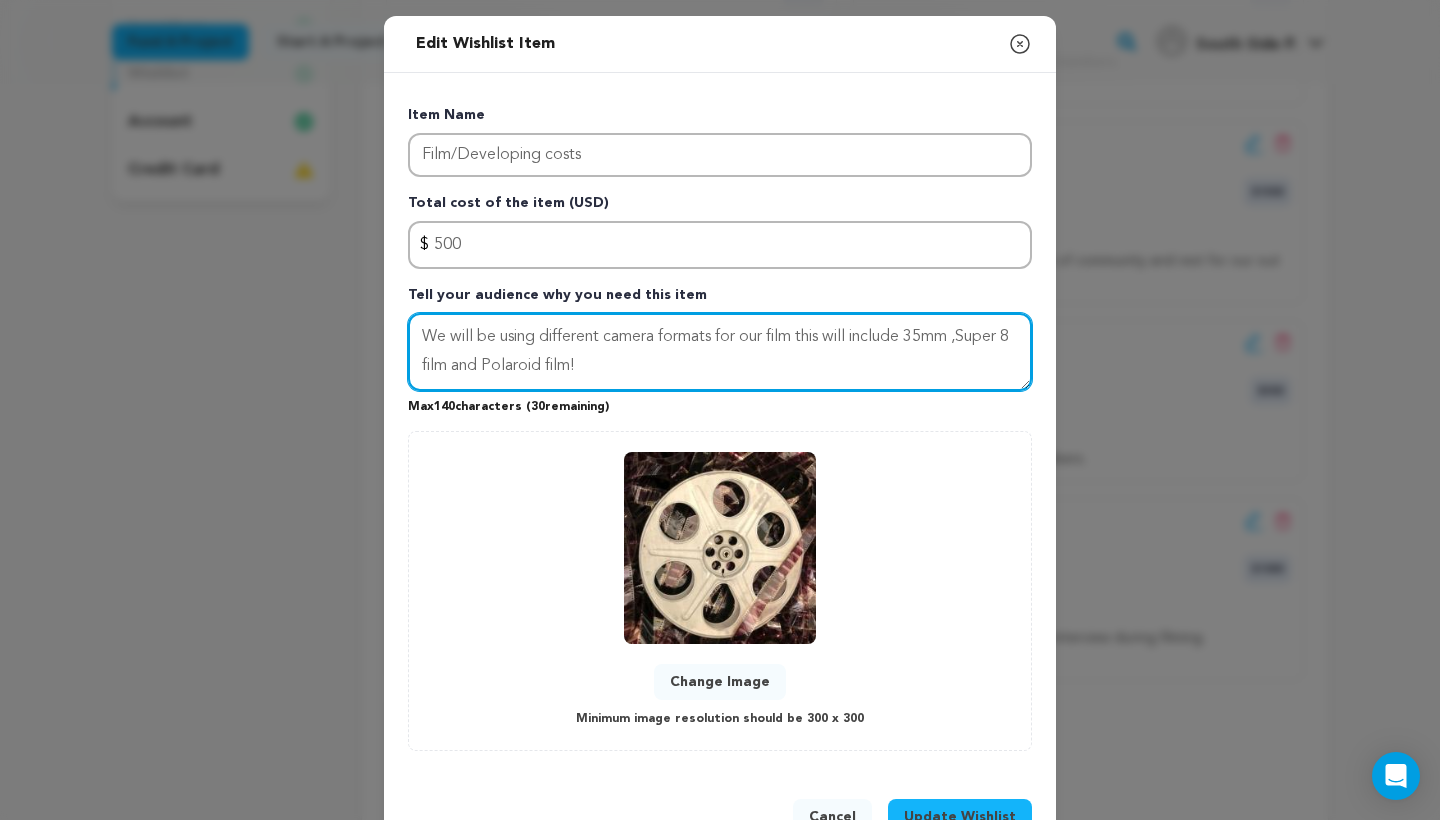 click on "We will be using different camera formats for our film this will include 35mm ,Super 8 film and Polaroid film!" at bounding box center (720, 352) 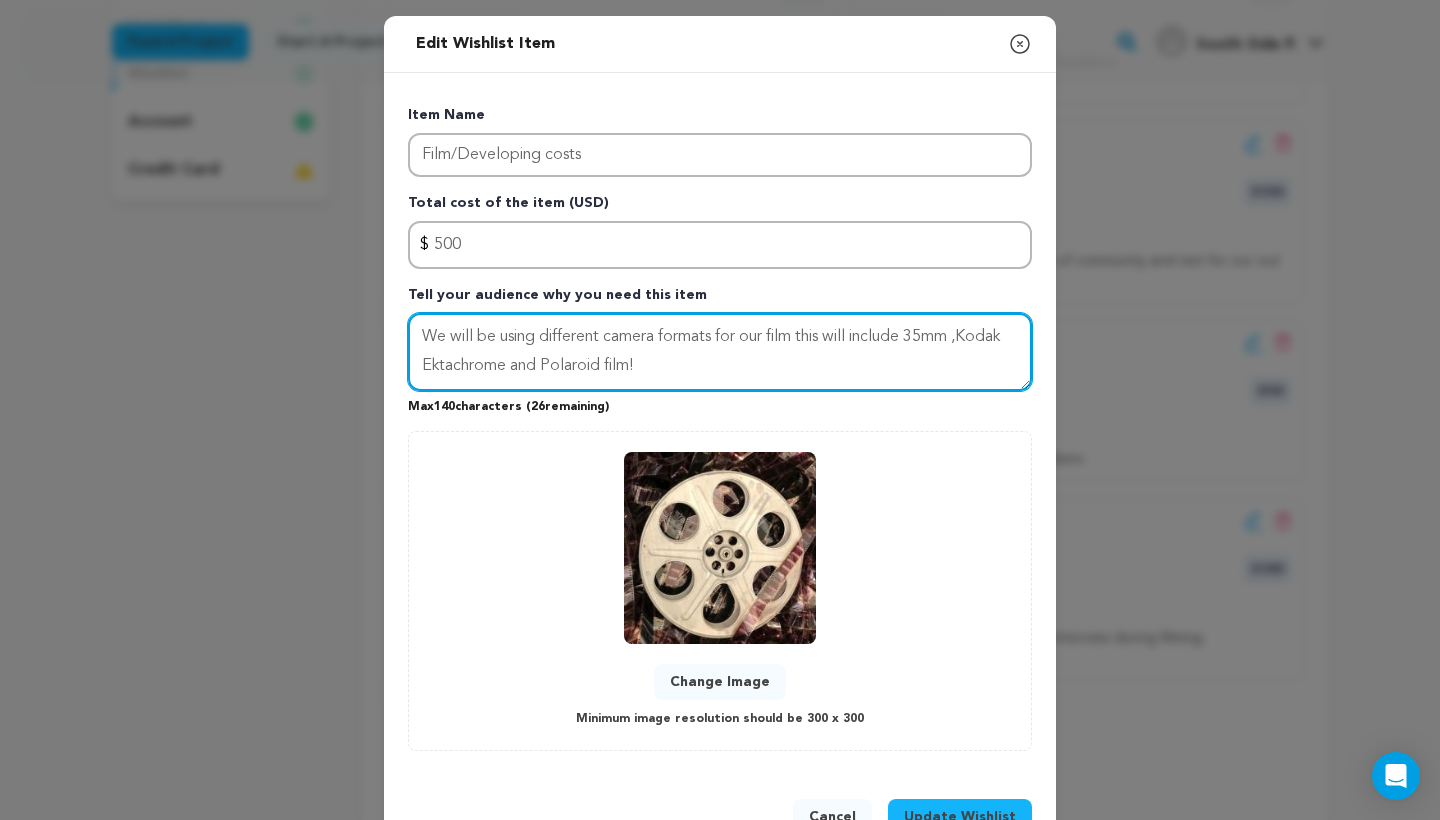 click on "We will be using different camera formats for our film this will include 35mm ,Kodak Ektachrome and Polaroid film!" at bounding box center [720, 352] 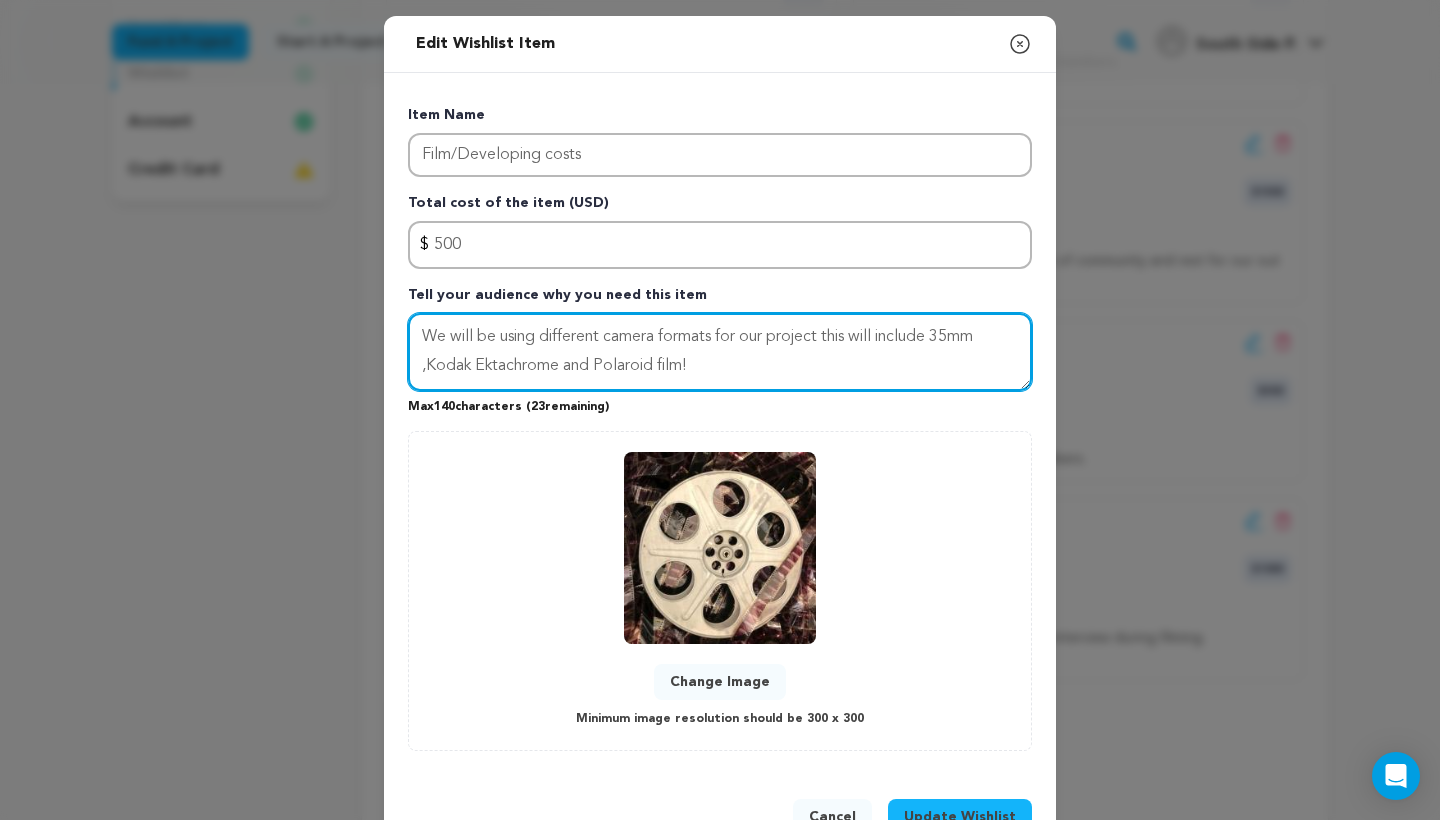 click on "We will be using different camera formats for our project this will include 35mm ,Kodak Ektachrome and Polaroid film!" at bounding box center [720, 352] 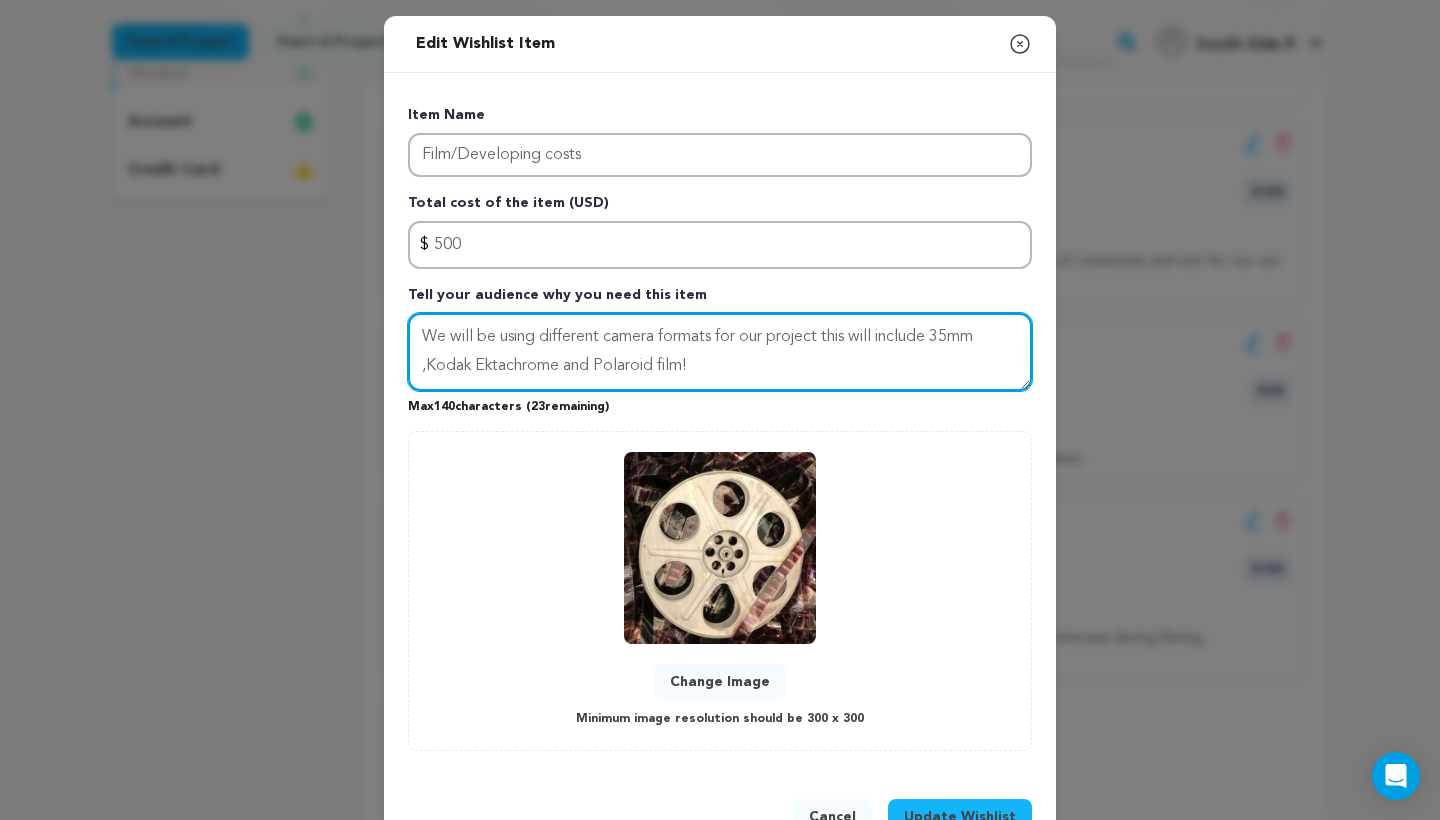 drag, startPoint x: 536, startPoint y: 333, endPoint x: 500, endPoint y: 329, distance: 36.221542 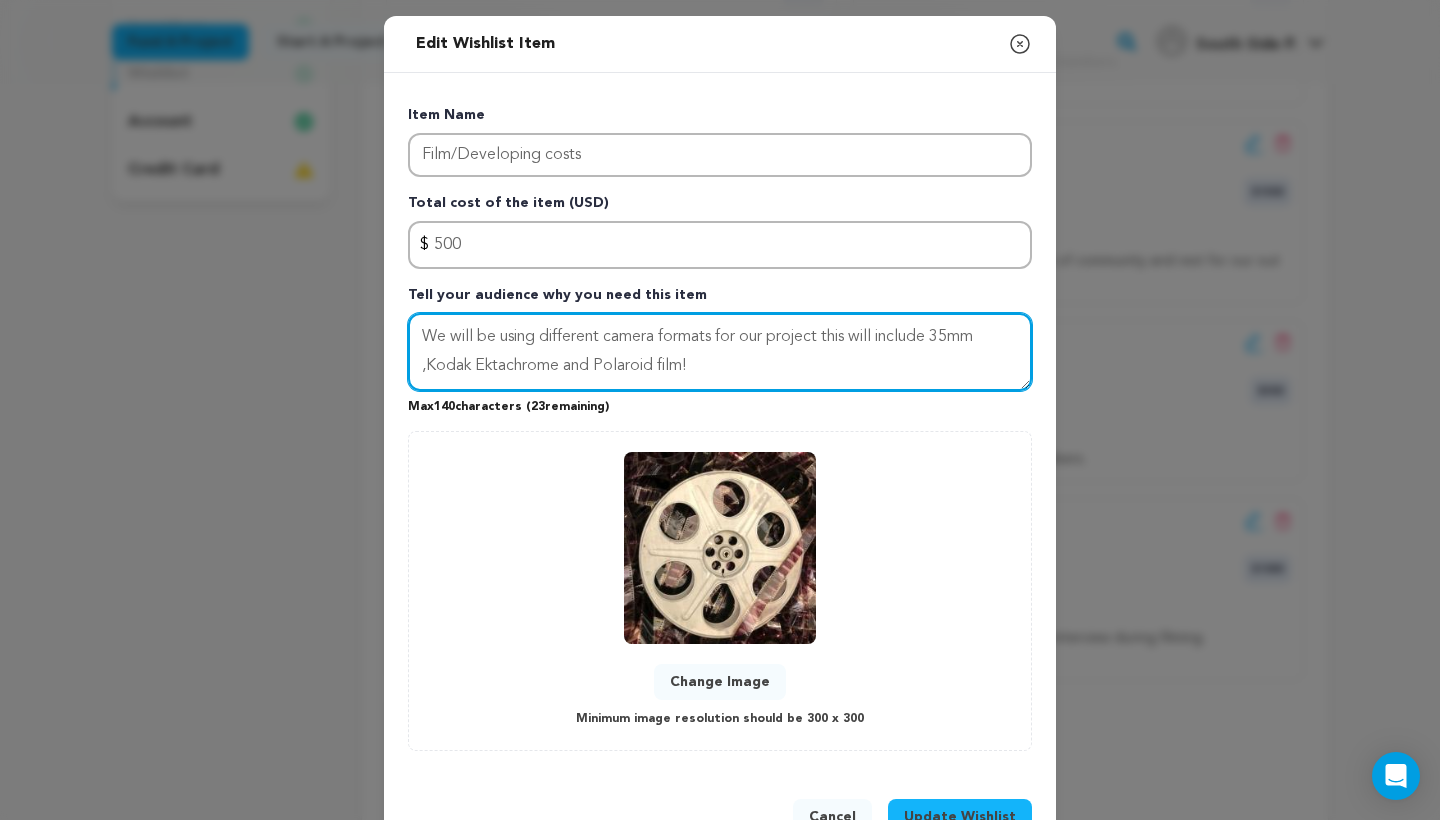 click on "We will be using different camera formats for our project this will include 35mm ,Kodak Ektachrome and Polaroid film!" at bounding box center (720, 352) 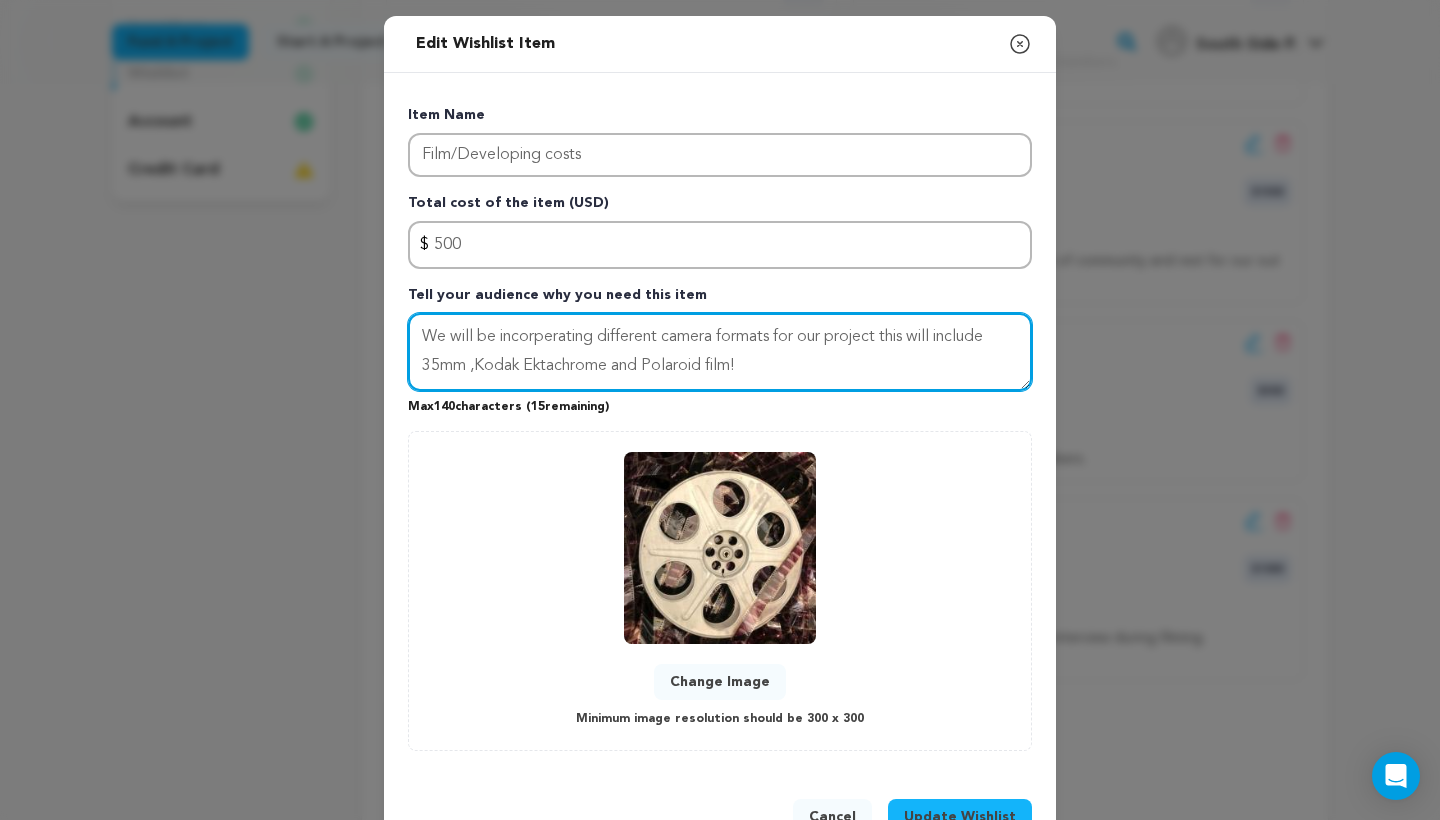 click on "We will be incorperating different camera formats for our project this will include 35mm ,Kodak Ektachrome and Polaroid film!" at bounding box center (720, 352) 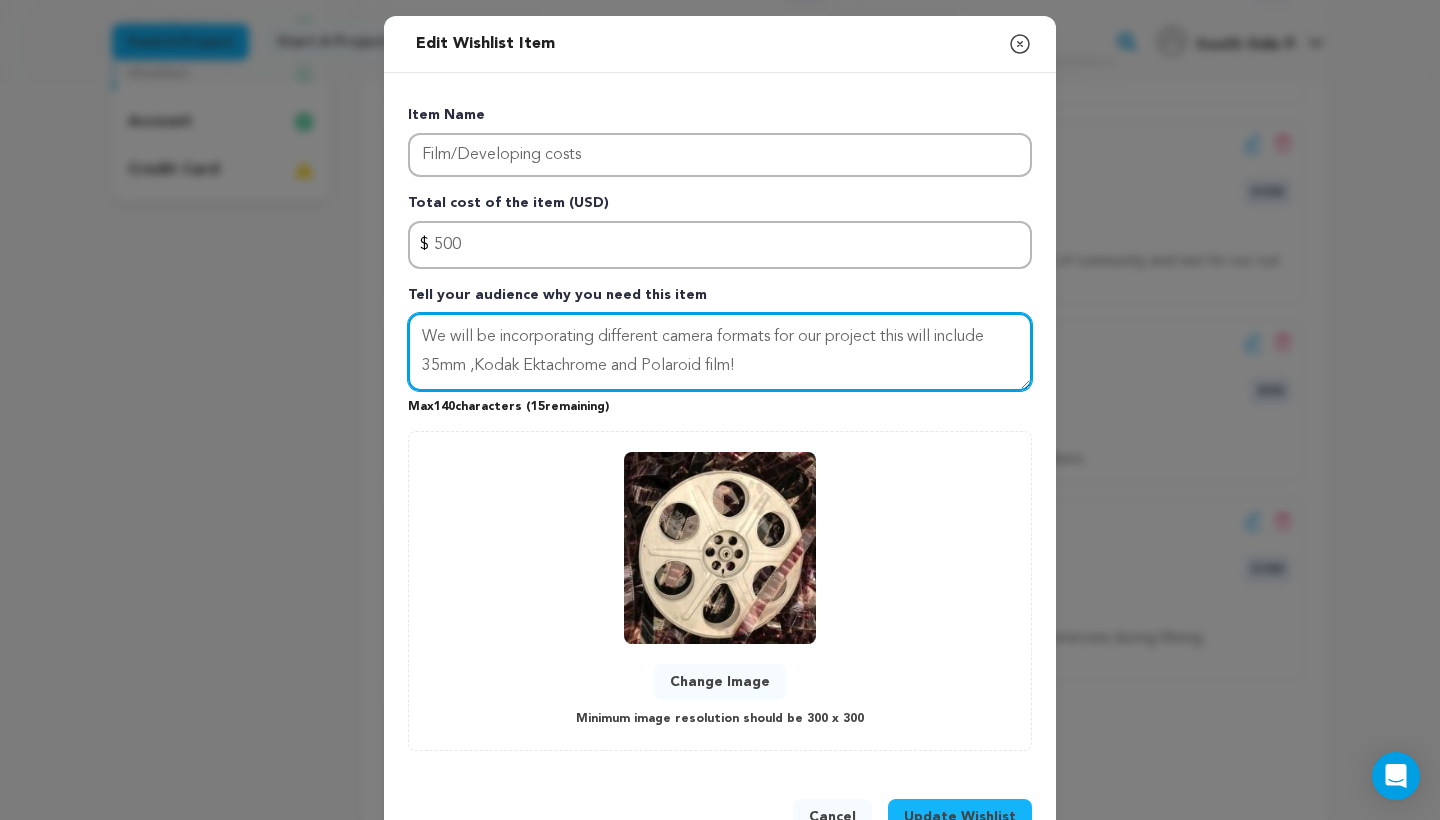 click on "We will be incorporating different camera formats for our project this will include 35mm ,Kodak Ektachrome and Polaroid film!" at bounding box center [720, 352] 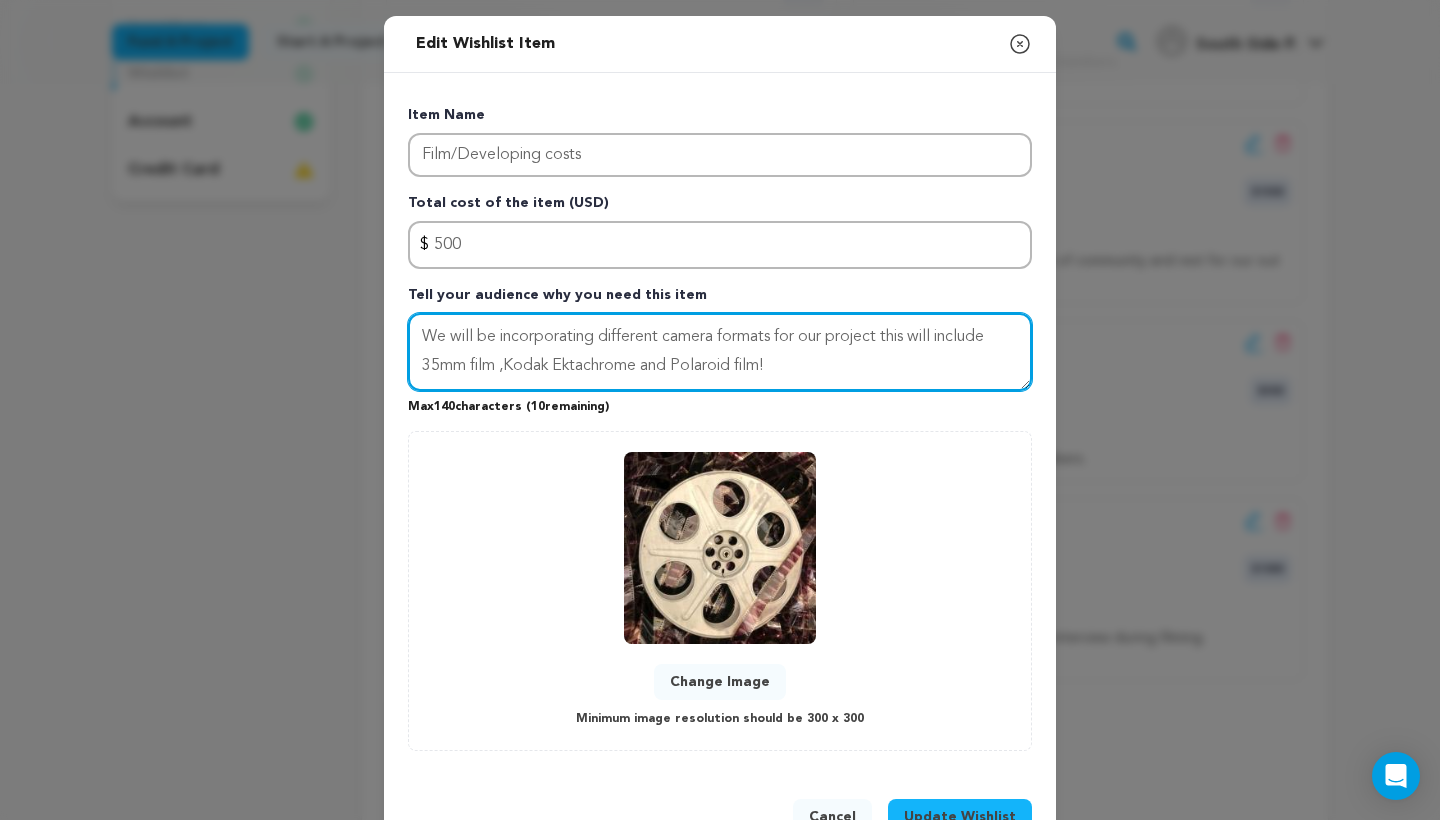 click on "We will be incorporating different camera formats for our project this will include 35mm film ,Kodak Ektachrome and Polaroid film!" at bounding box center [720, 352] 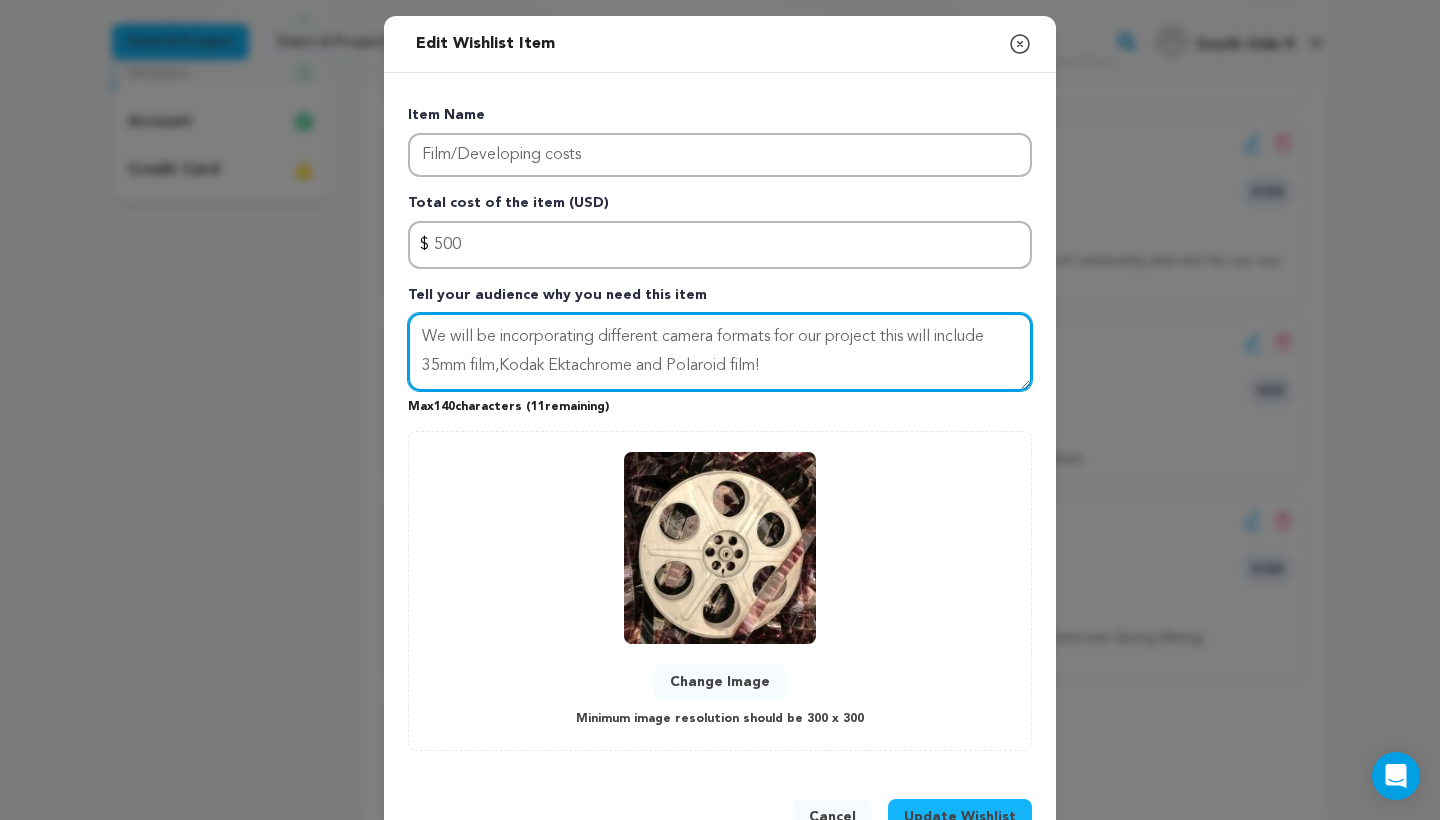 click on "We will be incorporating different camera formats for our project this will include 35mm film,Kodak Ektachrome and Polaroid film!" at bounding box center (720, 352) 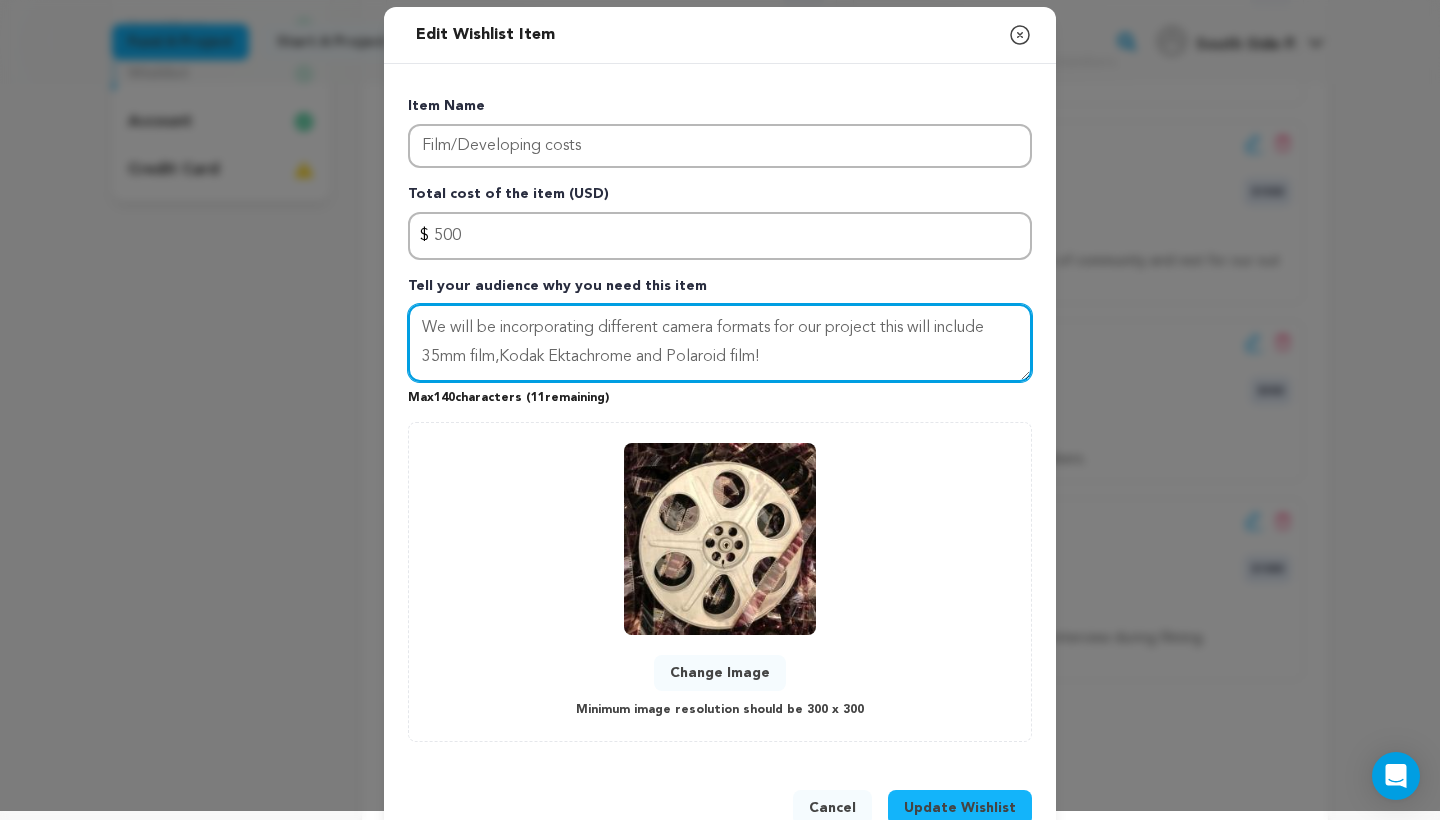 scroll, scrollTop: 14, scrollLeft: 0, axis: vertical 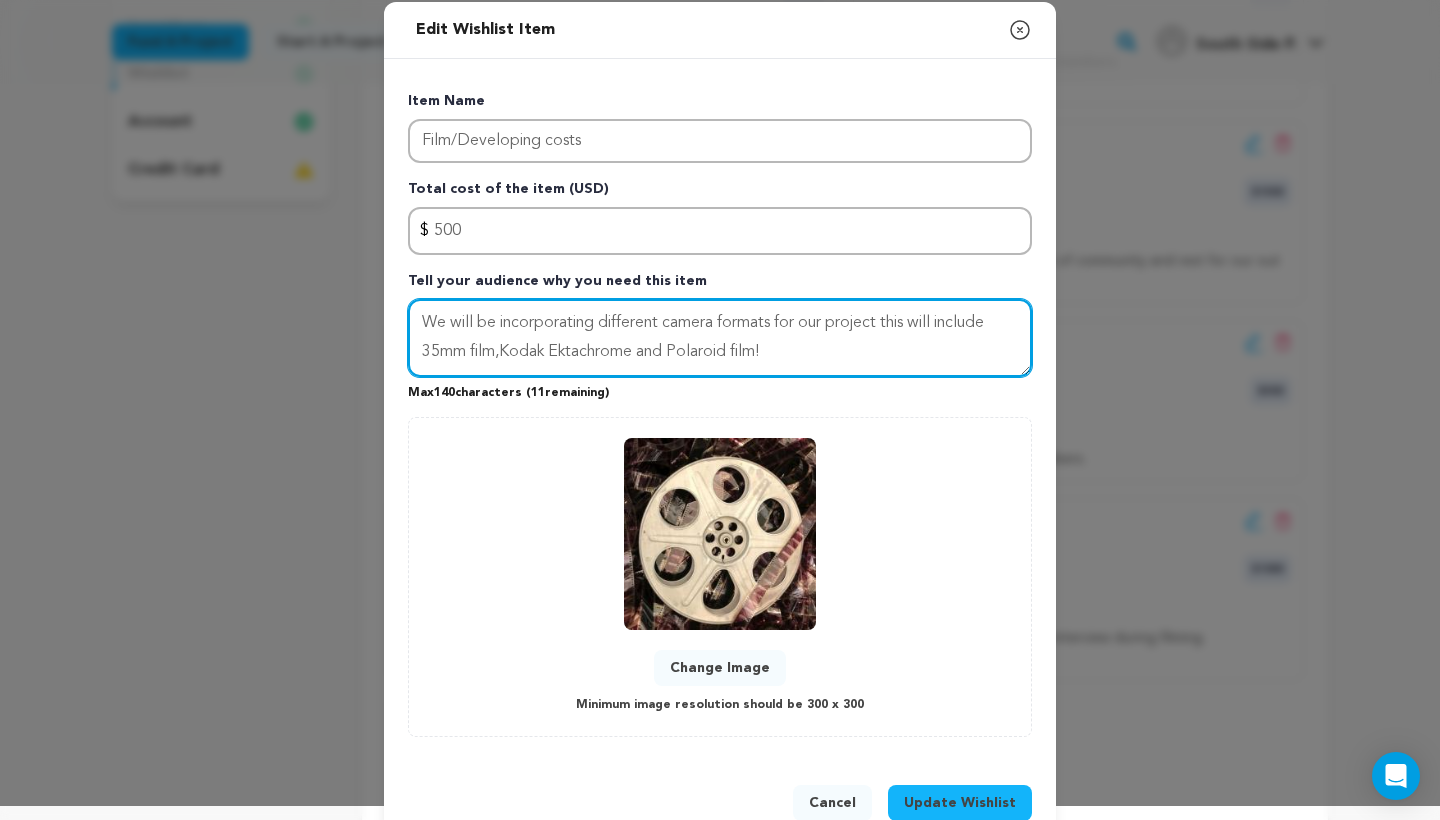 click on "We will be incorporating different camera formats for our project this will include 35mm film,Kodak Ektachrome and Polaroid film!" at bounding box center (720, 338) 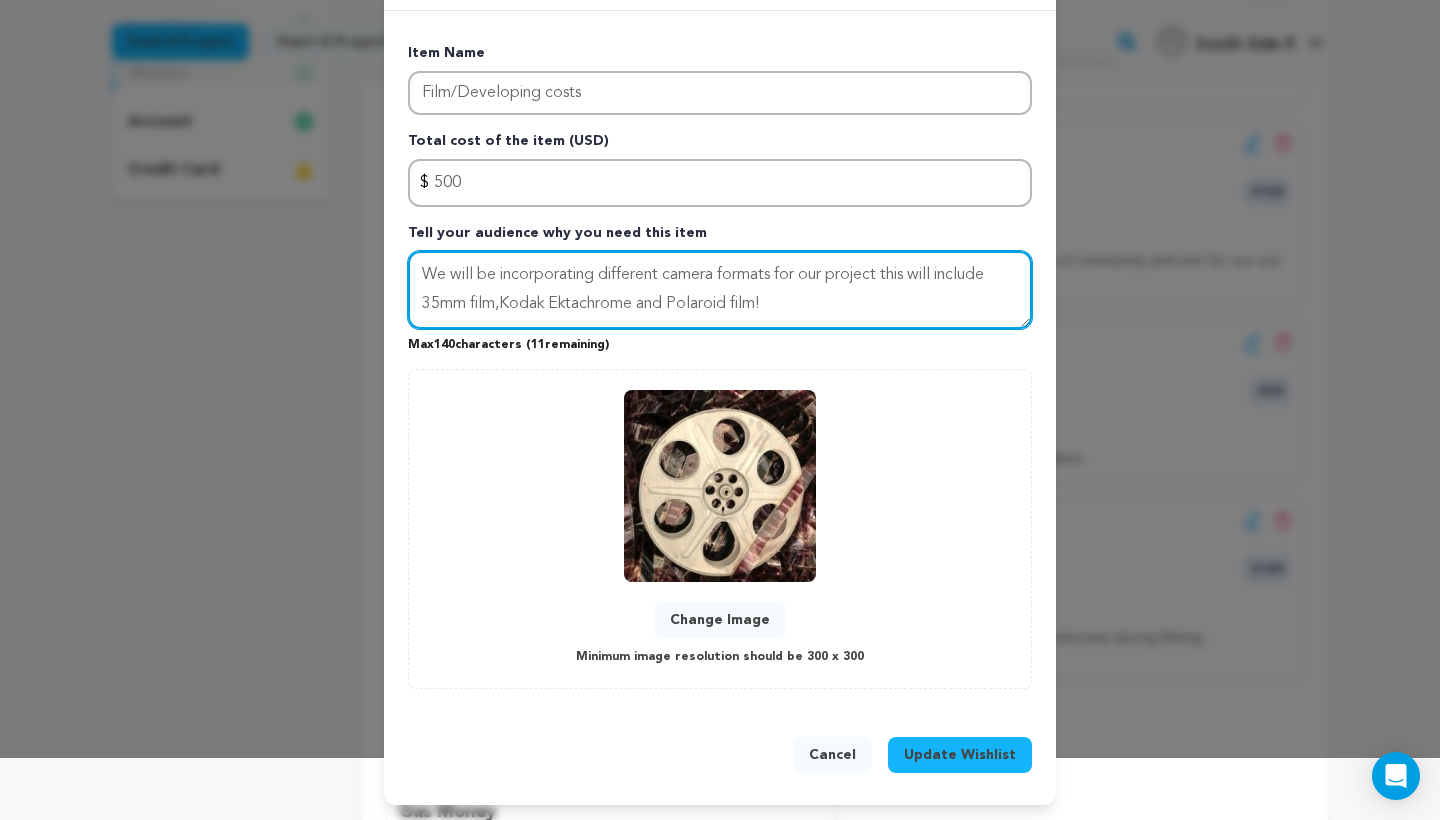 scroll, scrollTop: 61, scrollLeft: 0, axis: vertical 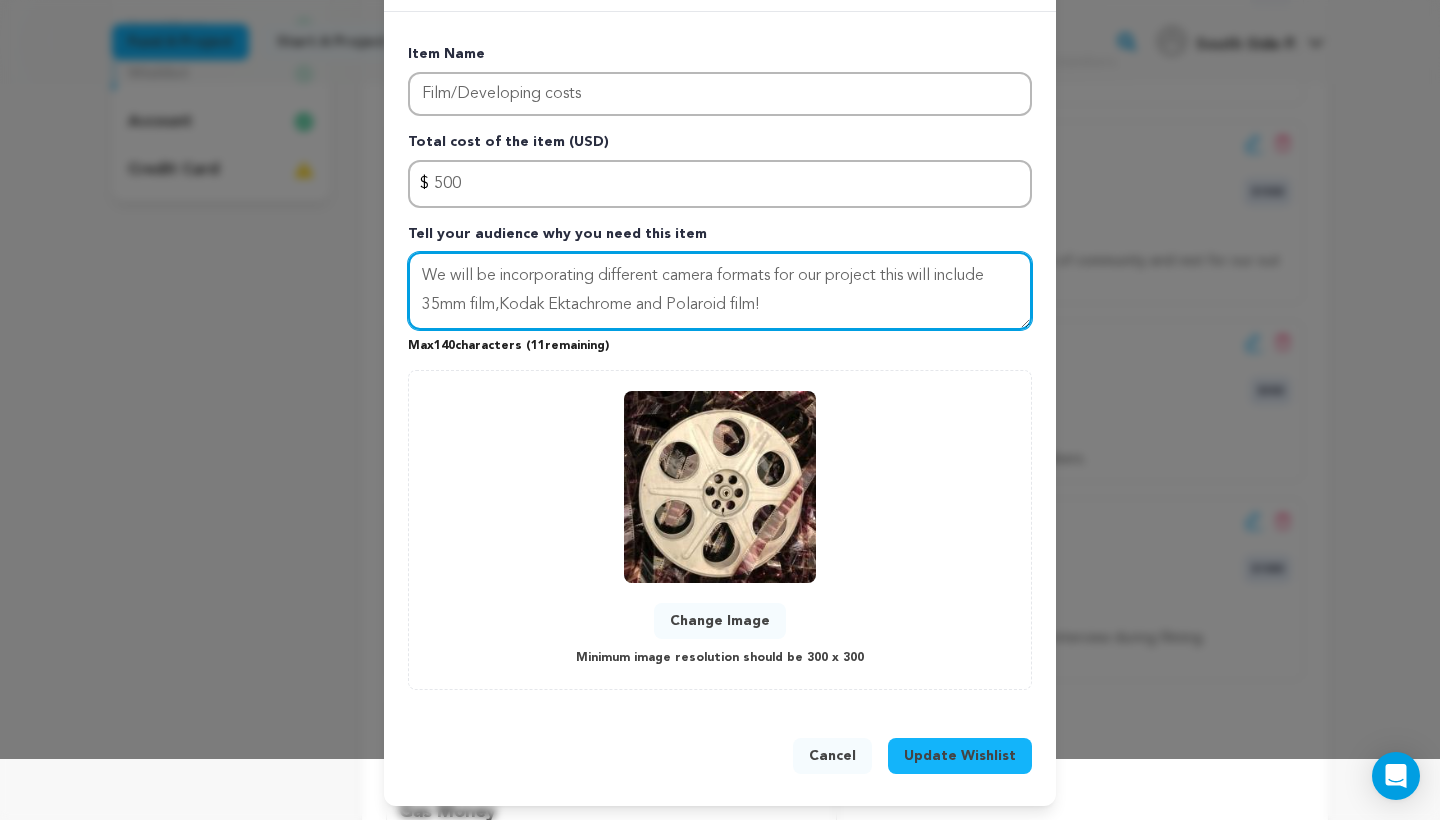 type on "We will be incorporating different camera formats for our project this will include 35mm film,Kodak Ektachrome and Polaroid film!" 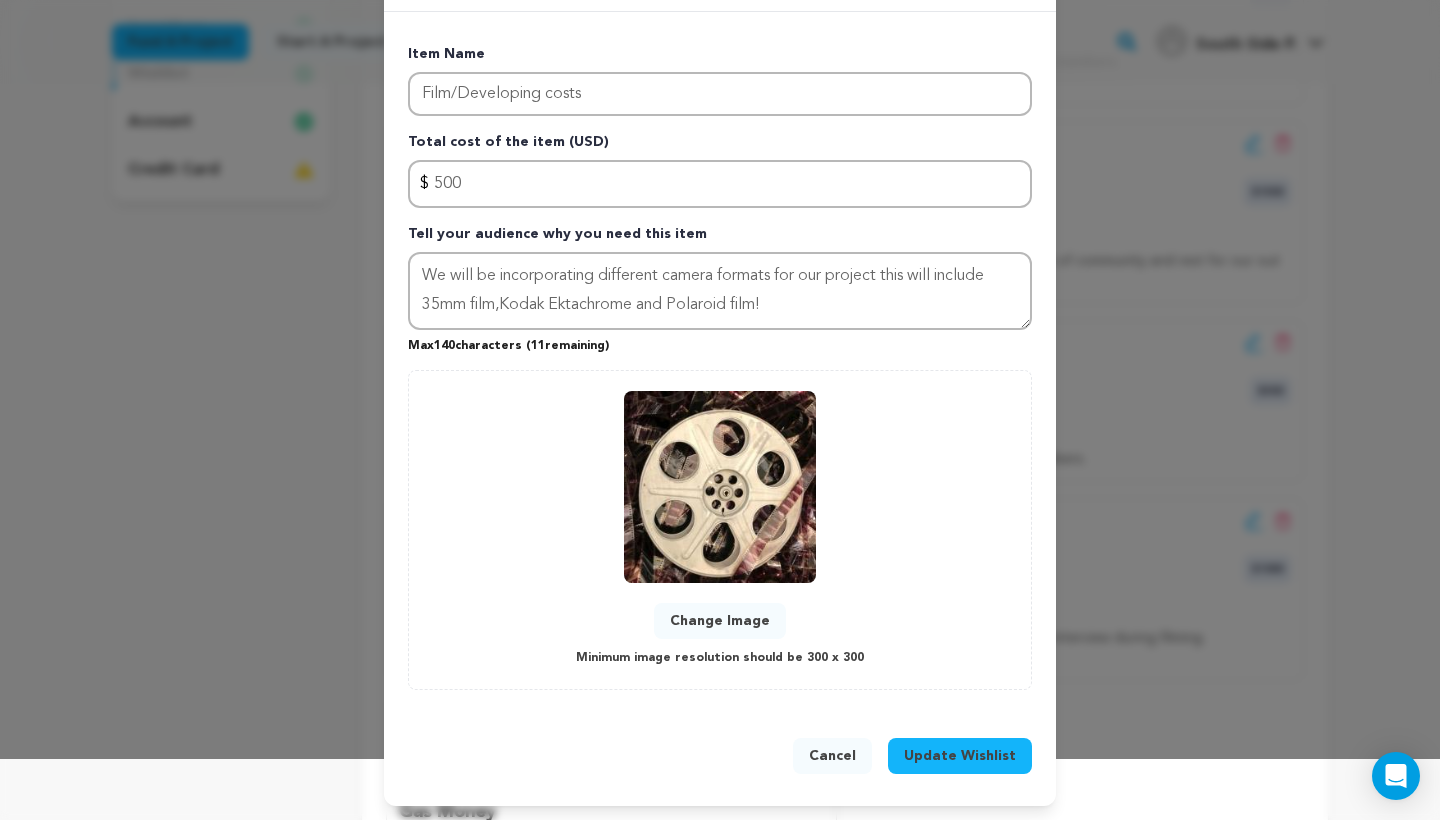 click on "Update Wishlist" at bounding box center [960, 756] 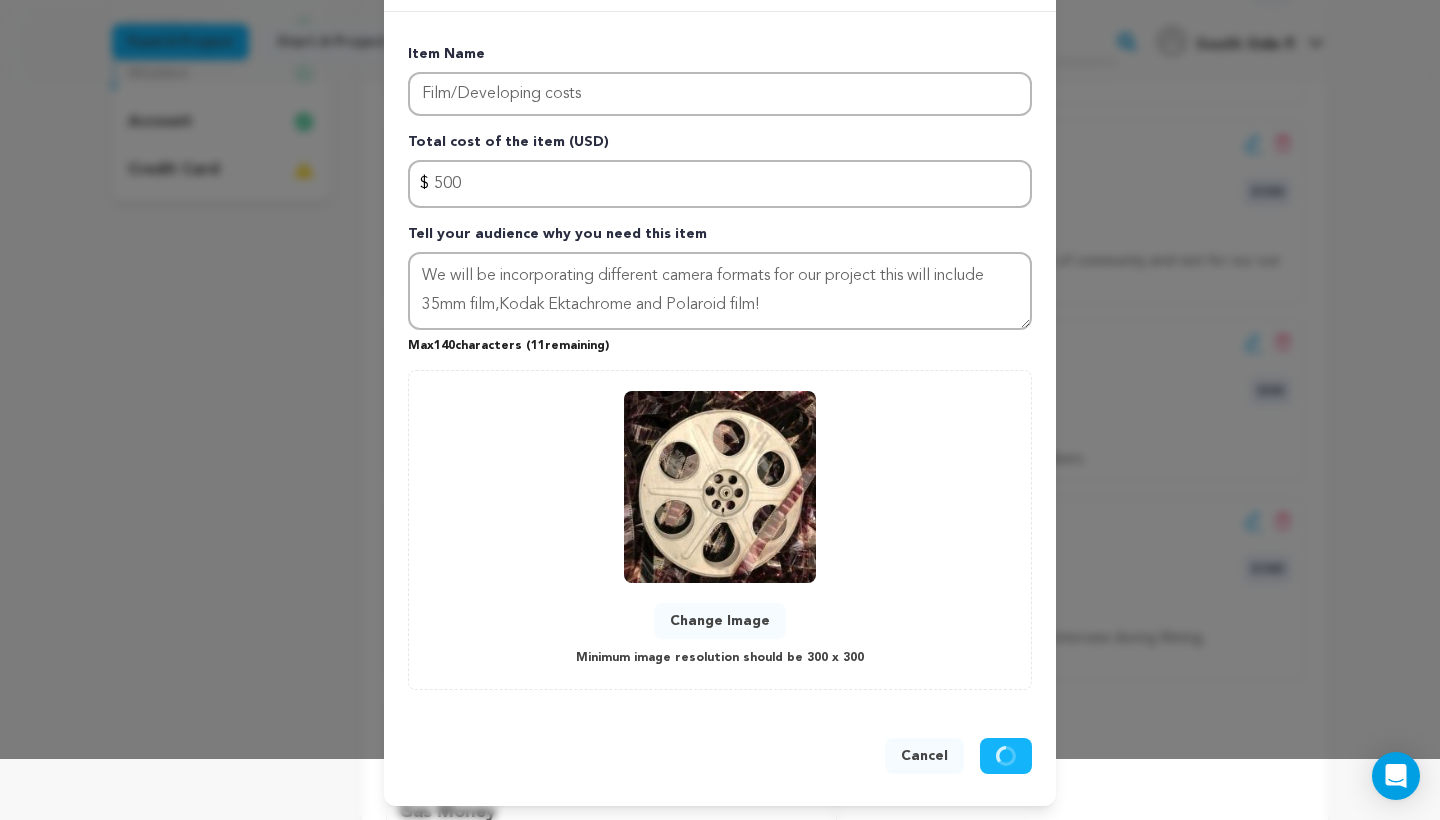 type 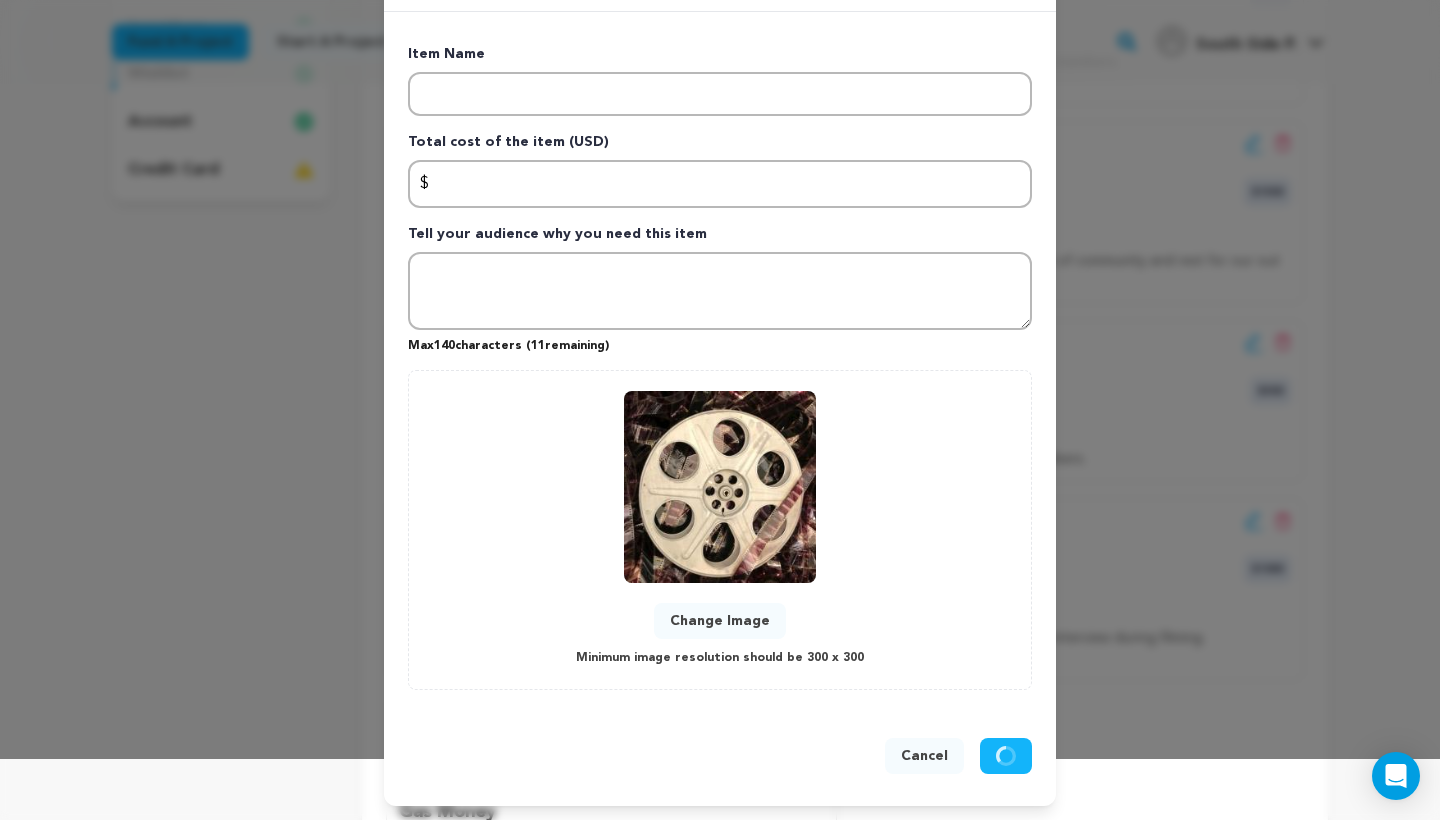 scroll, scrollTop: 0, scrollLeft: 0, axis: both 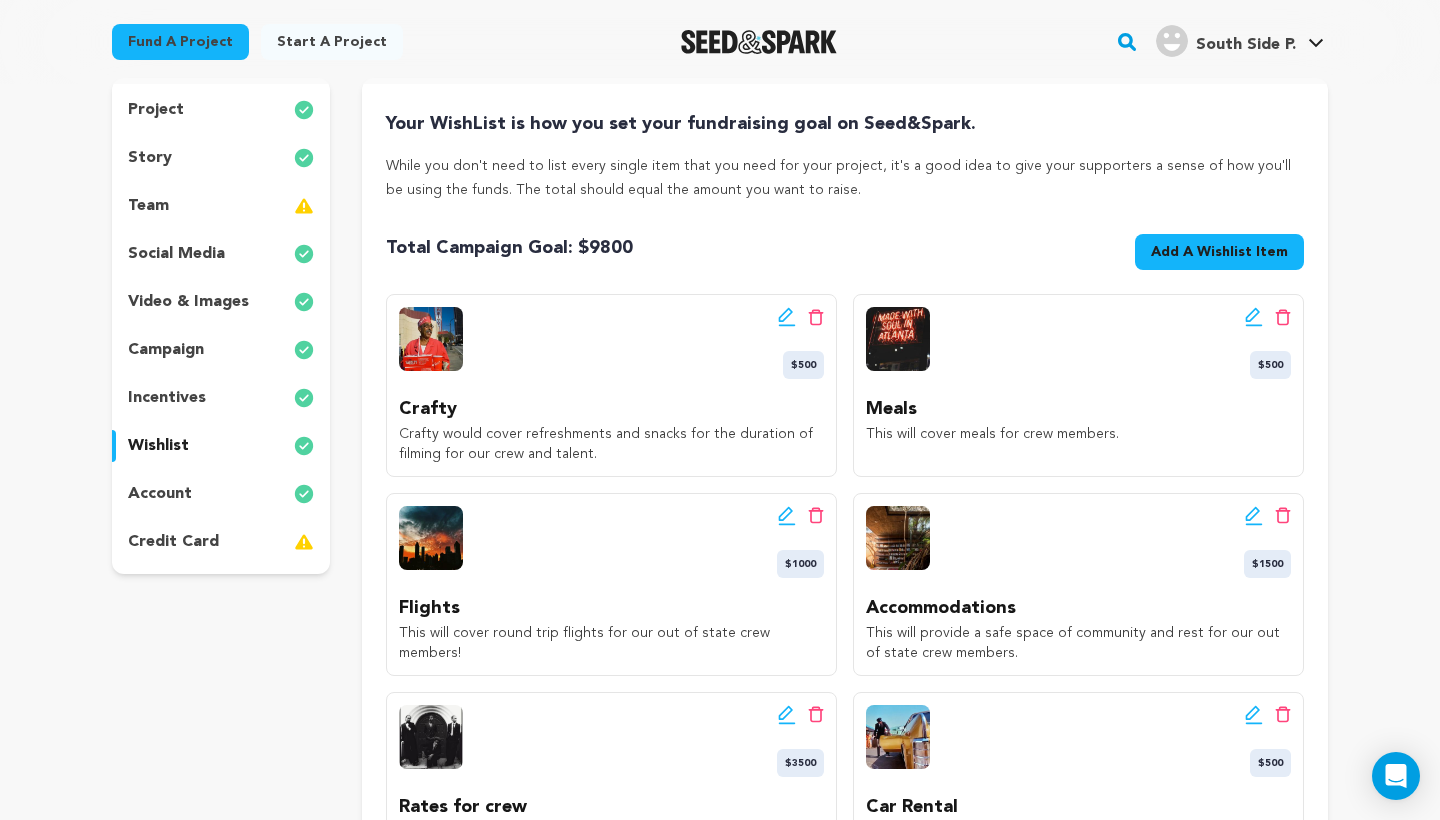 click 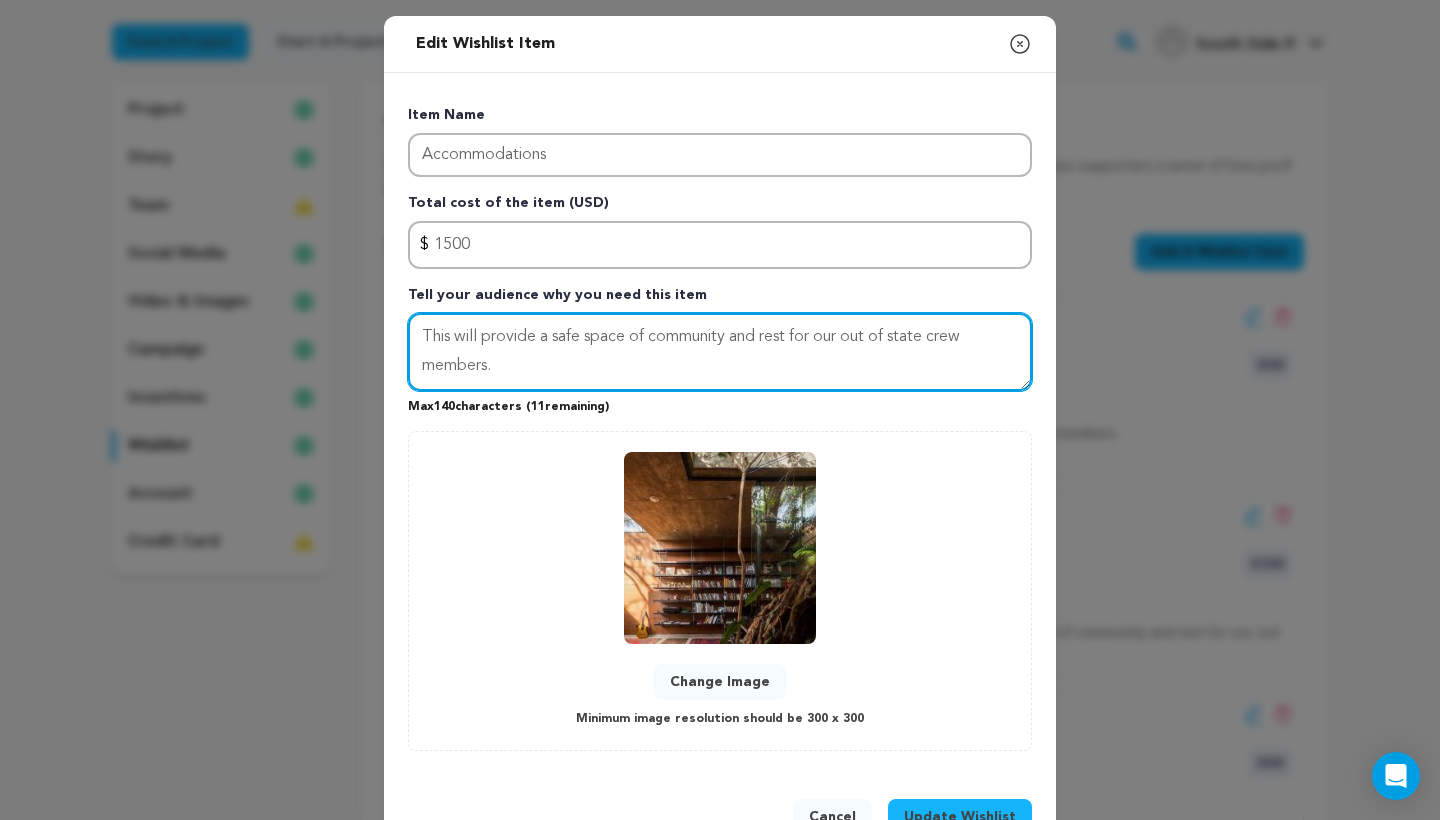 click on "This will provide a safe space of community and rest for our out of state crew members." at bounding box center [720, 352] 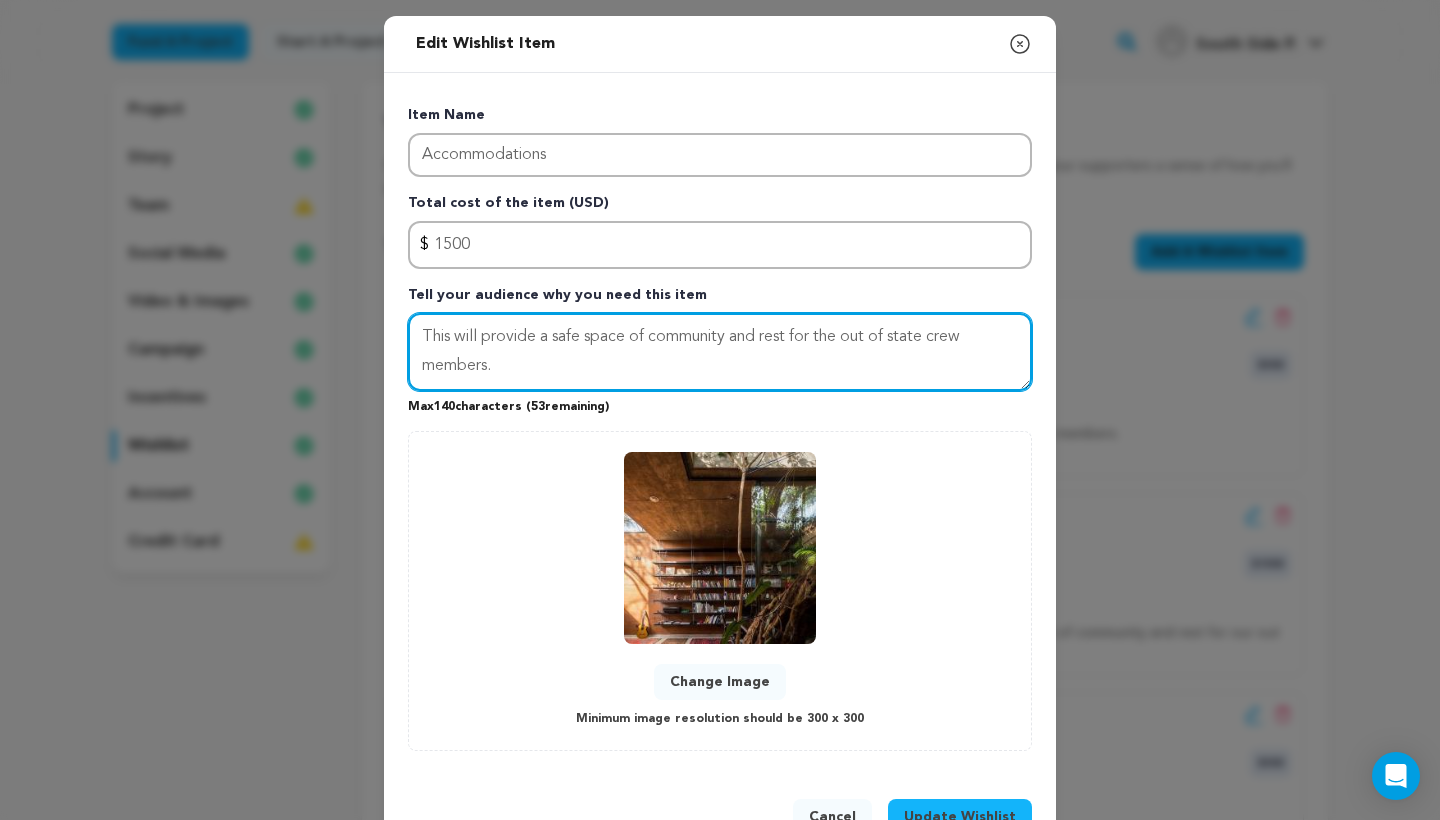 type on "This will provide a safe space of community and rest for the out of state crew members." 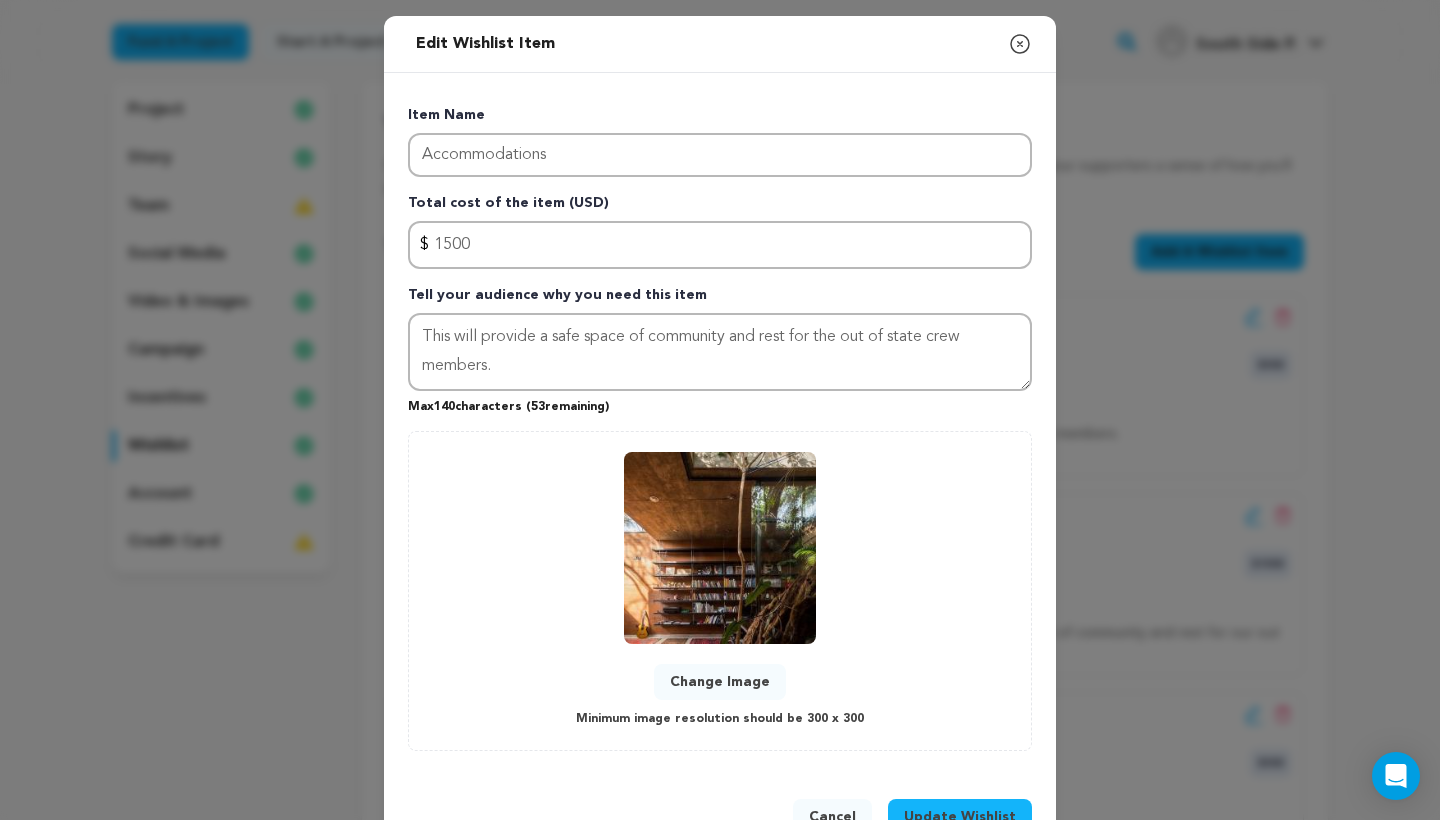 click on "Update Wishlist" at bounding box center [960, 817] 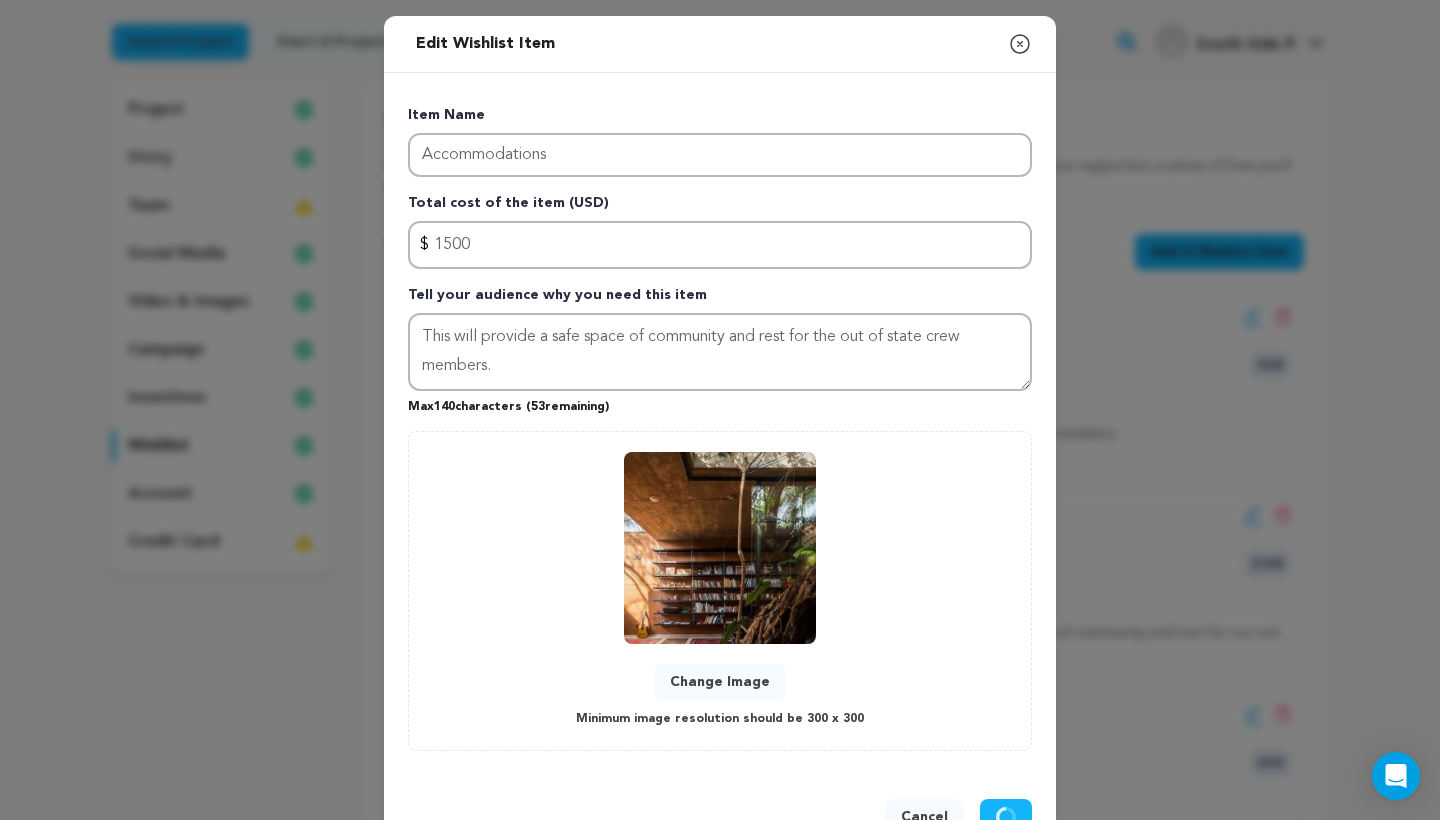 type 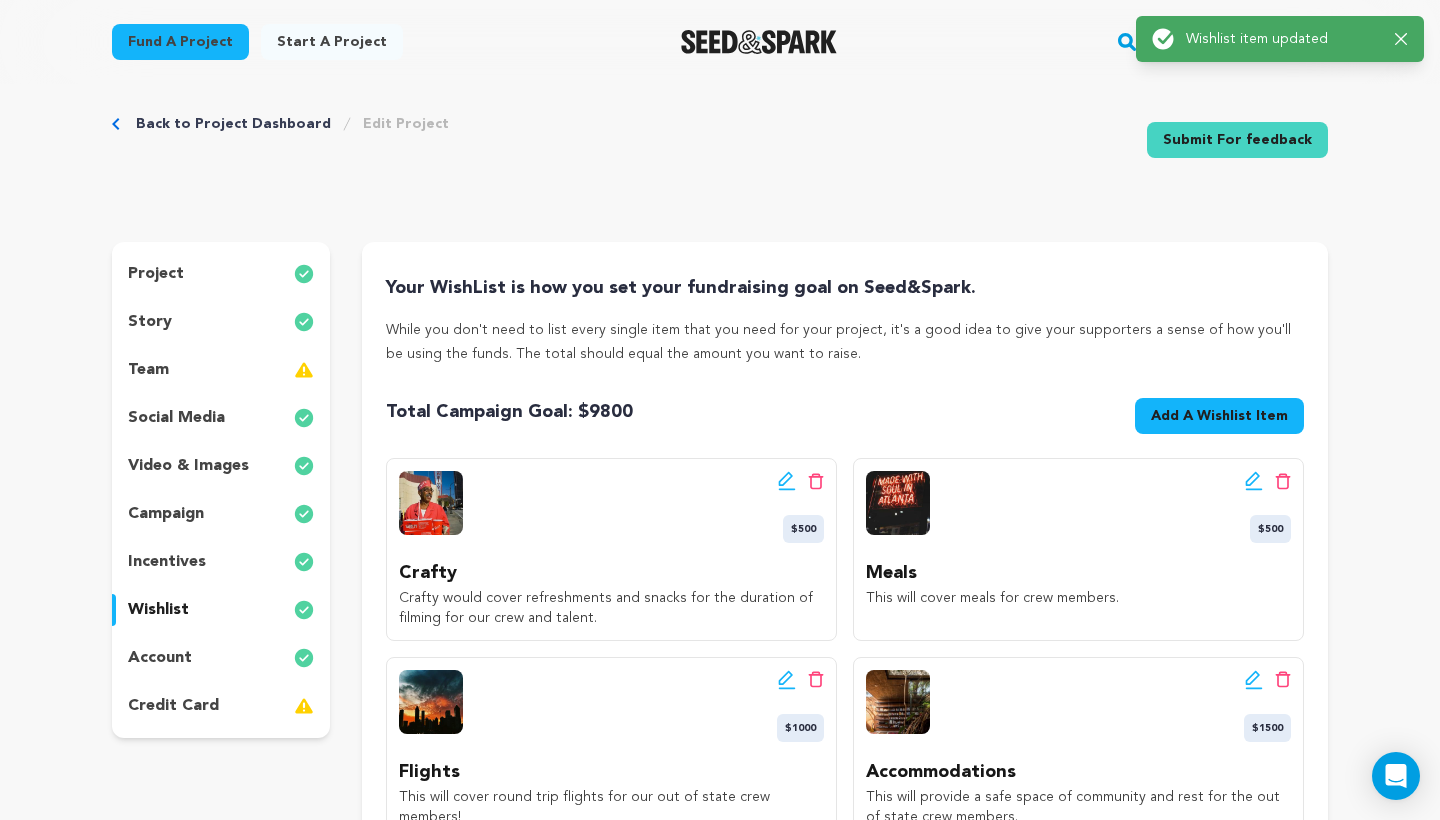 scroll, scrollTop: 0, scrollLeft: 0, axis: both 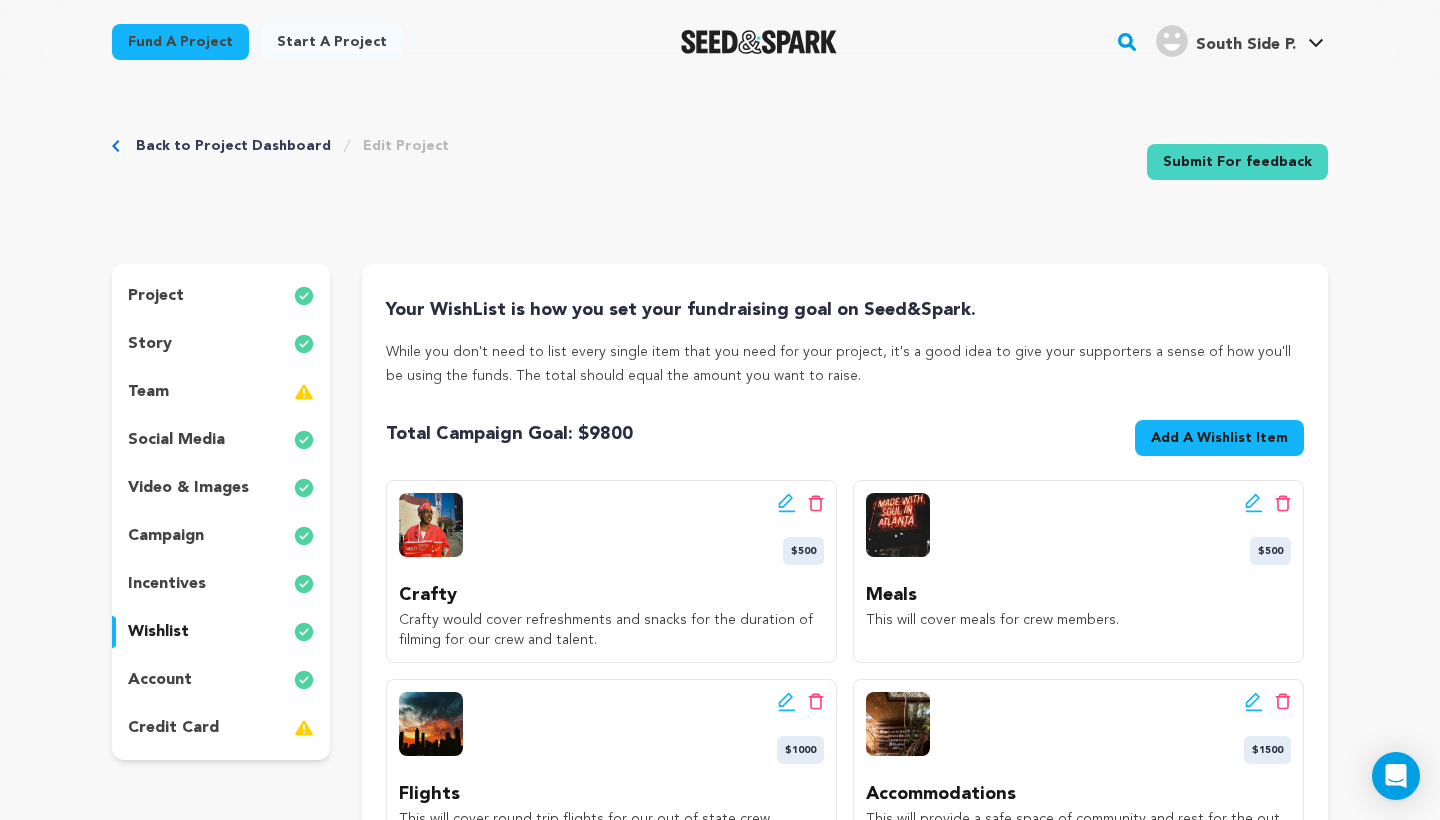 click on "Back to Project Dashboard" at bounding box center [233, 146] 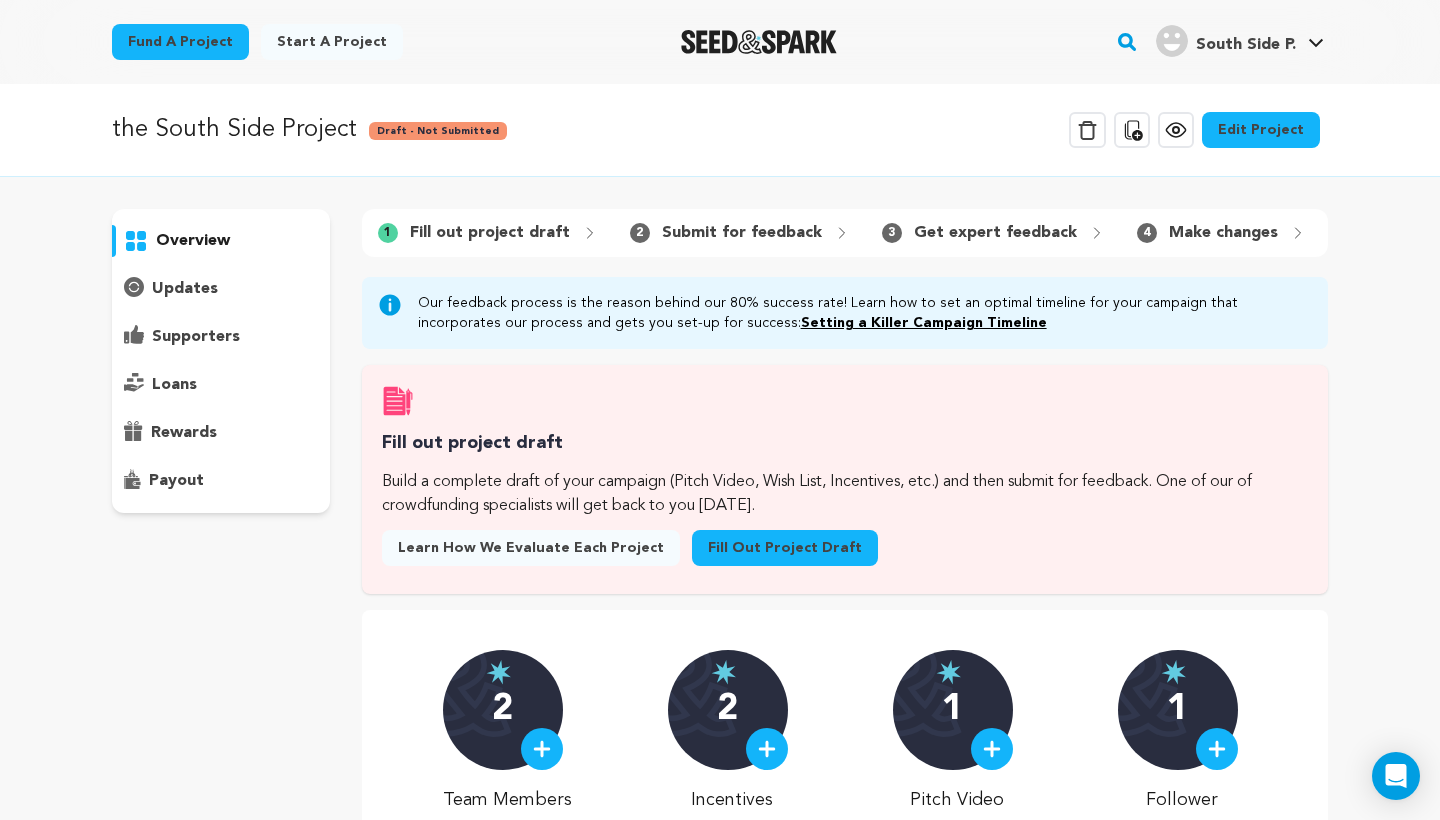 scroll, scrollTop: 0, scrollLeft: 0, axis: both 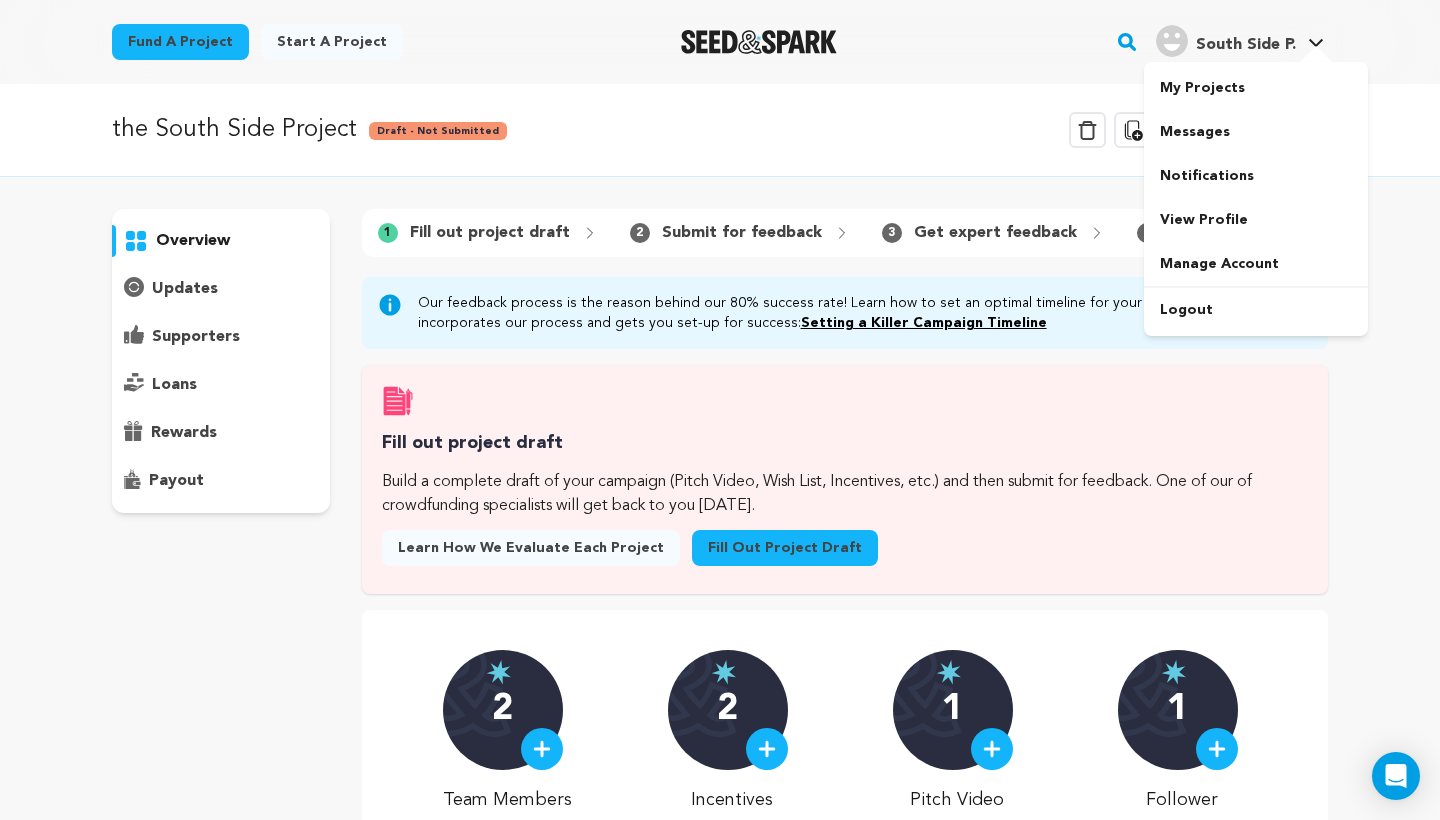 click at bounding box center (1172, 41) 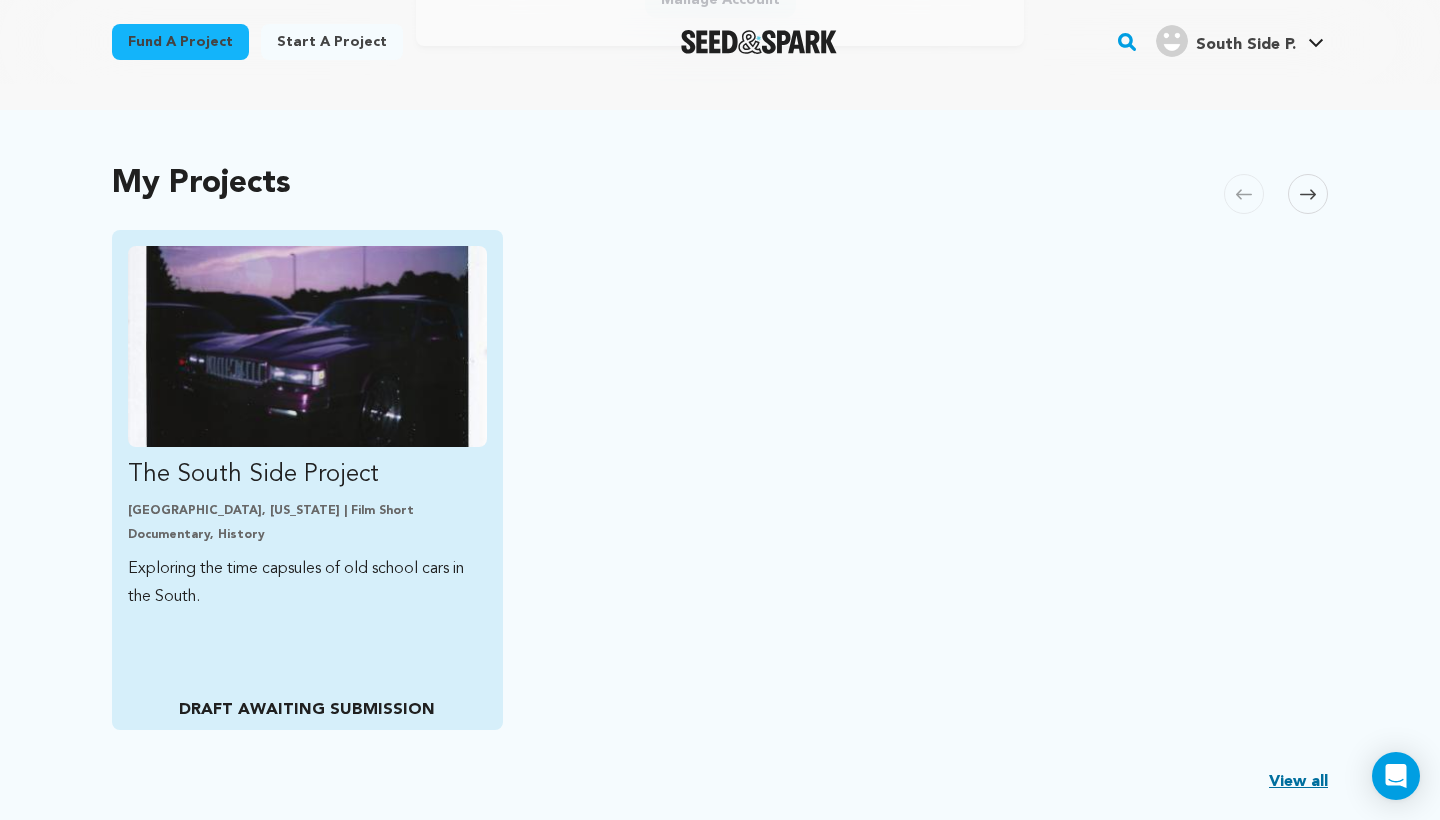 scroll, scrollTop: 358, scrollLeft: 0, axis: vertical 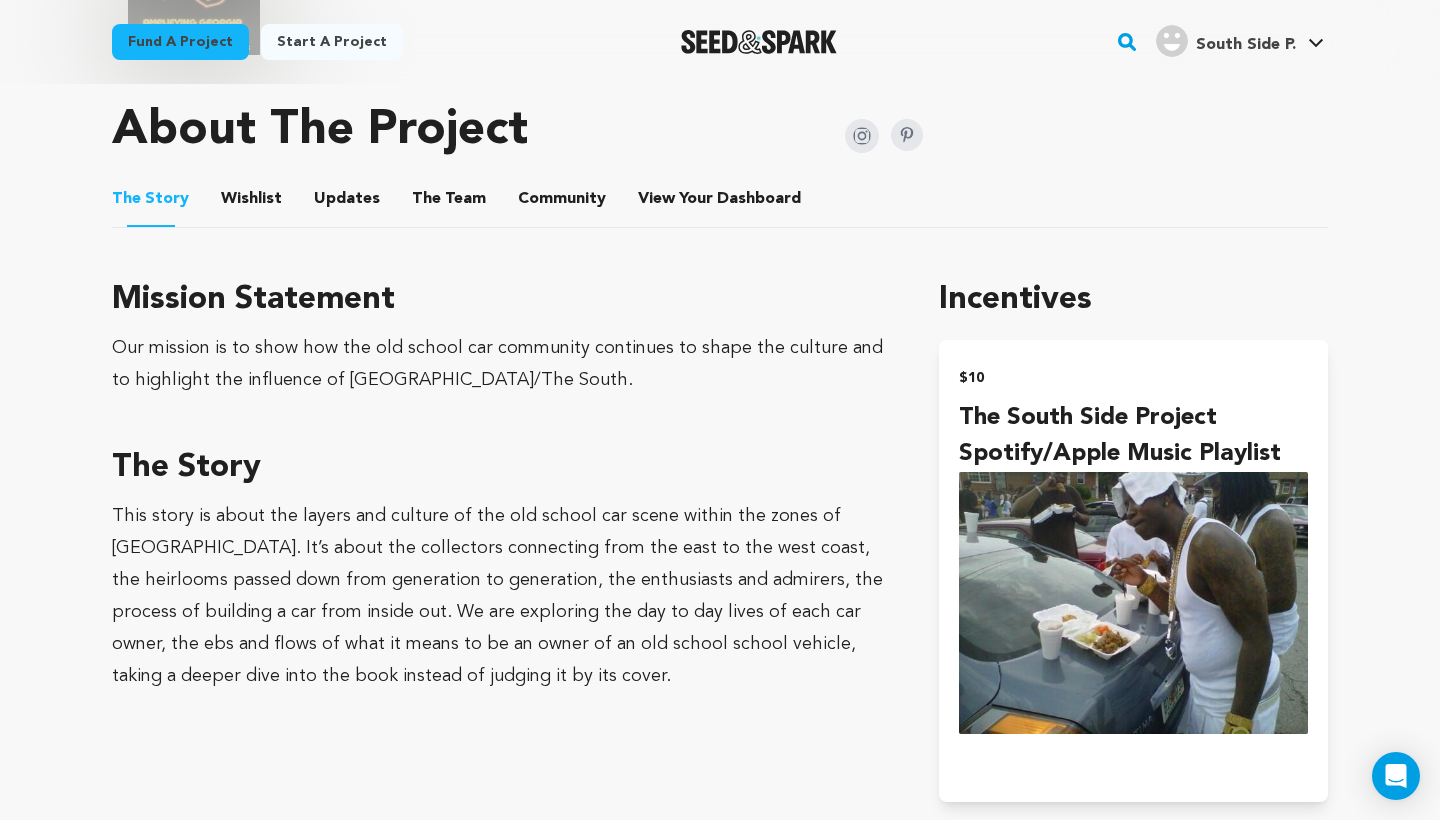 click on "Wishlist" at bounding box center (252, 203) 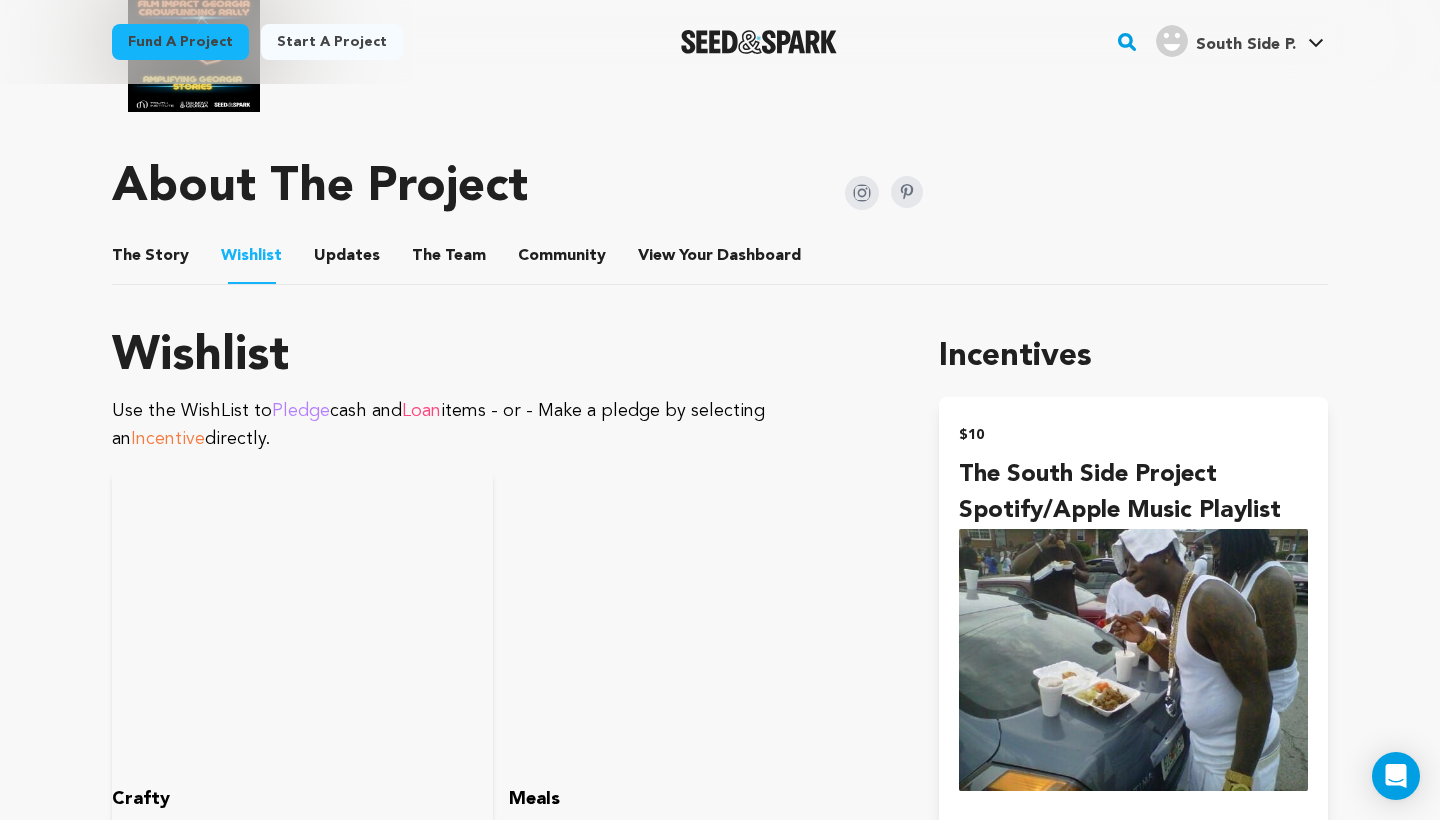 scroll, scrollTop: 996, scrollLeft: 0, axis: vertical 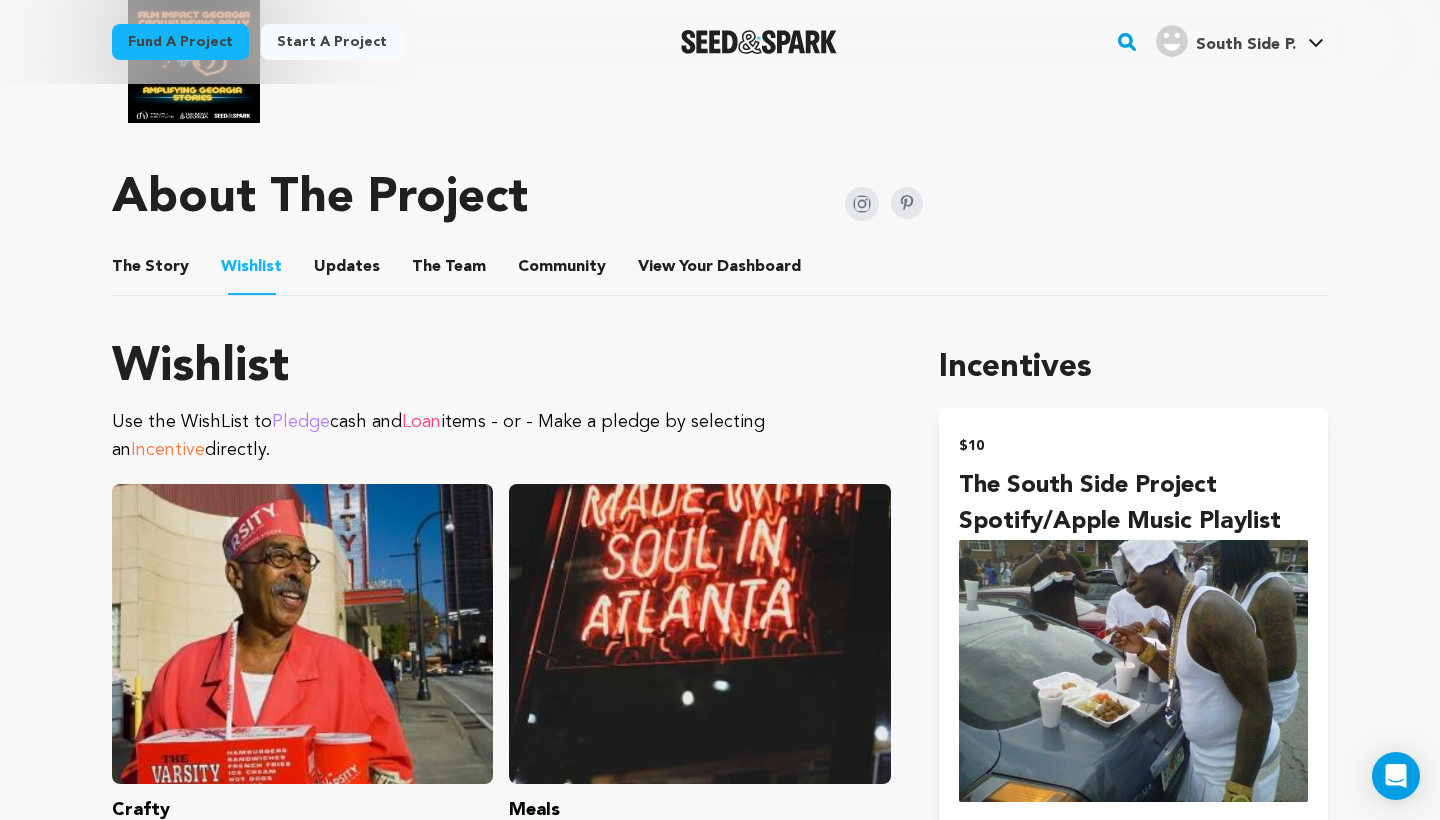 click on "Updates" at bounding box center [347, 271] 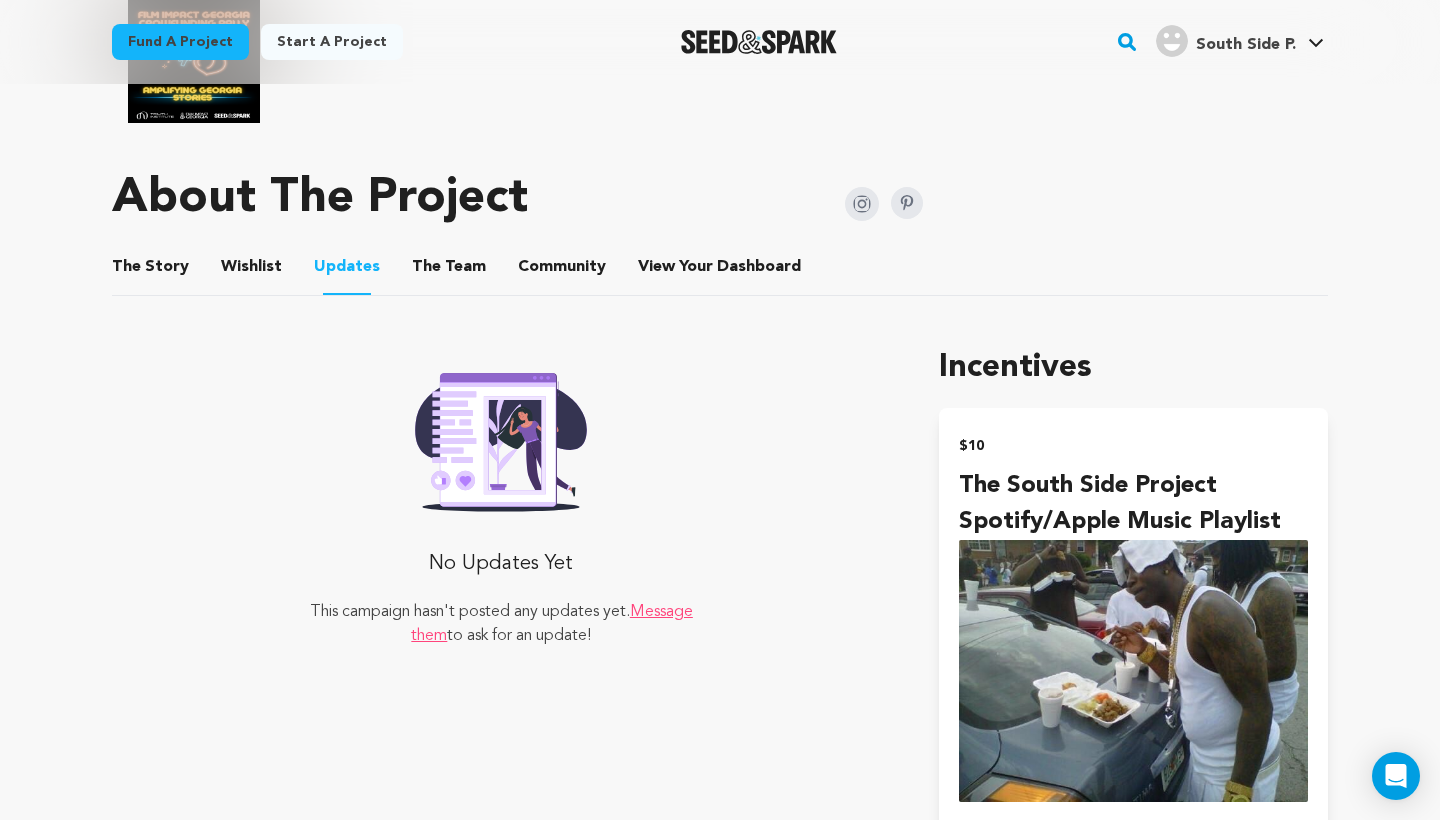 click on "Wishlist" at bounding box center [252, 271] 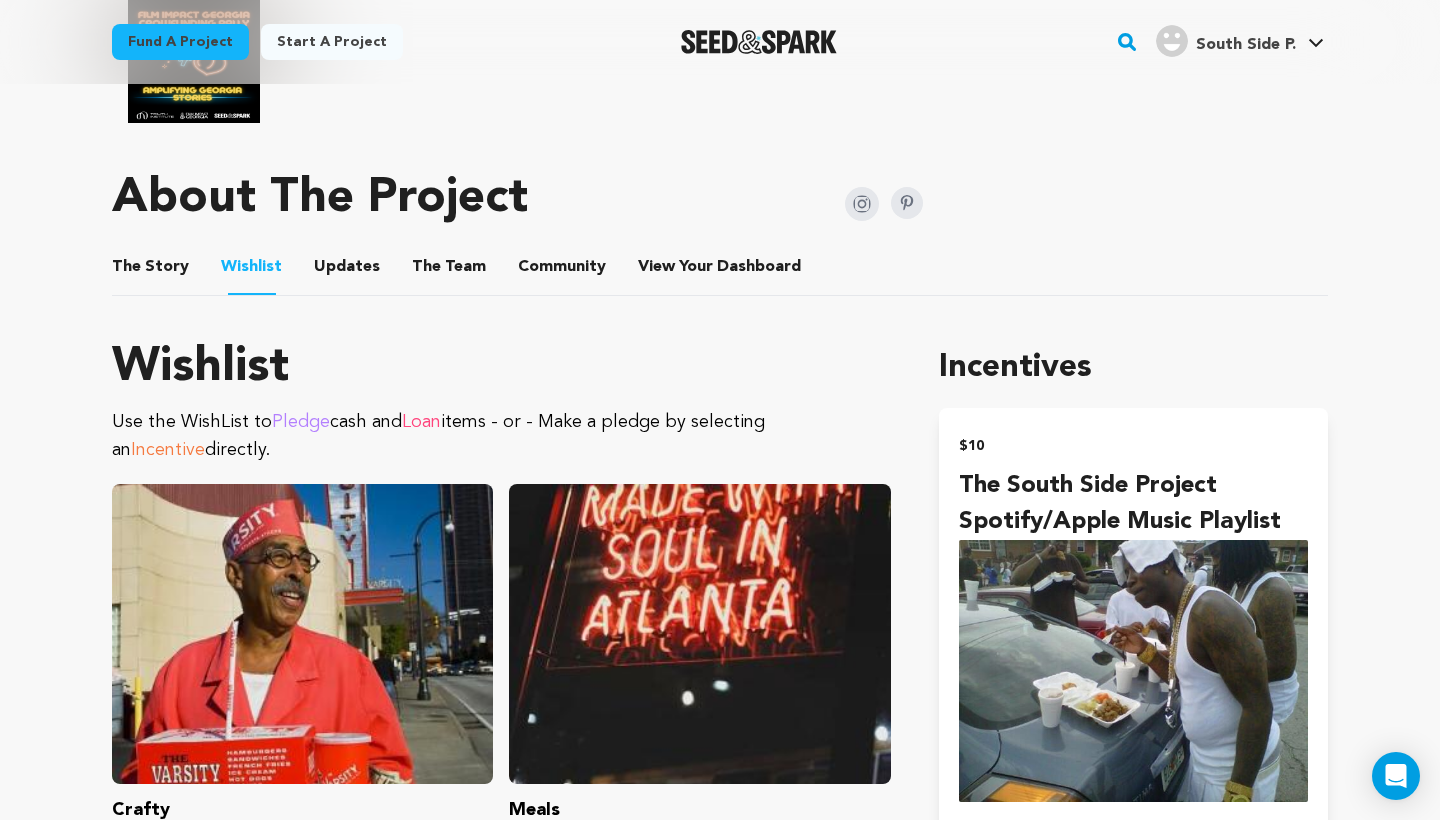 click on "The Team" at bounding box center [449, 271] 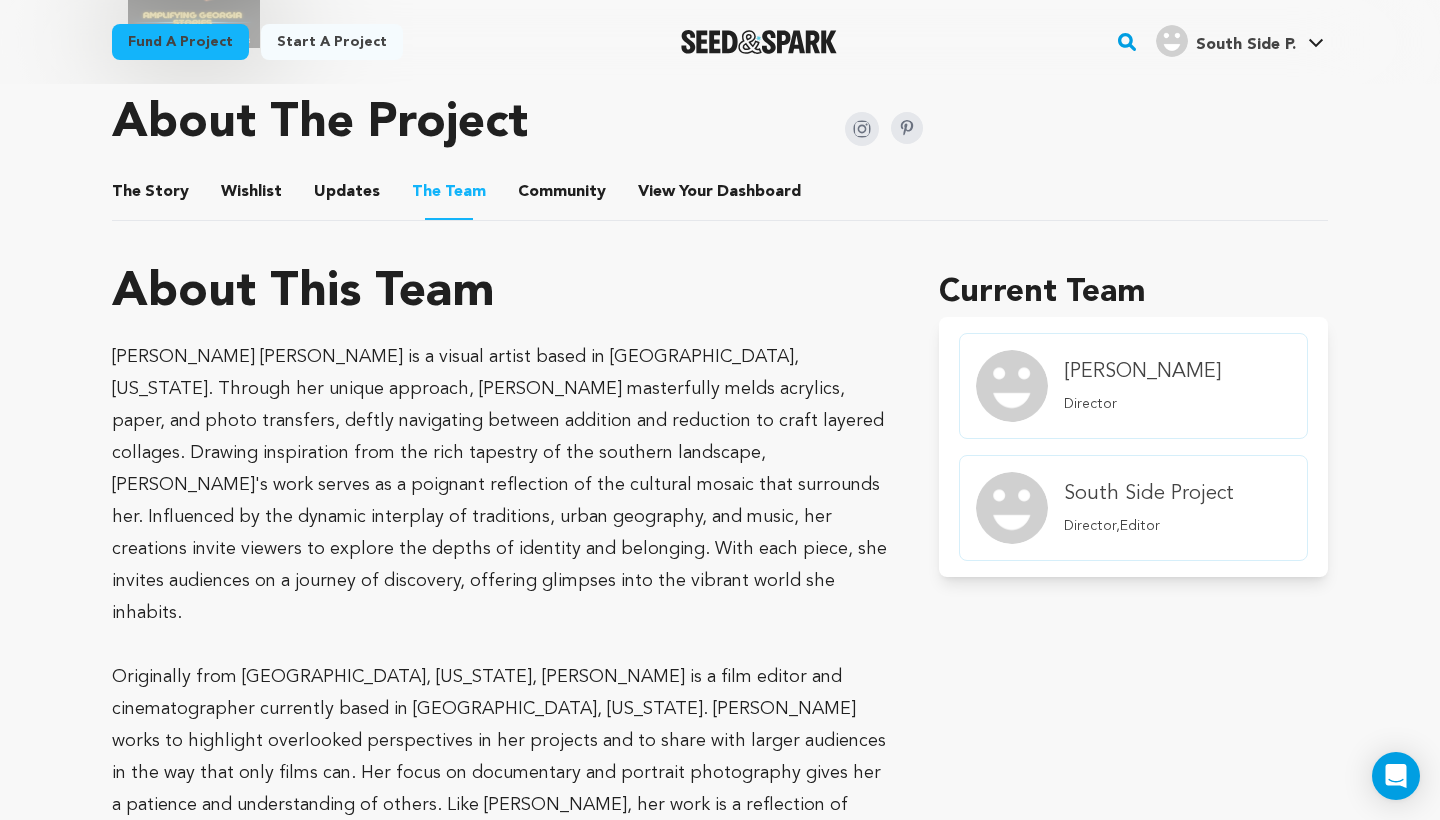 scroll, scrollTop: 1065, scrollLeft: 0, axis: vertical 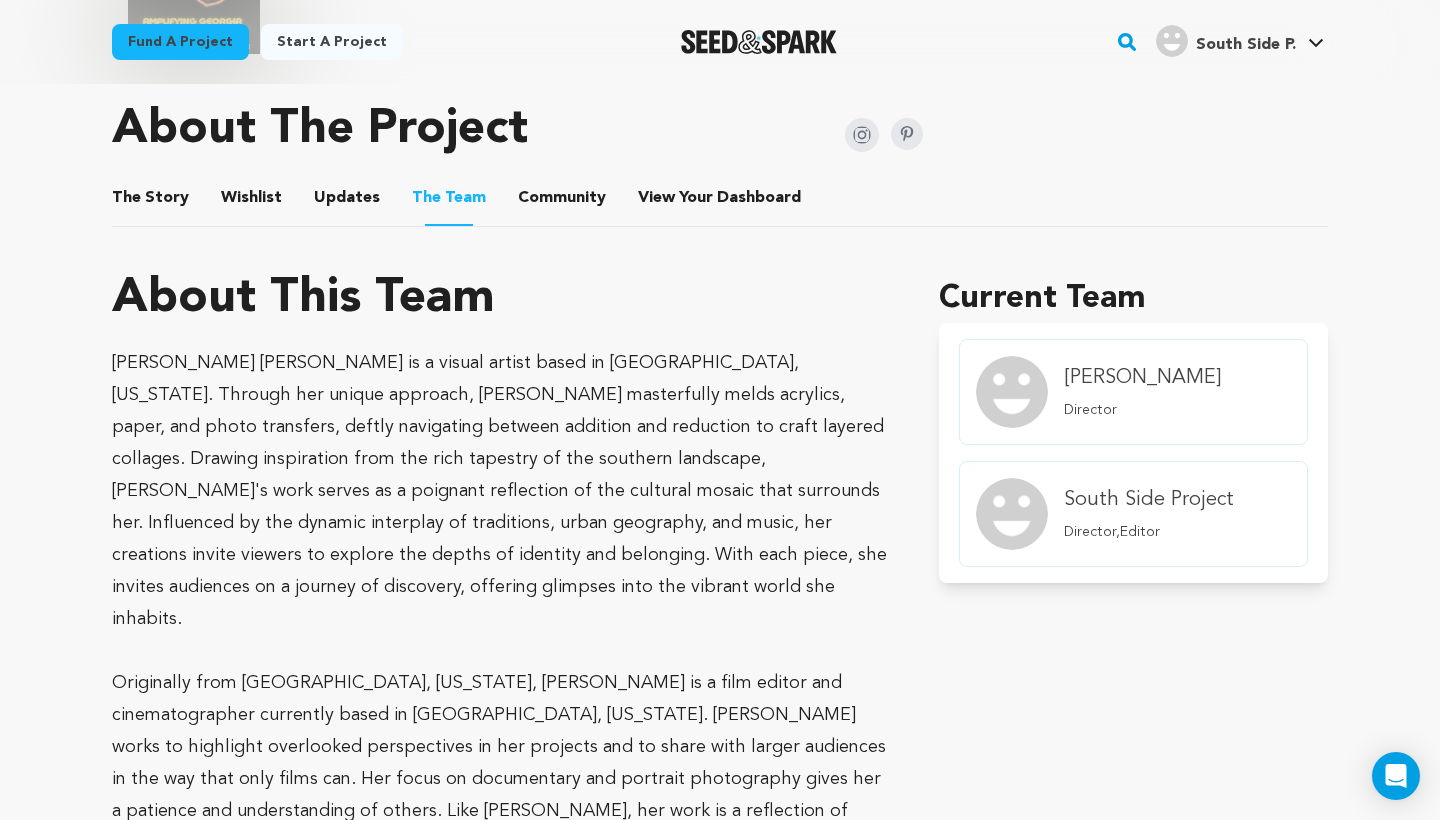 click on "The Story" at bounding box center (151, 202) 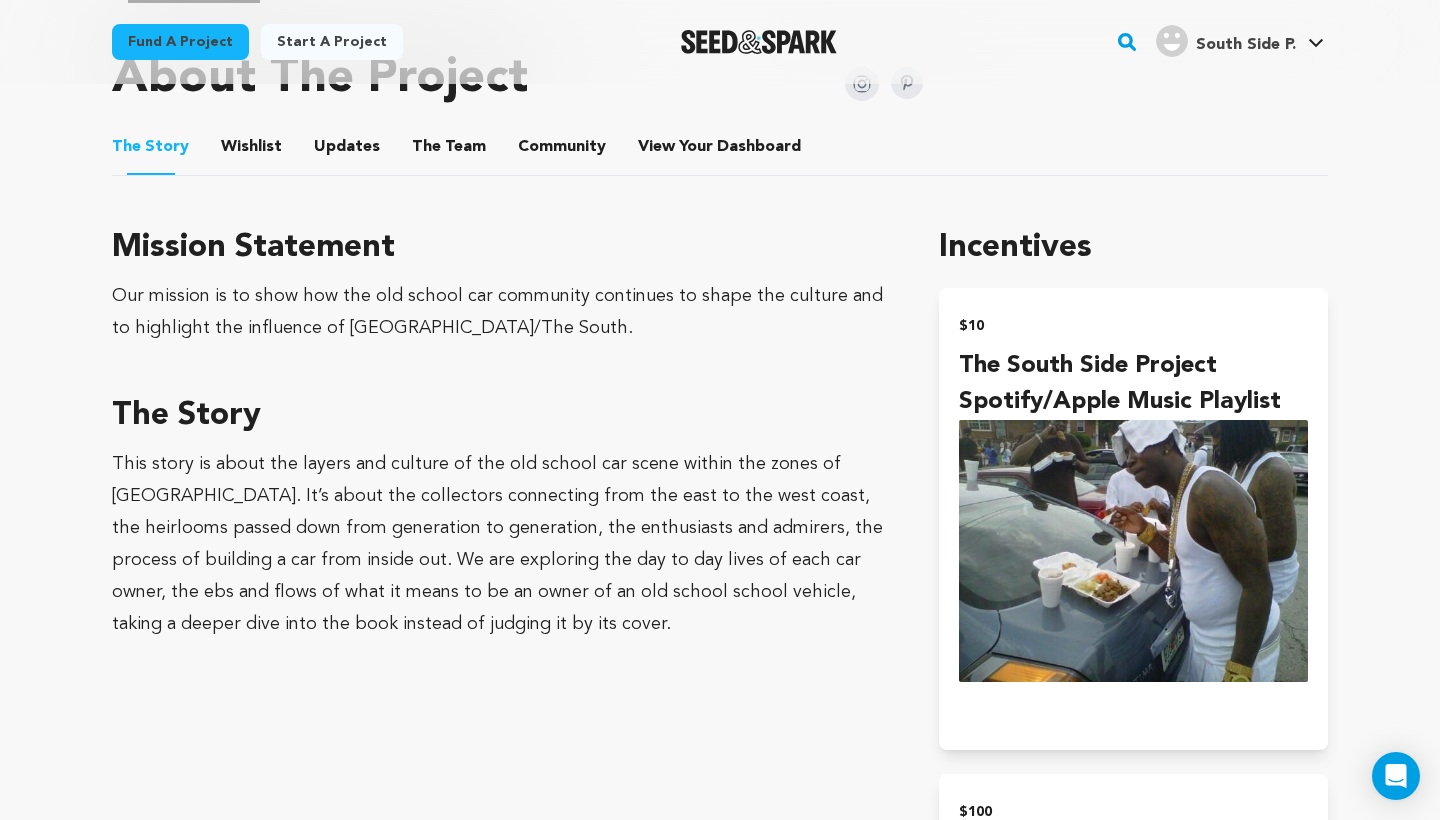 scroll, scrollTop: 1085, scrollLeft: 0, axis: vertical 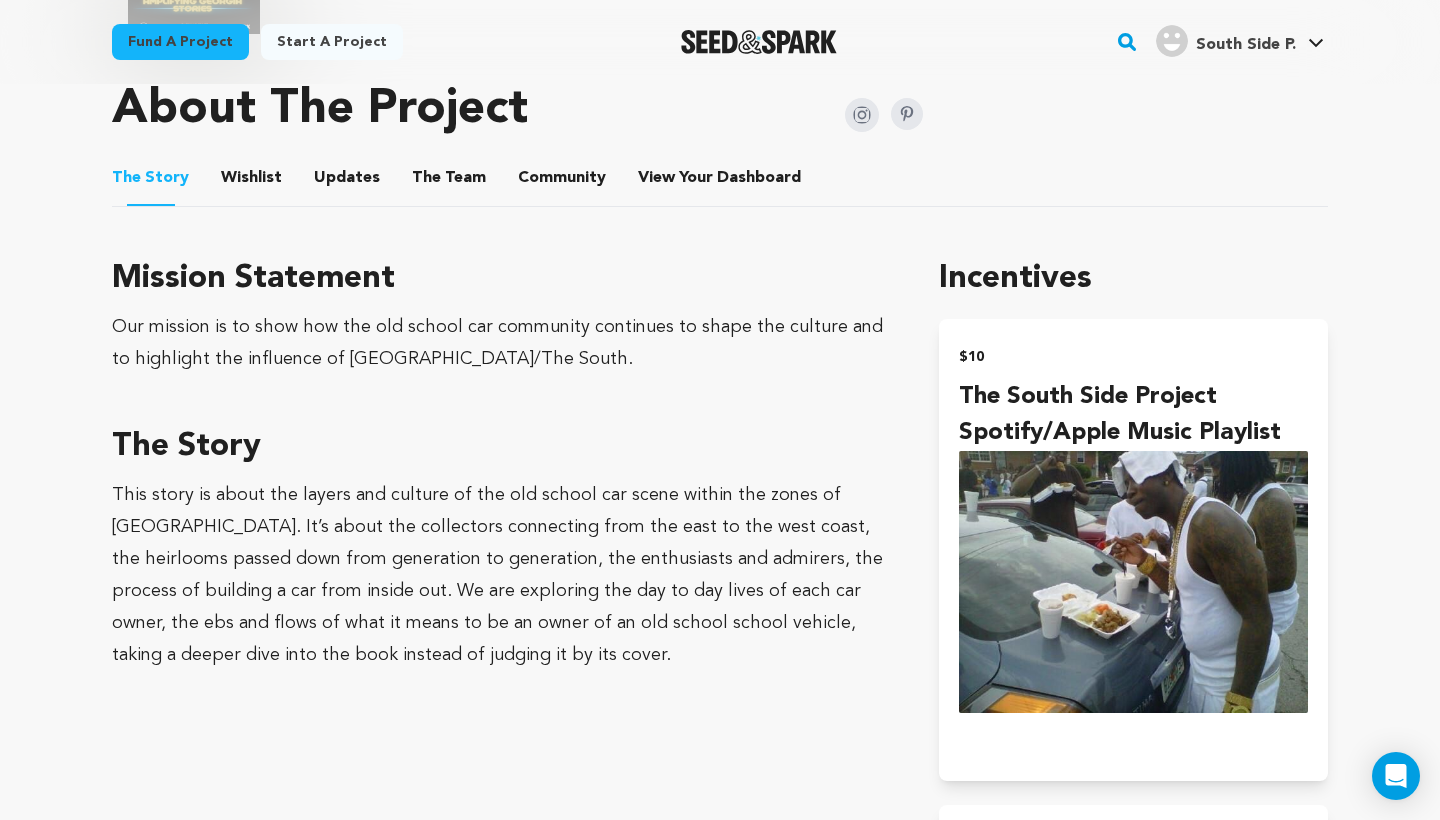 click on "Wishlist" at bounding box center [252, 182] 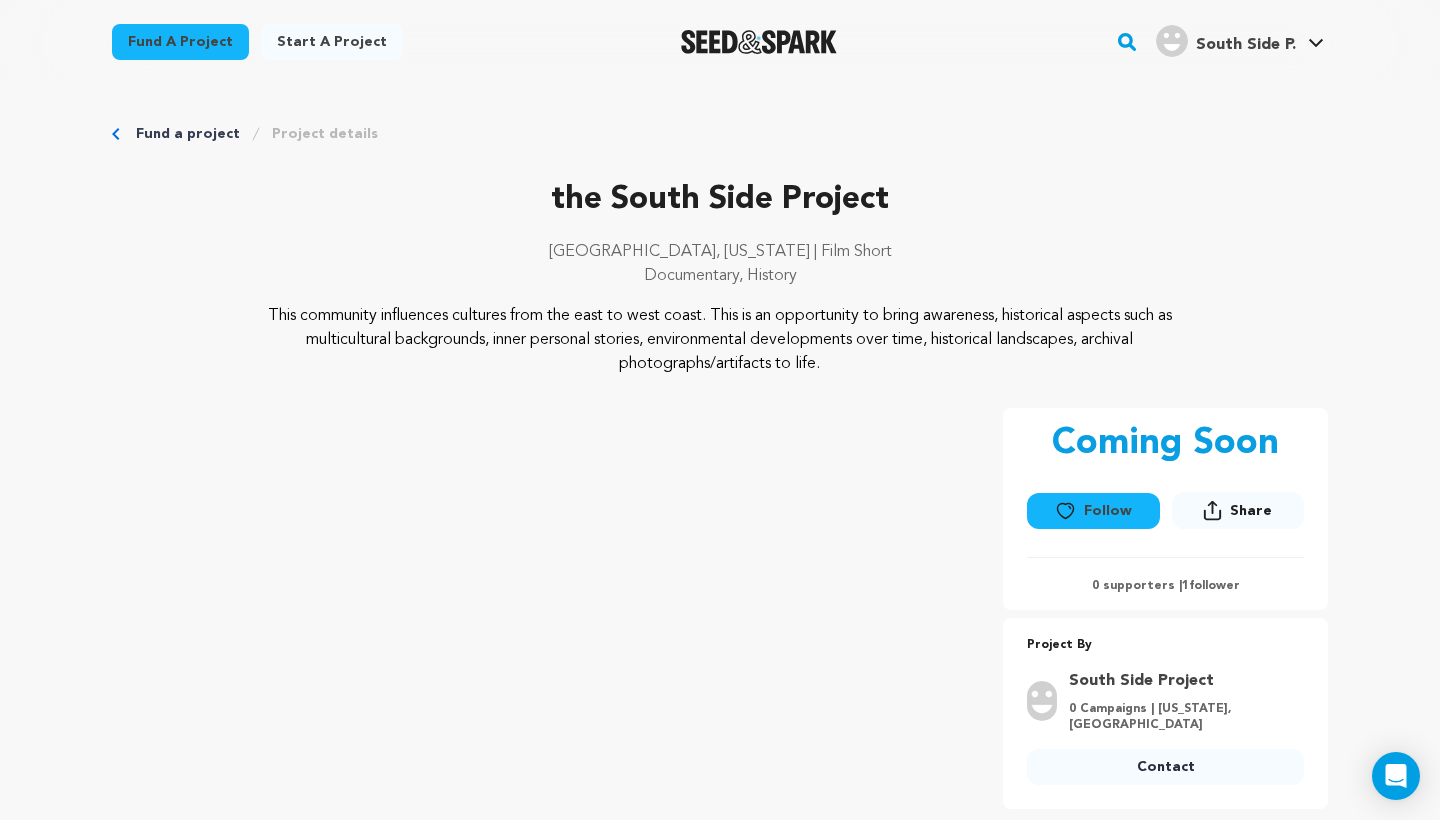 scroll, scrollTop: 0, scrollLeft: 0, axis: both 